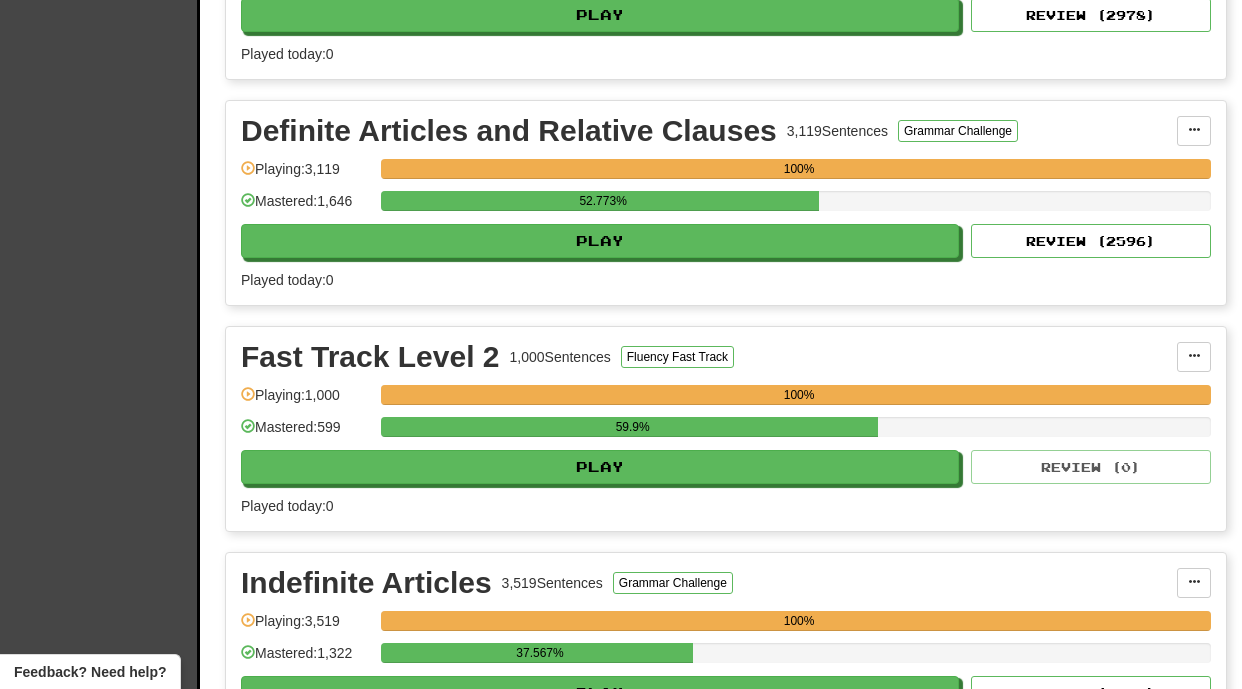 scroll, scrollTop: 690, scrollLeft: 0, axis: vertical 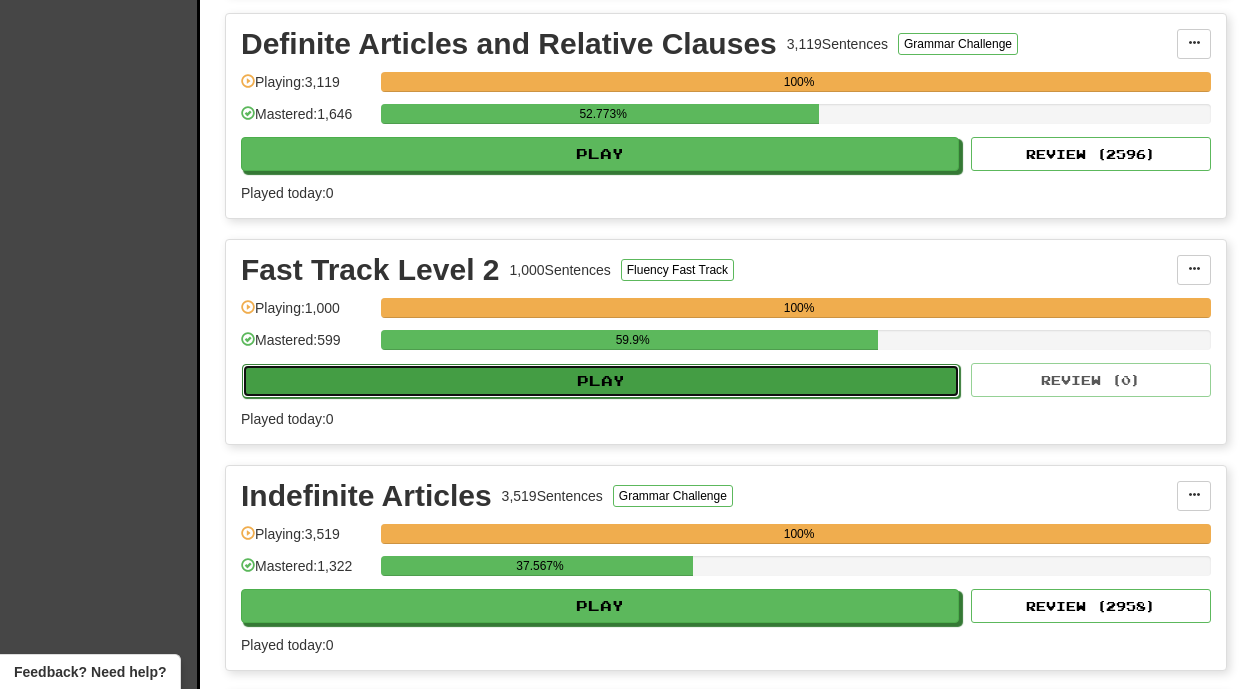 click on "Play" at bounding box center [601, 381] 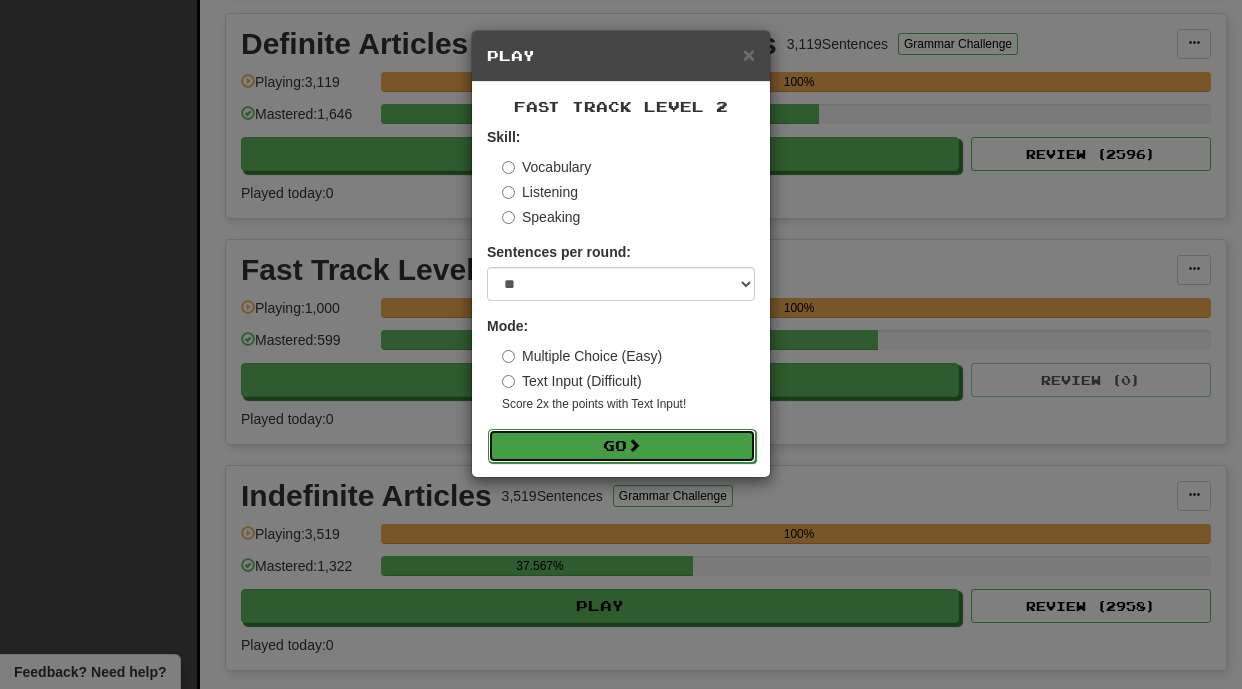 click on "Go" at bounding box center [622, 446] 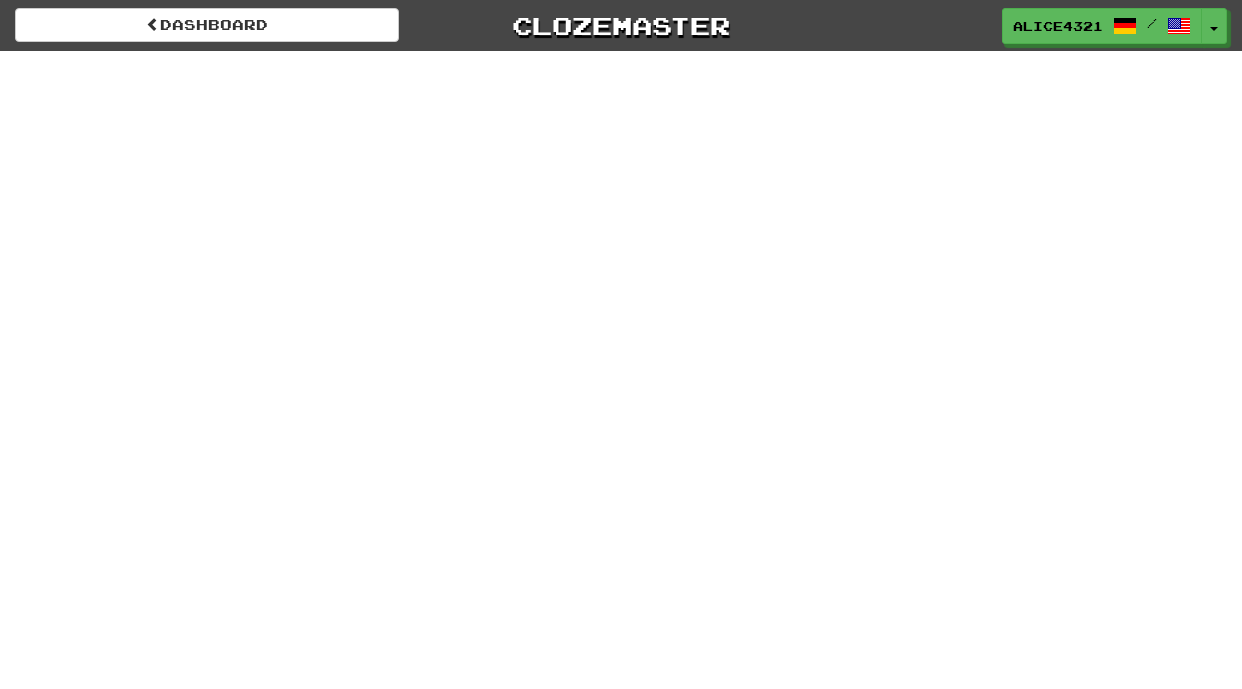 scroll, scrollTop: 0, scrollLeft: 0, axis: both 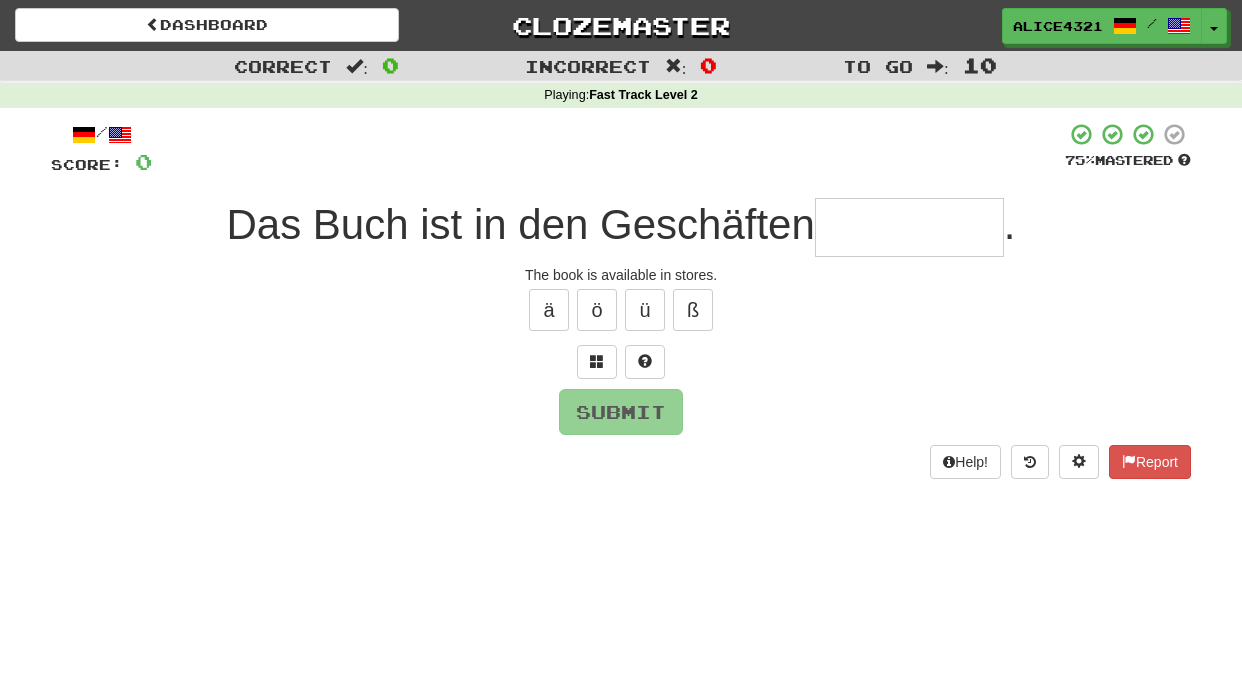 click at bounding box center (909, 227) 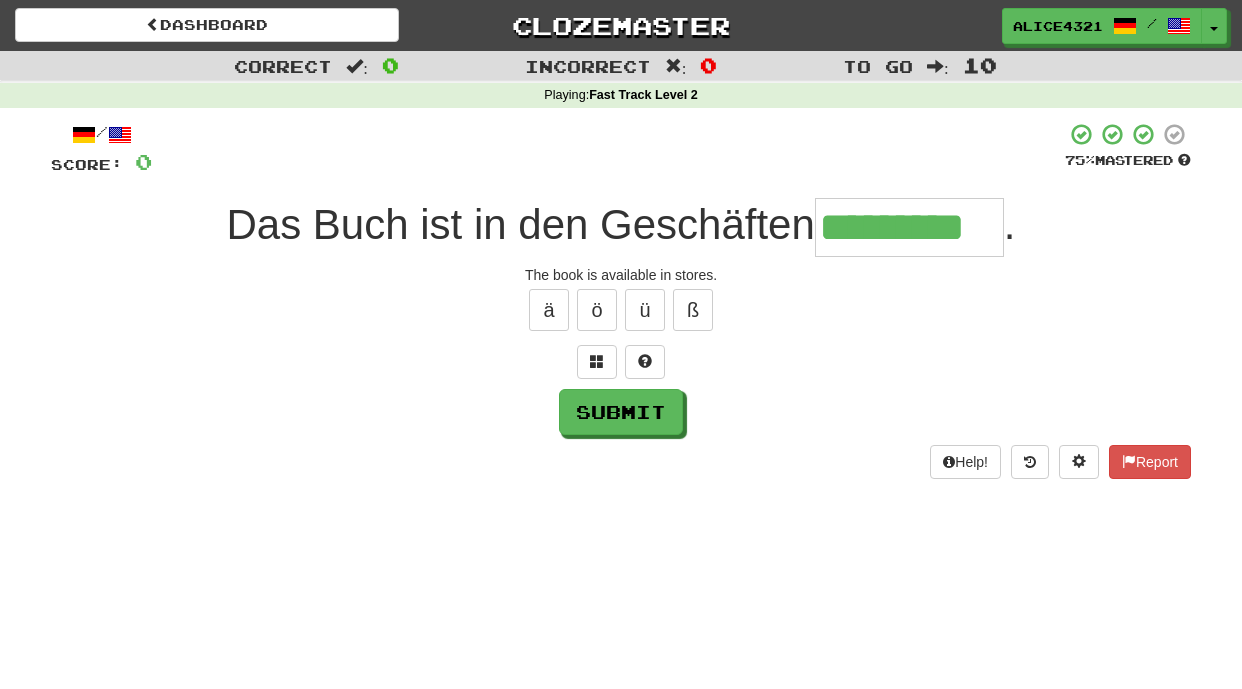 type on "*********" 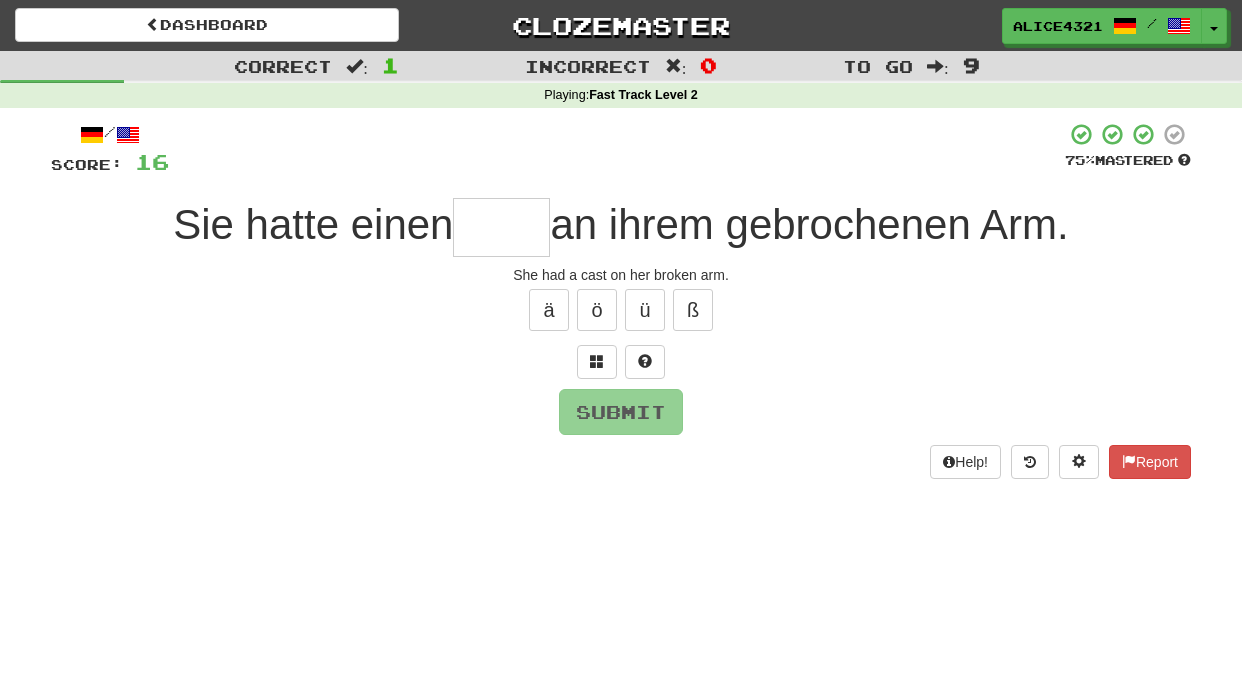 type on "*" 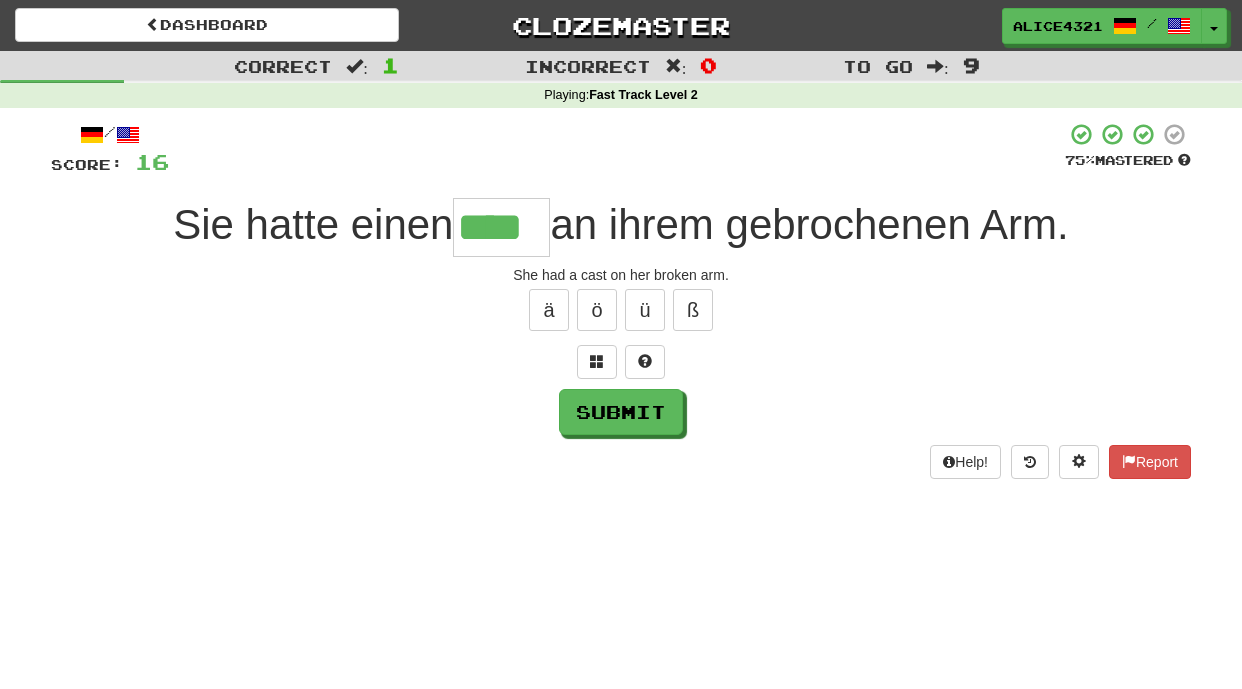 type on "****" 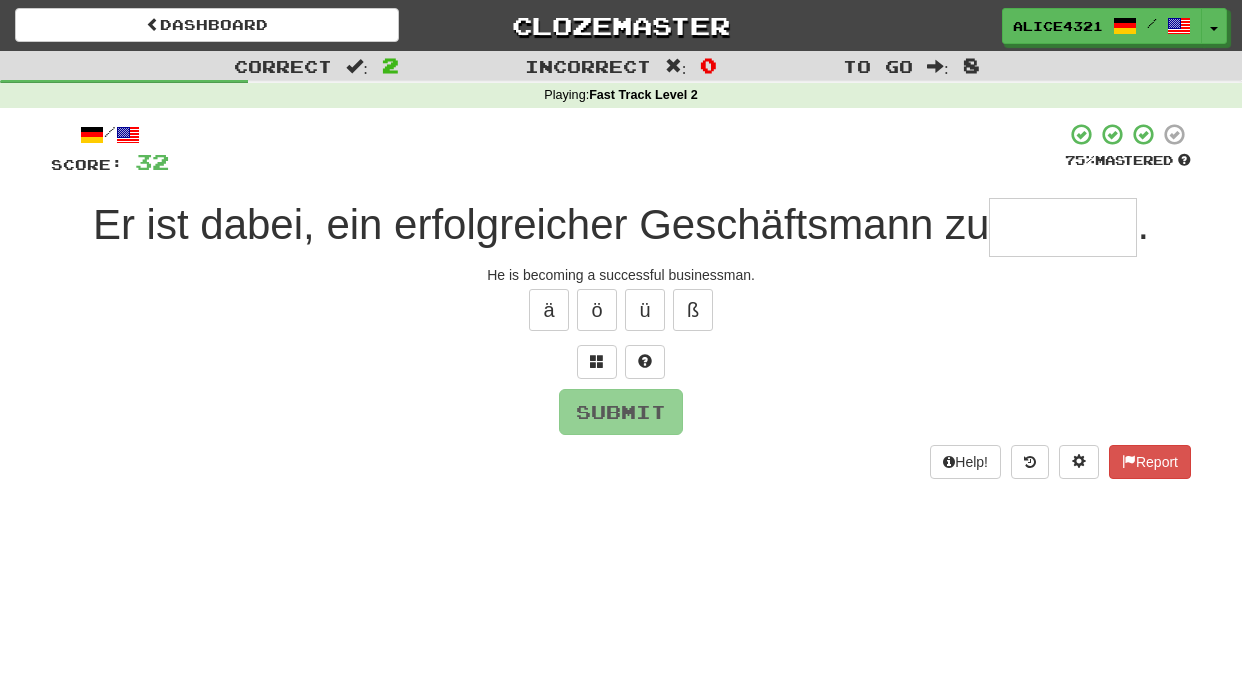 type on "*" 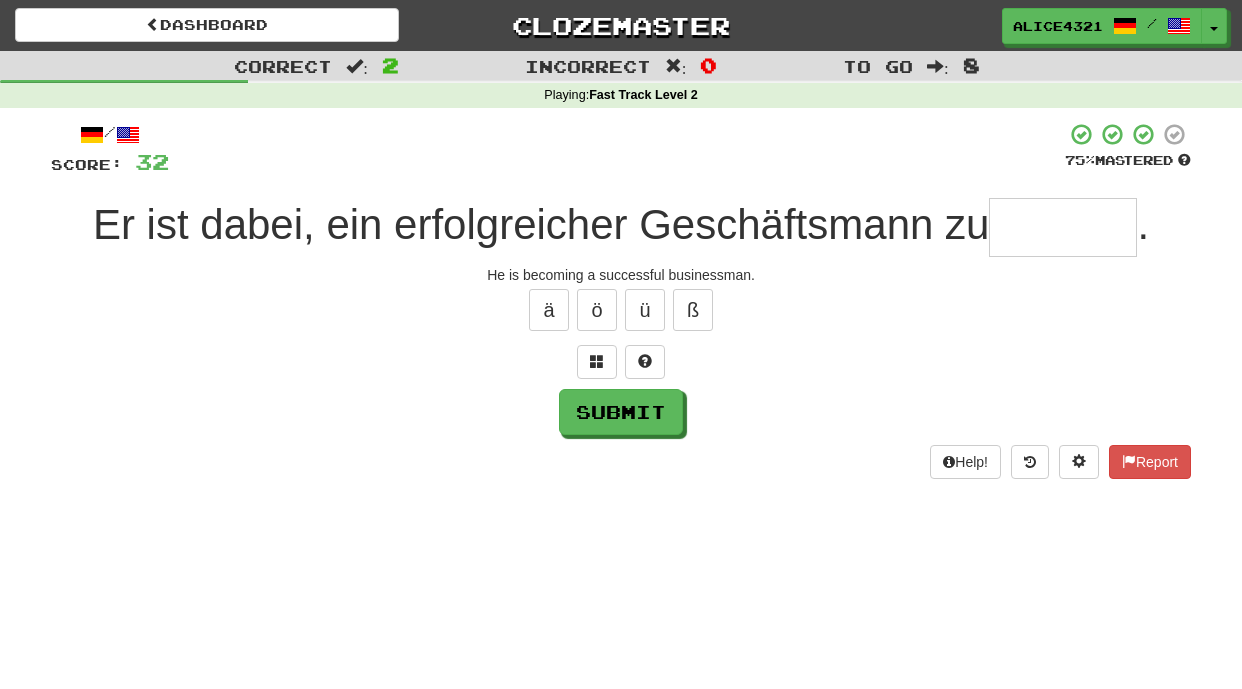 type on "*" 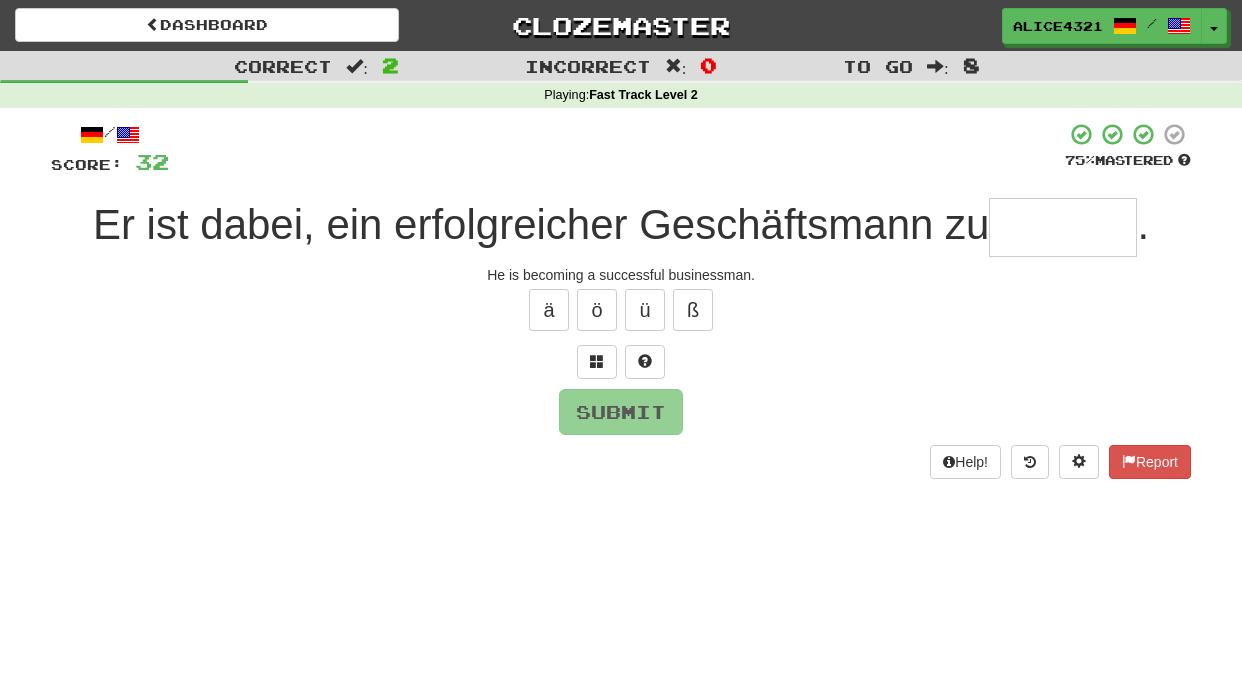 type on "*" 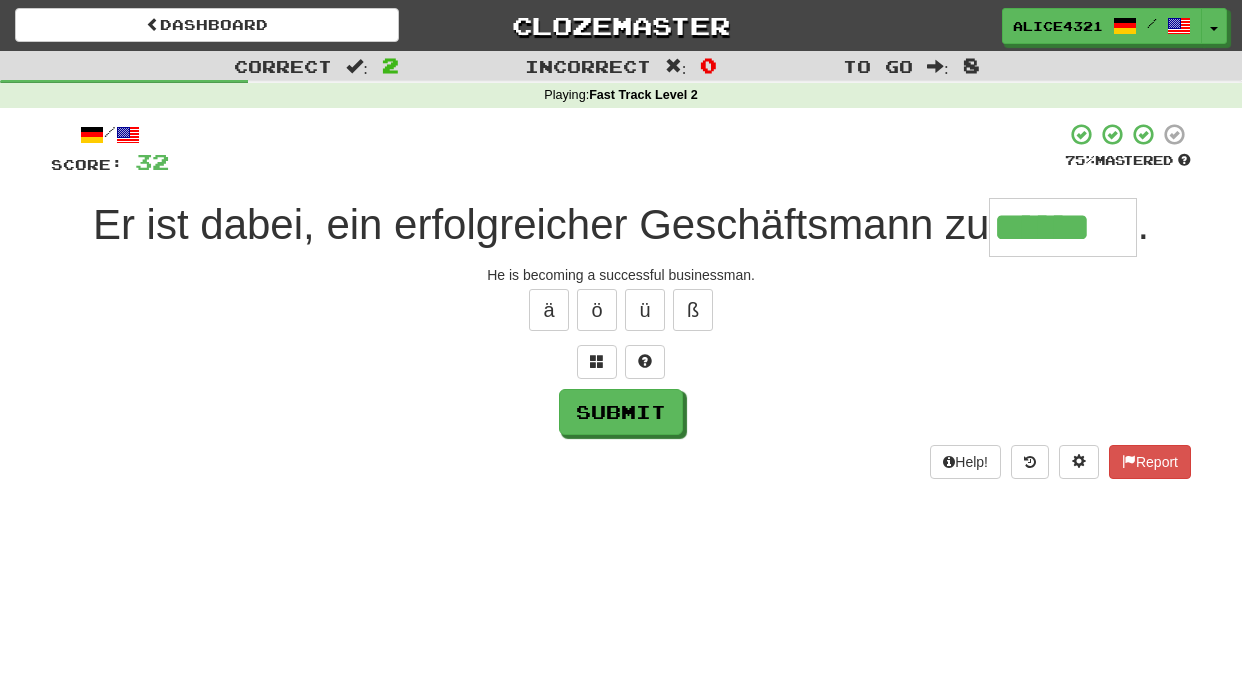 type on "******" 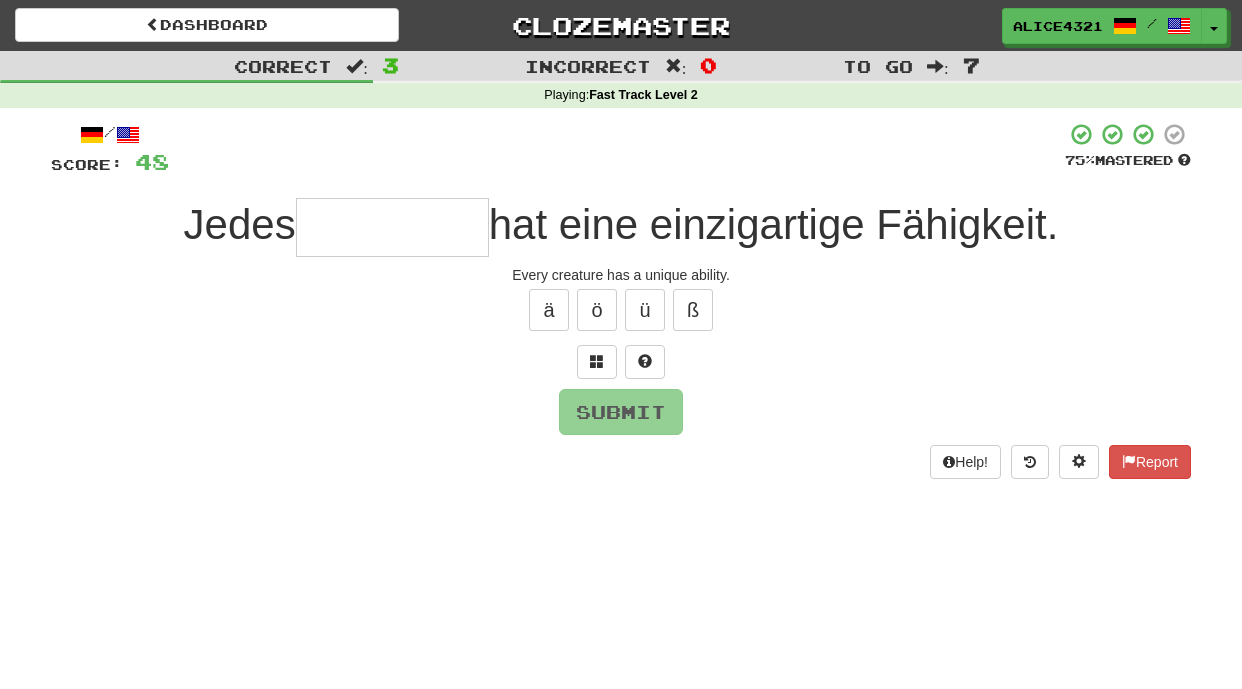 type on "*" 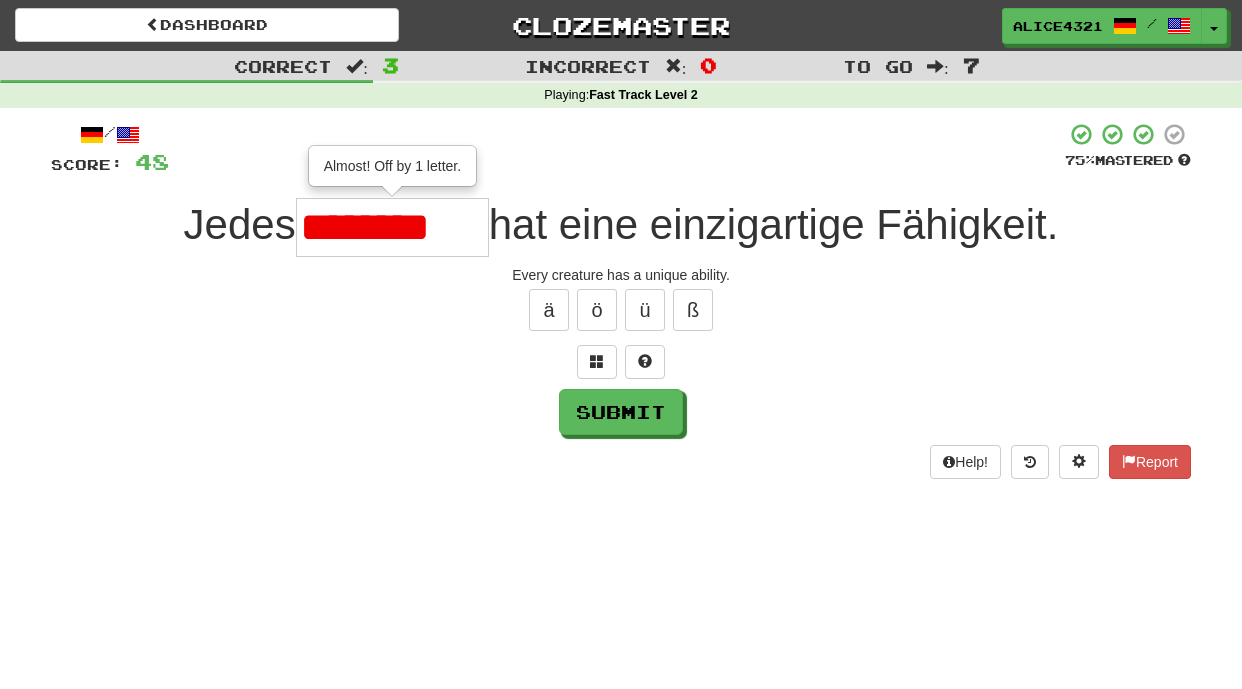 scroll, scrollTop: 0, scrollLeft: 0, axis: both 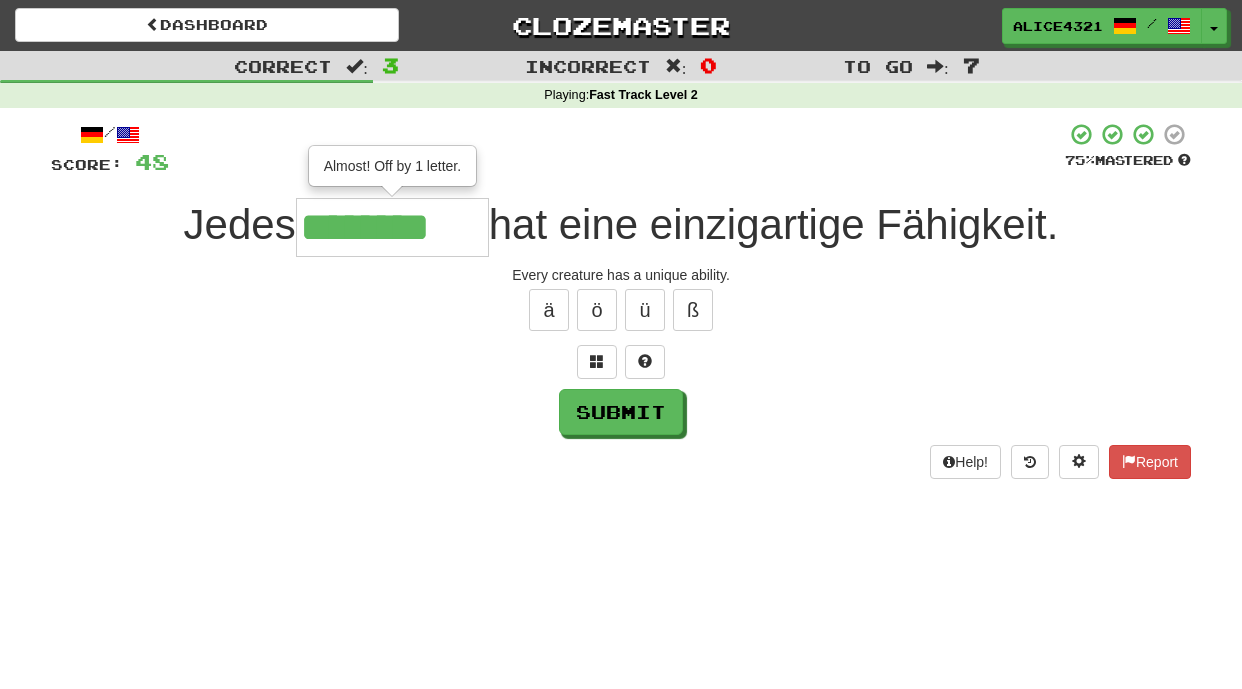type on "********" 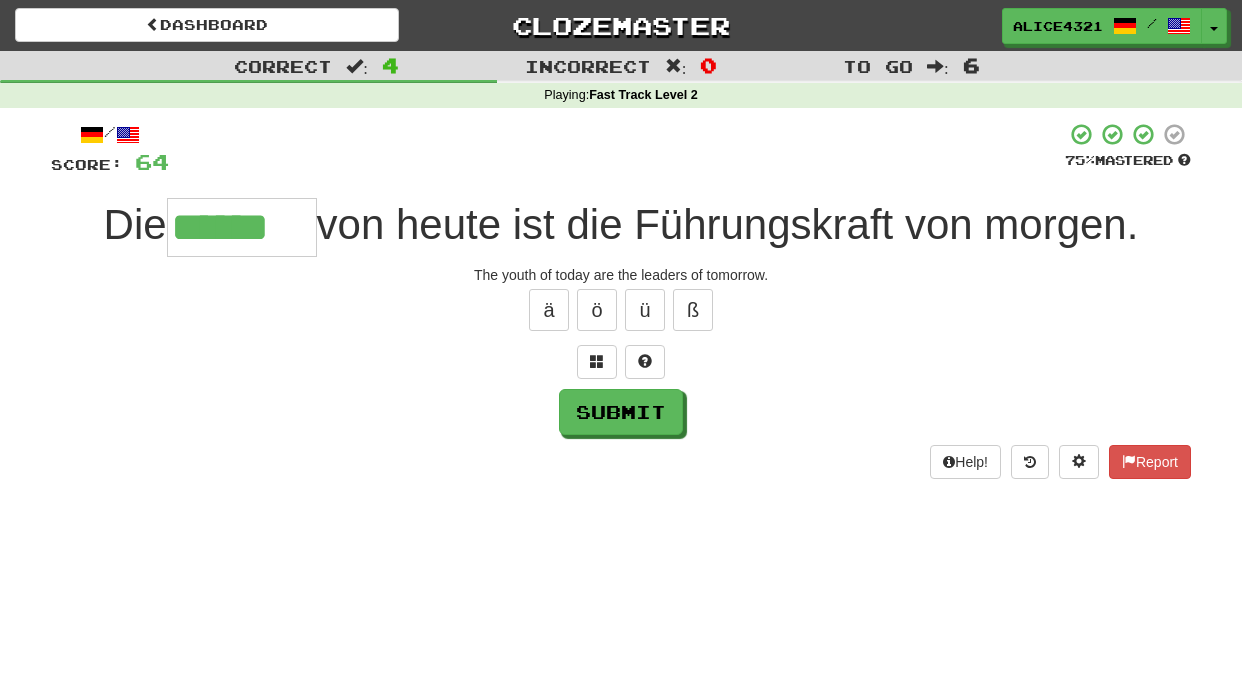 type on "******" 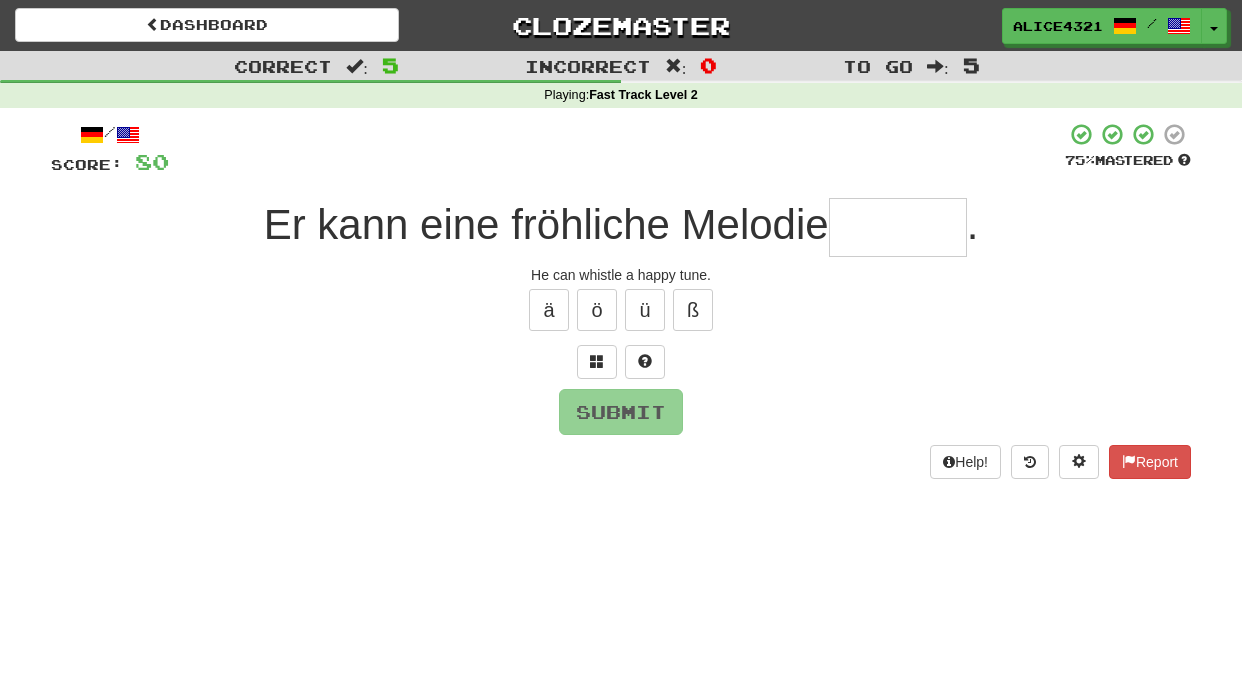 type on "*" 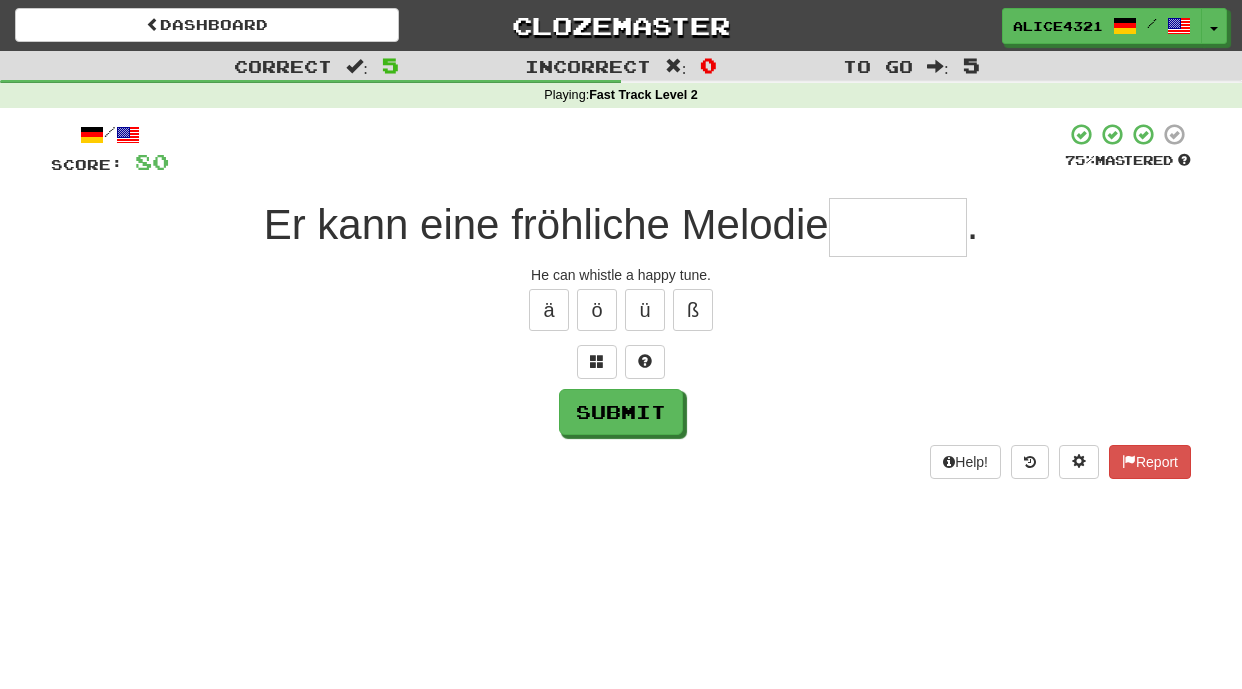 type on "*" 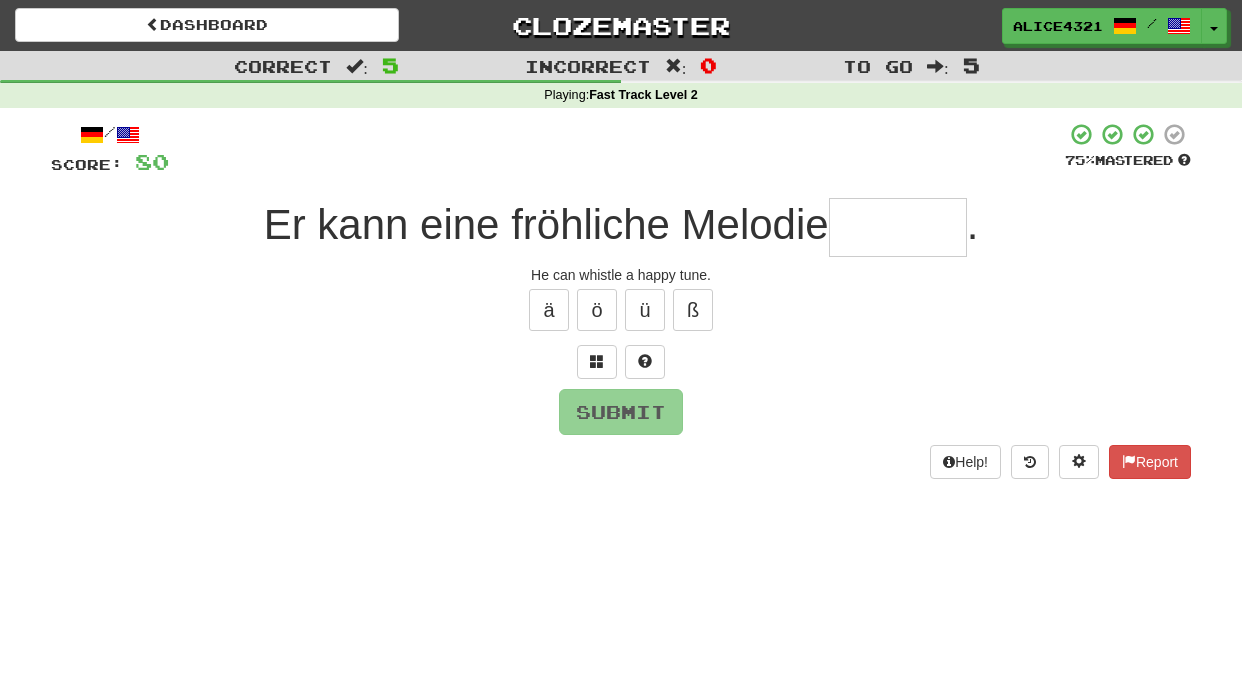 type on "*" 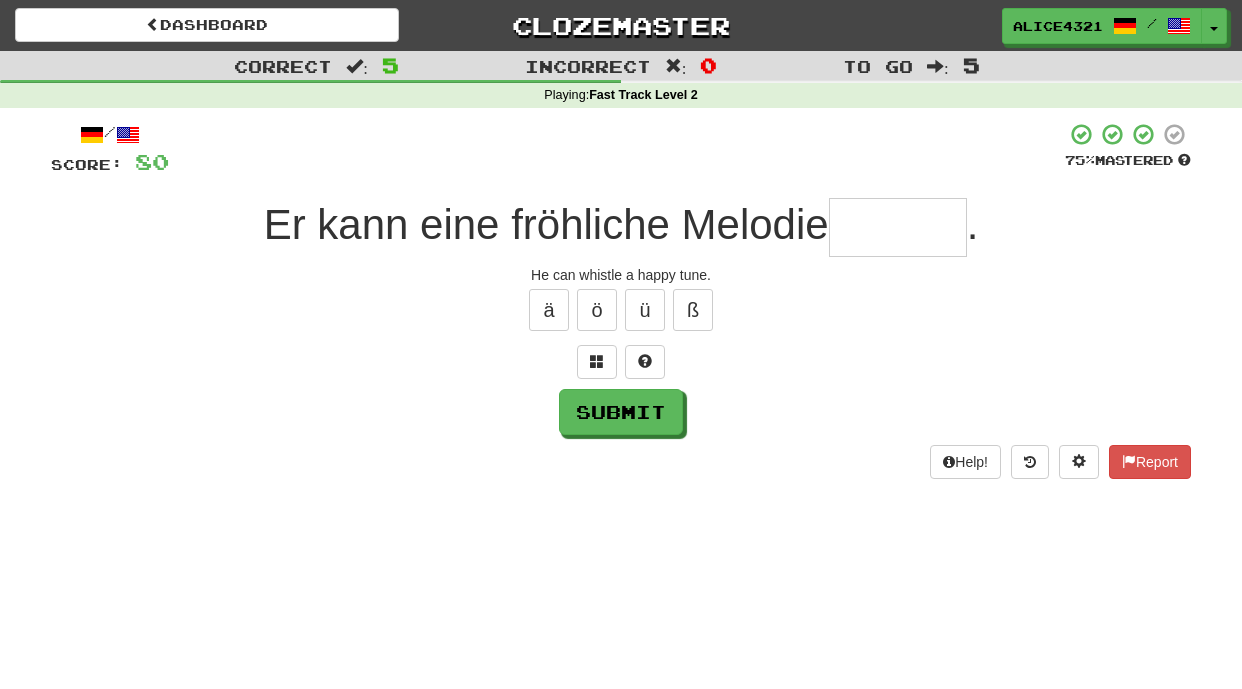 type on "*" 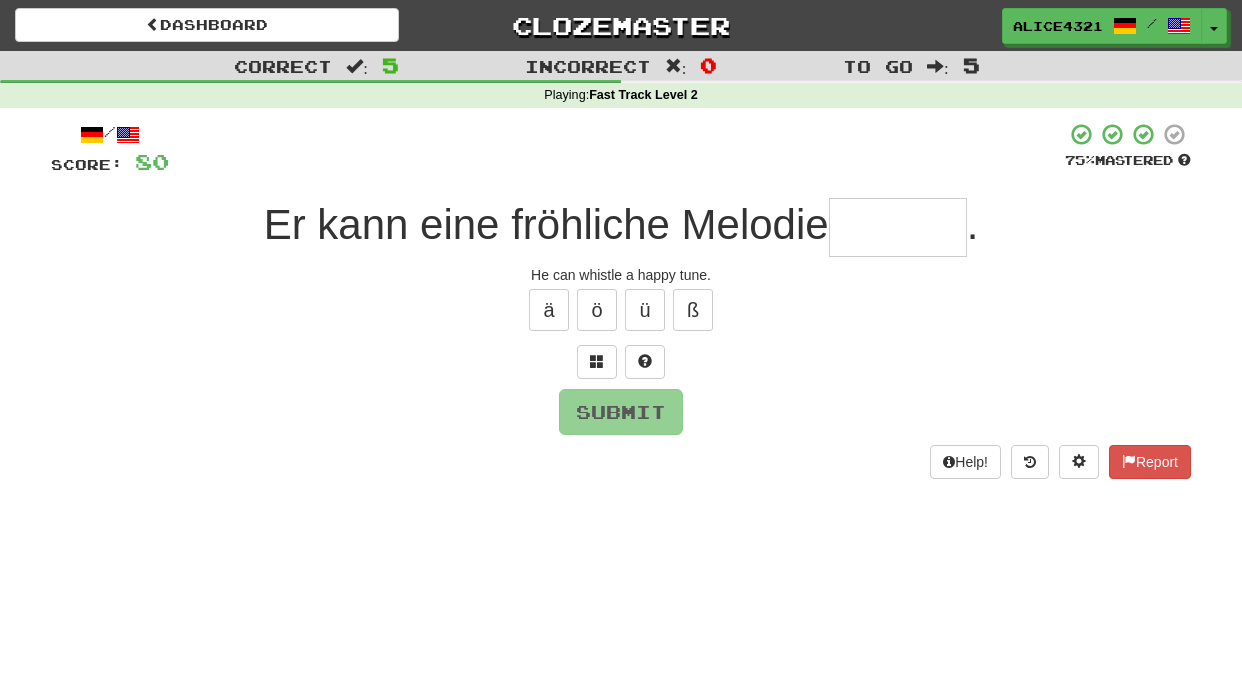 type on "*" 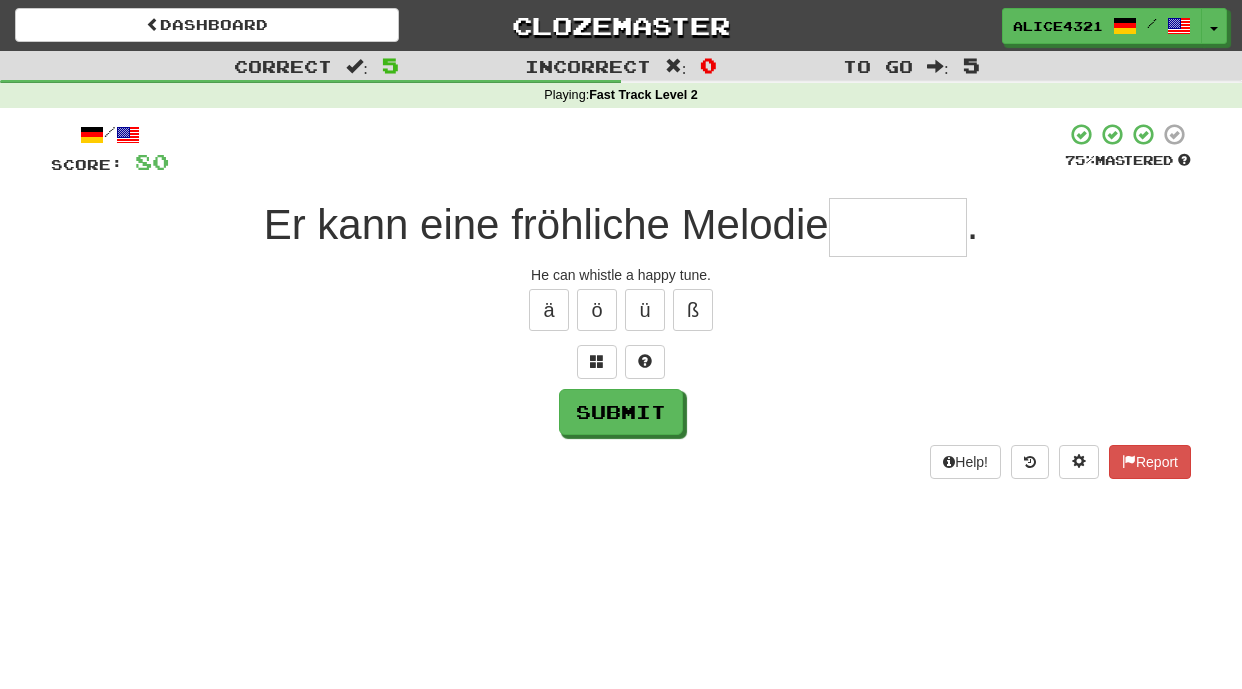 type on "*" 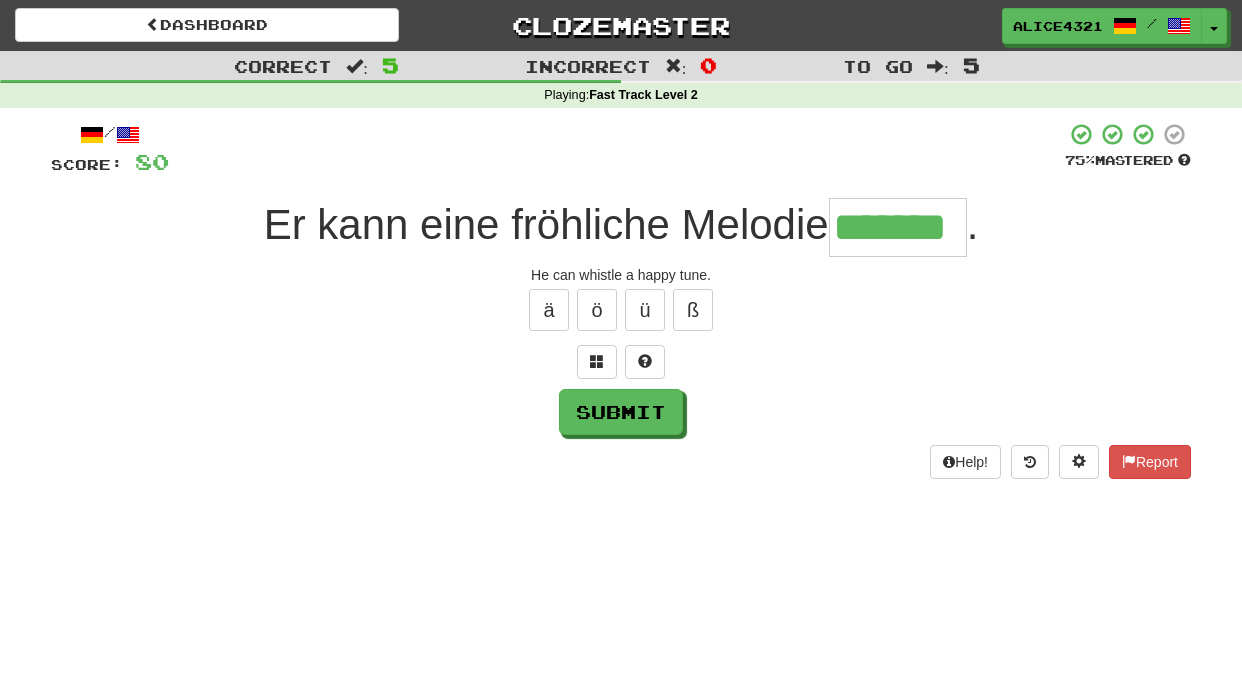 type on "*******" 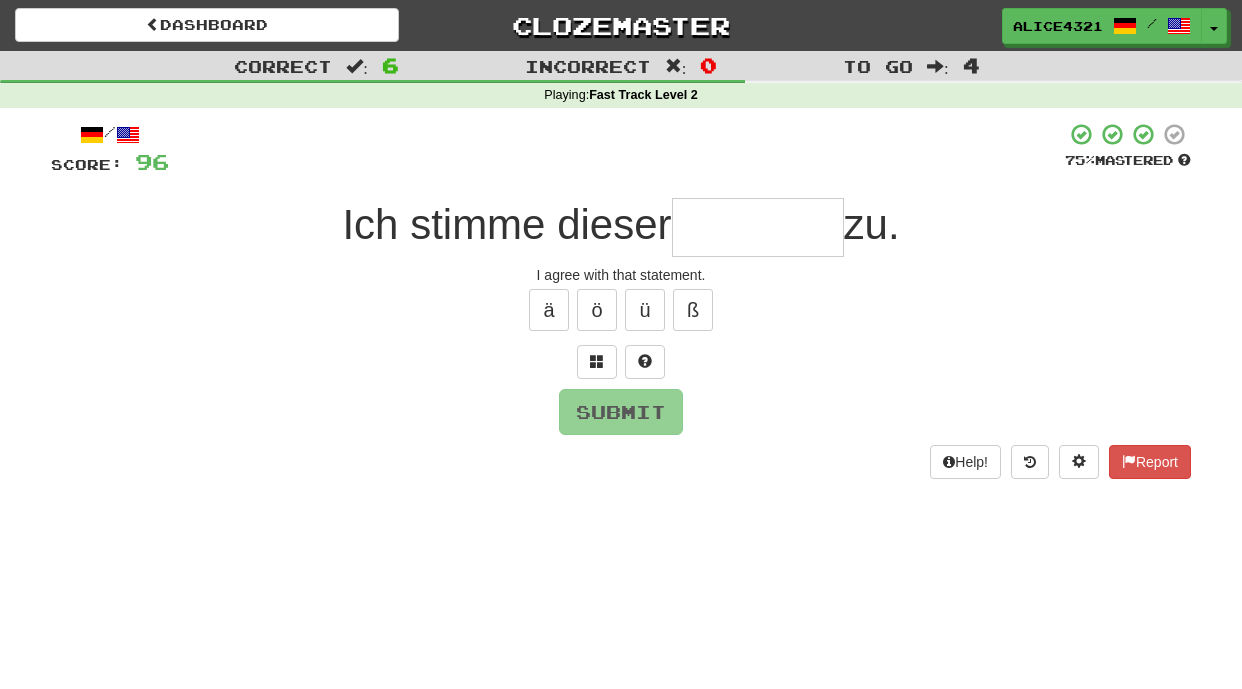 type on "*" 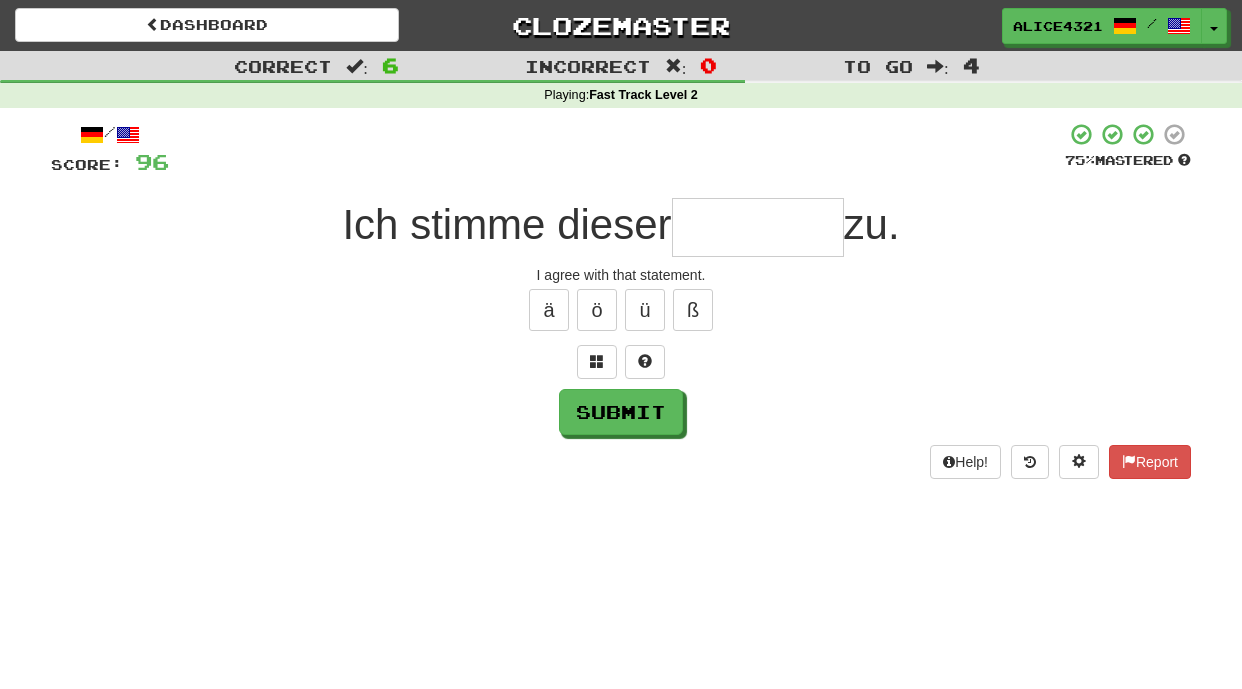 type on "*" 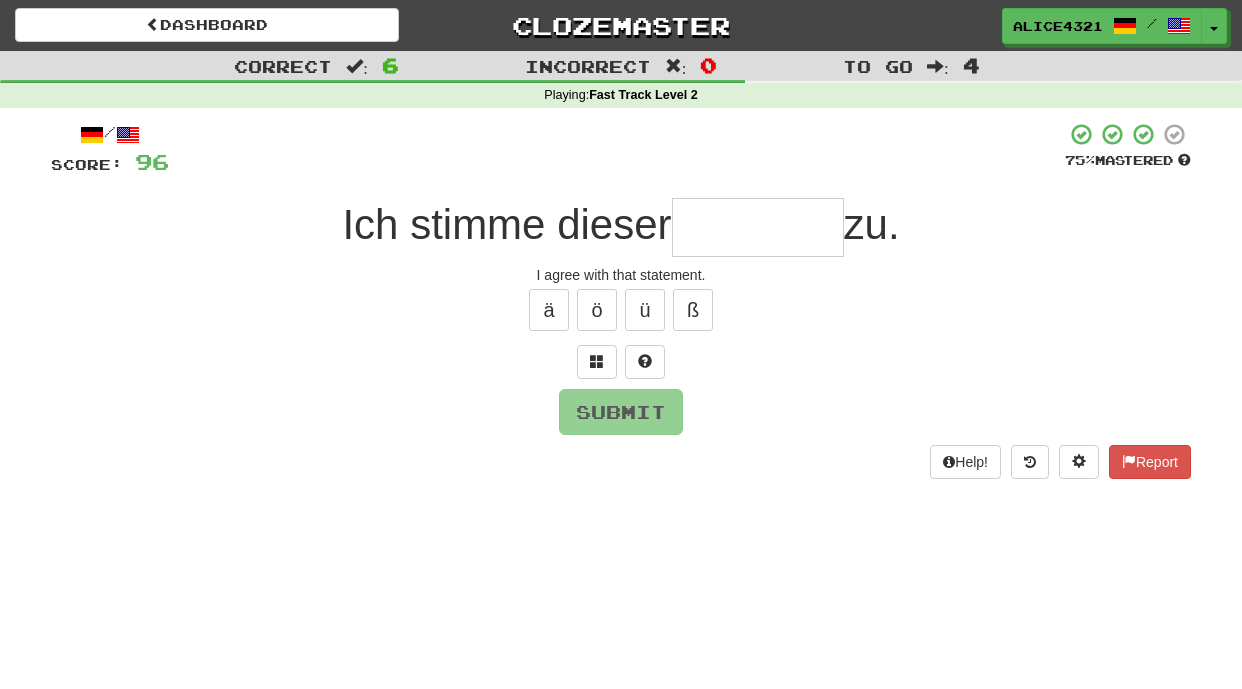 type on "*" 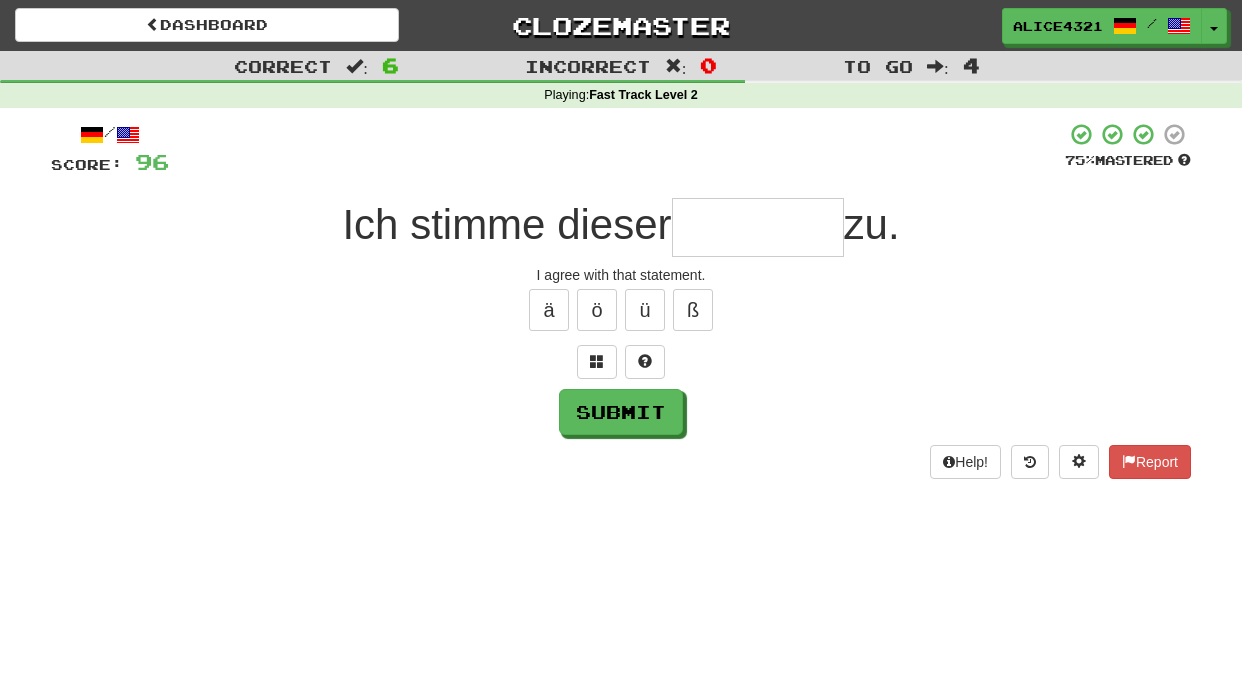 type on "*" 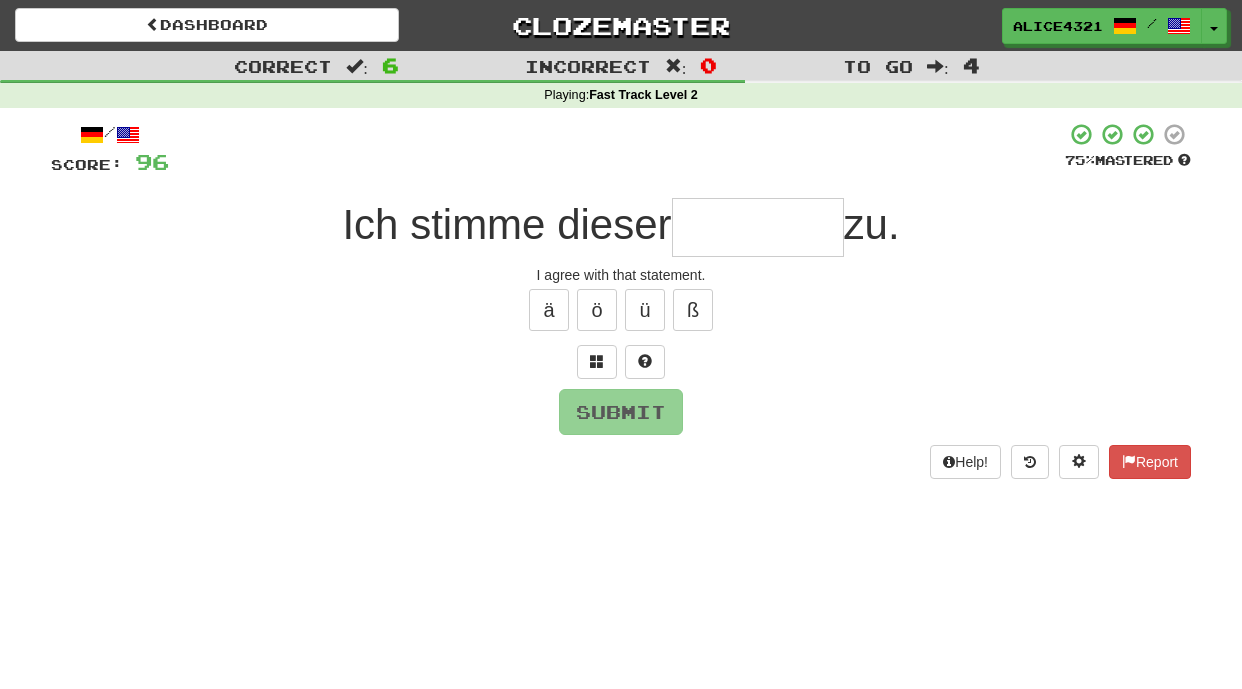 type on "*" 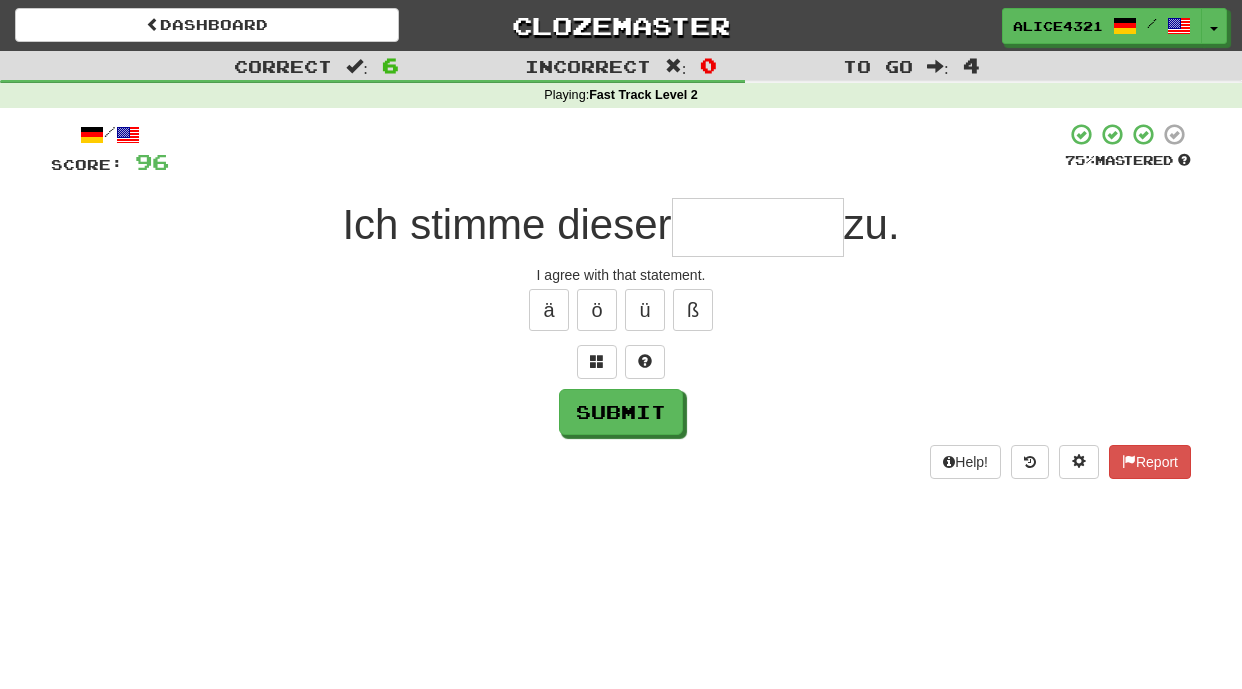 type on "*" 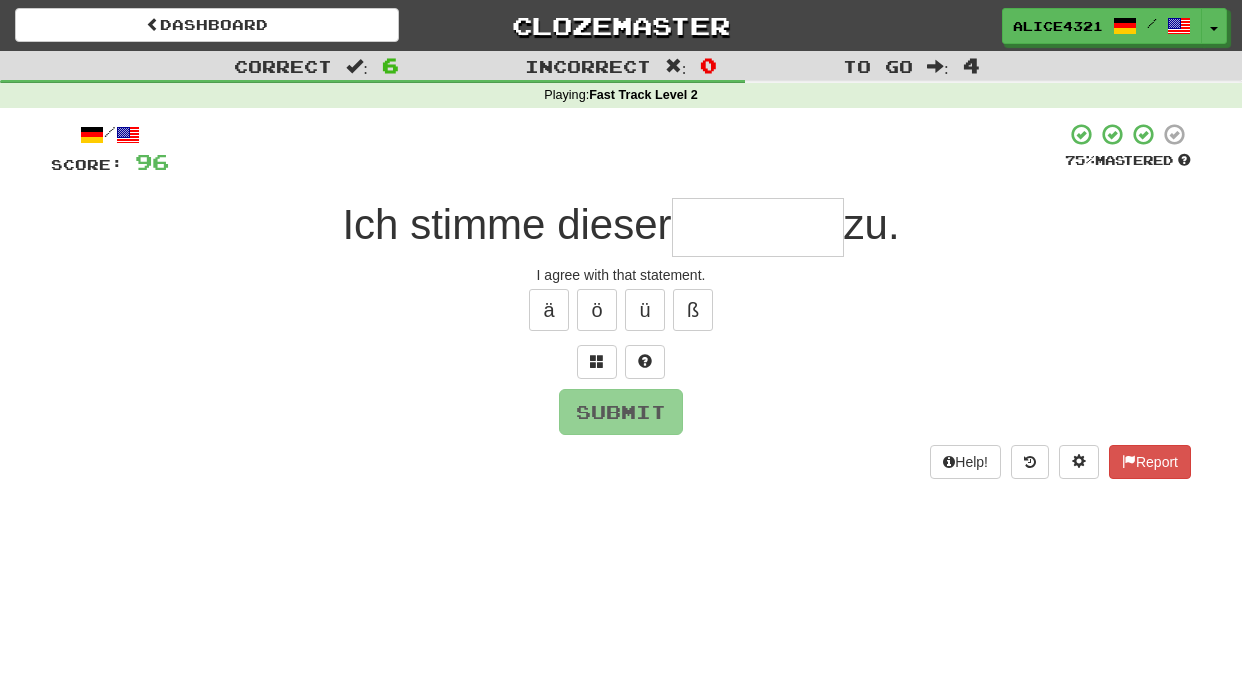 type on "*" 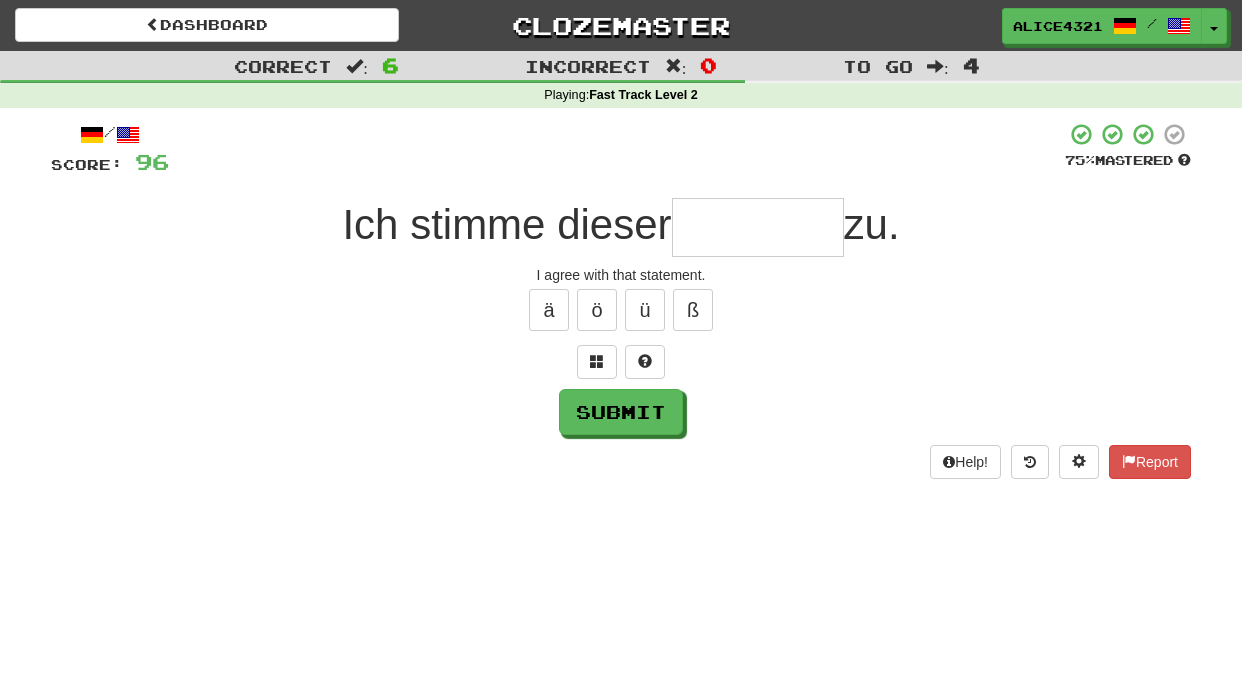 type on "*" 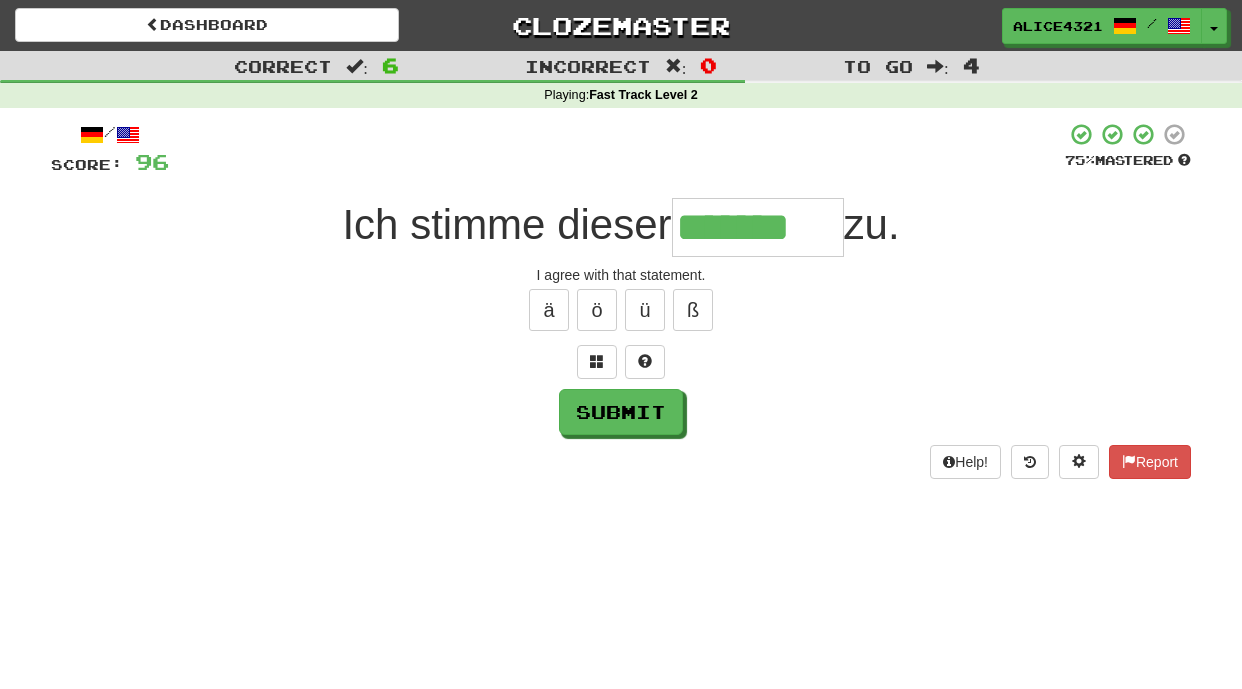 type on "*******" 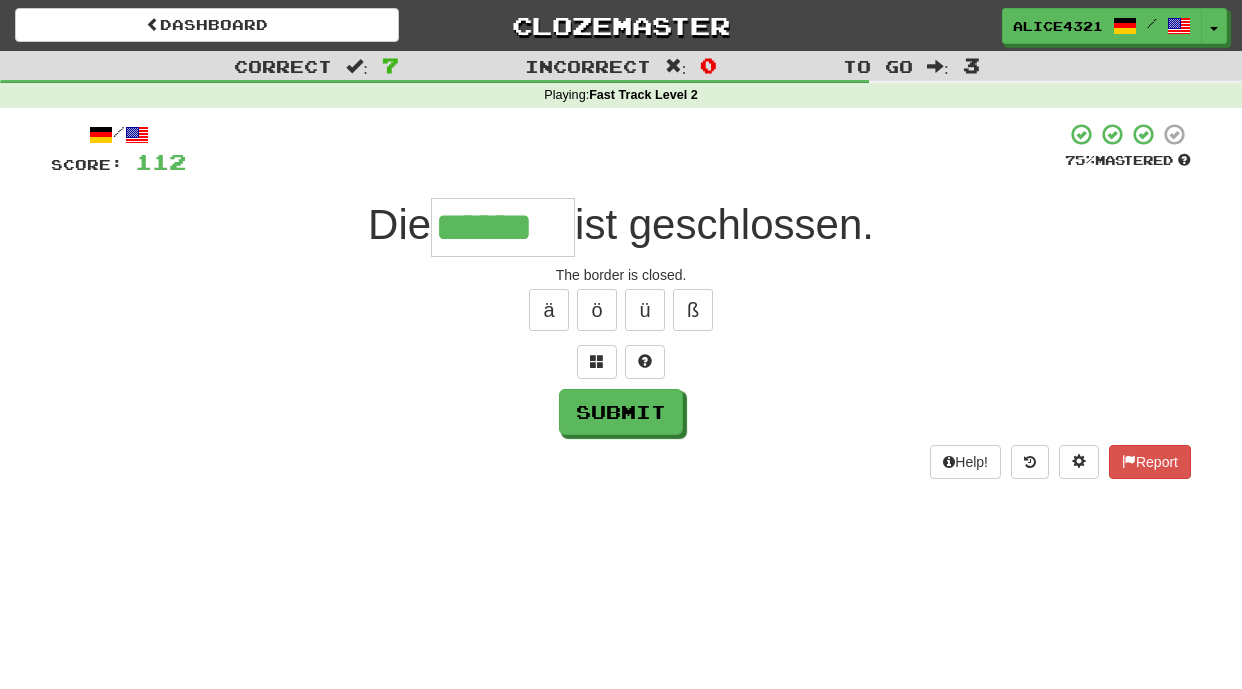 type on "******" 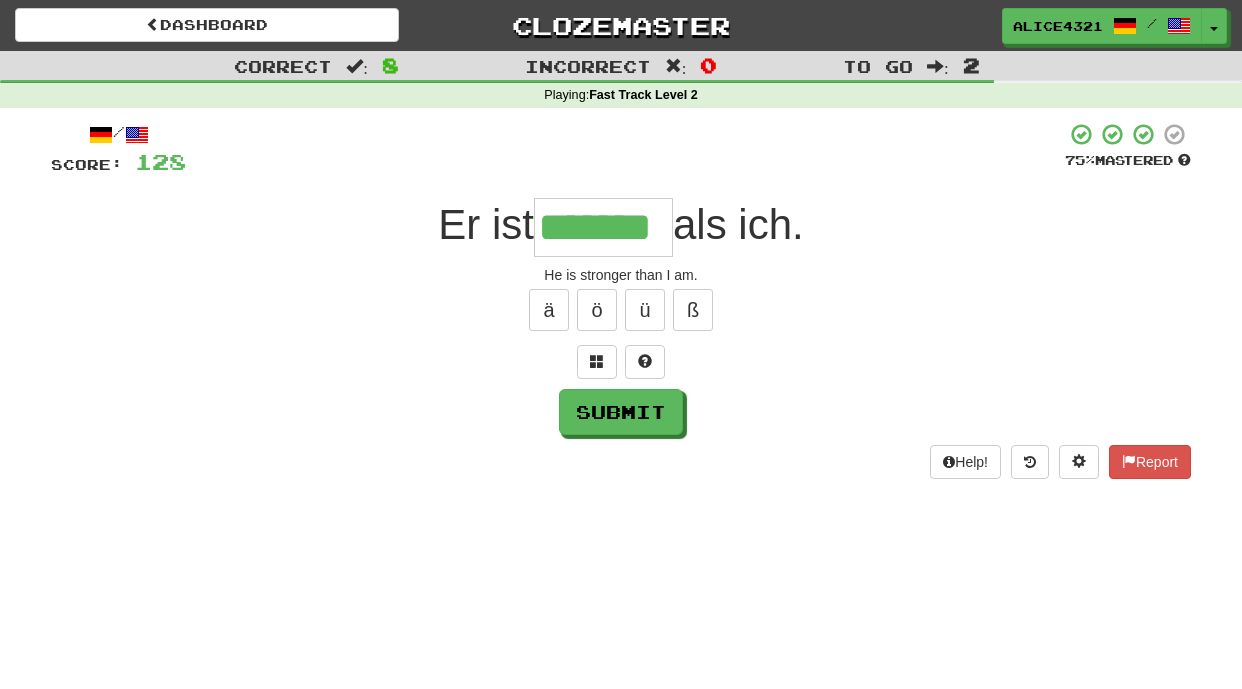 type on "*******" 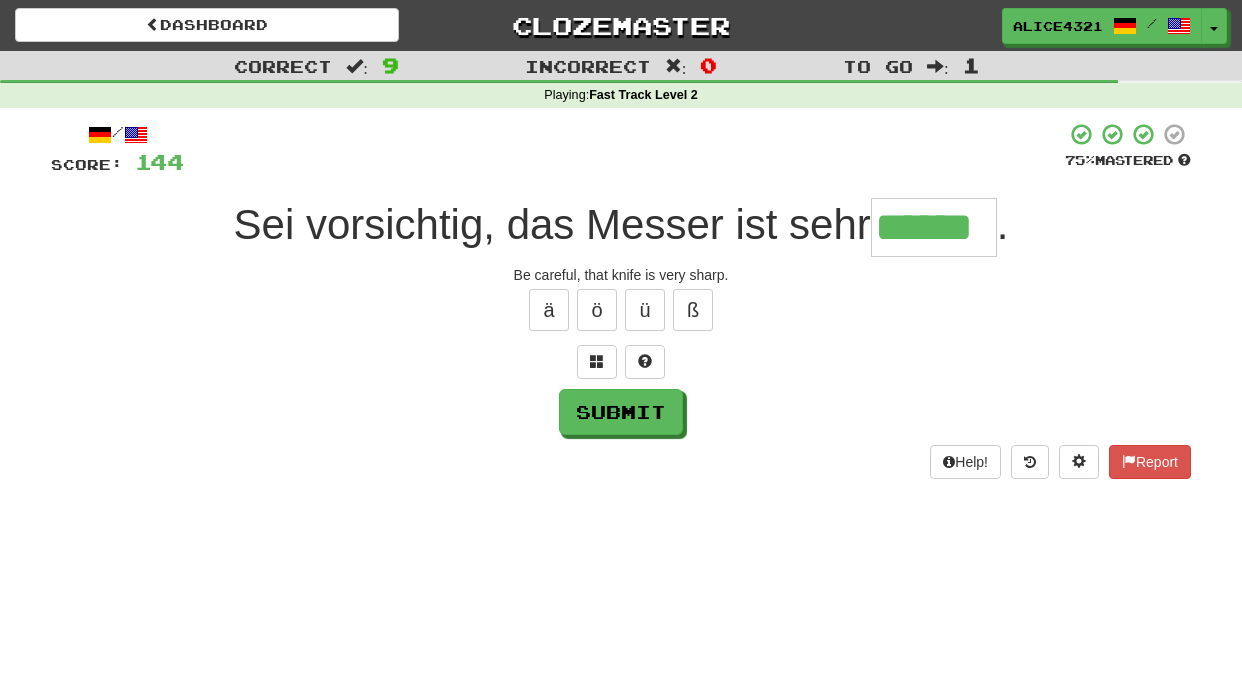 type on "******" 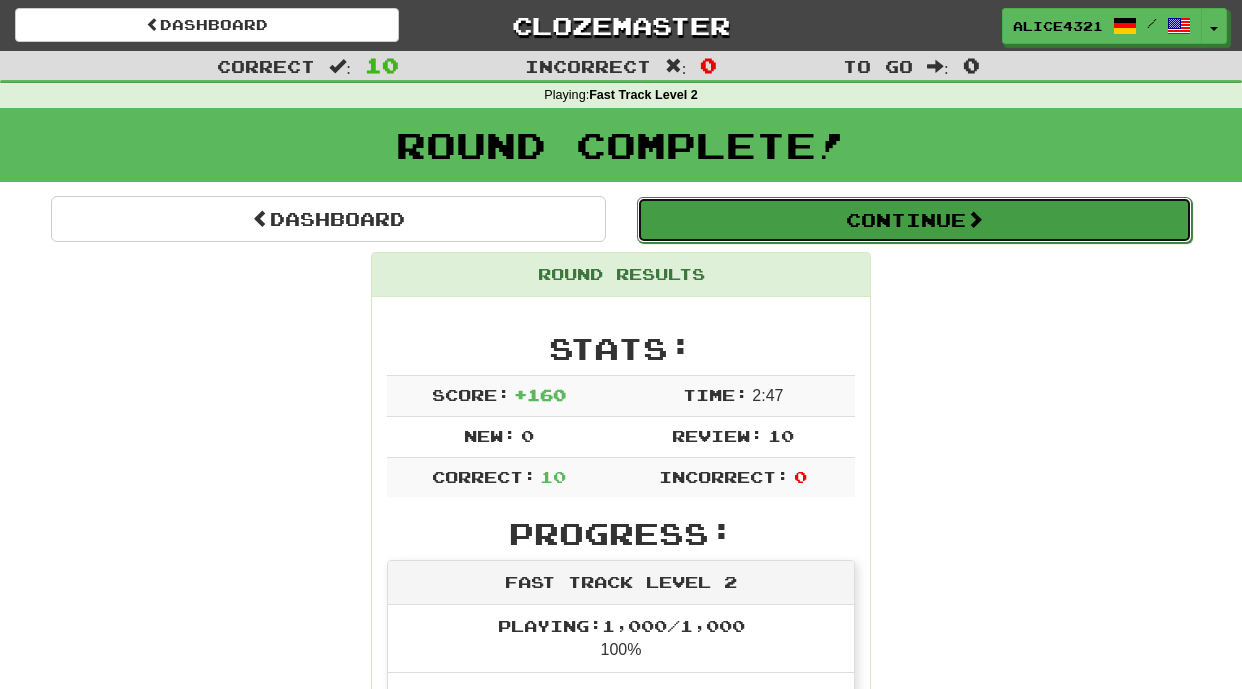 click on "Continue" at bounding box center [914, 220] 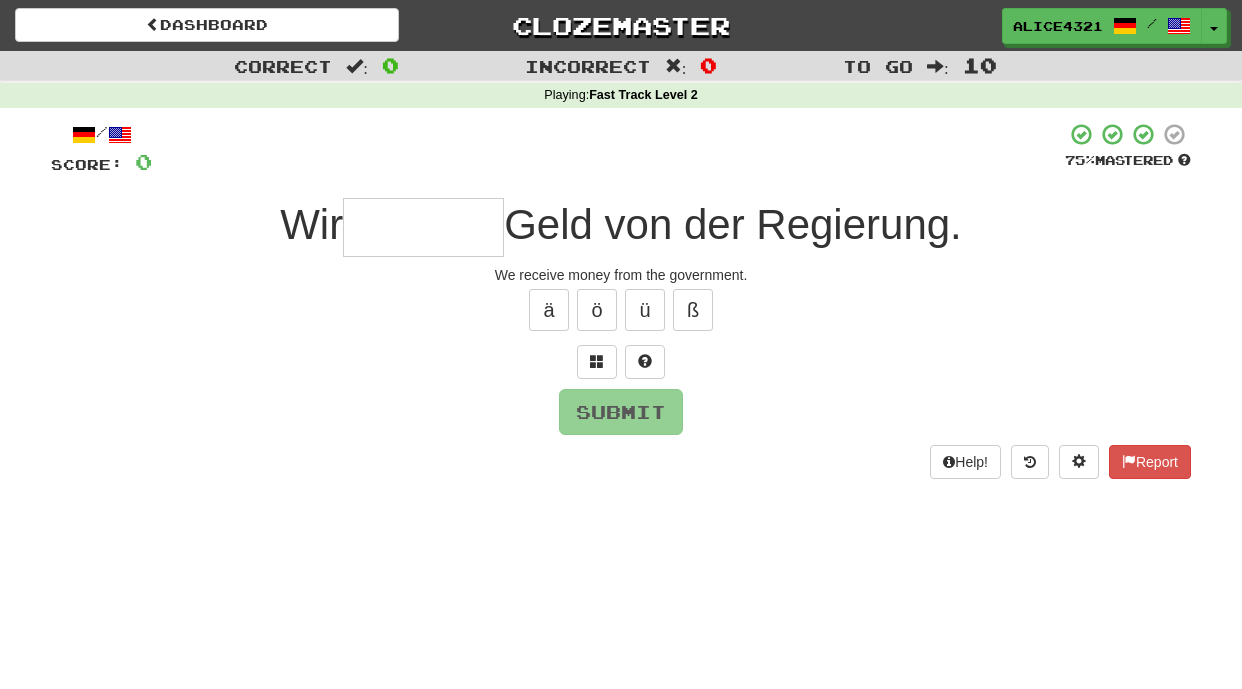 type on "*" 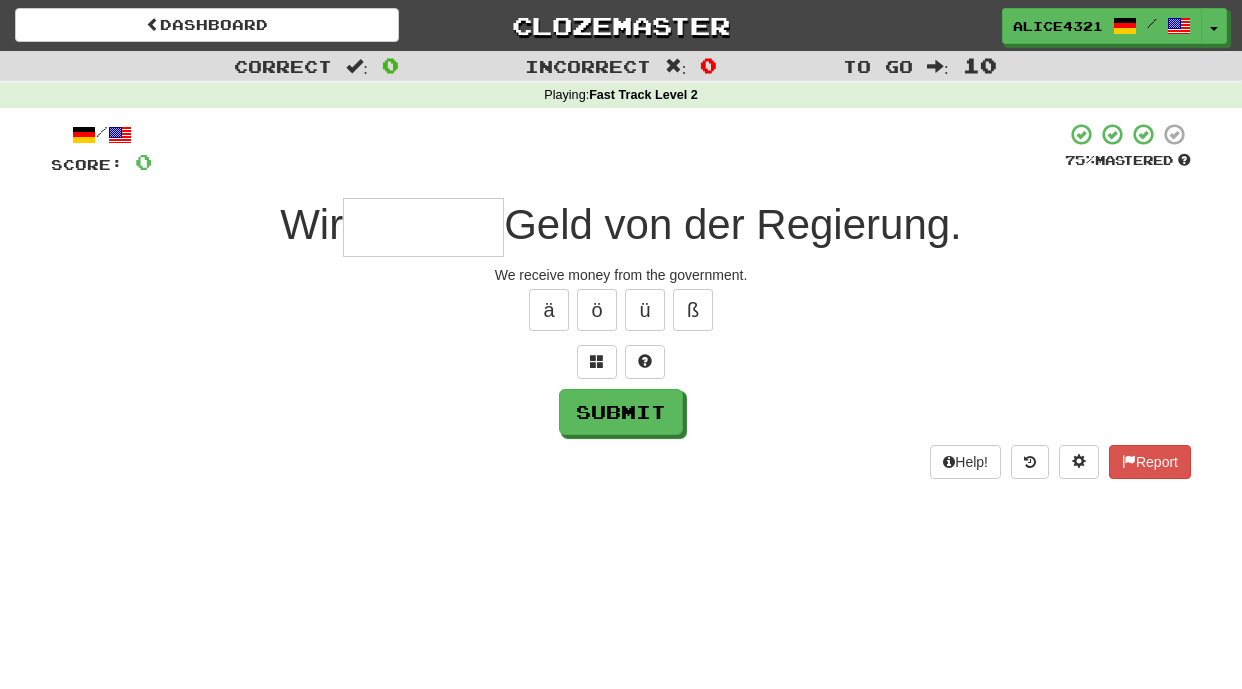 type on "*" 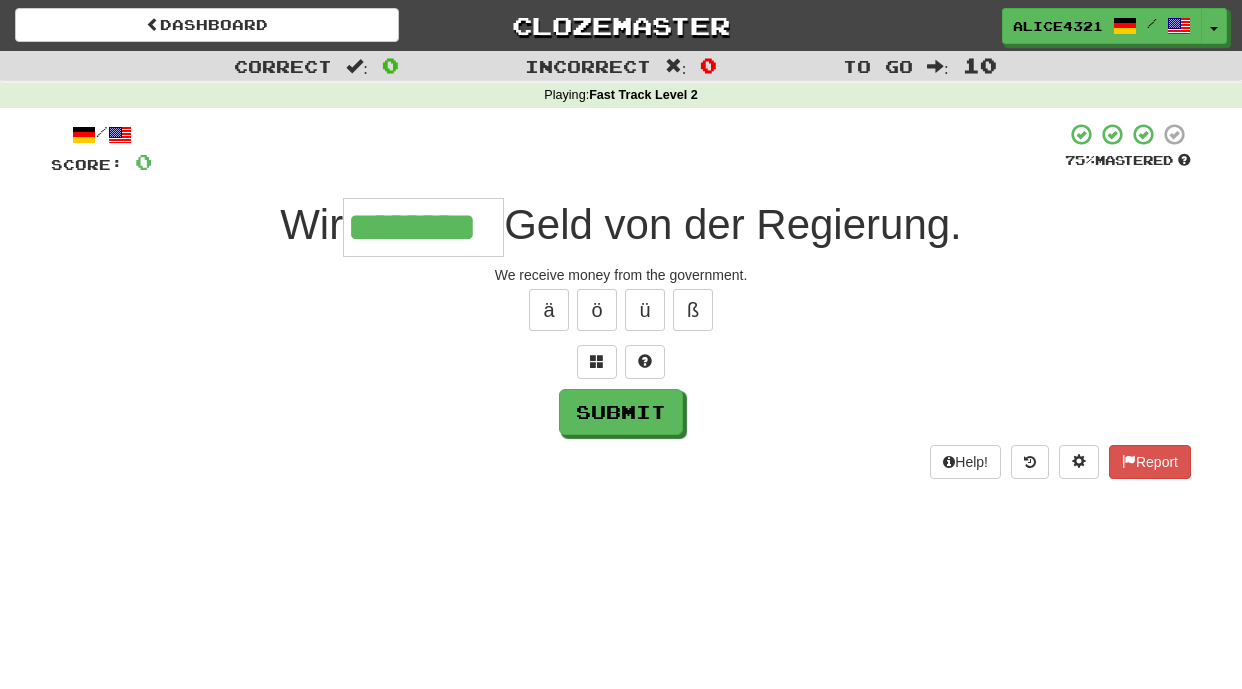 type on "********" 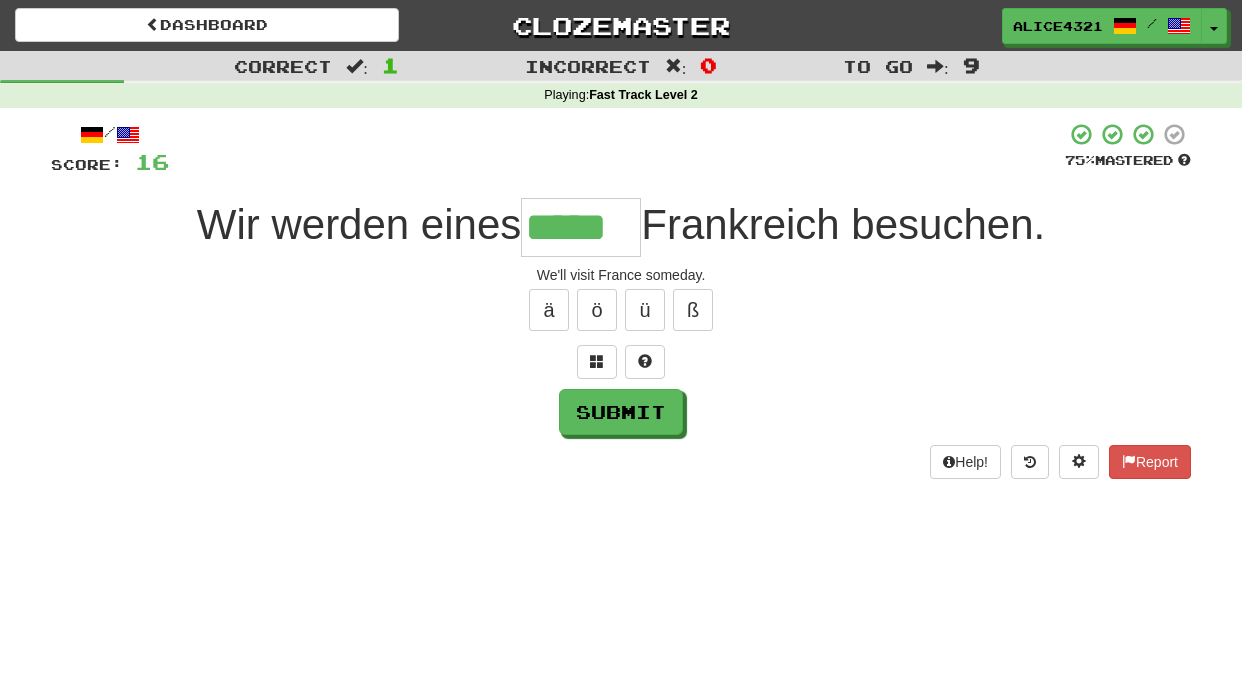 type on "*****" 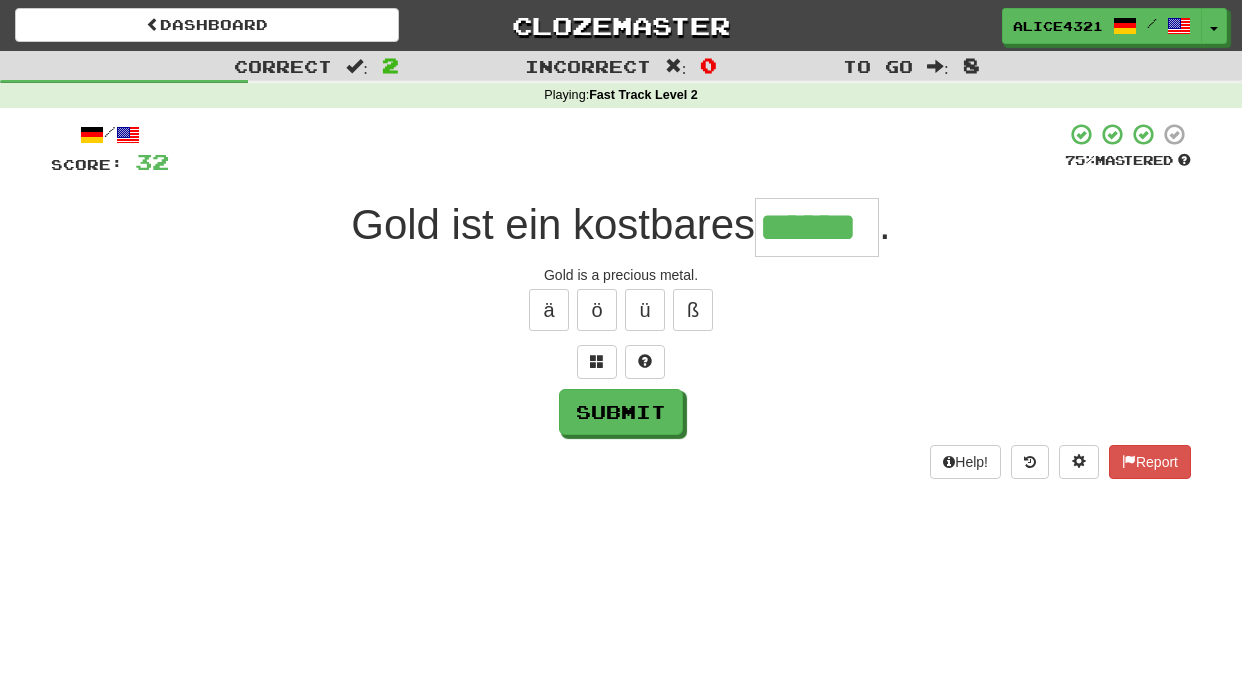 type on "******" 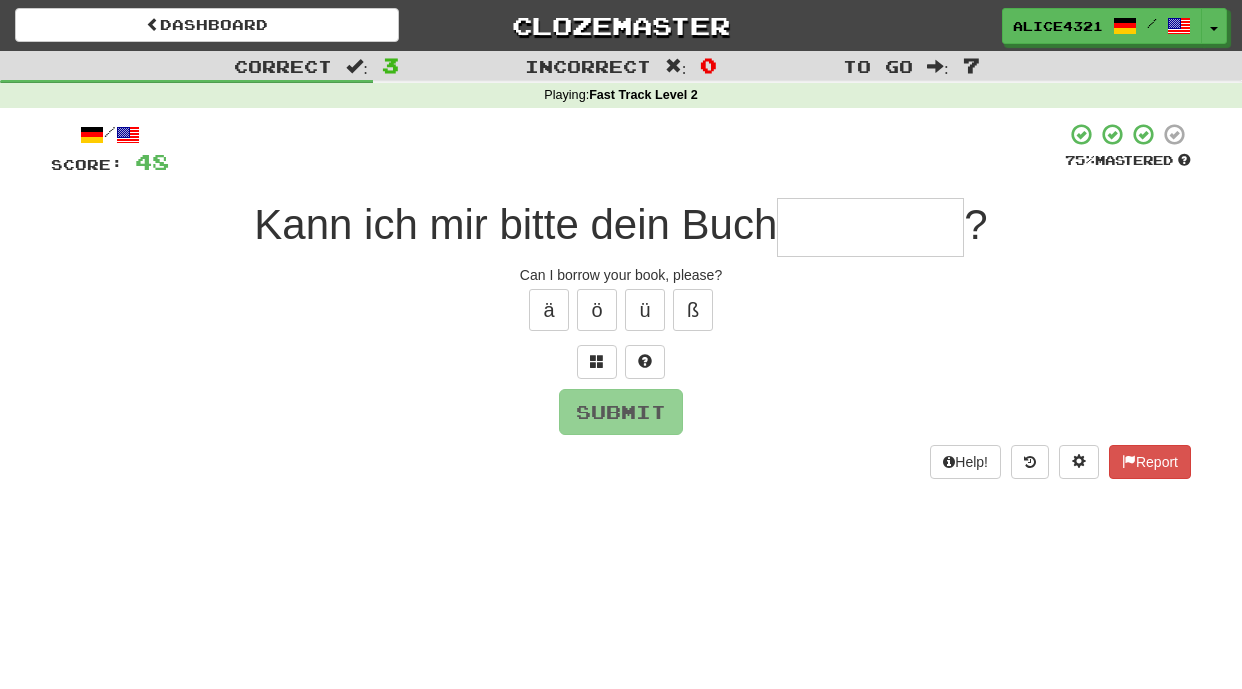 type on "*" 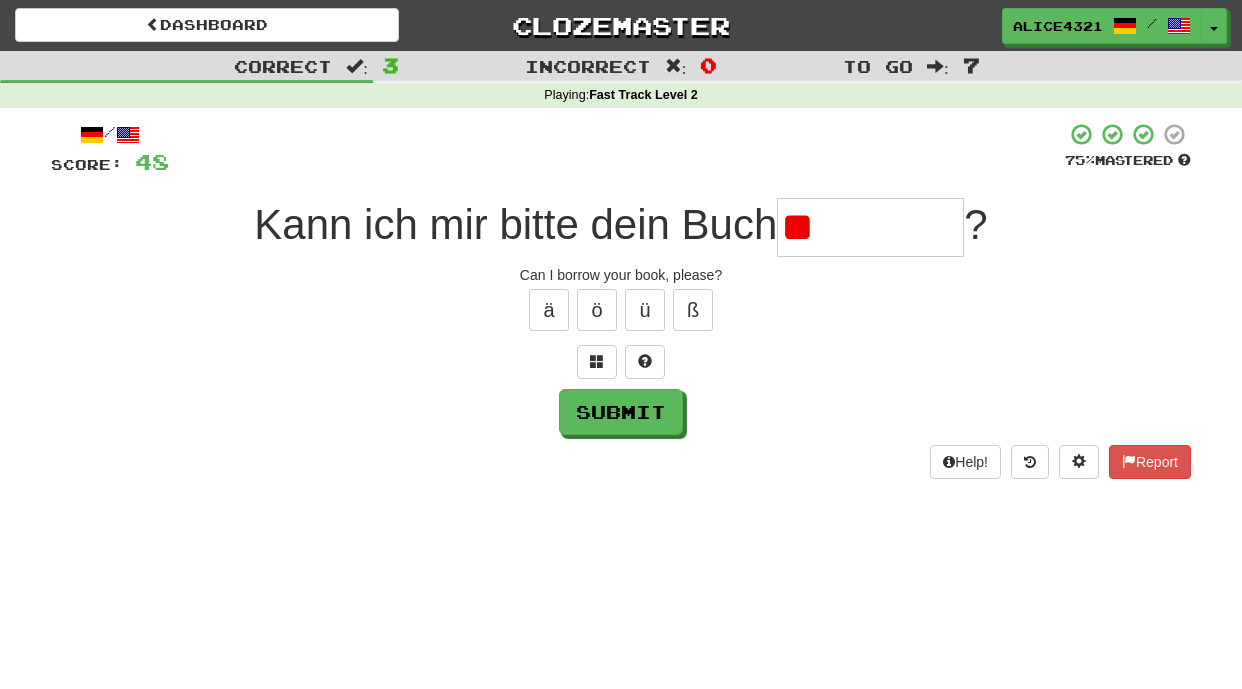 type on "*" 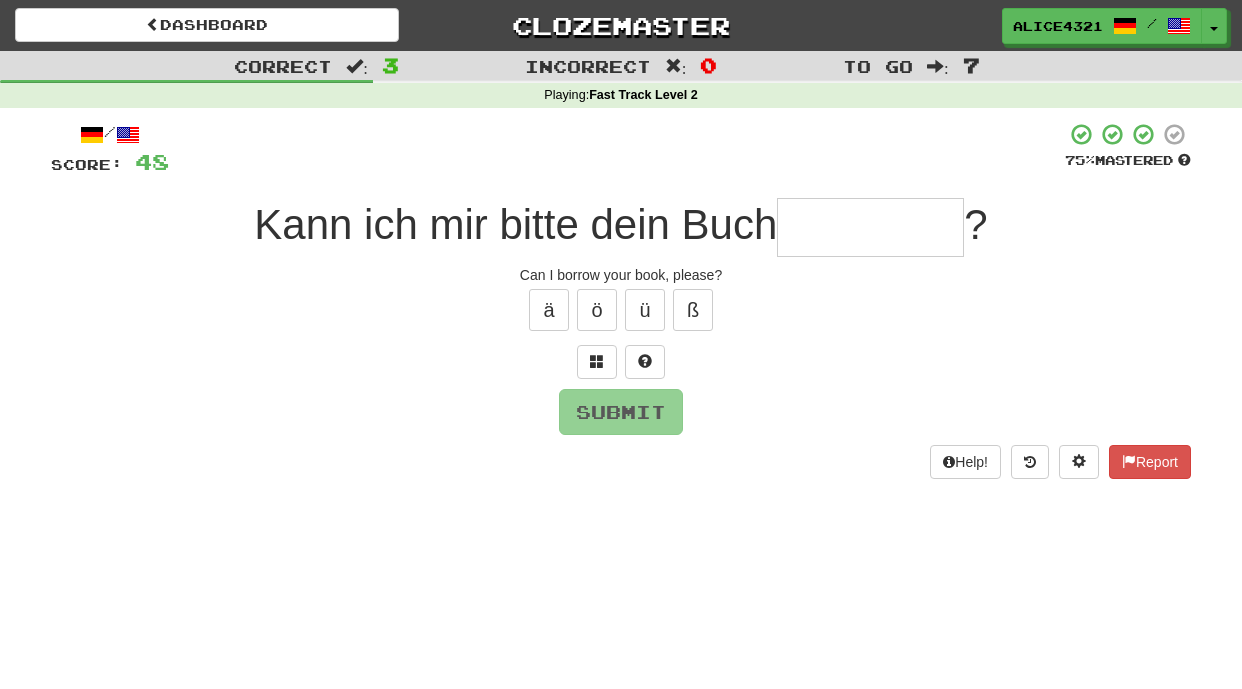 type on "*" 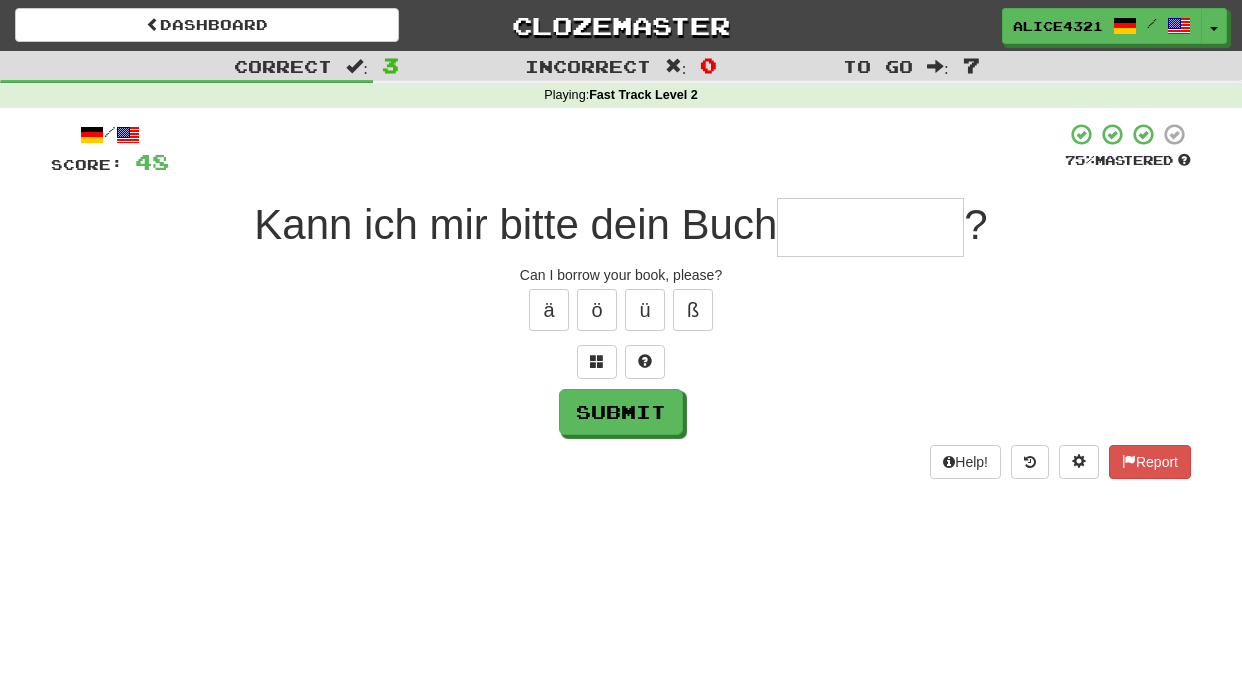 type on "*" 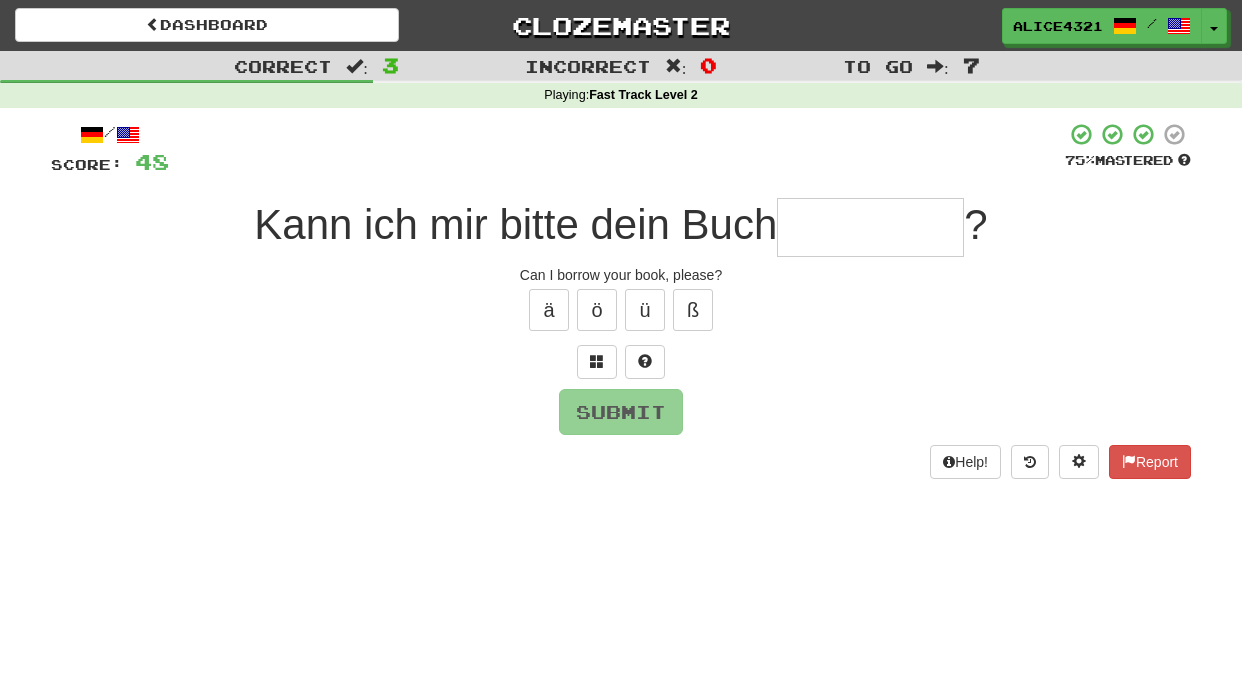 type on "*" 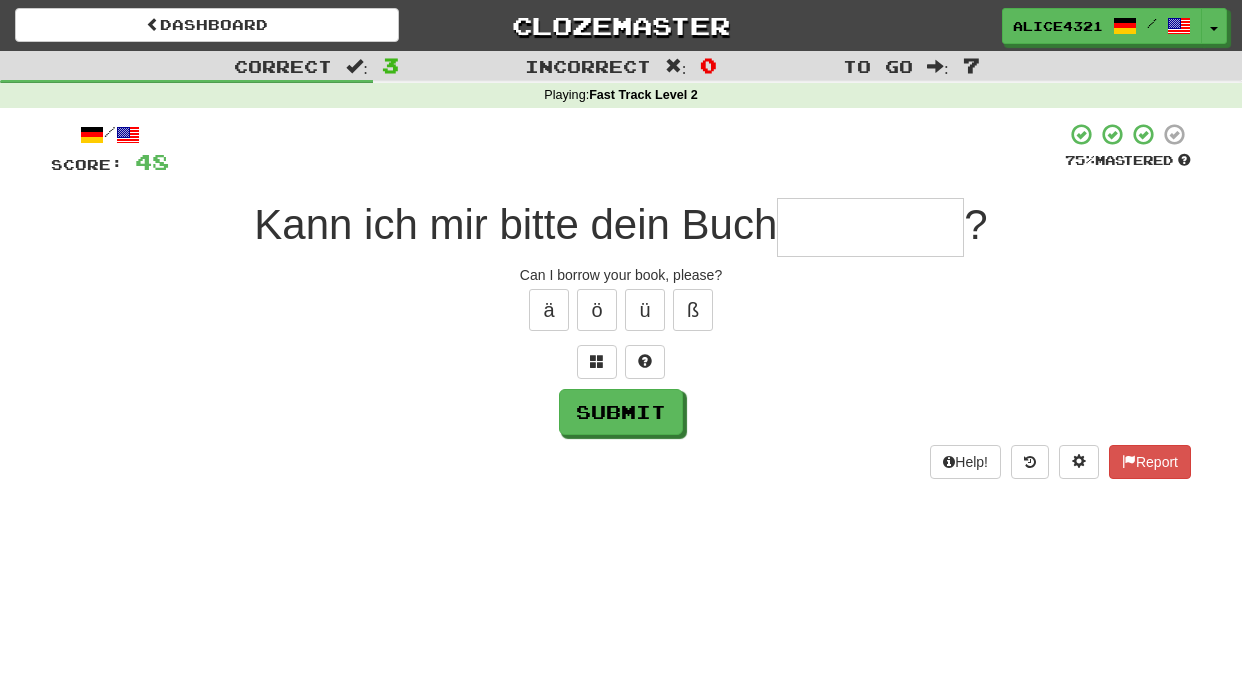 type on "*" 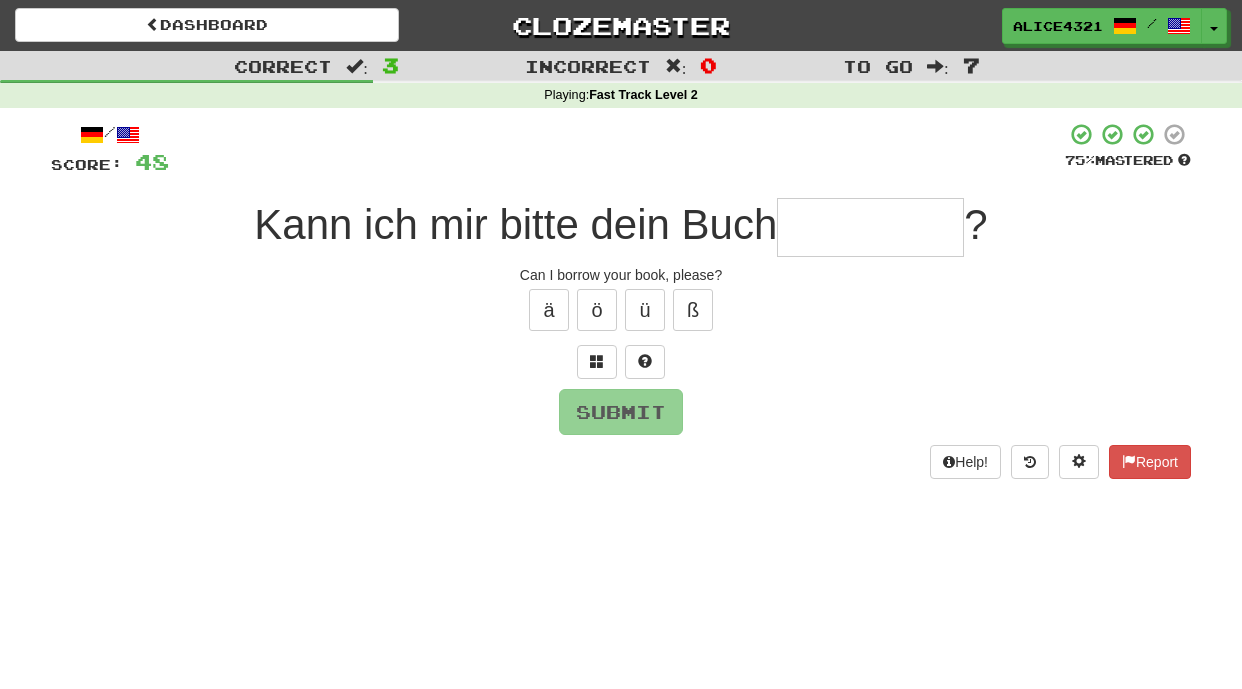 type on "*" 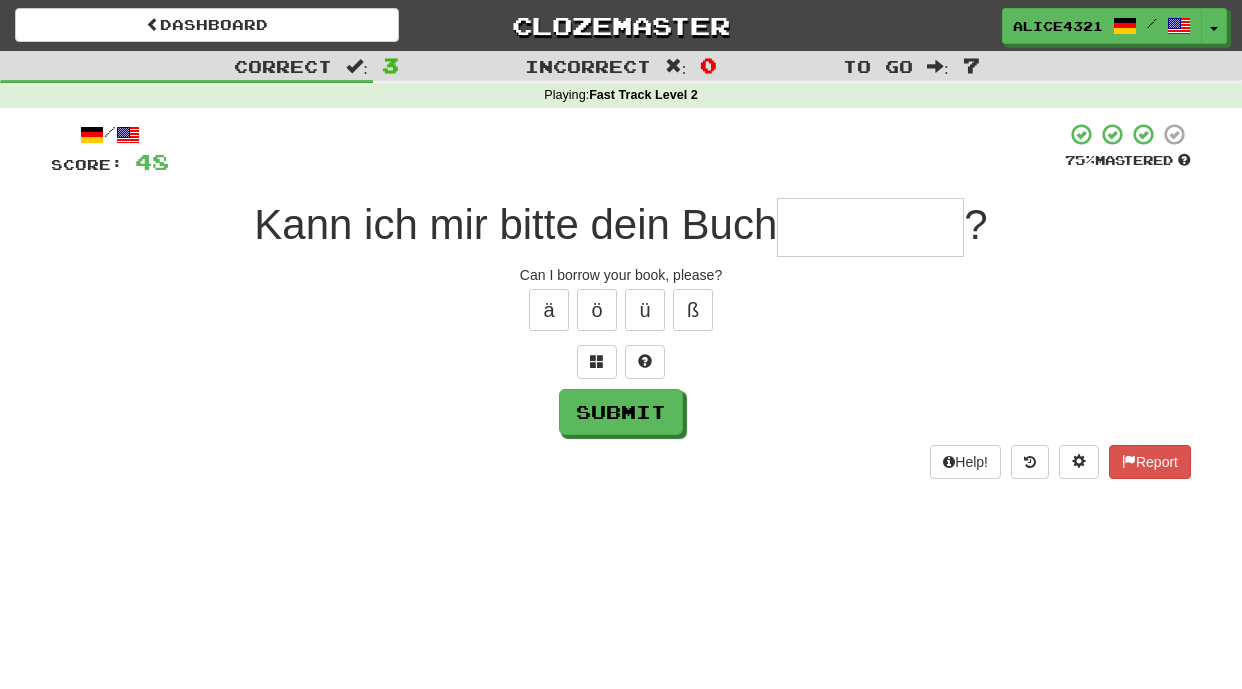type on "*" 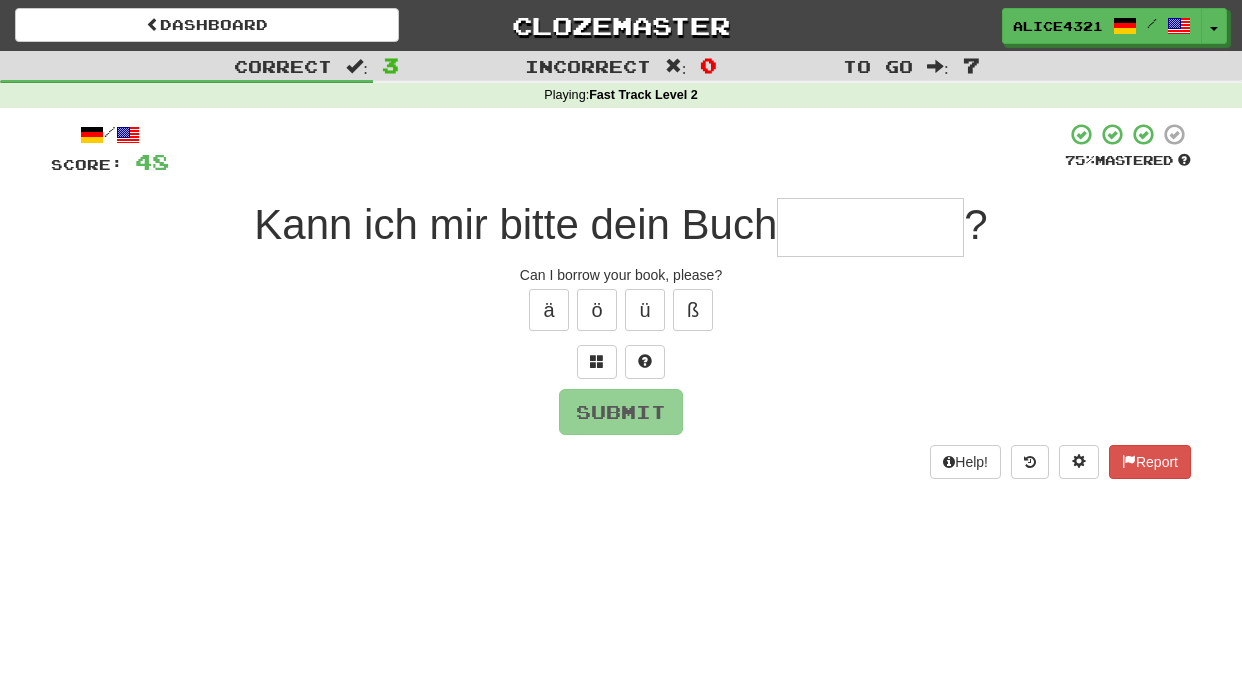 type on "*" 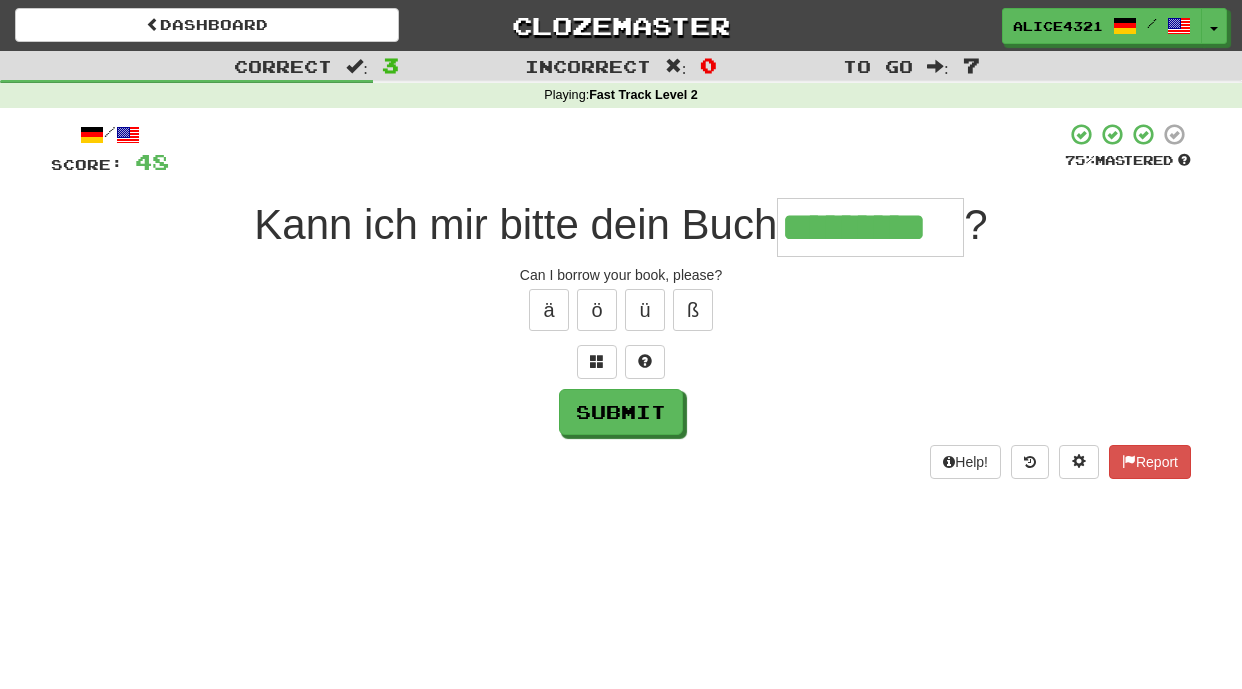 type on "*********" 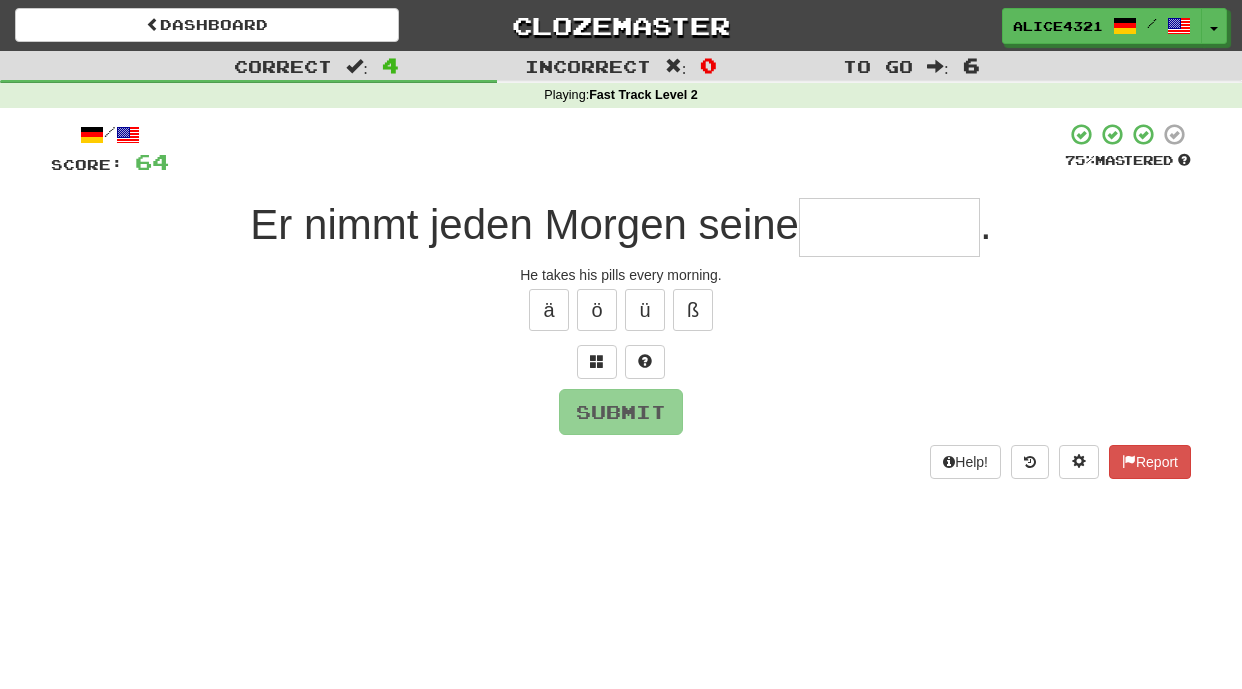 click at bounding box center [889, 227] 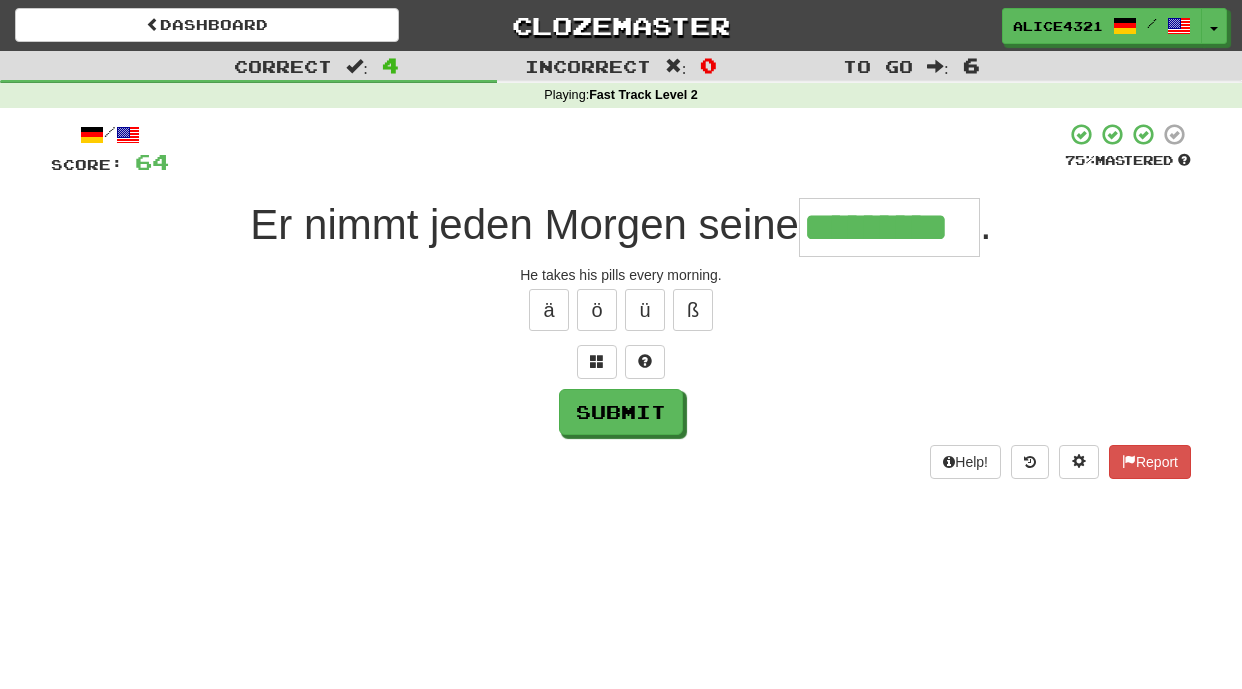 type on "*********" 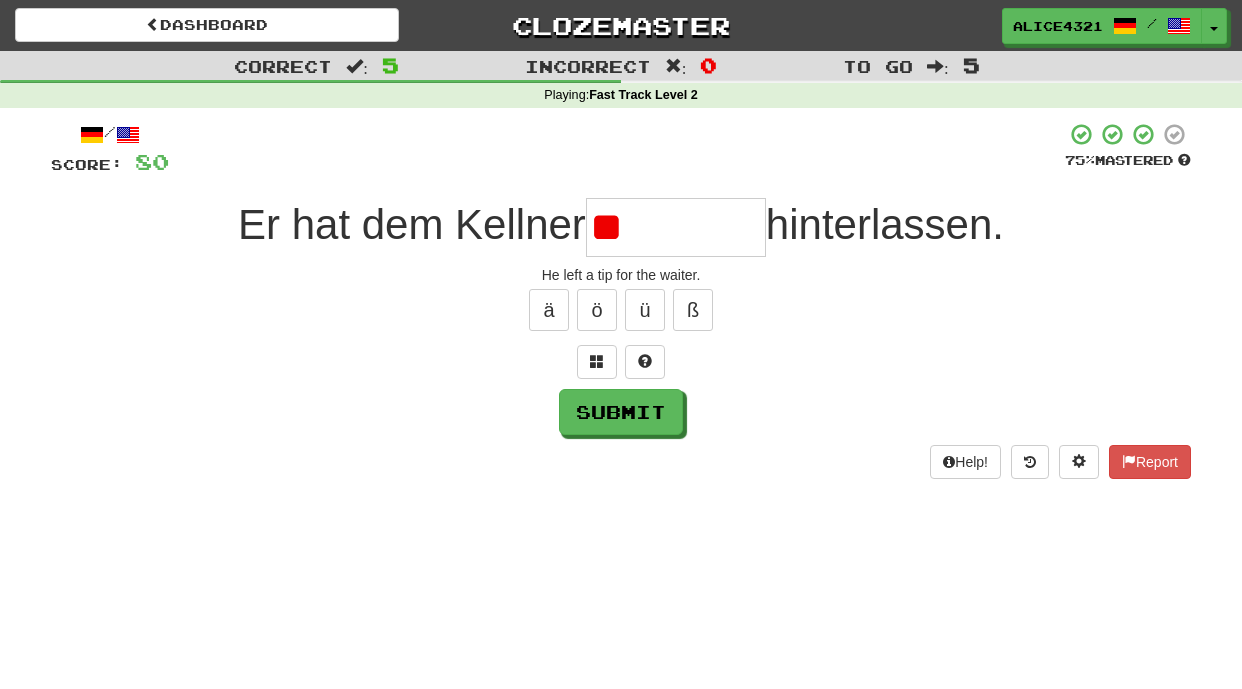 type on "*" 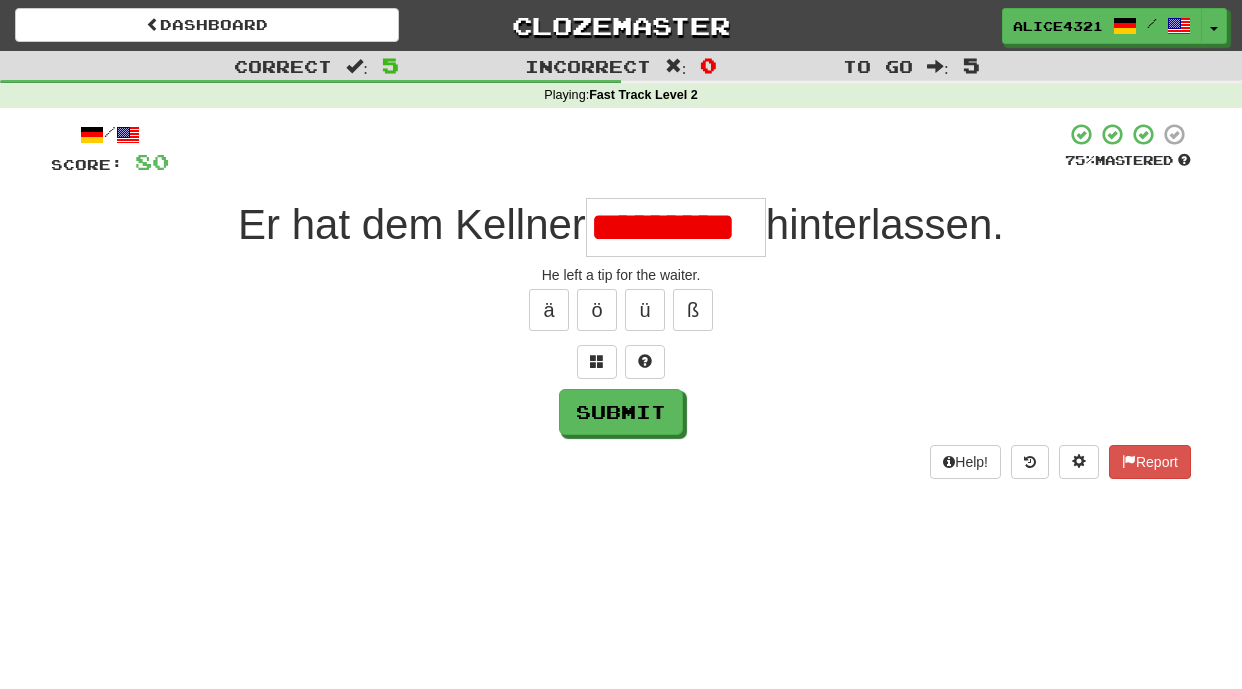 scroll, scrollTop: 0, scrollLeft: 0, axis: both 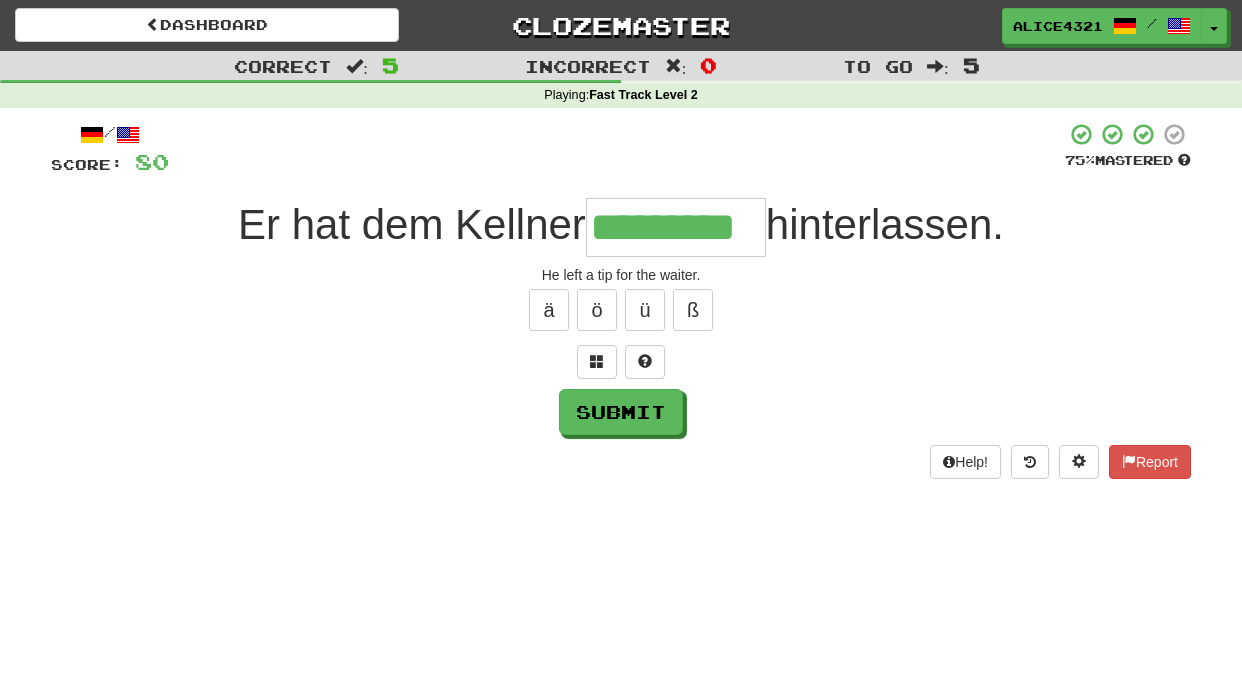 type on "*********" 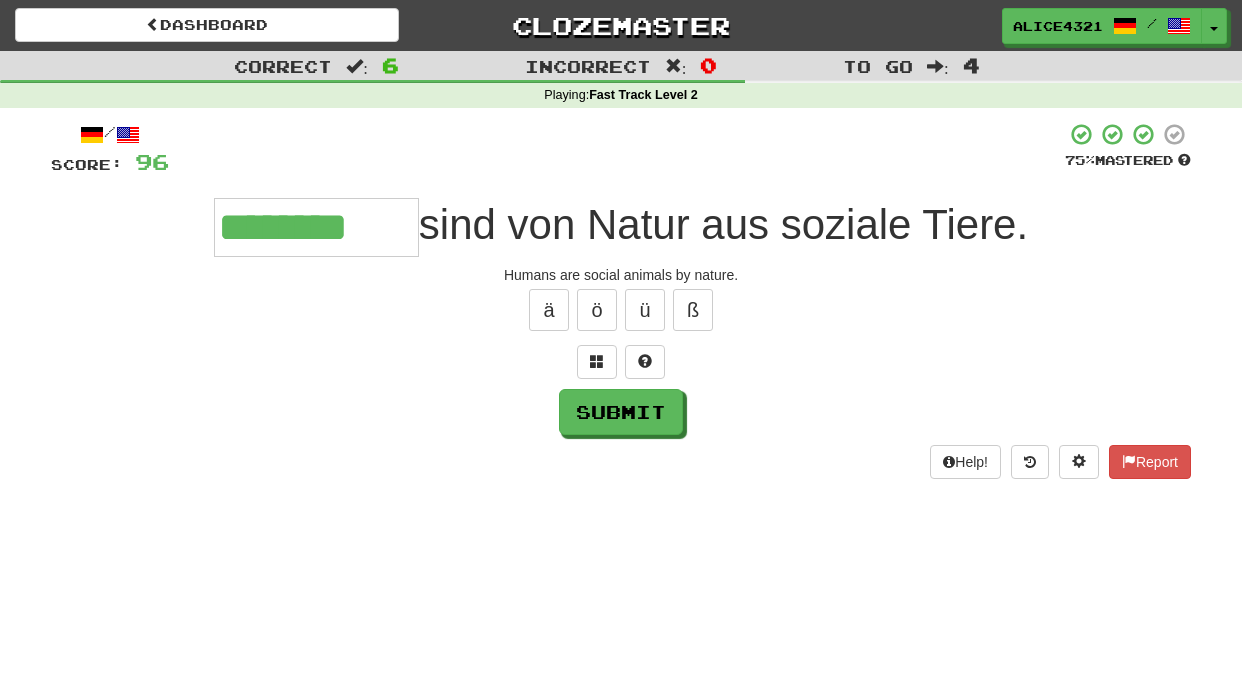 type on "********" 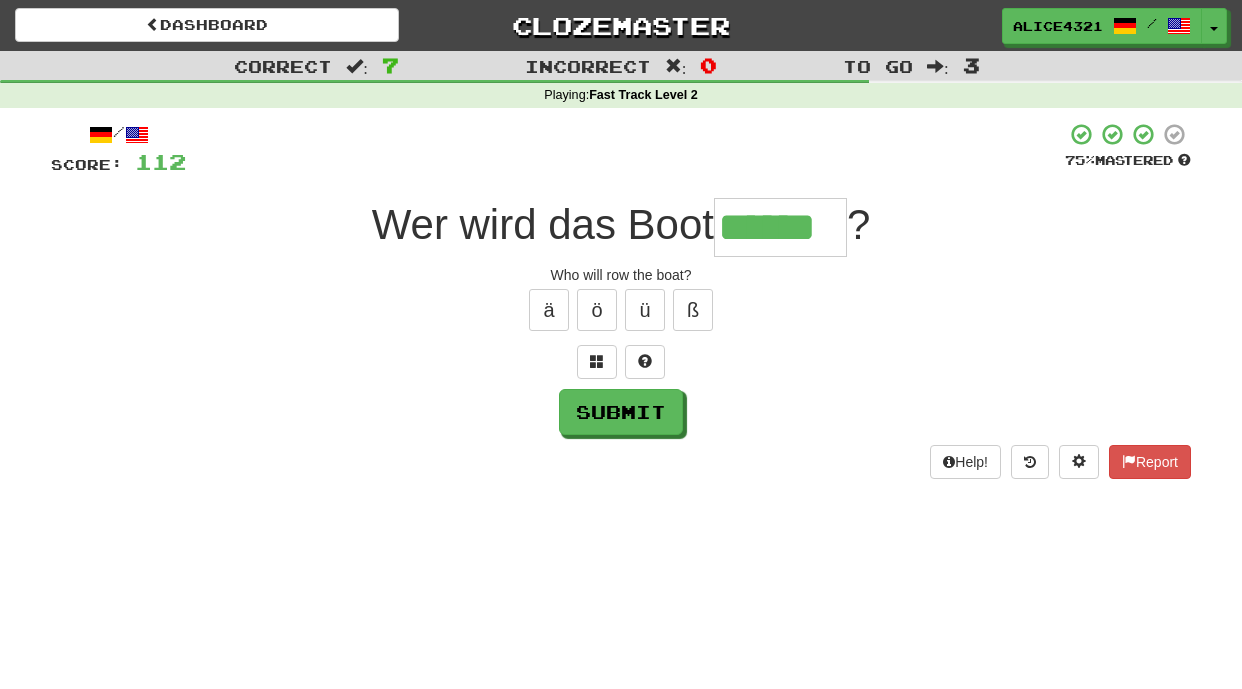 type on "******" 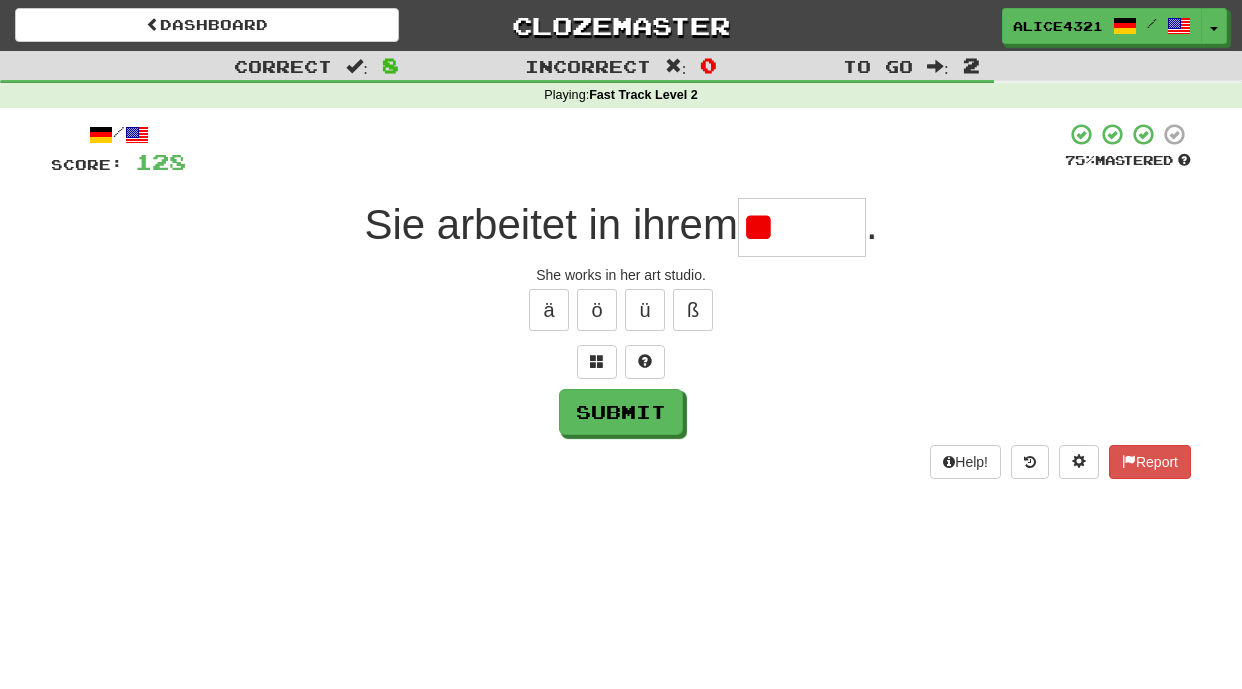type on "*" 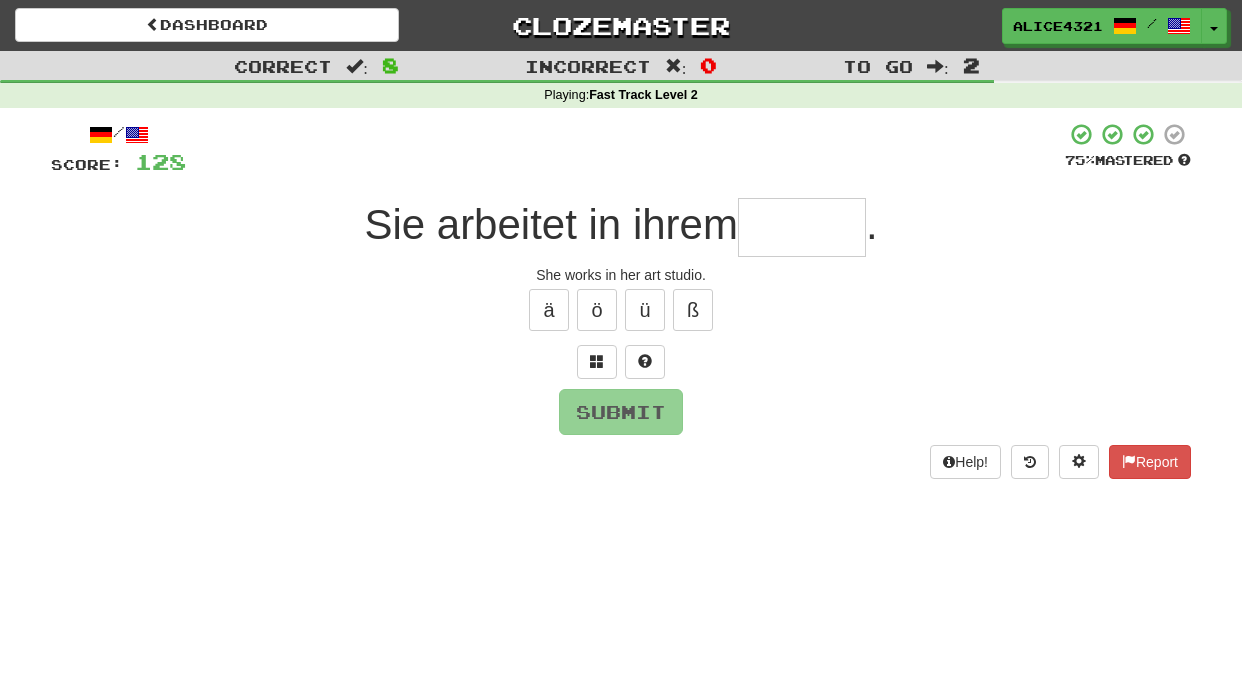 type on "*" 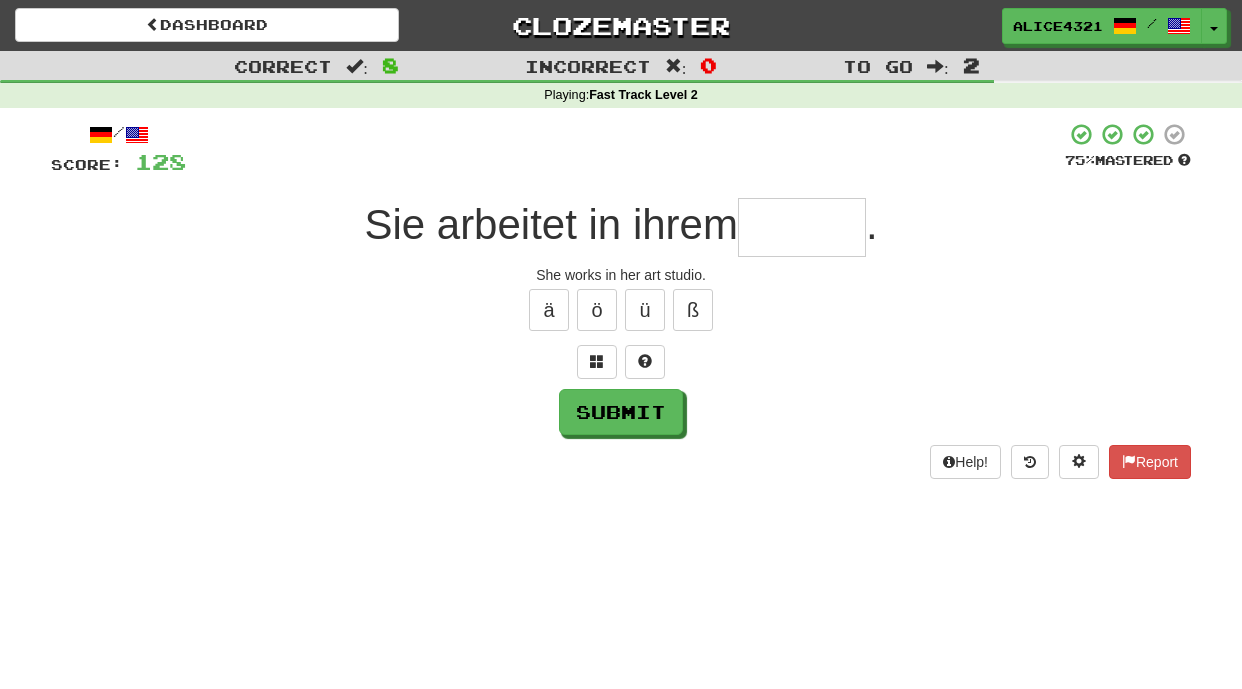 type on "*" 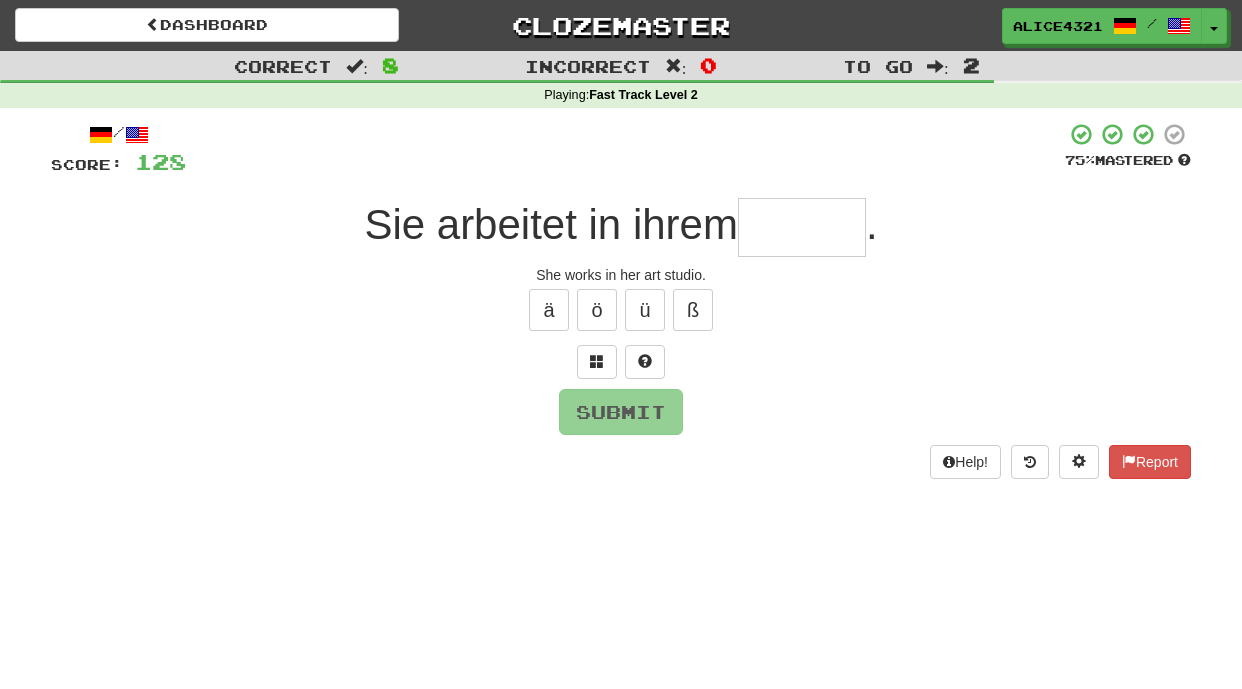 type on "*" 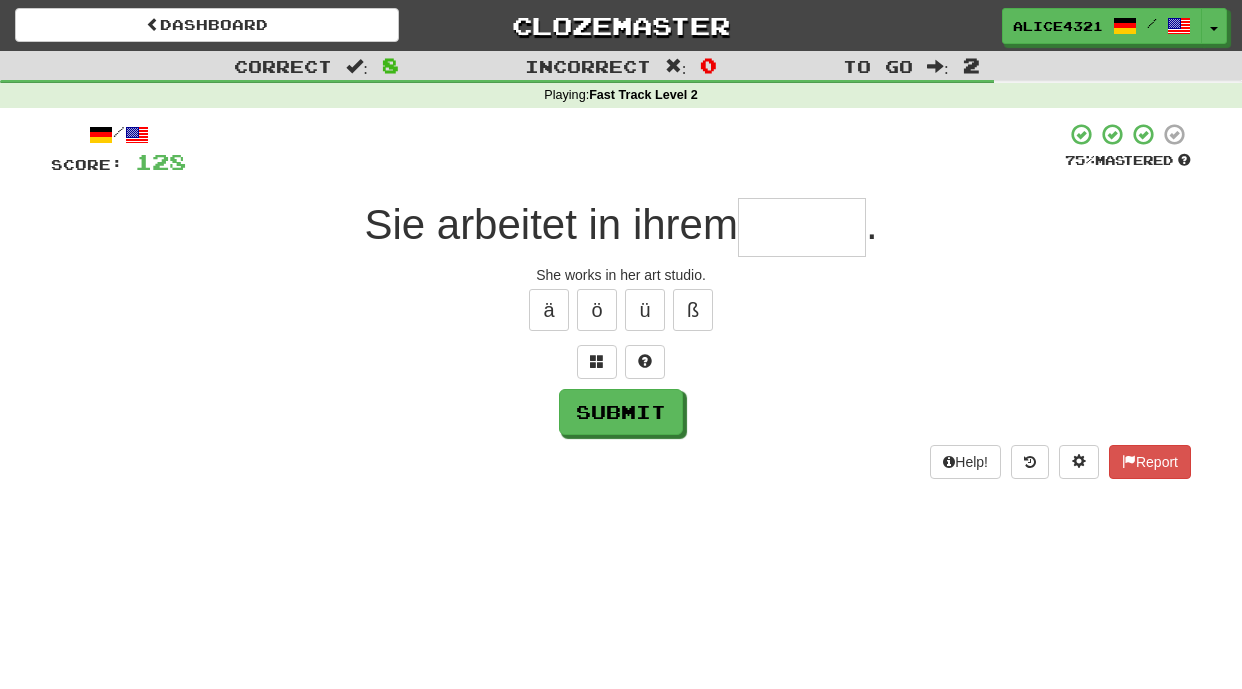 type on "*" 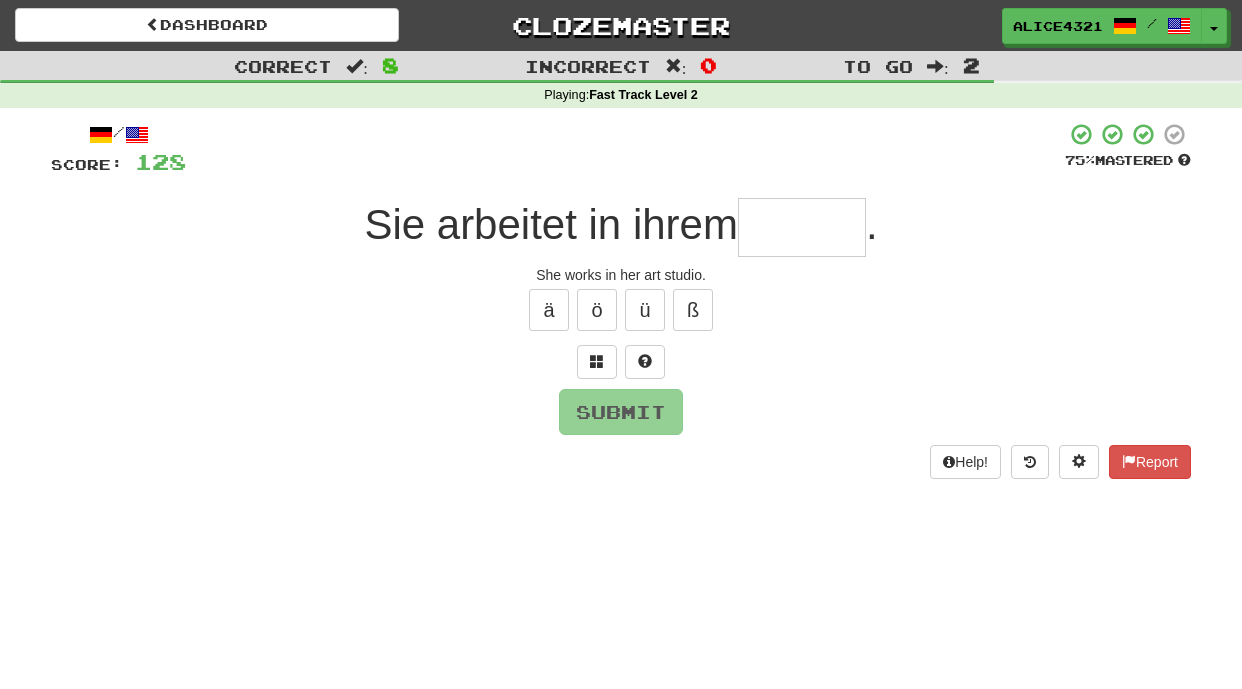 type on "*" 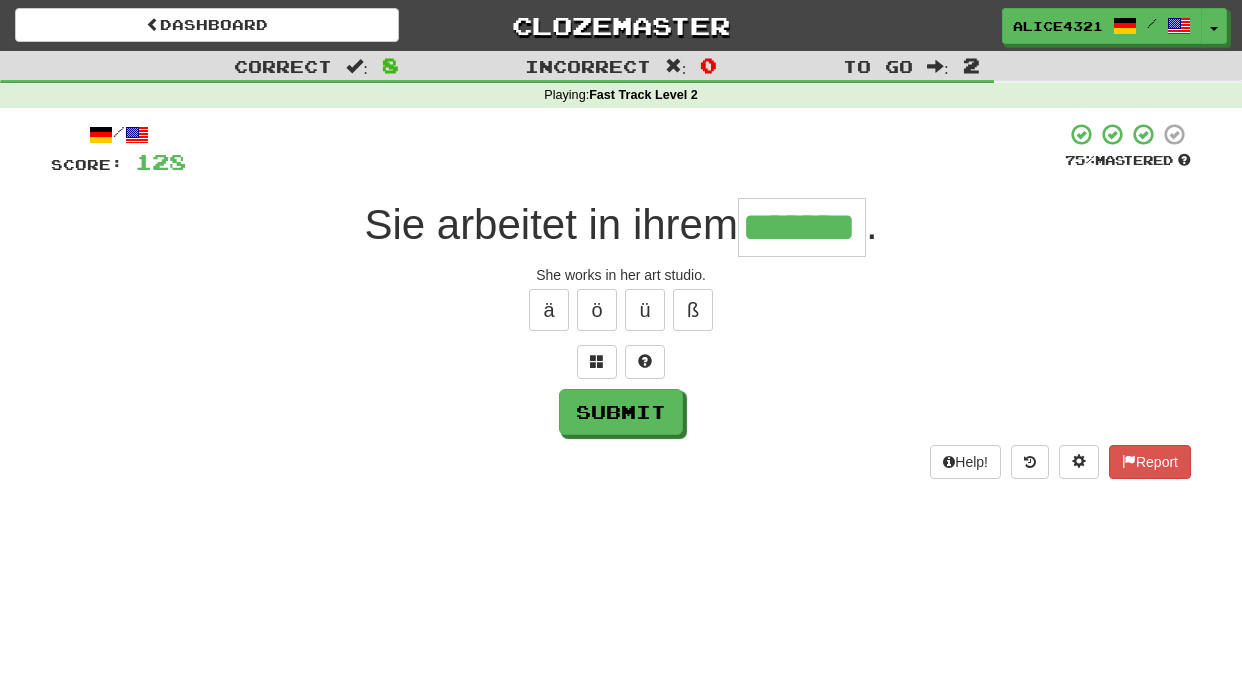 type on "*******" 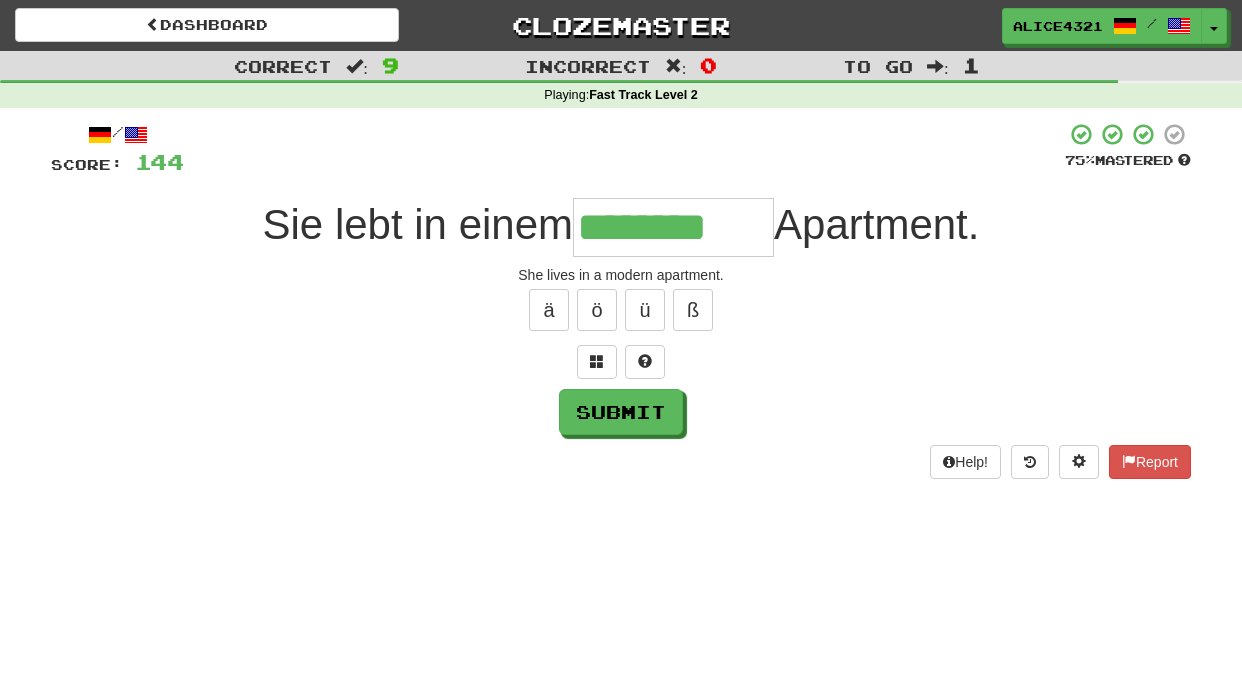 type on "********" 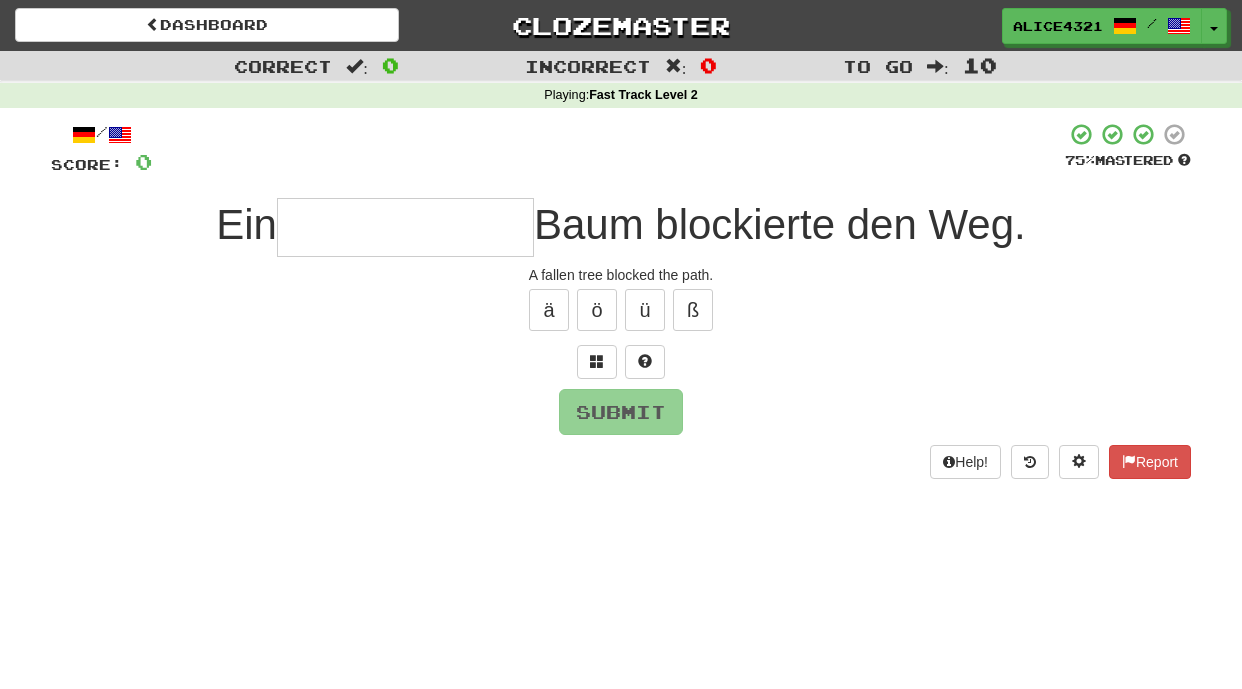 type on "*" 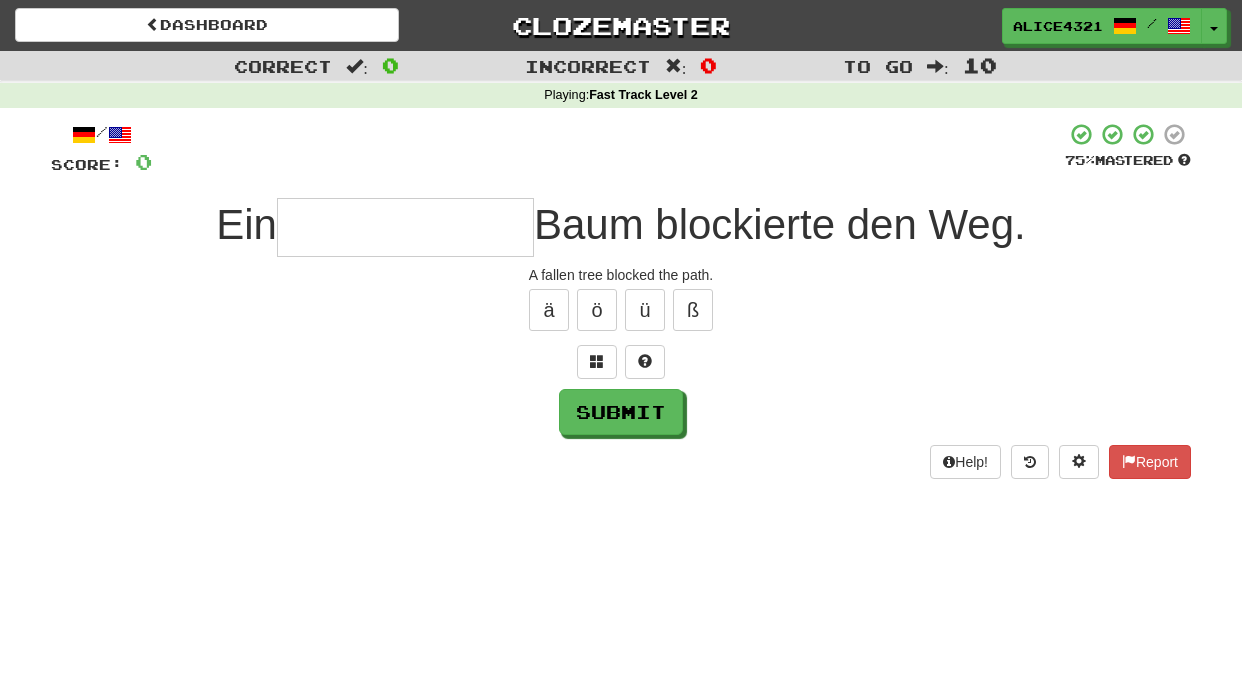 type on "*" 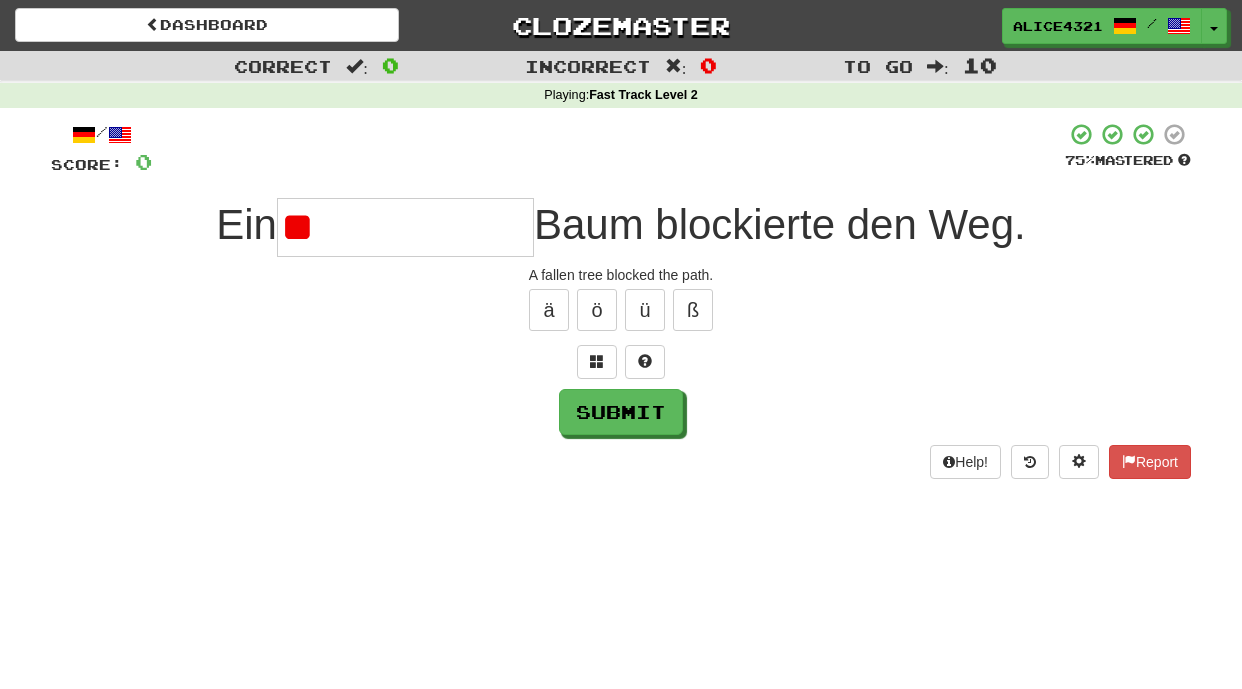 type on "*" 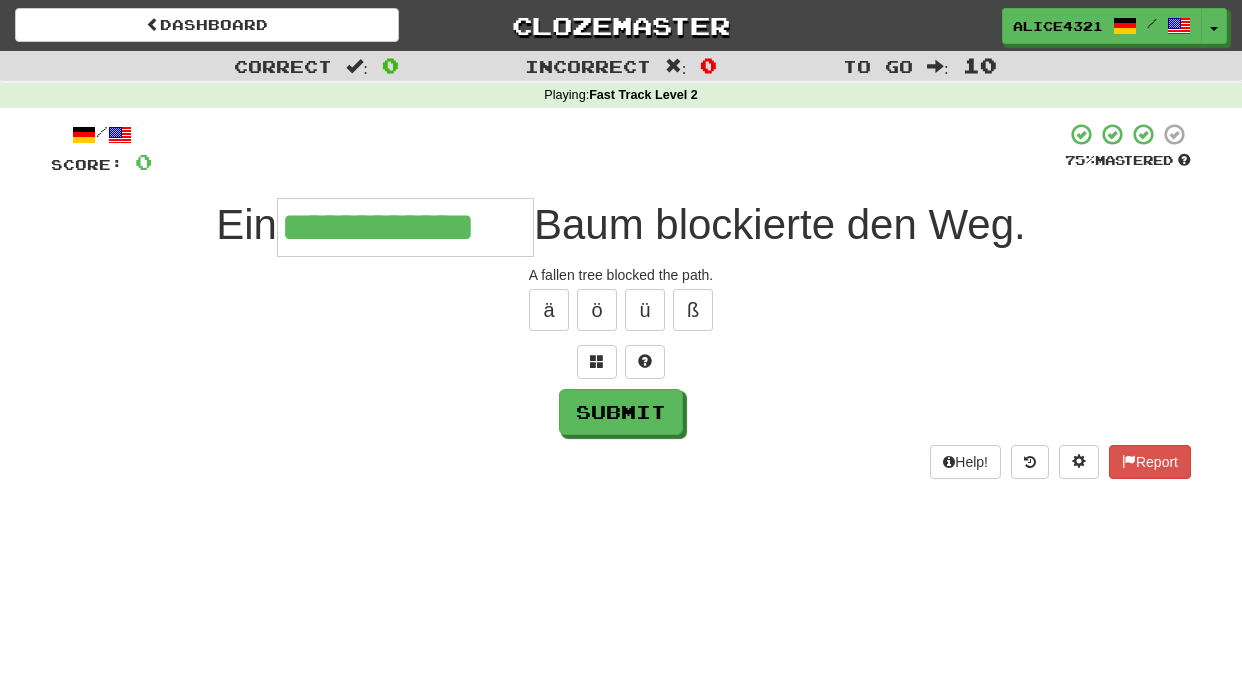 type on "**********" 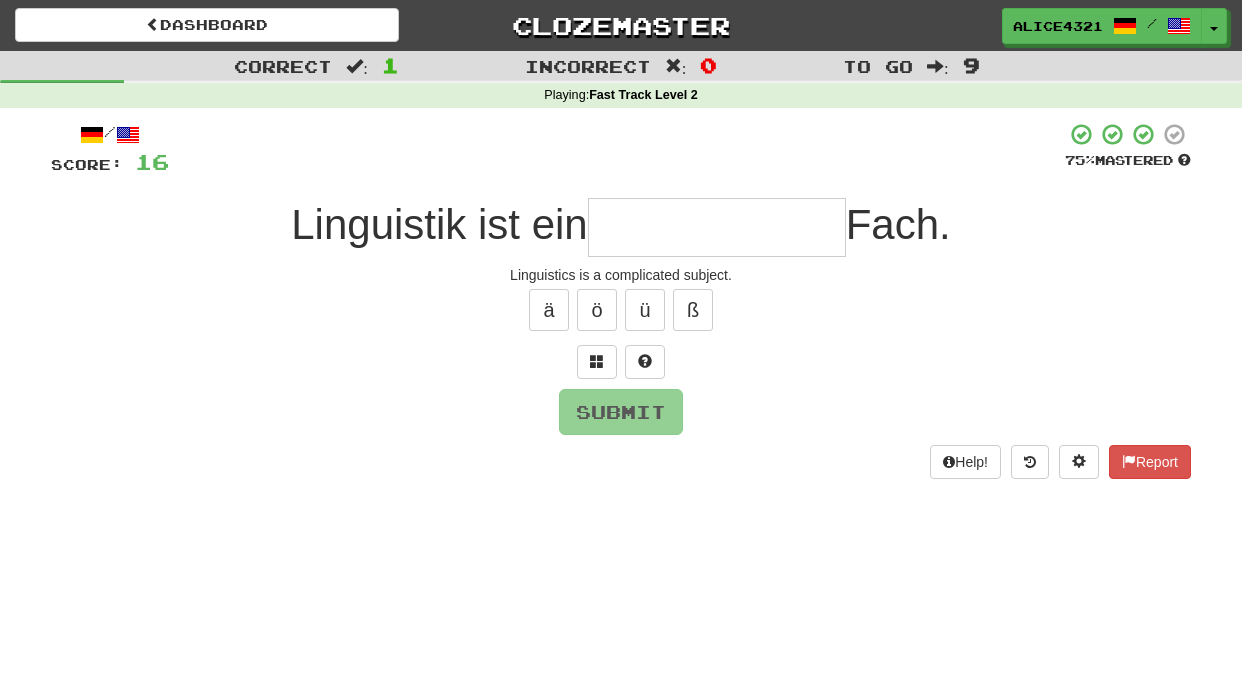 type on "*" 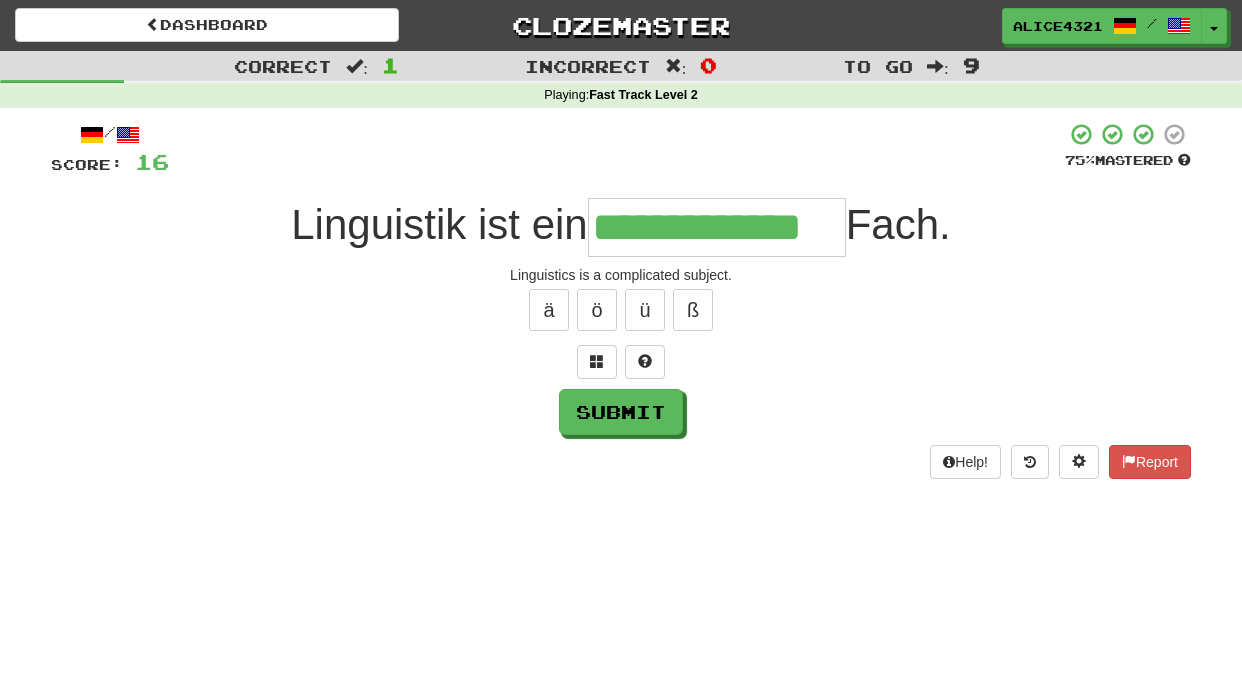 type on "**********" 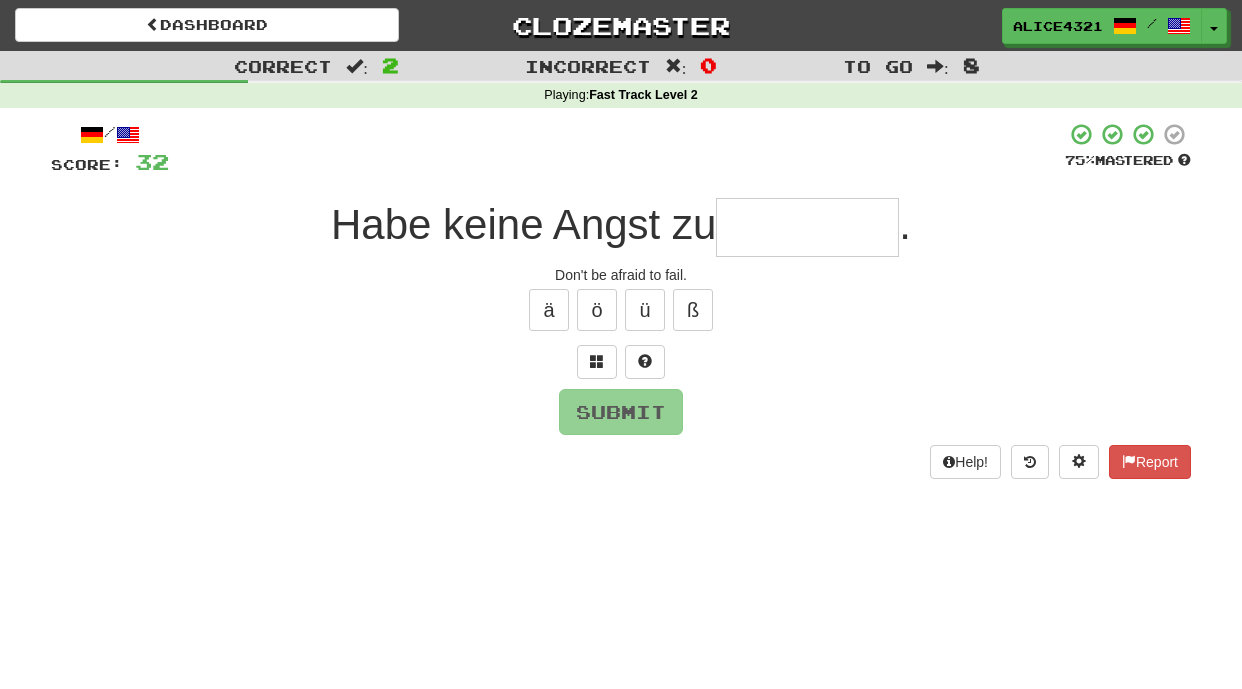 type on "*" 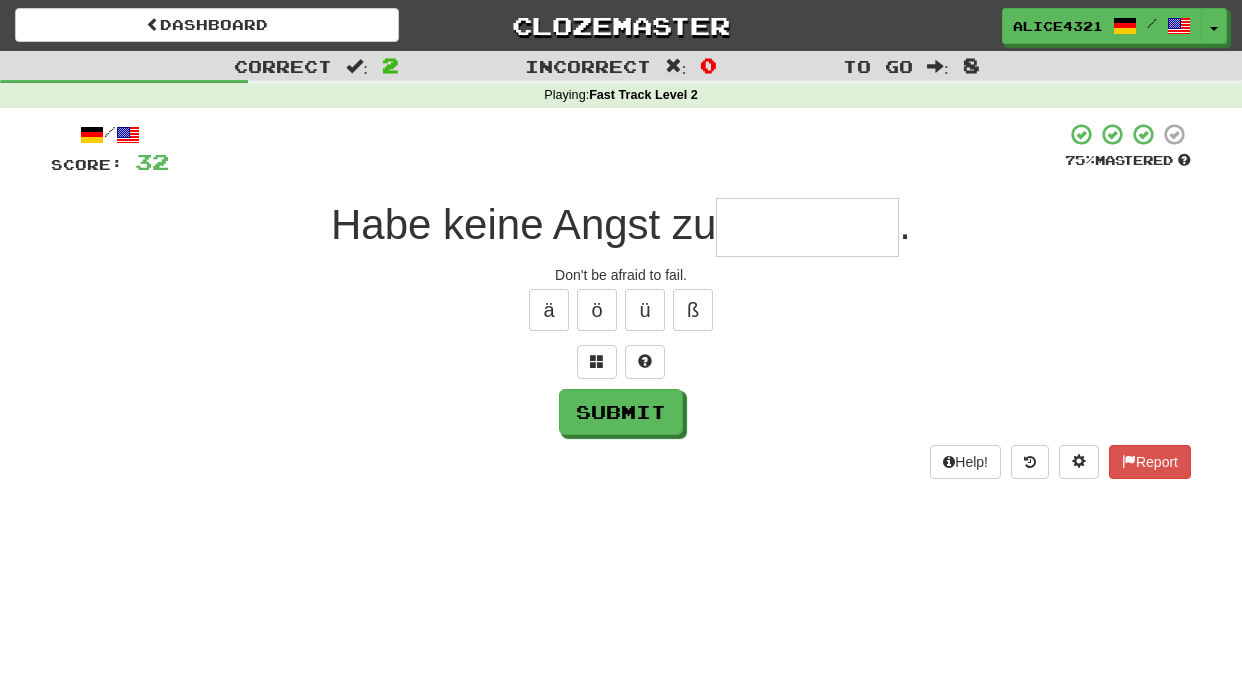 type on "*" 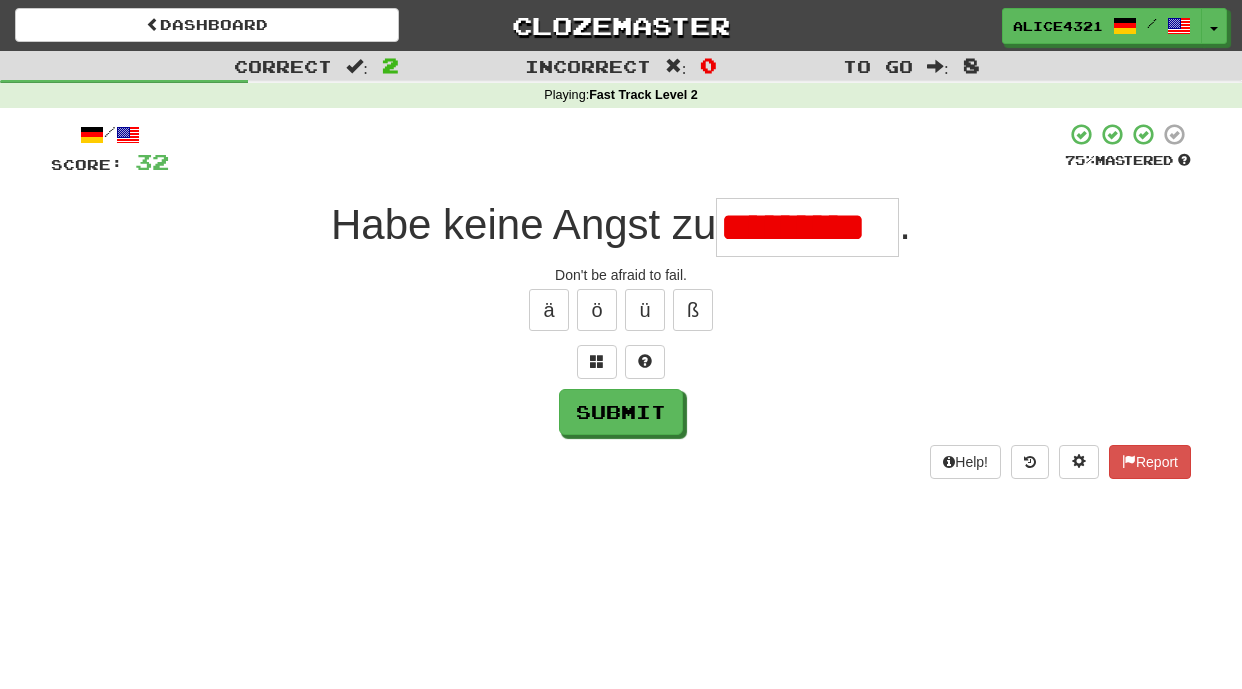scroll, scrollTop: 0, scrollLeft: 0, axis: both 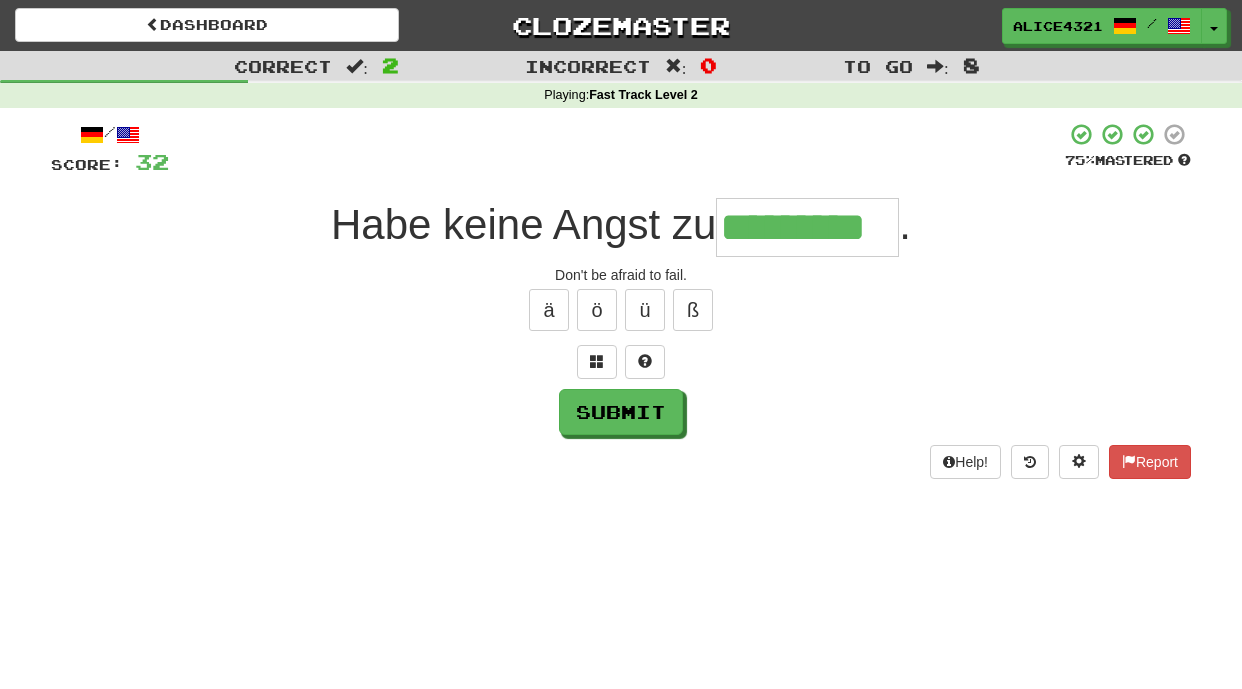 type on "*********" 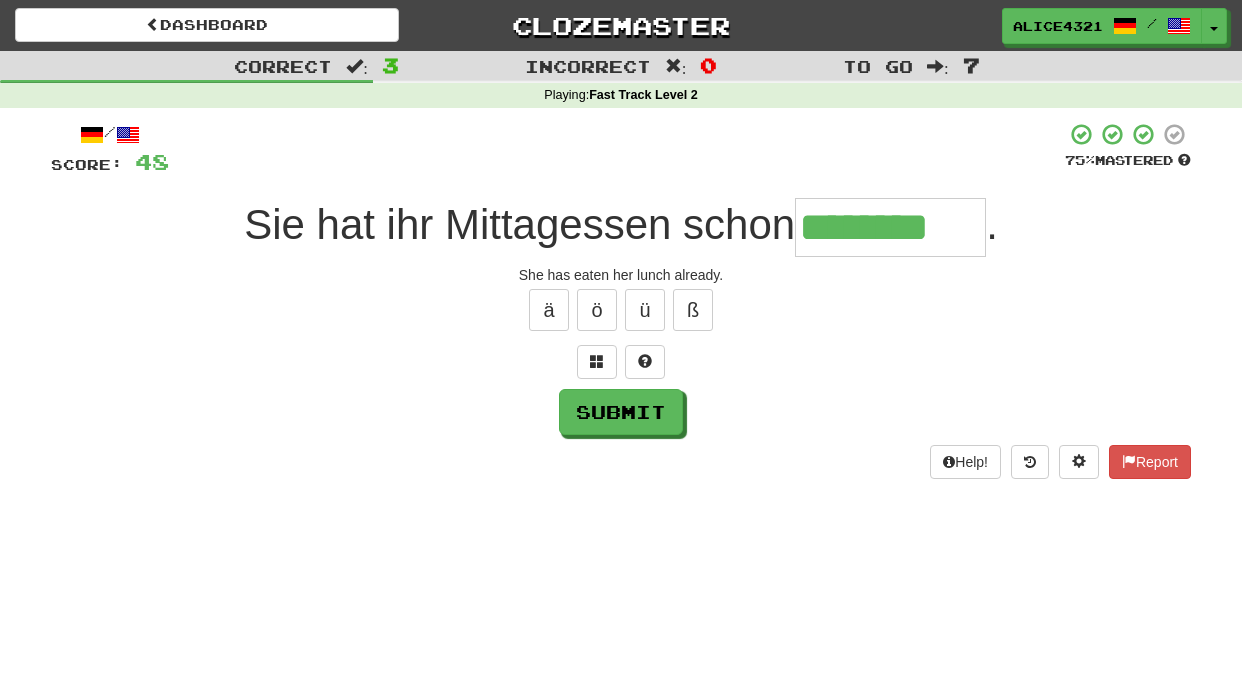 type on "********" 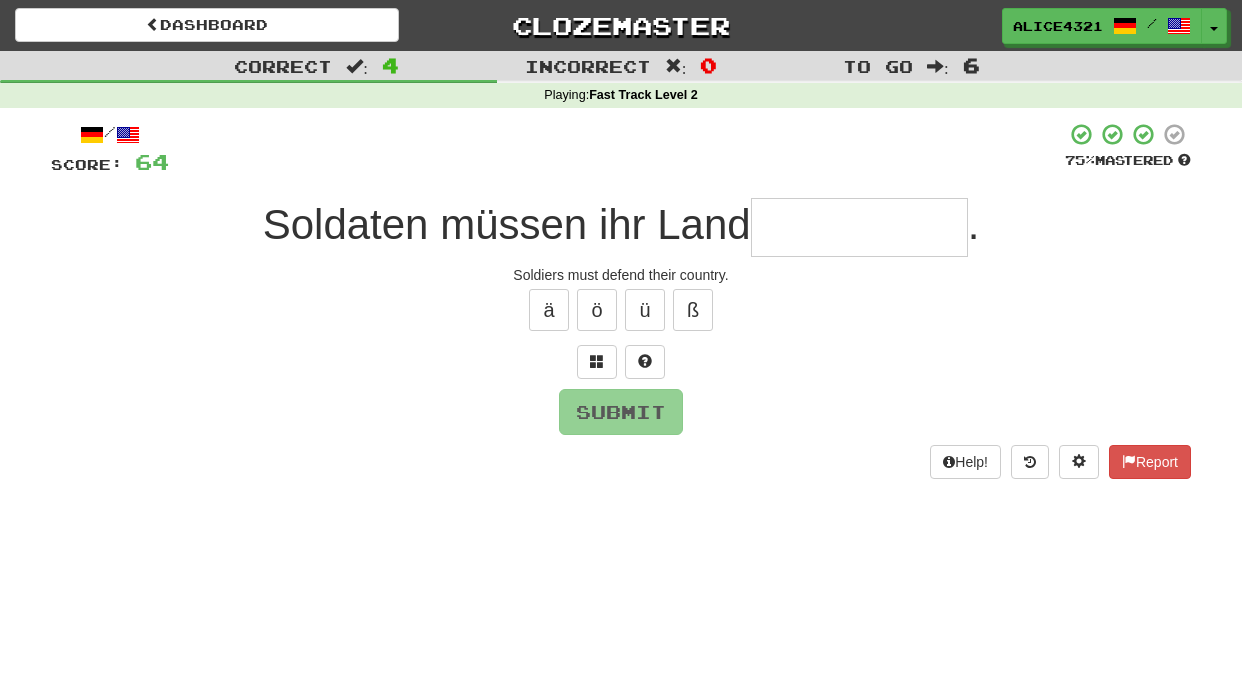 click at bounding box center (859, 227) 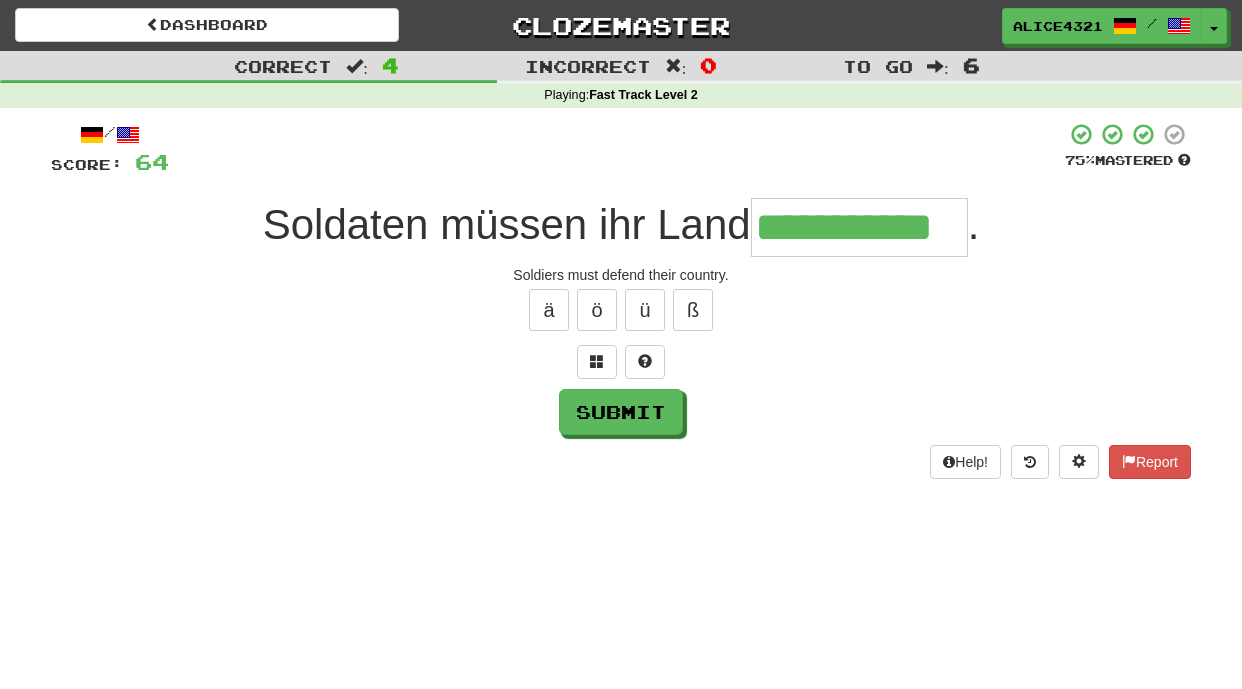 type on "**********" 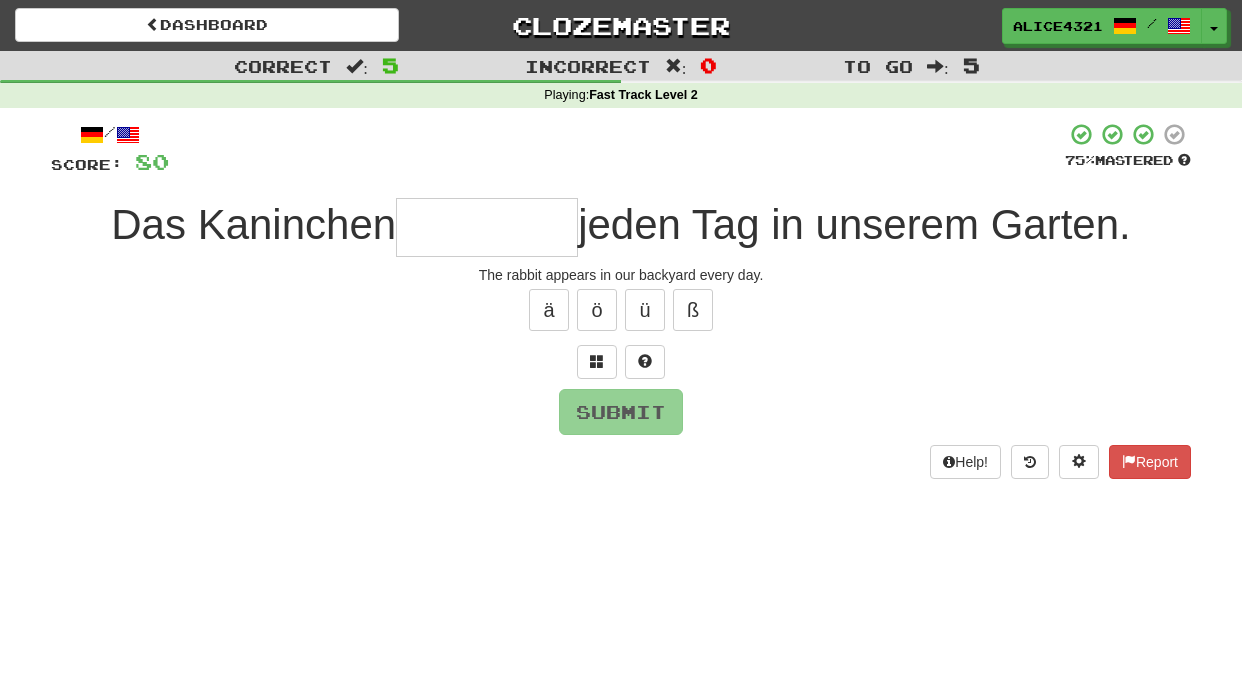 type on "*" 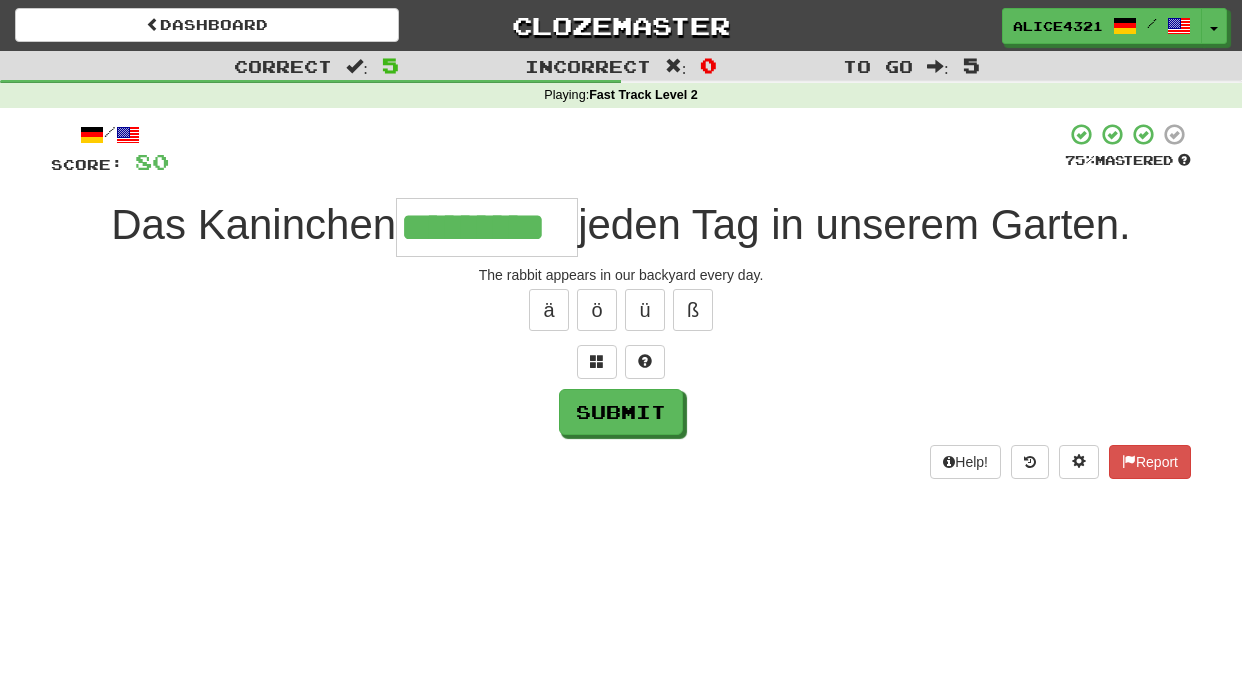 type on "*********" 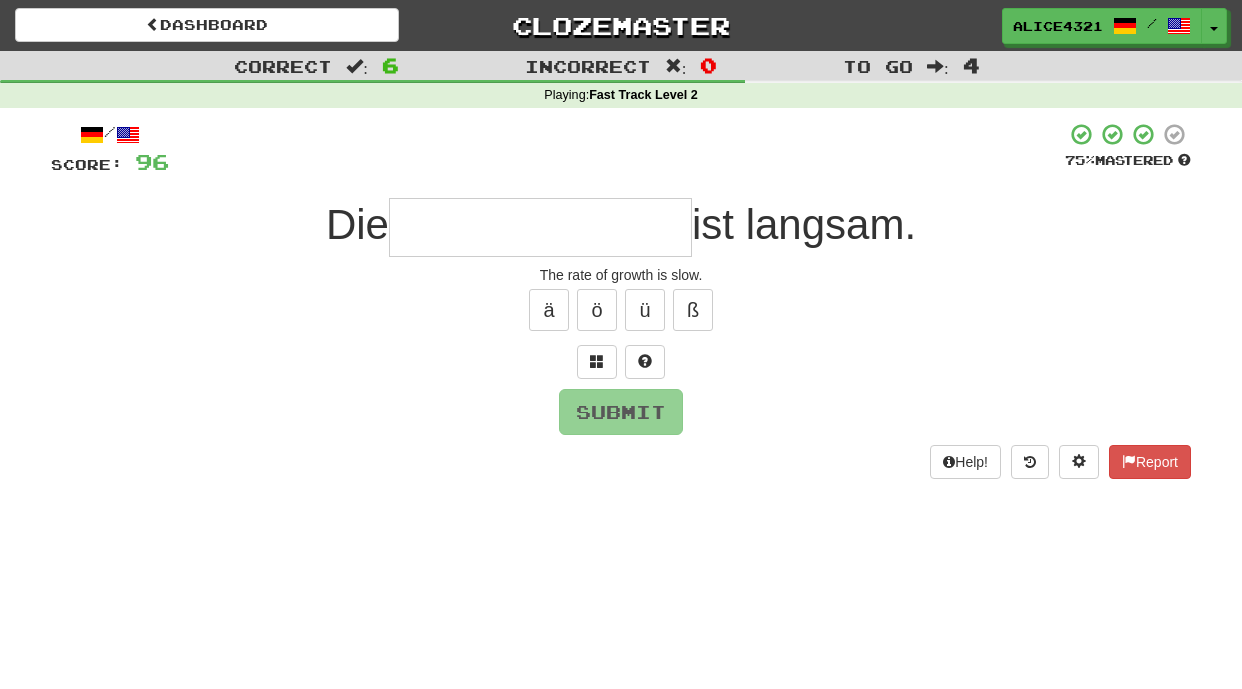 type on "*" 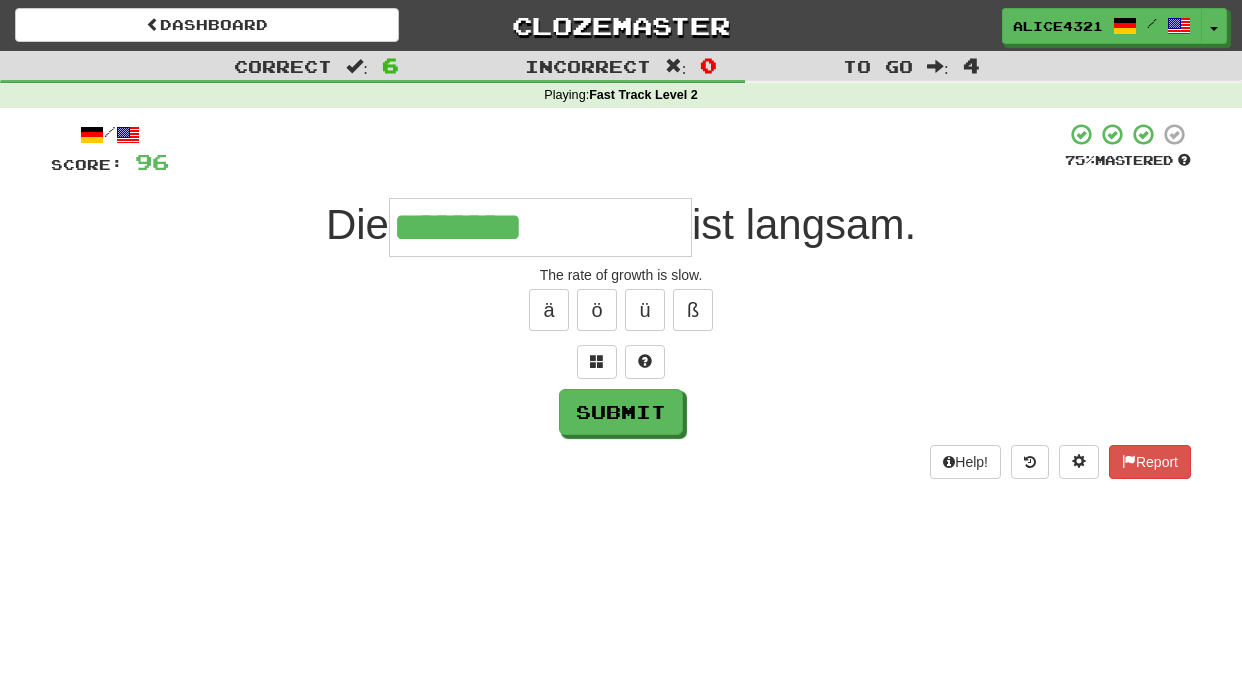 click on "ä ö ü ß" at bounding box center (621, 310) 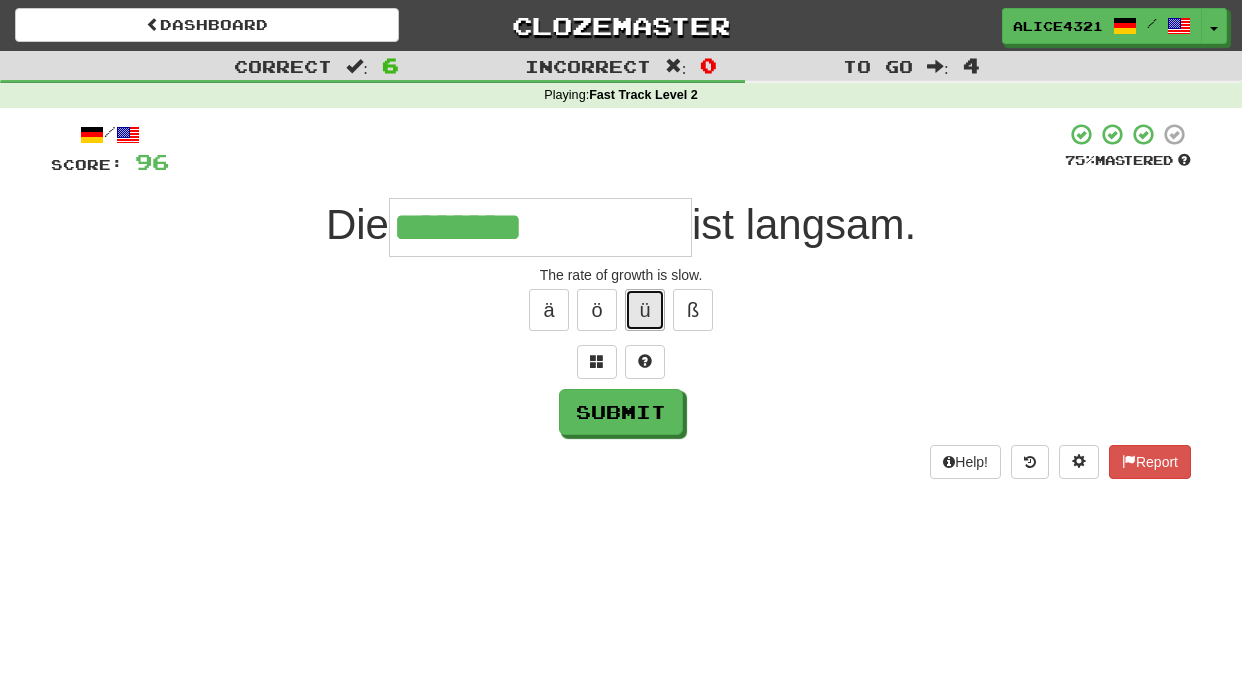 click on "ü" at bounding box center (645, 310) 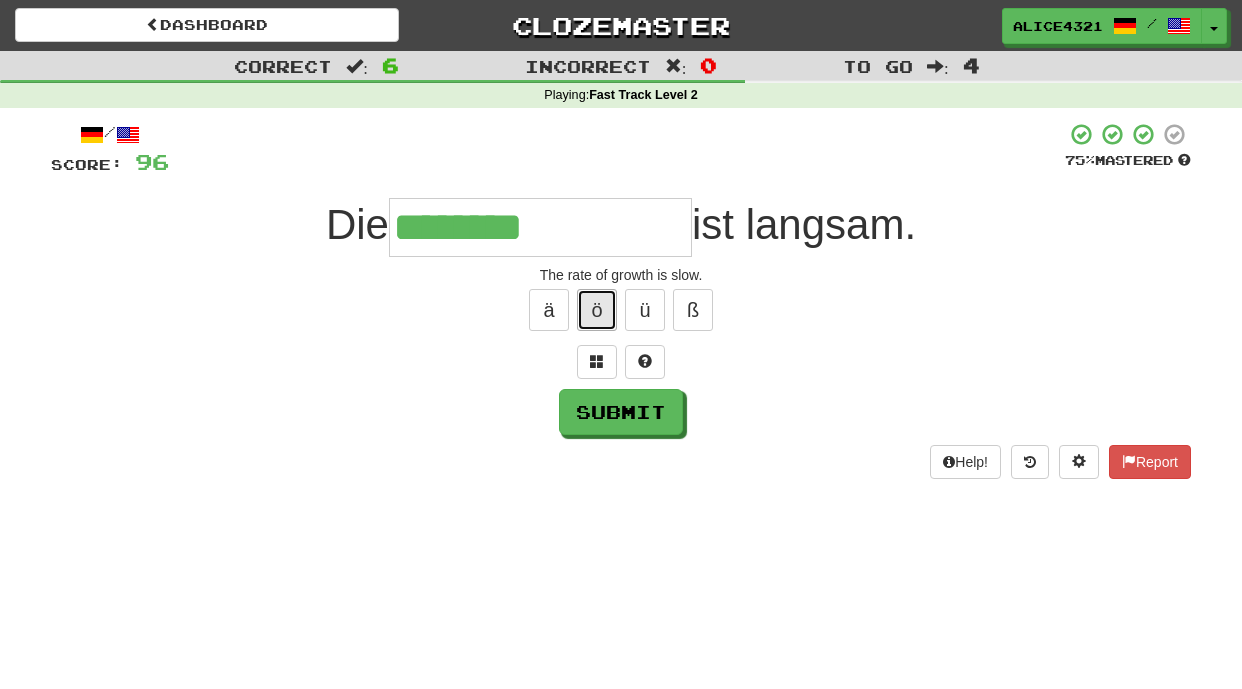 click on "ö" at bounding box center [597, 310] 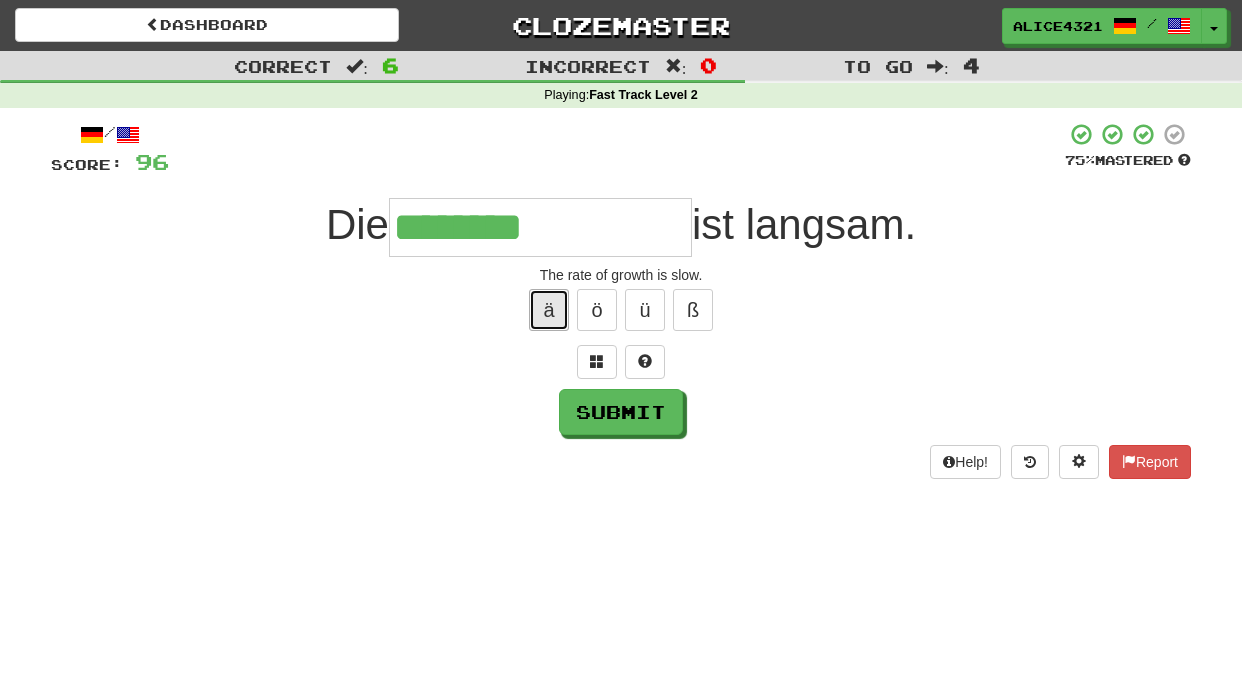 click on "ä" at bounding box center (549, 310) 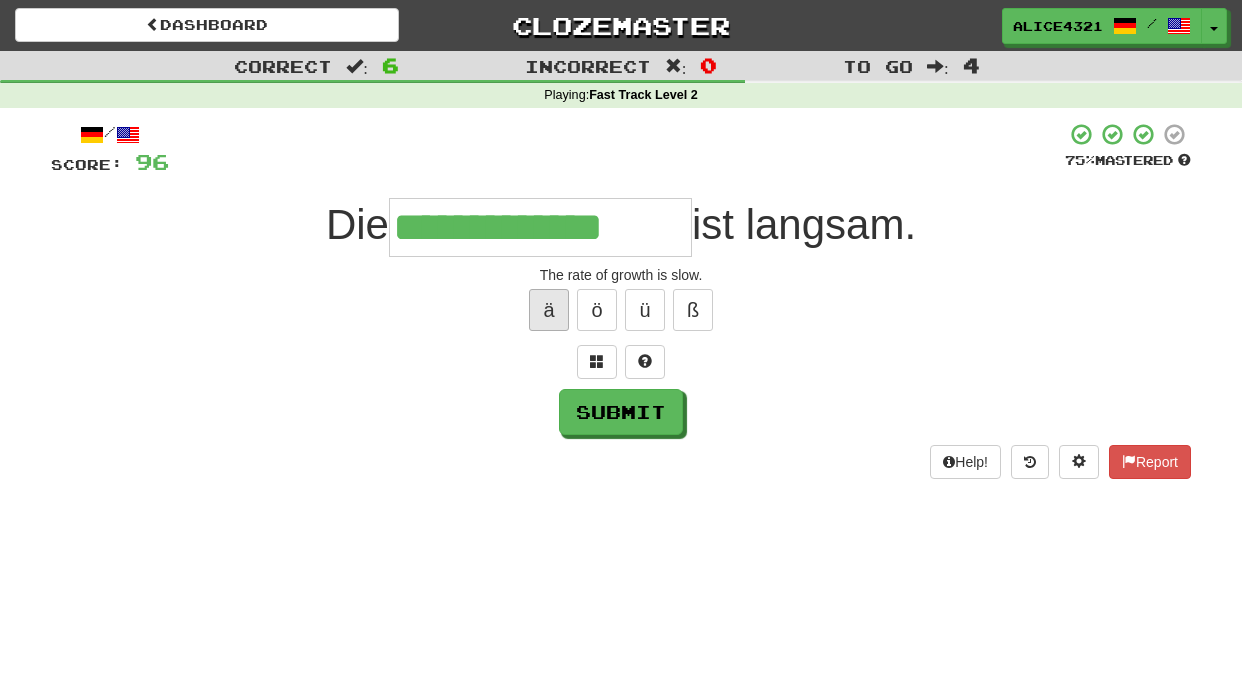 type on "**********" 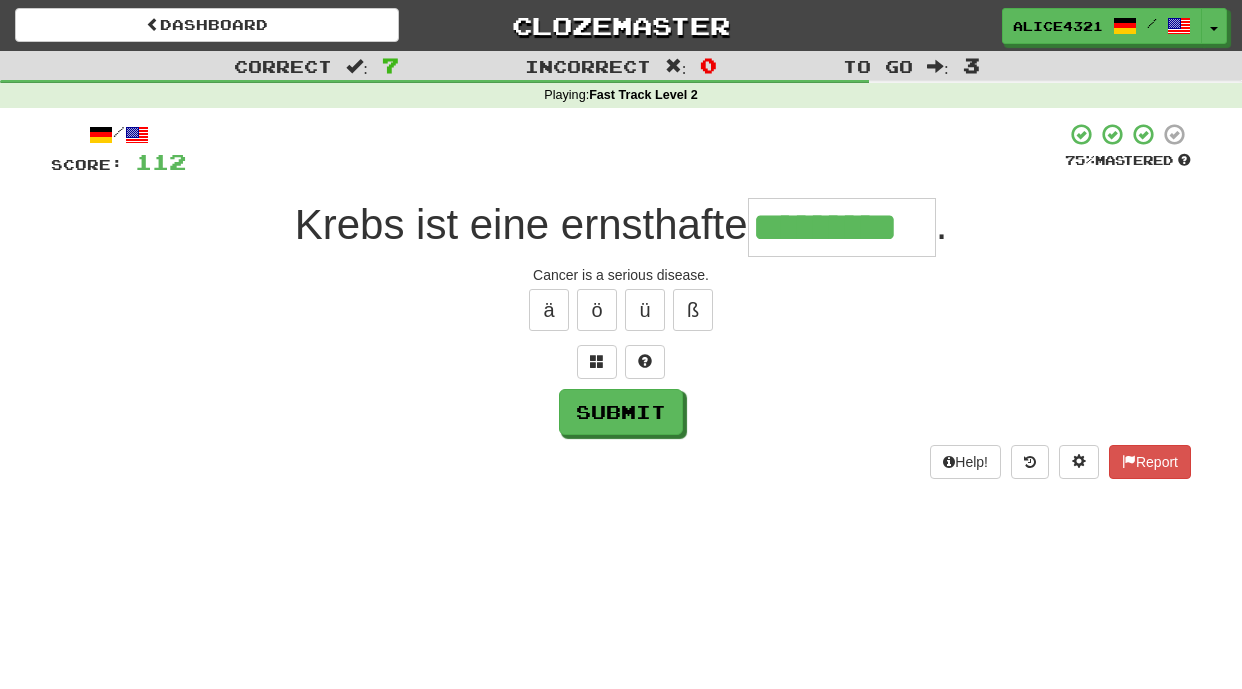 type on "*********" 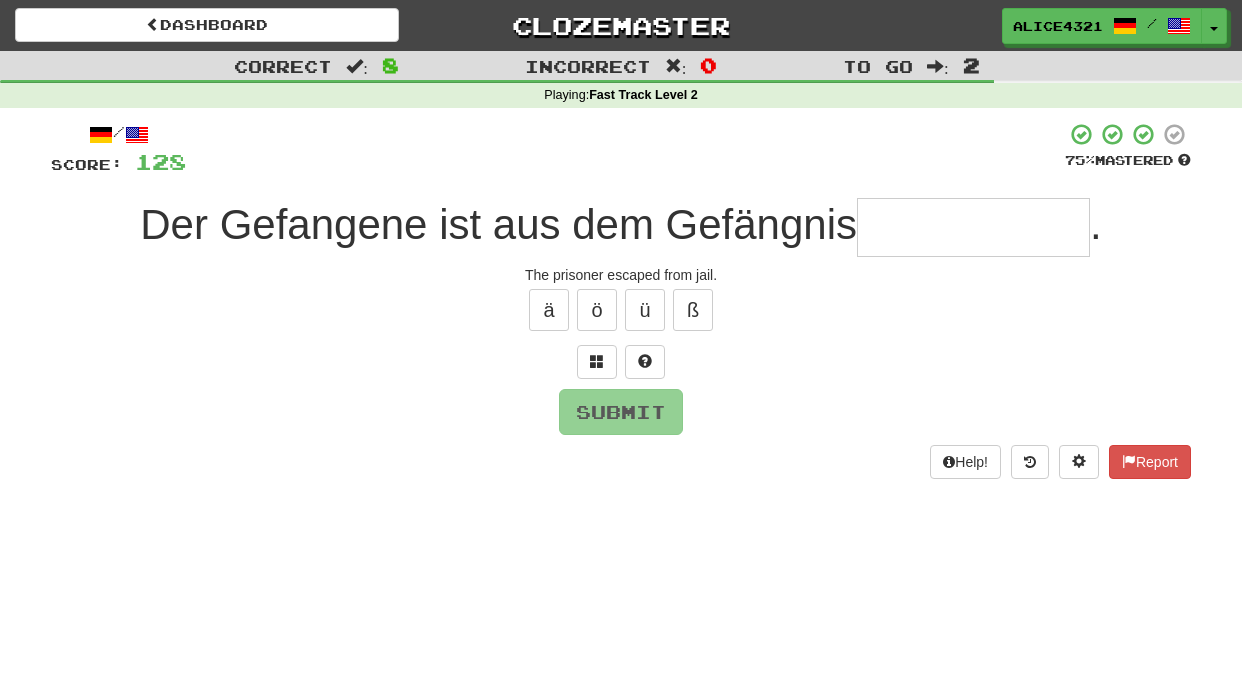 type on "*" 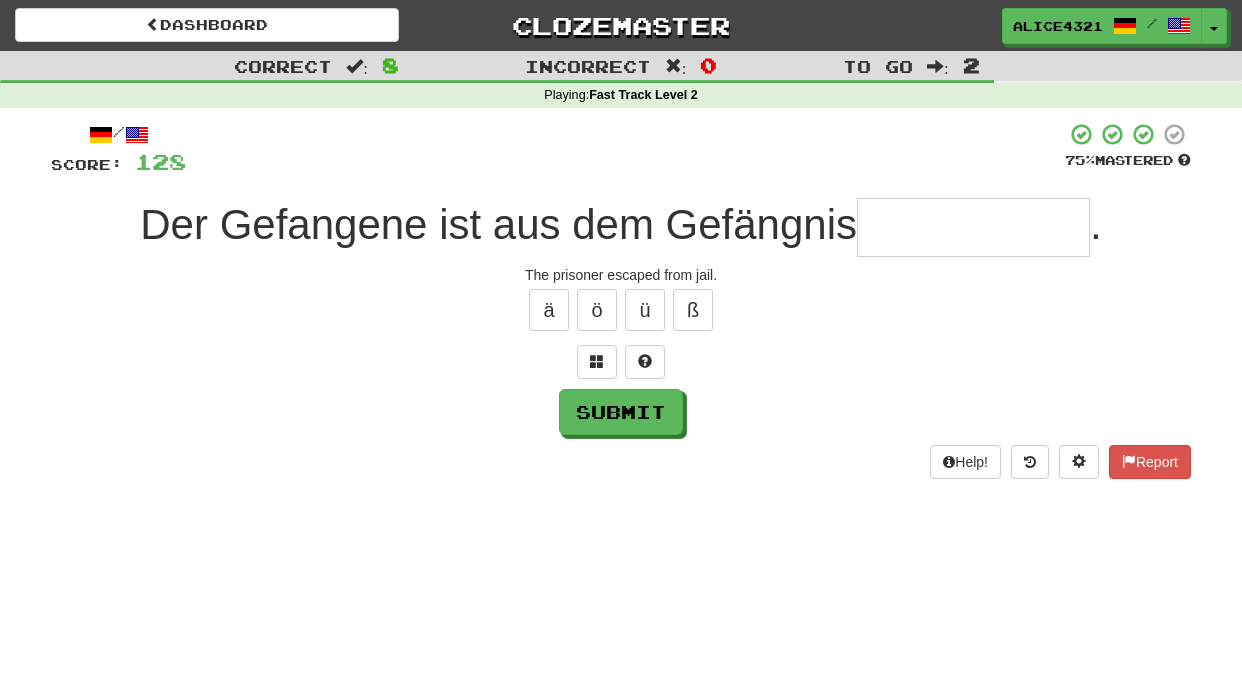 type on "*" 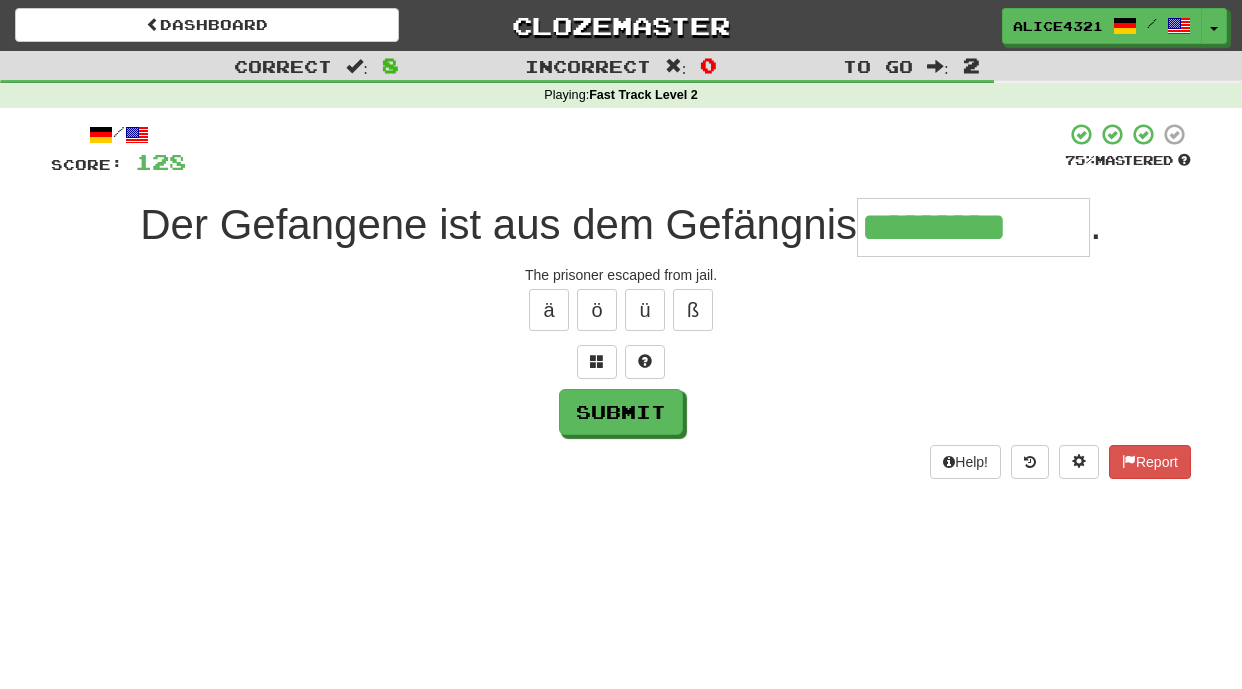 type on "*********" 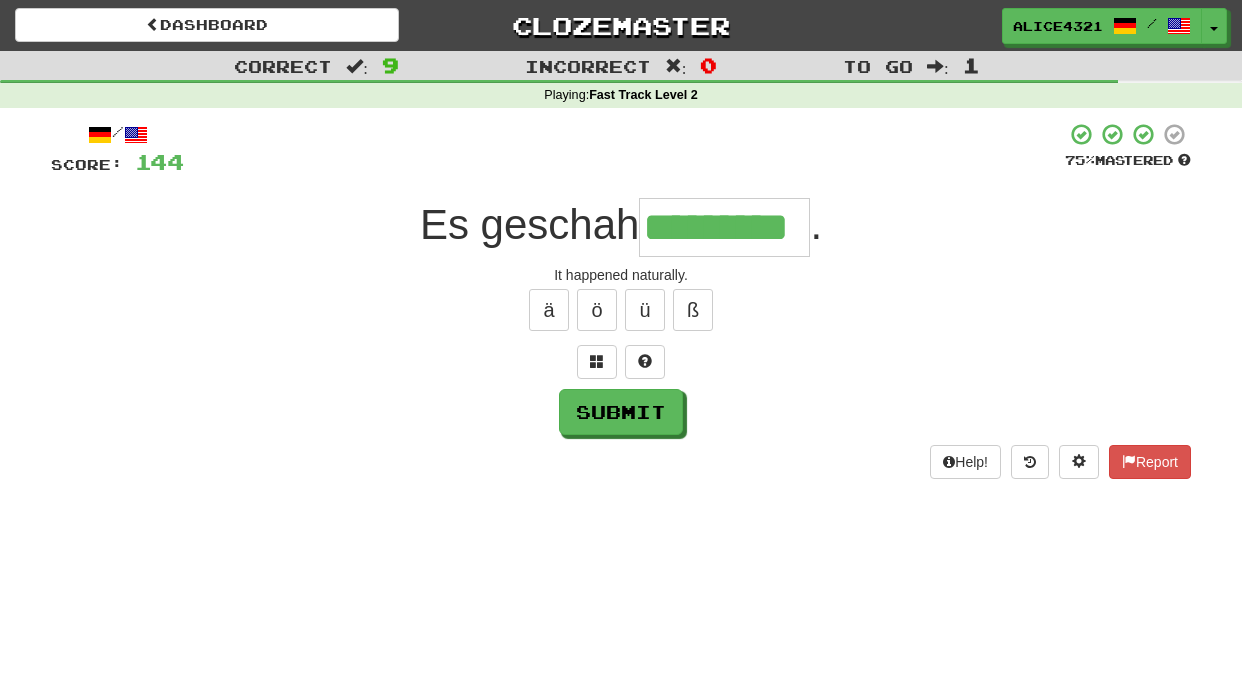 type on "*********" 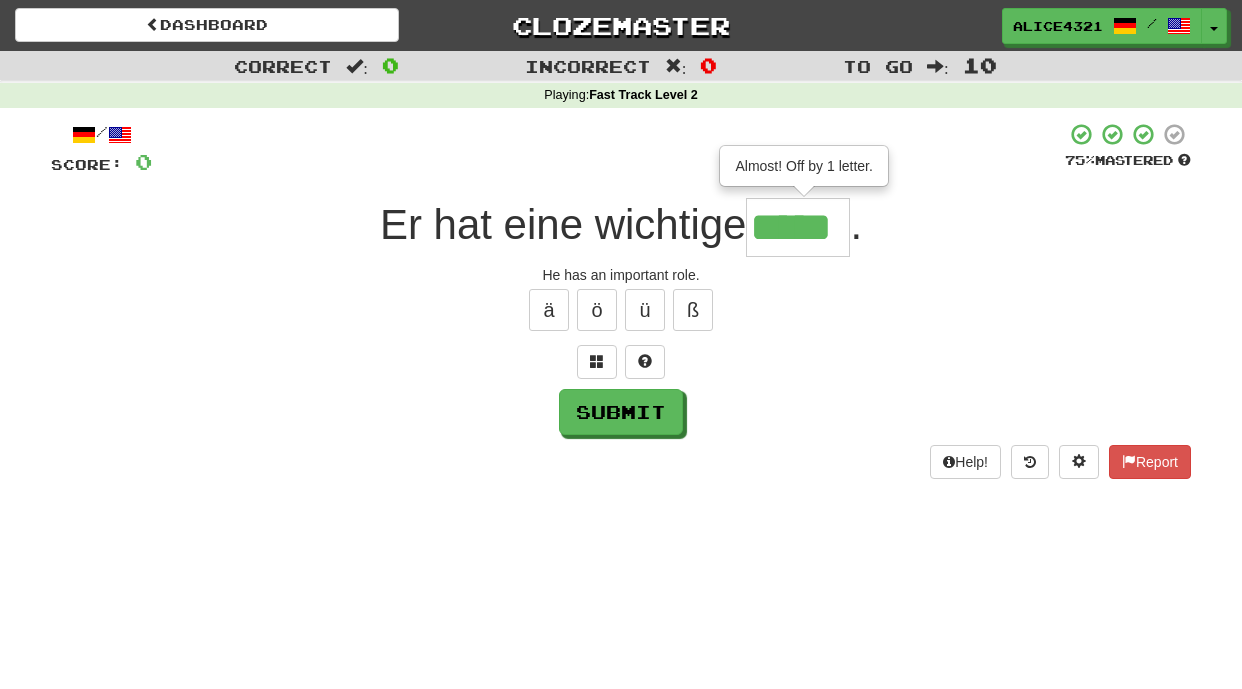 type on "*****" 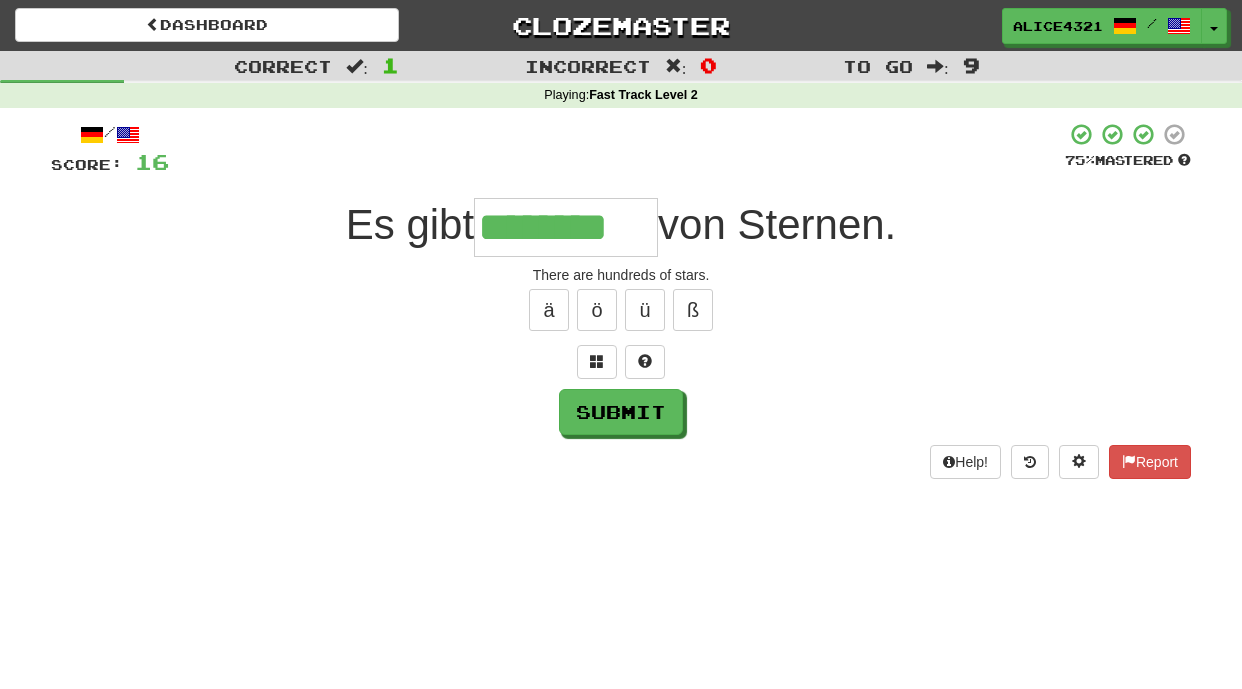 type on "********" 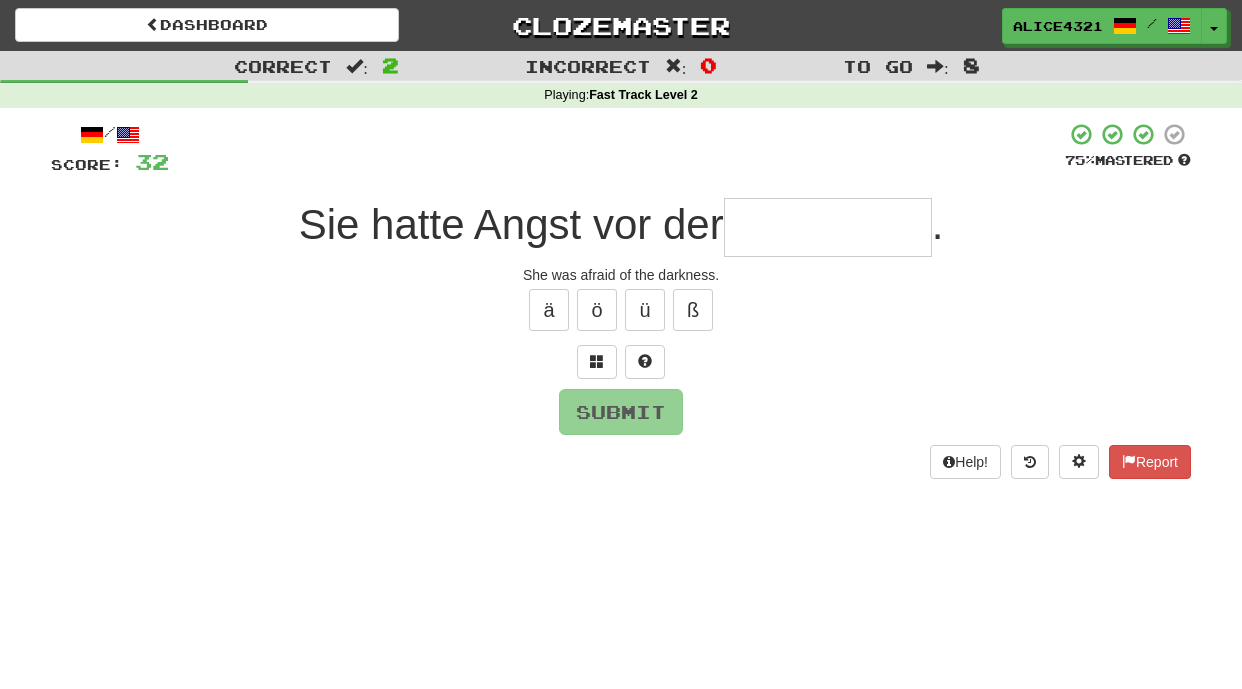 type on "*" 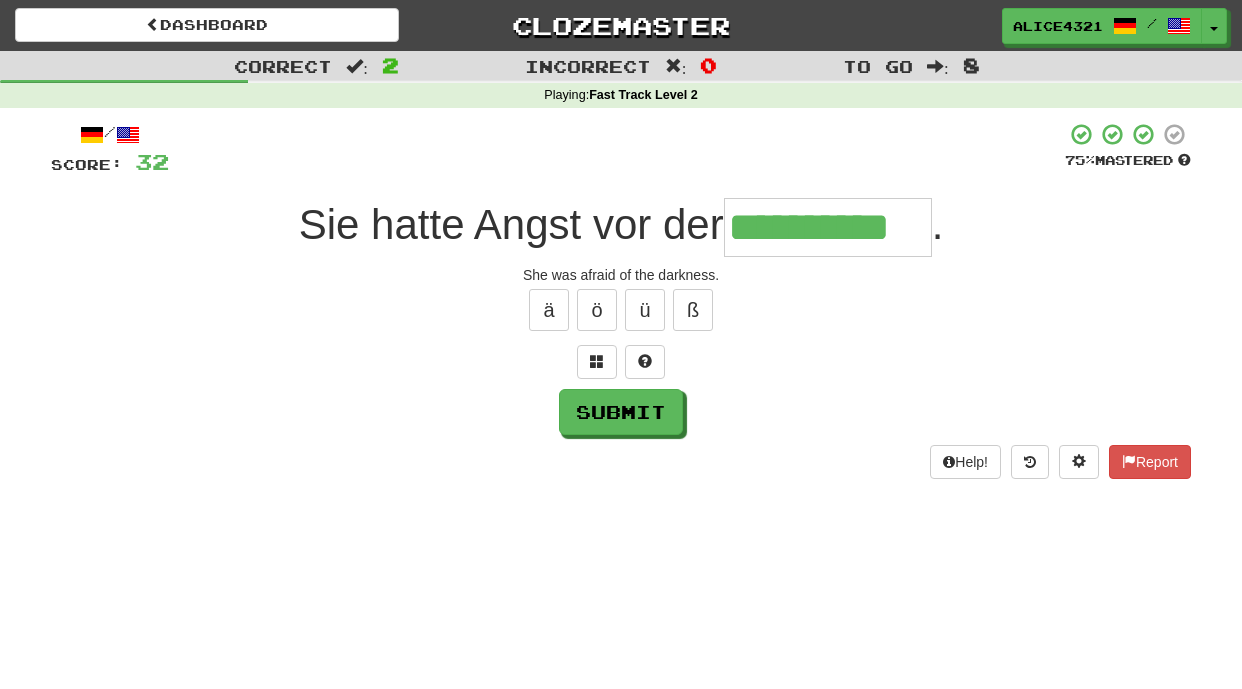 type on "**********" 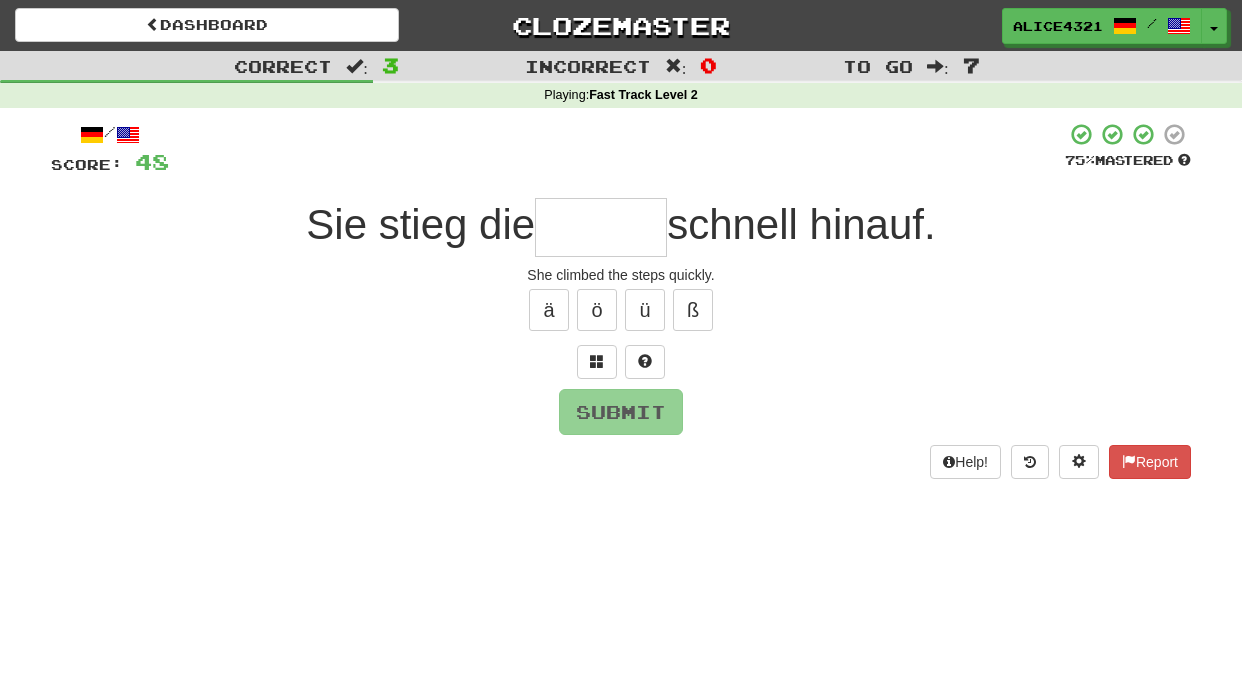 type on "*" 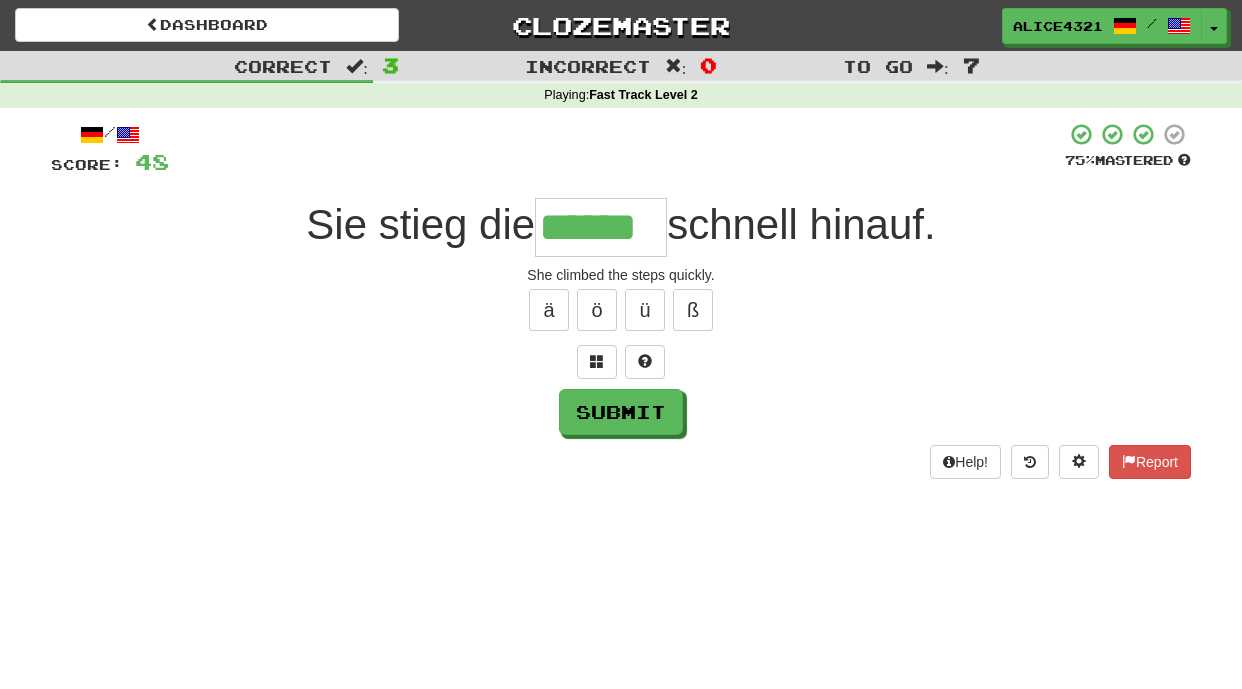 type on "******" 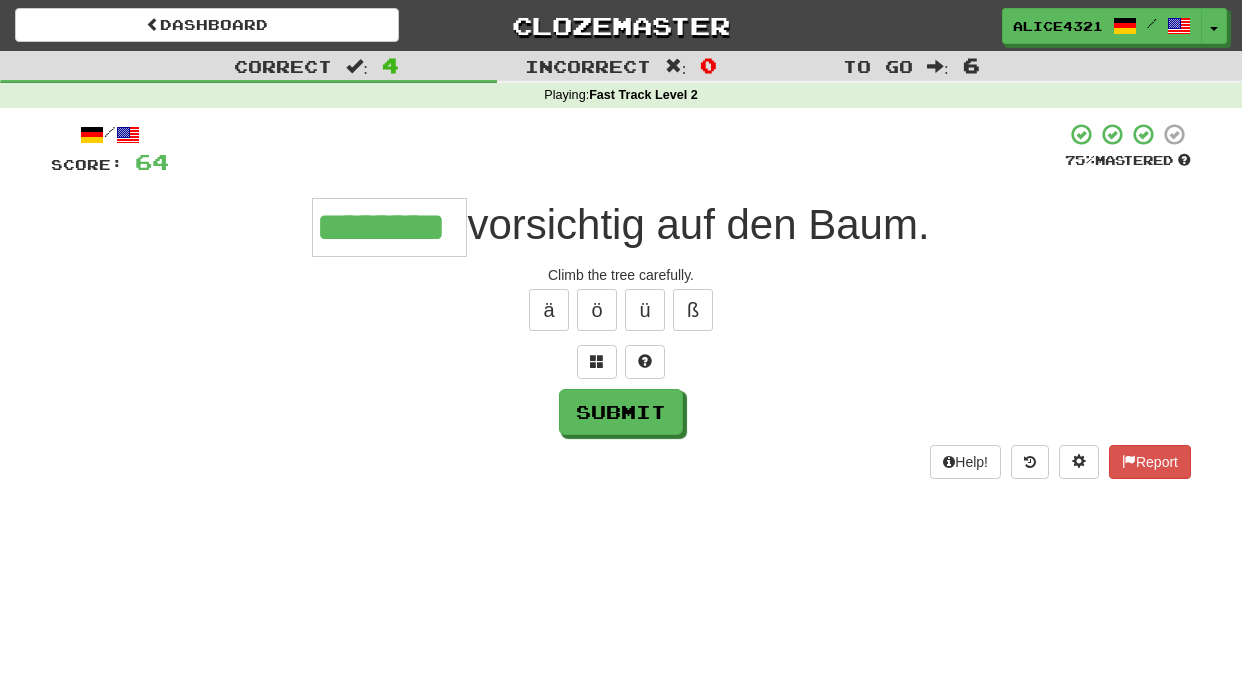 type on "********" 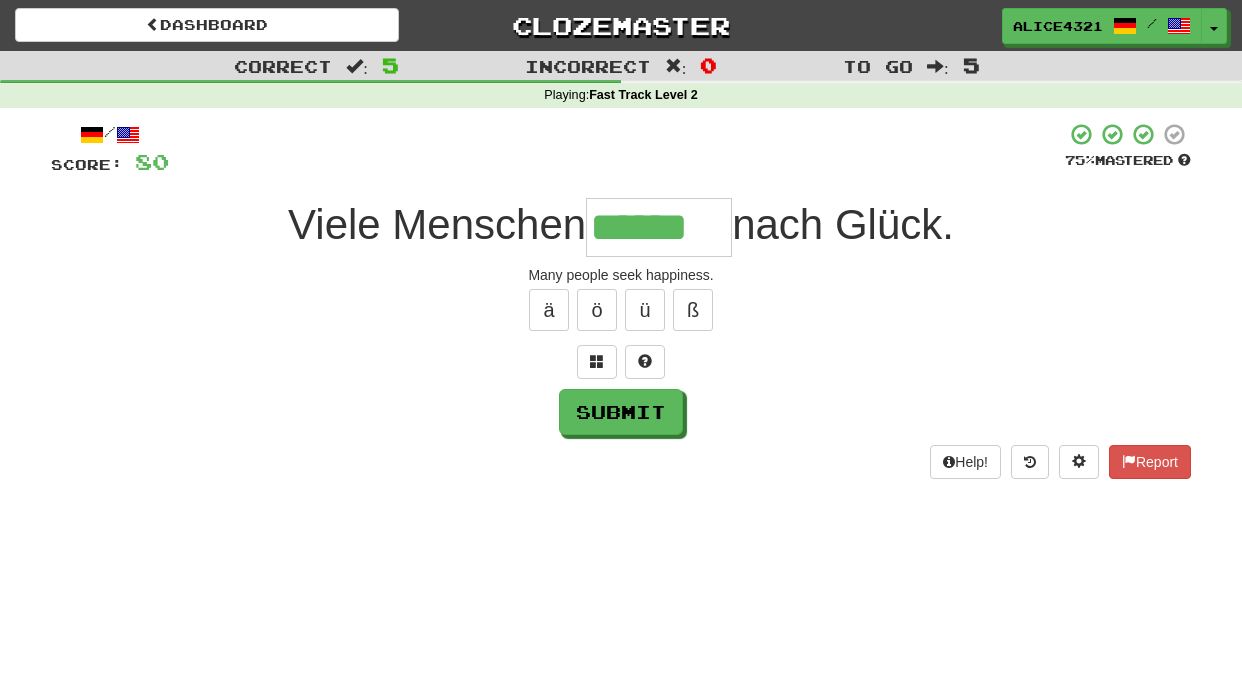 type on "******" 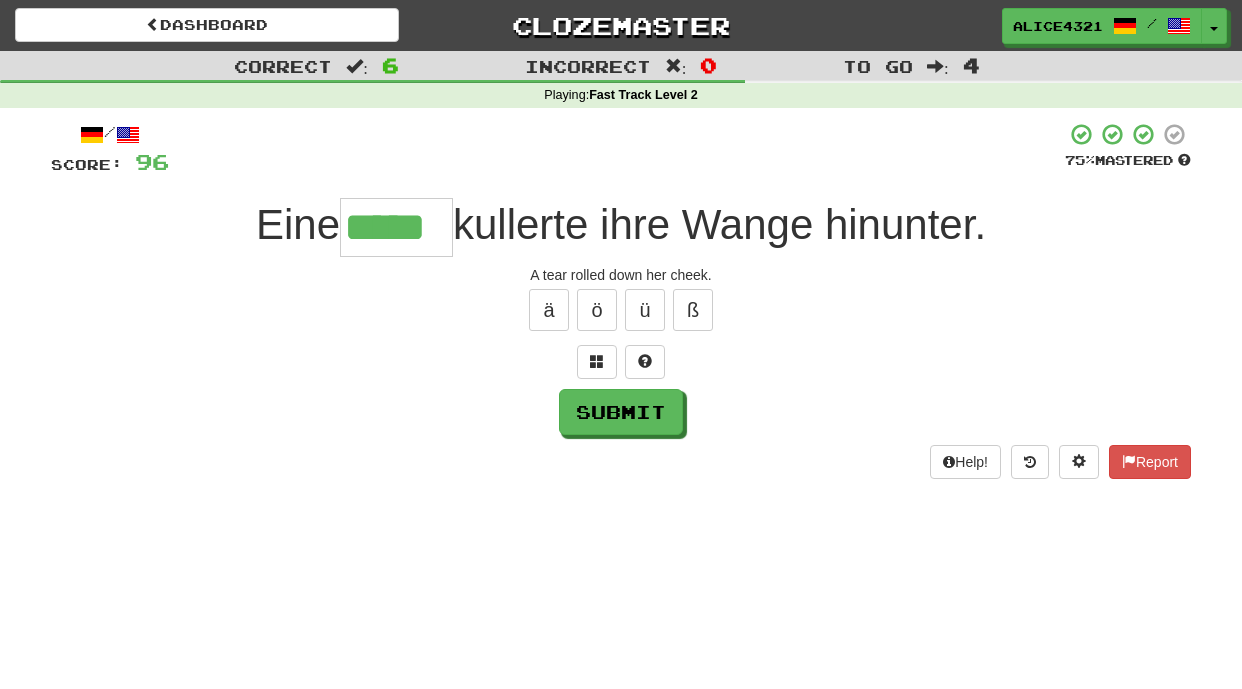 type on "*****" 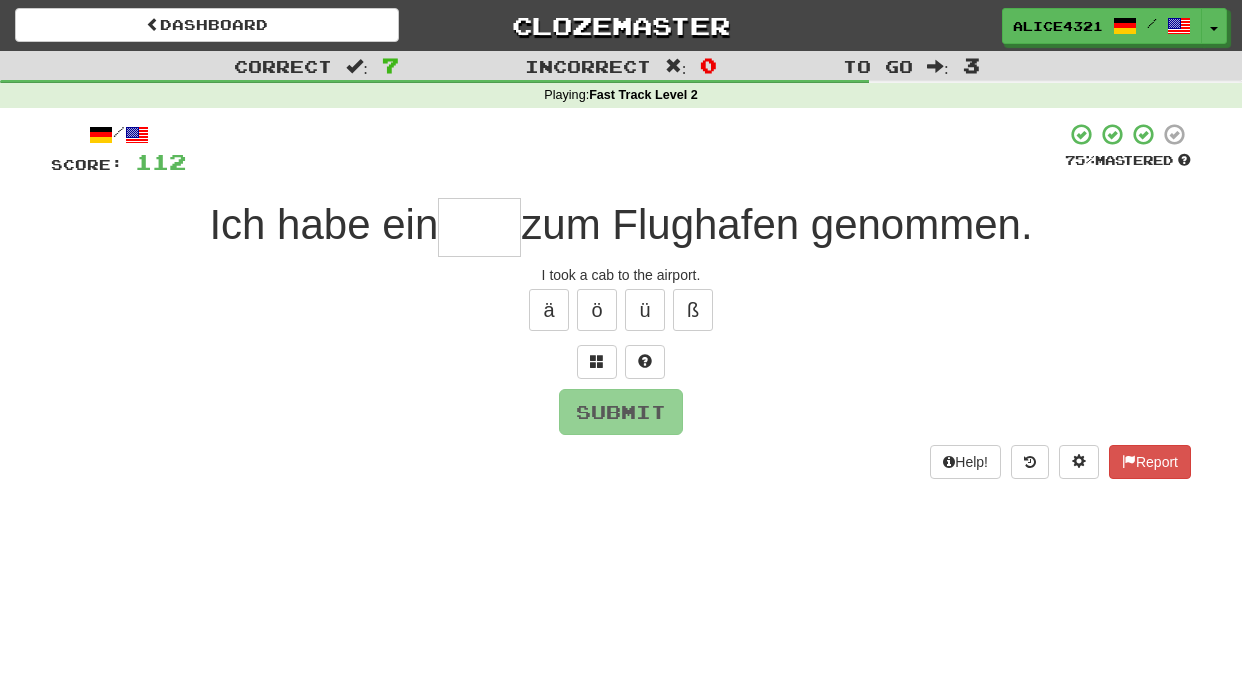 type on "*" 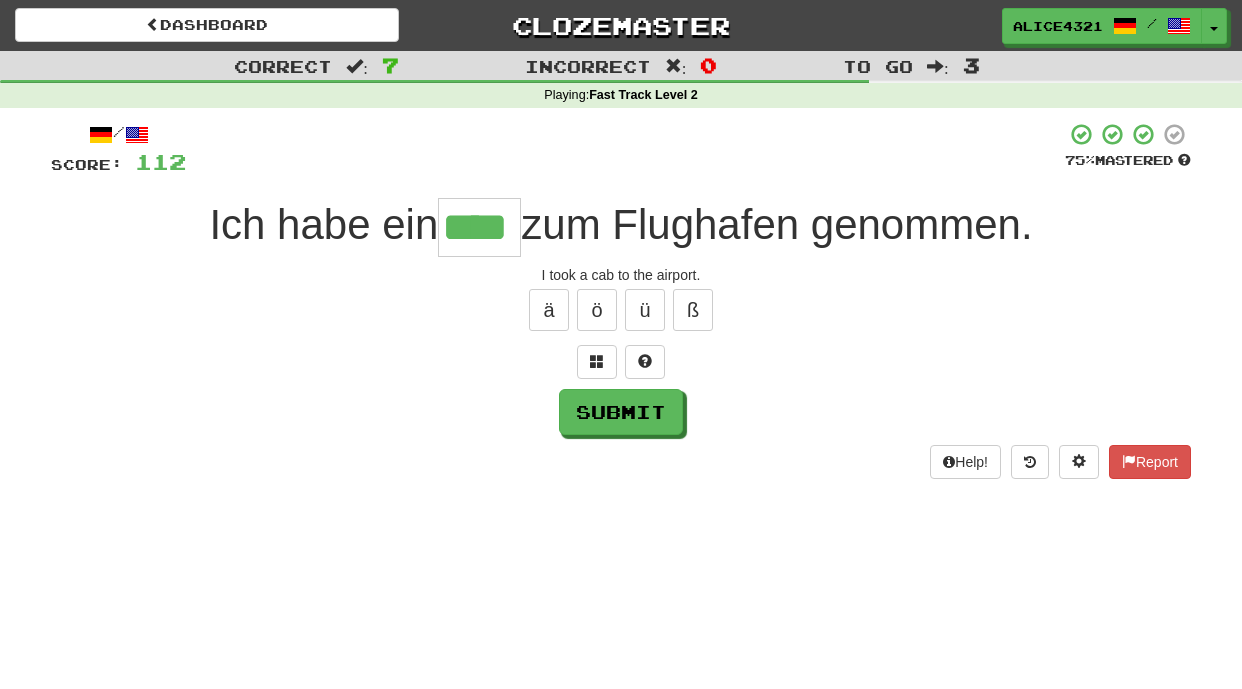 type on "****" 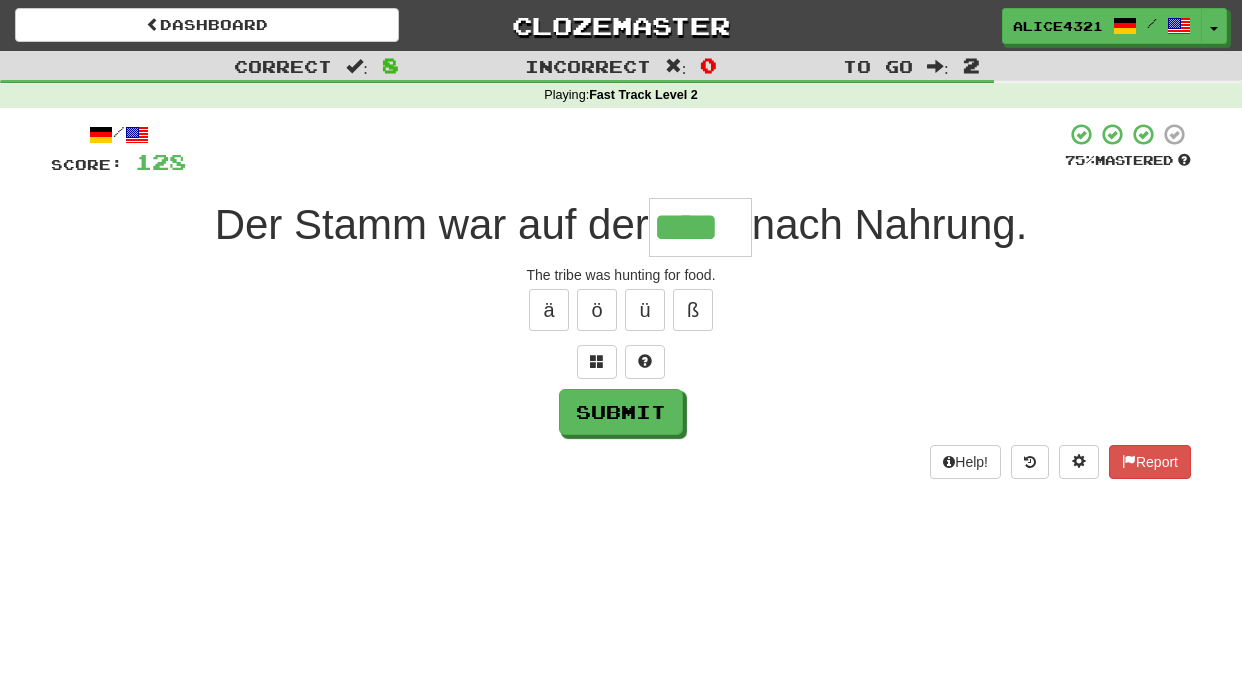 type on "****" 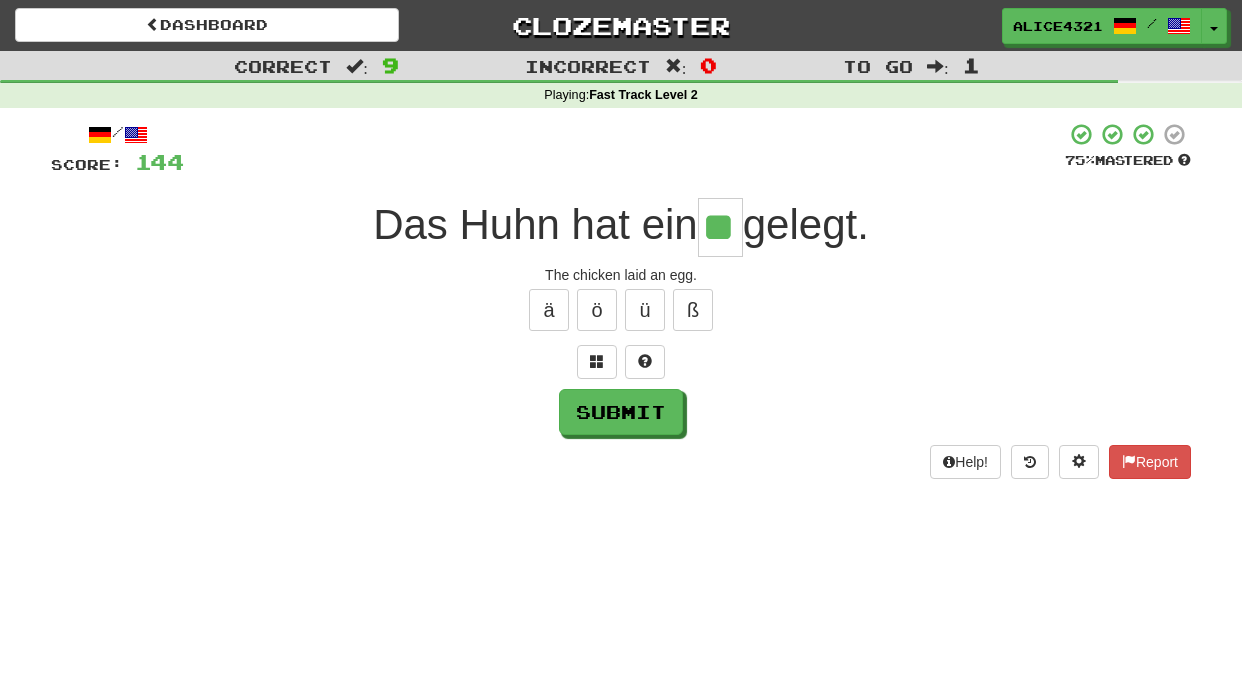type on "**" 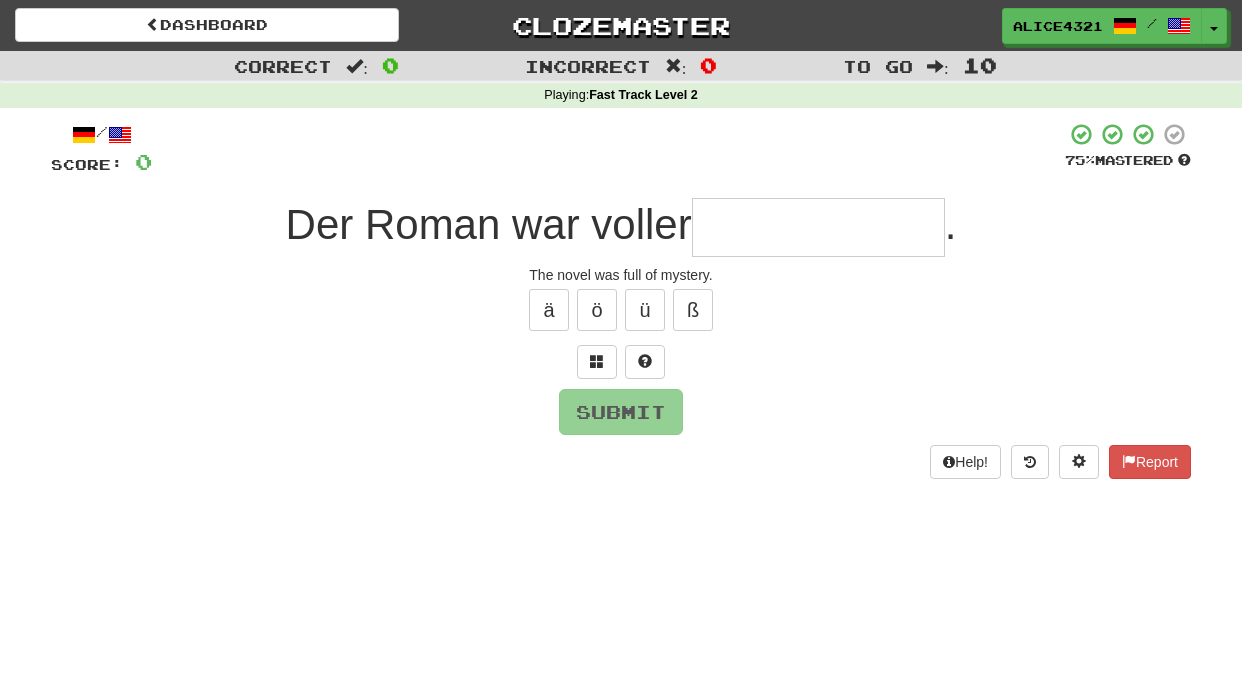 type on "*" 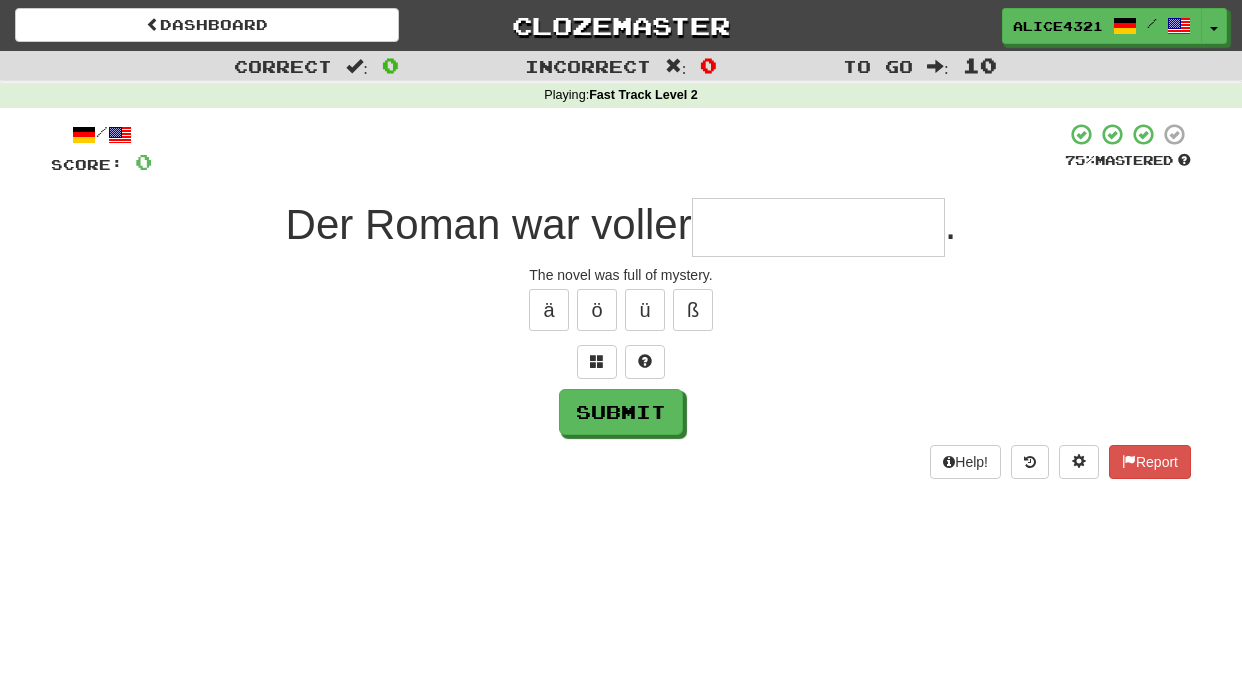 type on "*" 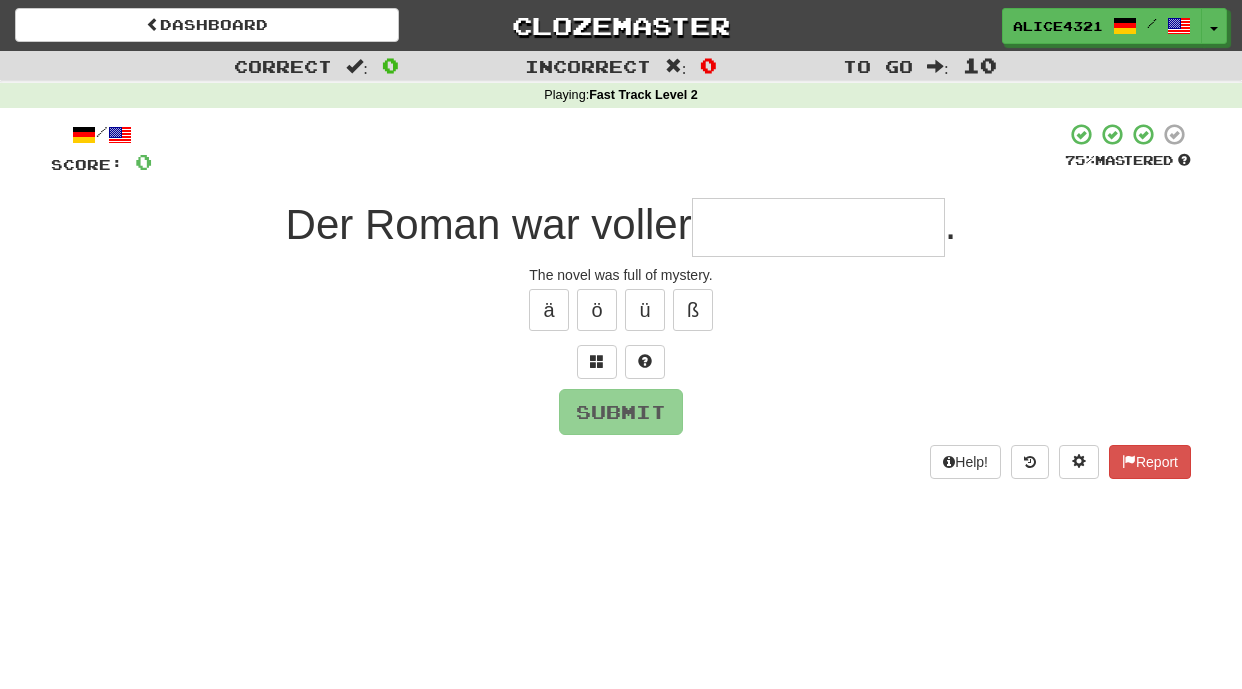 type on "*" 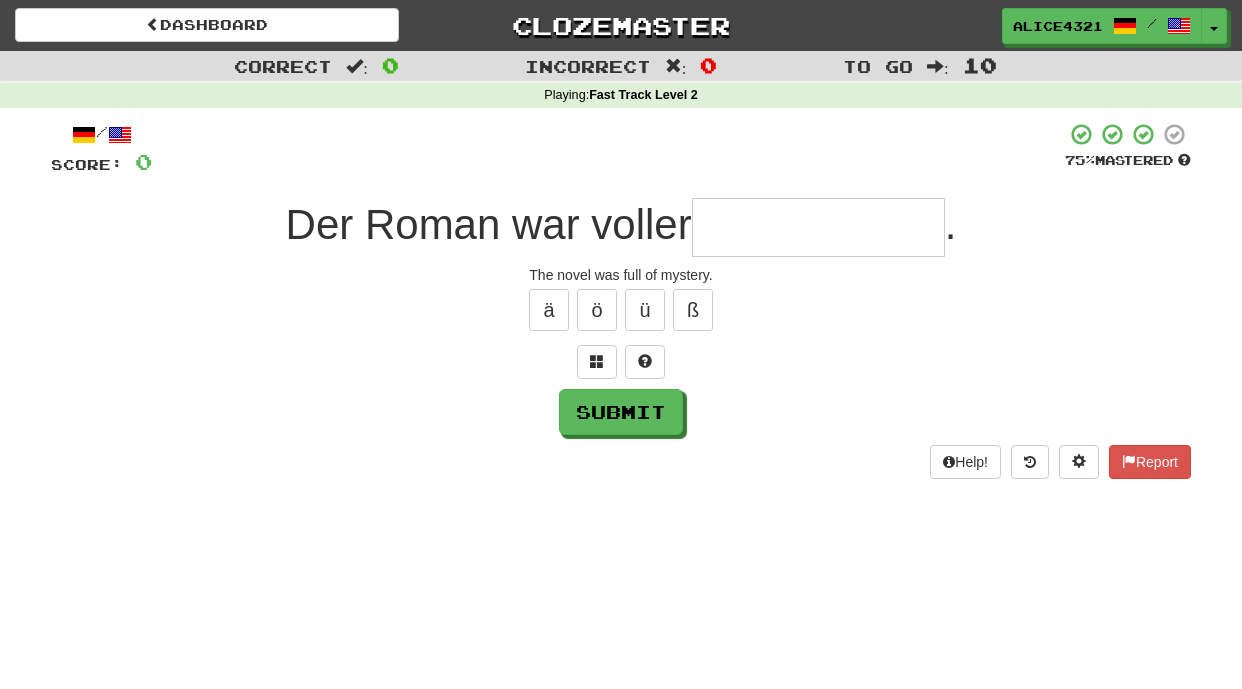 type on "*" 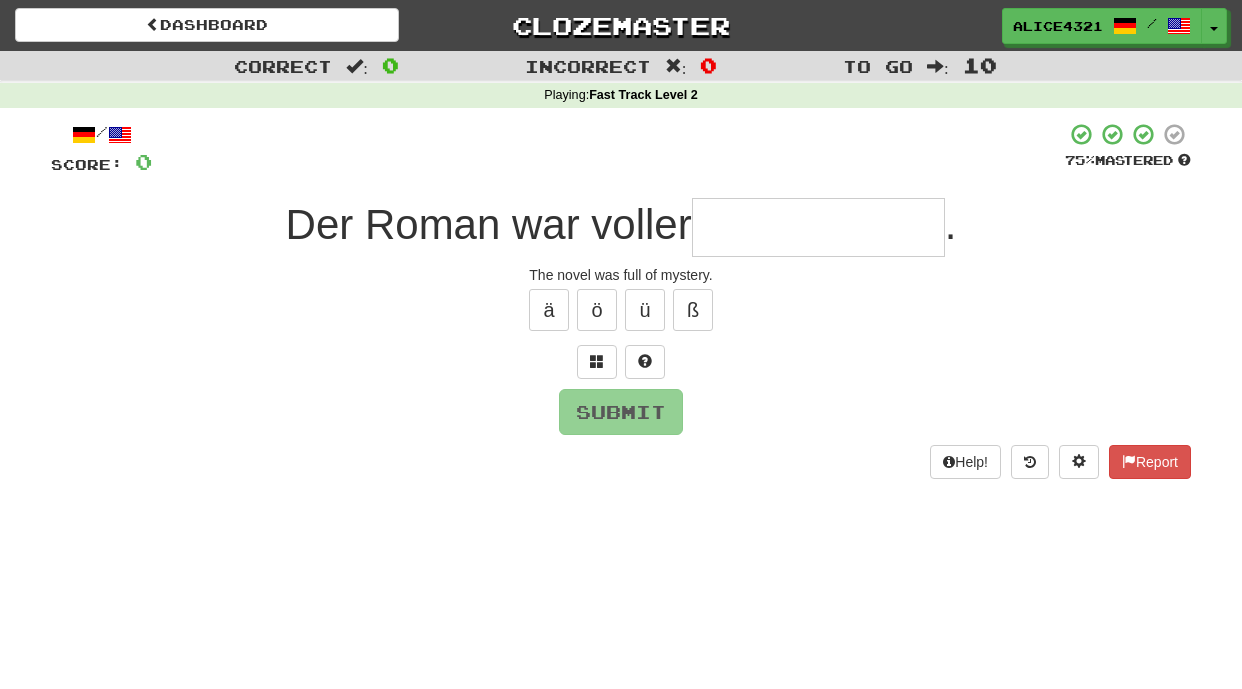type on "*" 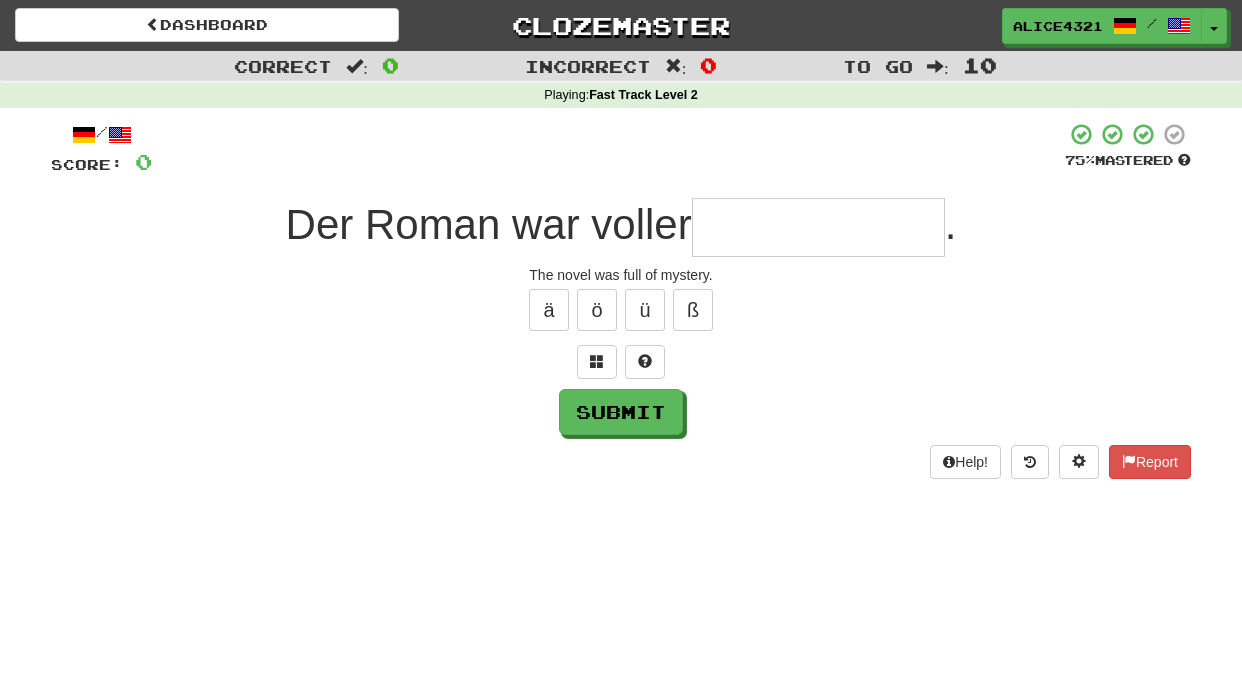 type on "*" 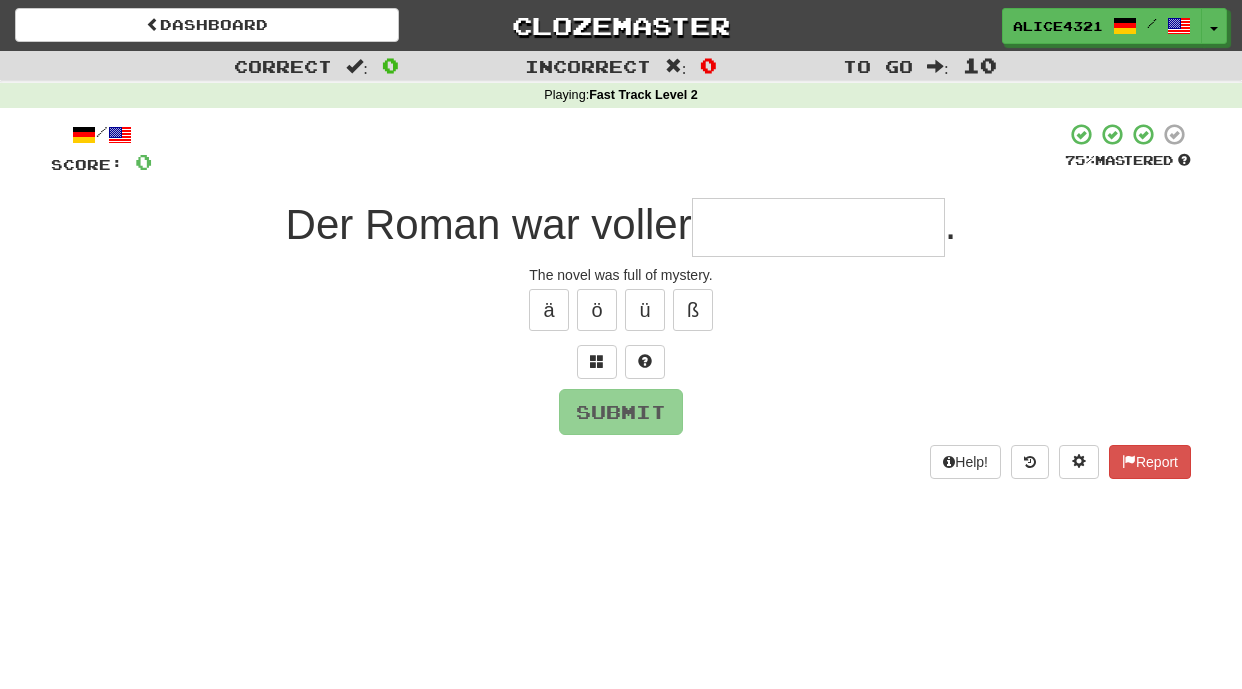 type on "*" 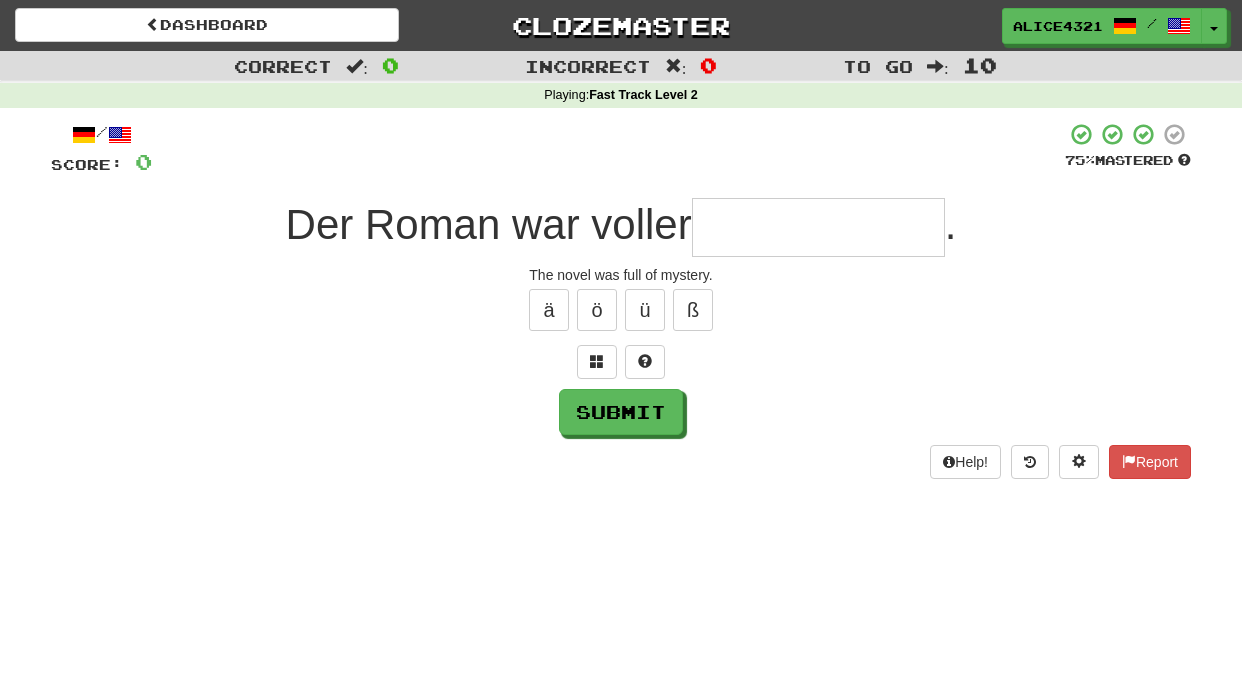 type on "*" 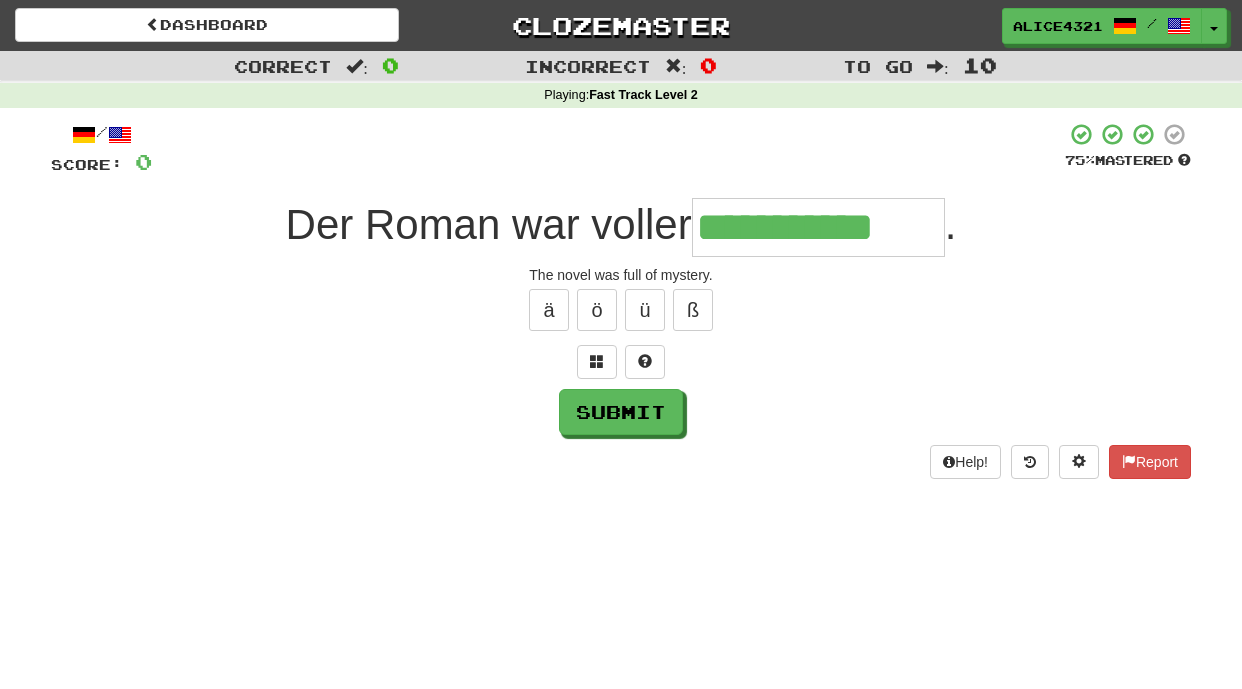 type on "**********" 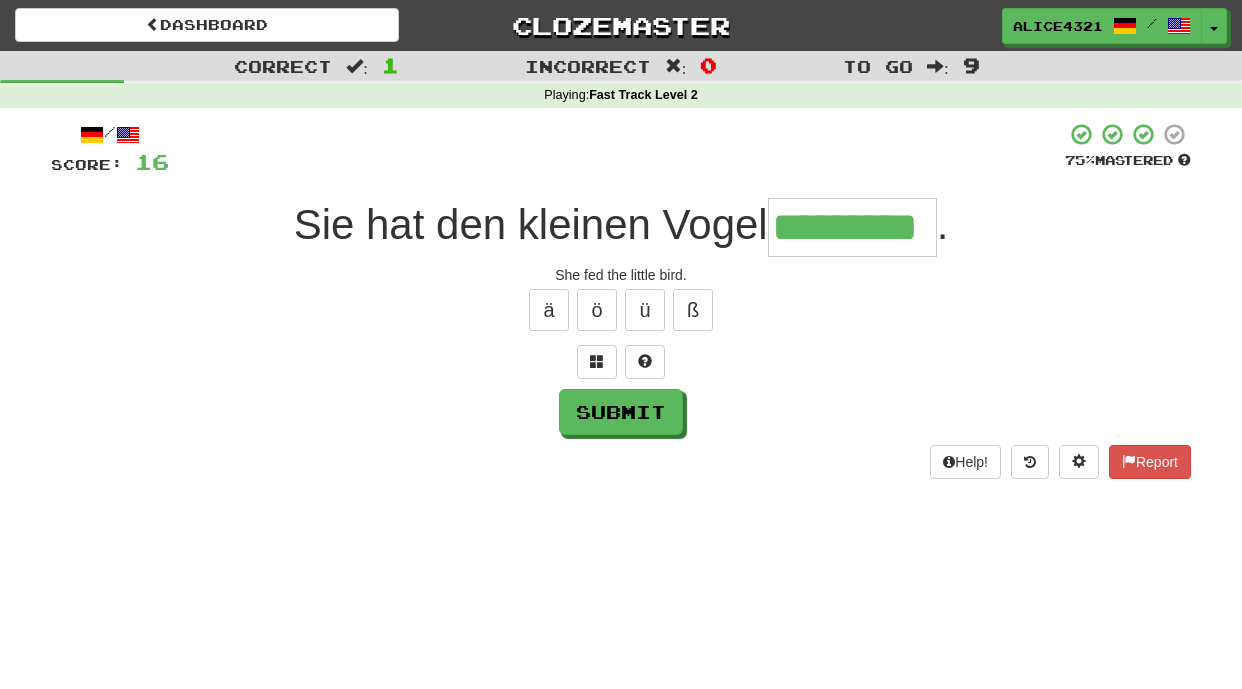 type on "*********" 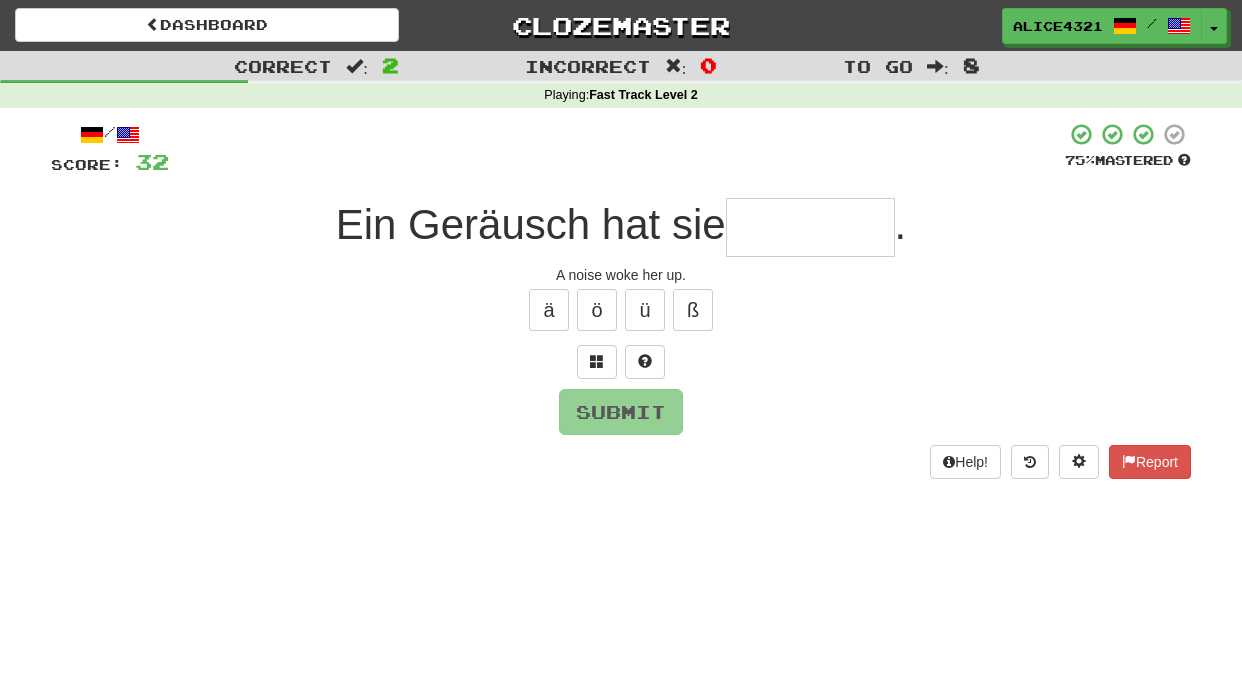 type on "*" 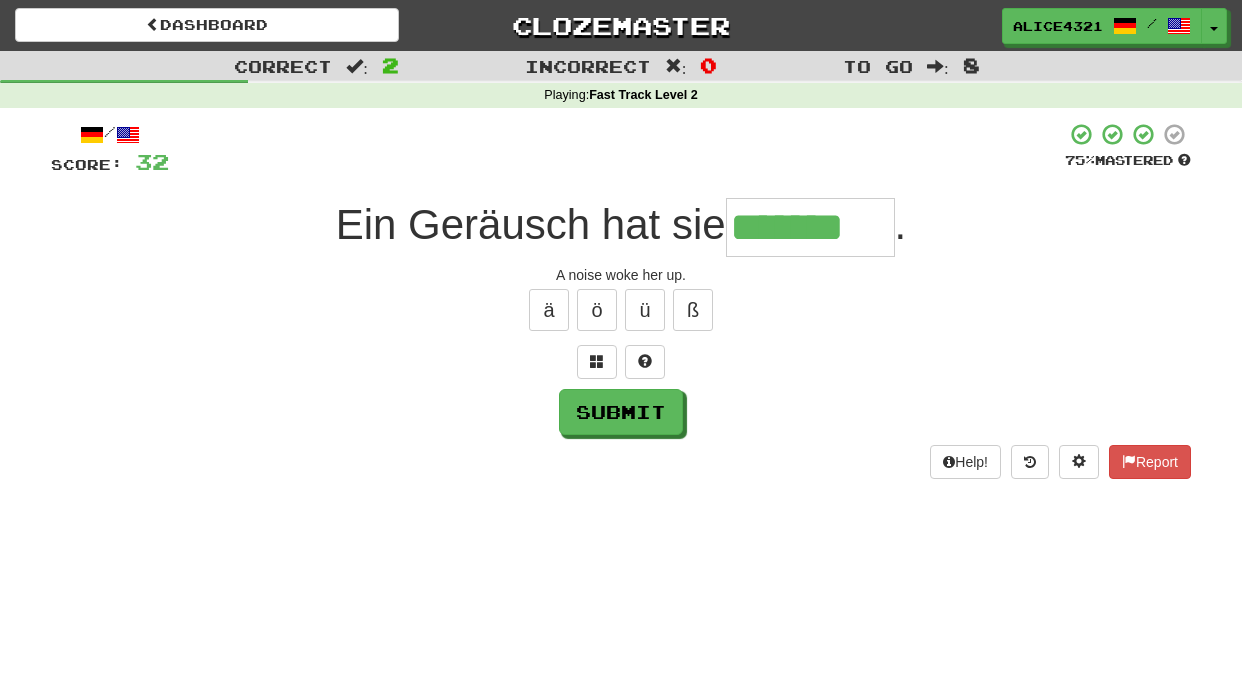 type on "*******" 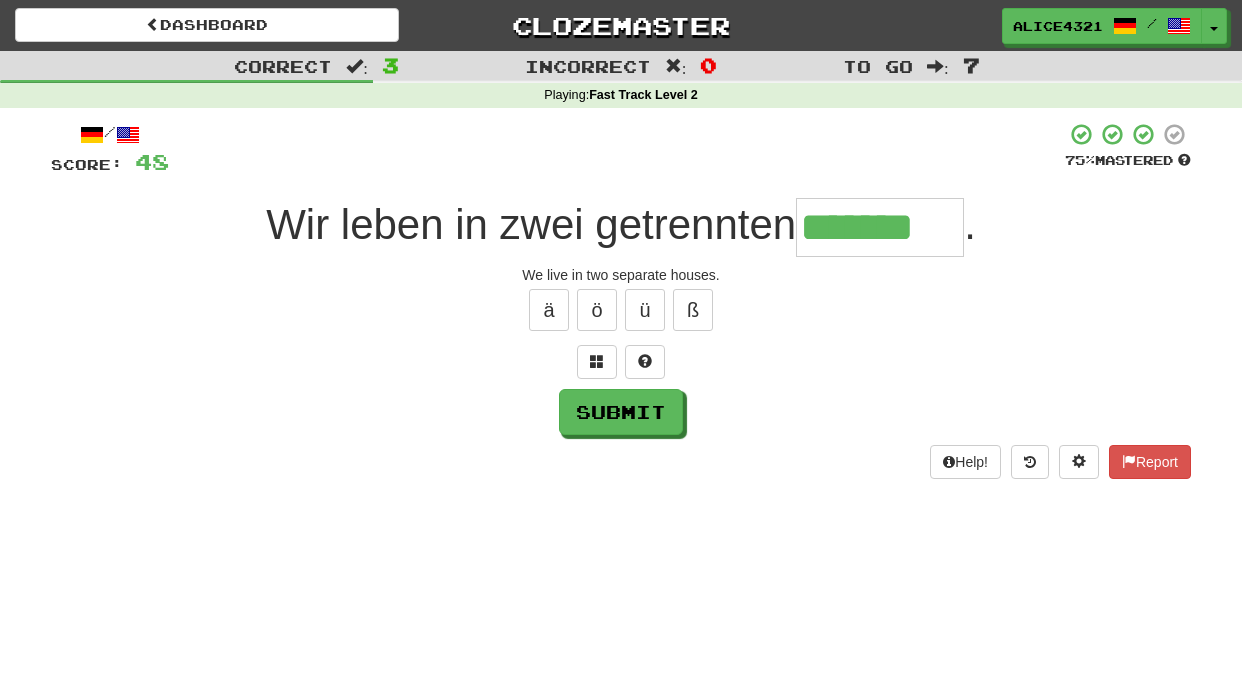 type on "*******" 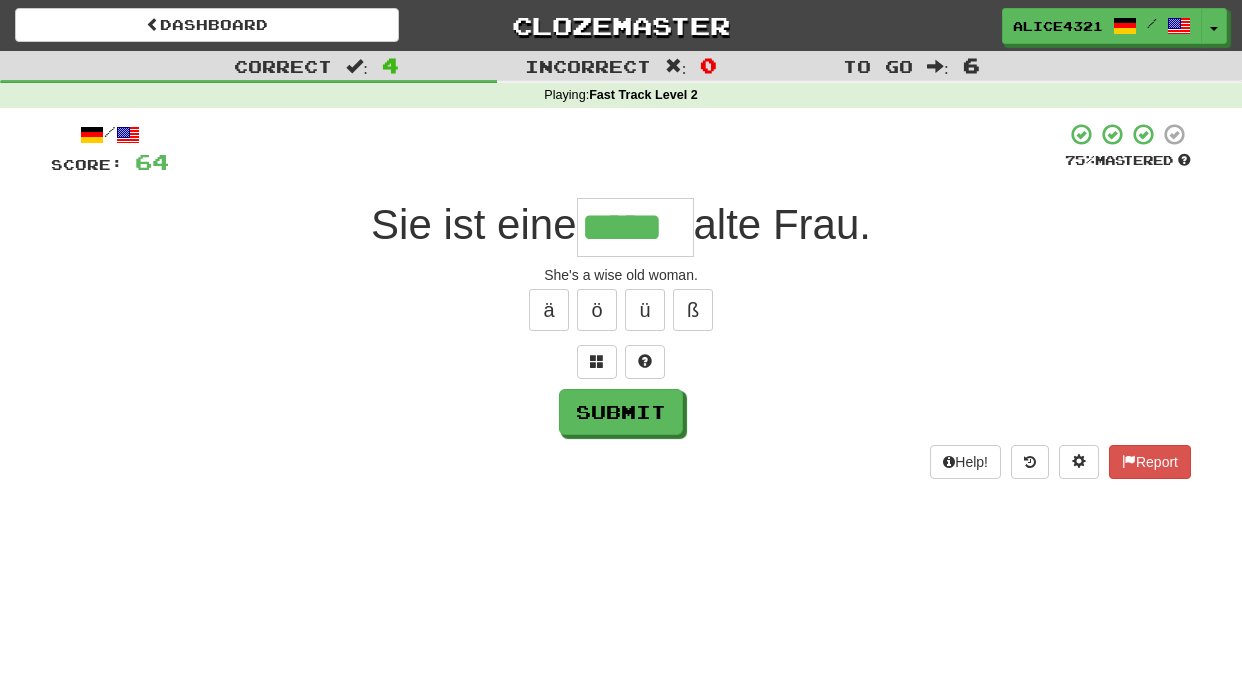 type on "*****" 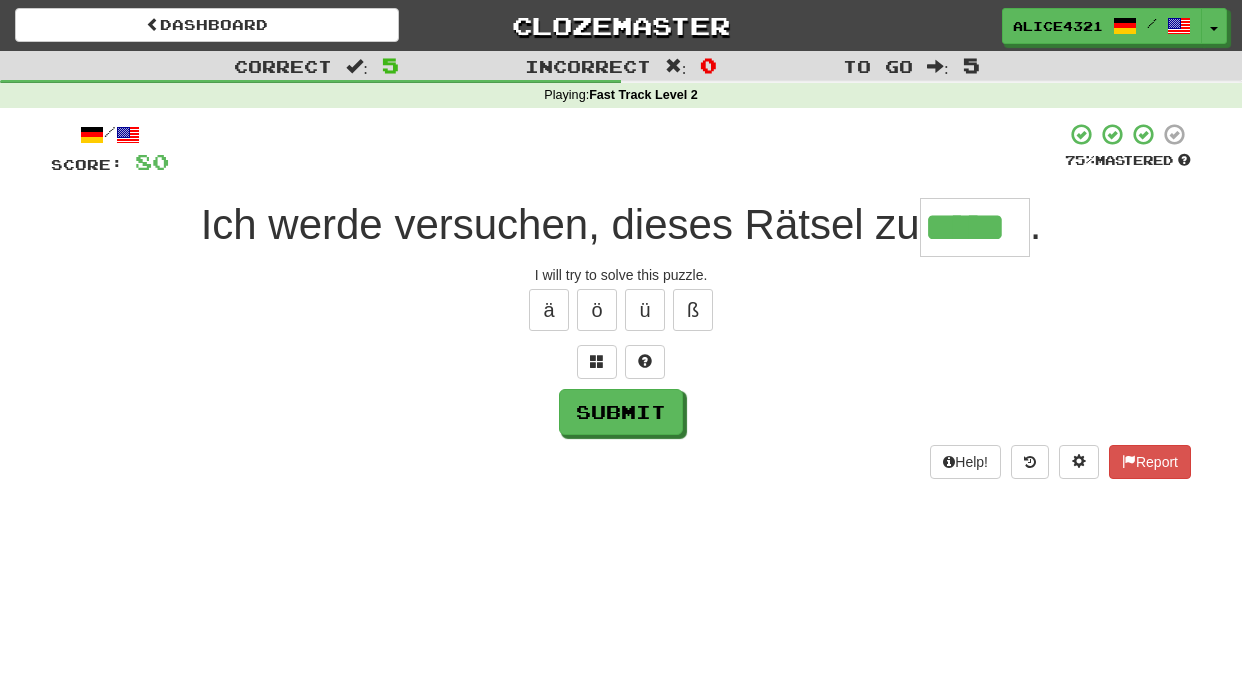 type on "*****" 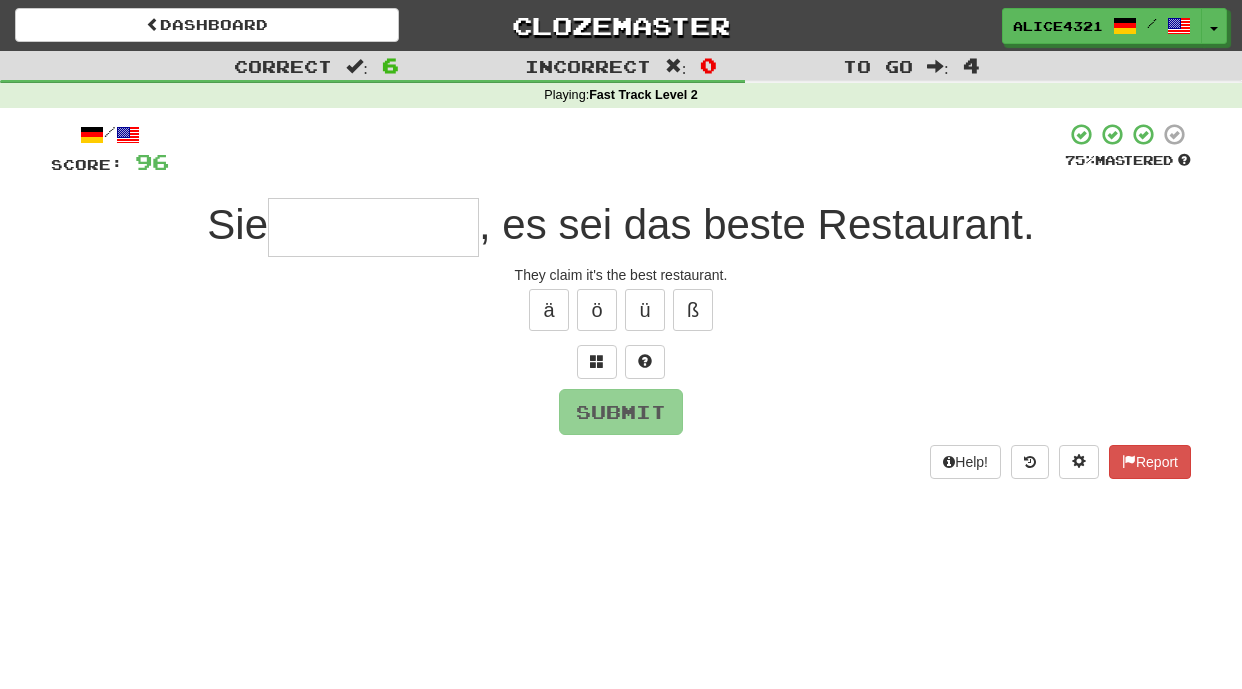 type on "*" 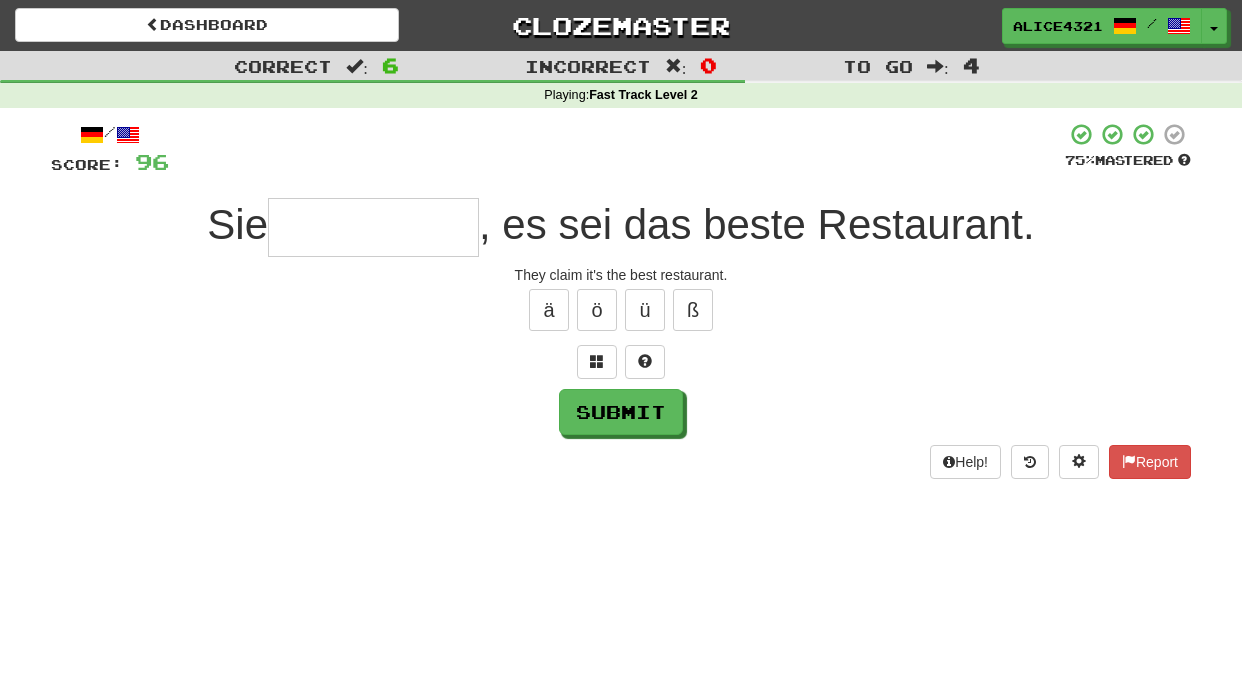 type on "*" 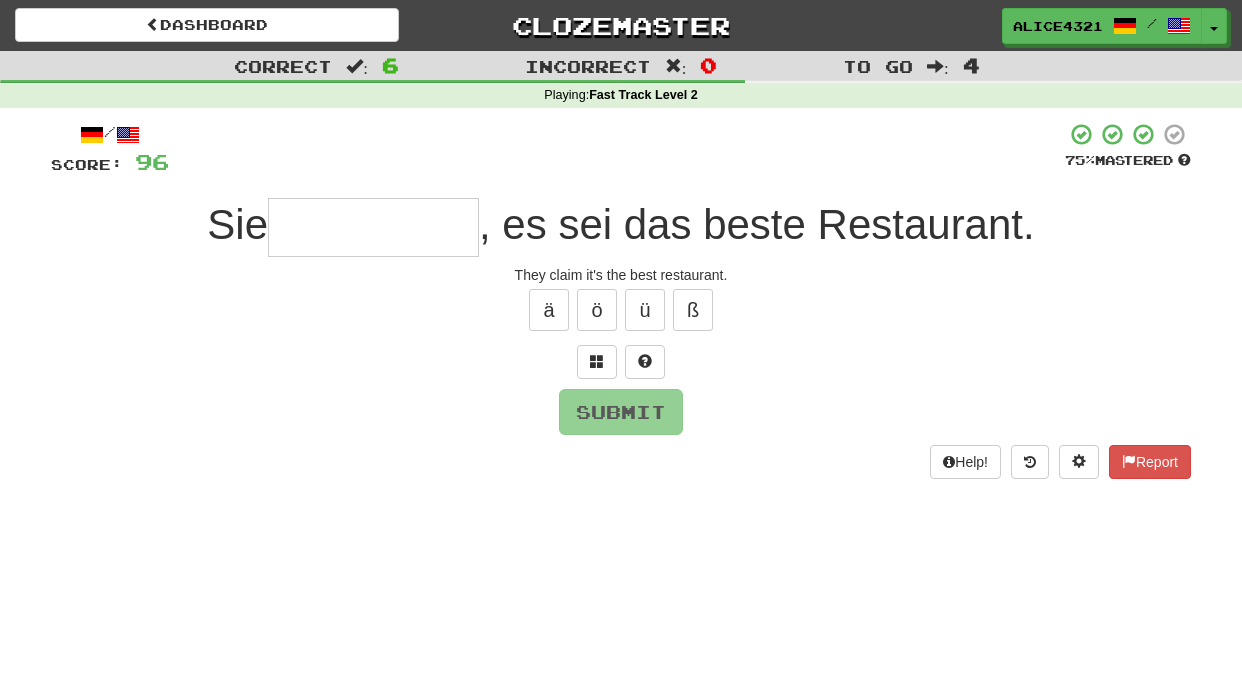 type on "*" 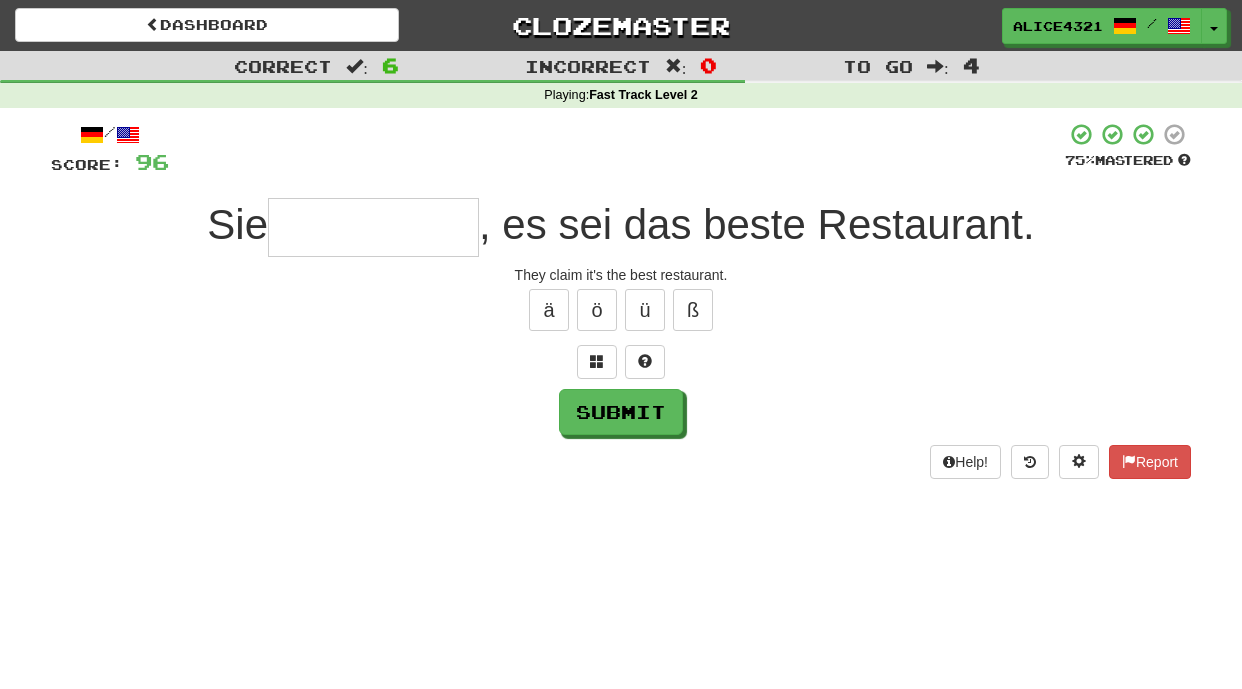 type on "*" 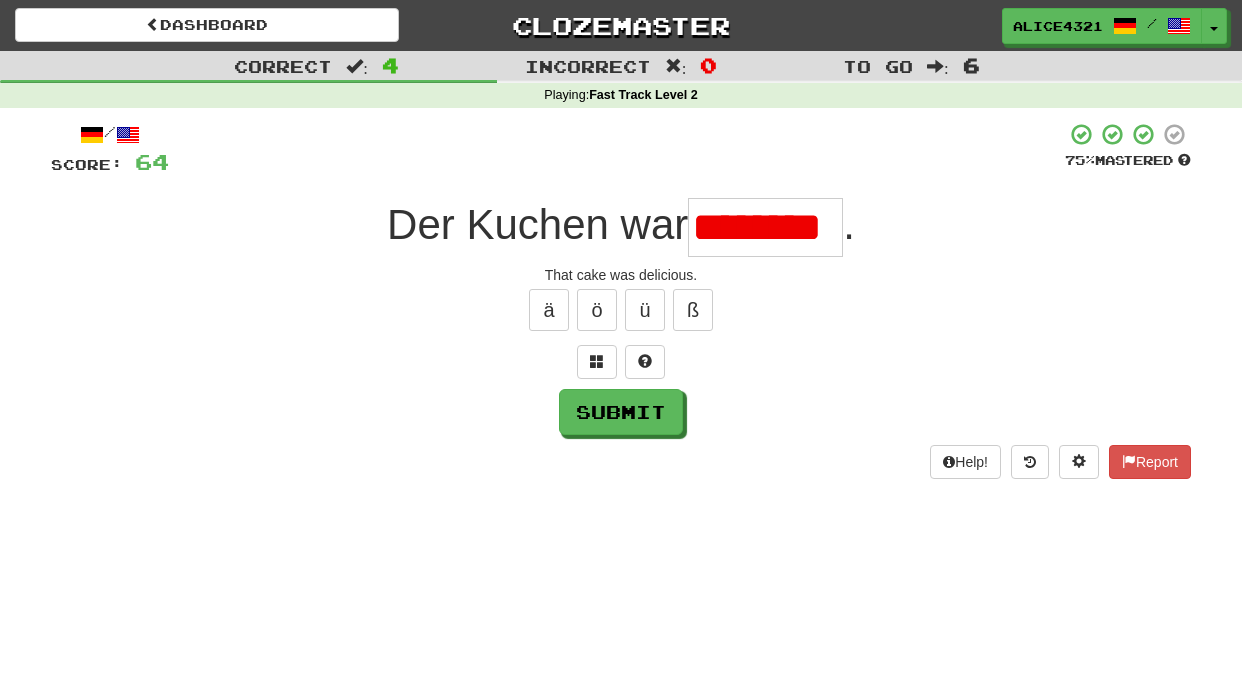 scroll, scrollTop: 0, scrollLeft: 0, axis: both 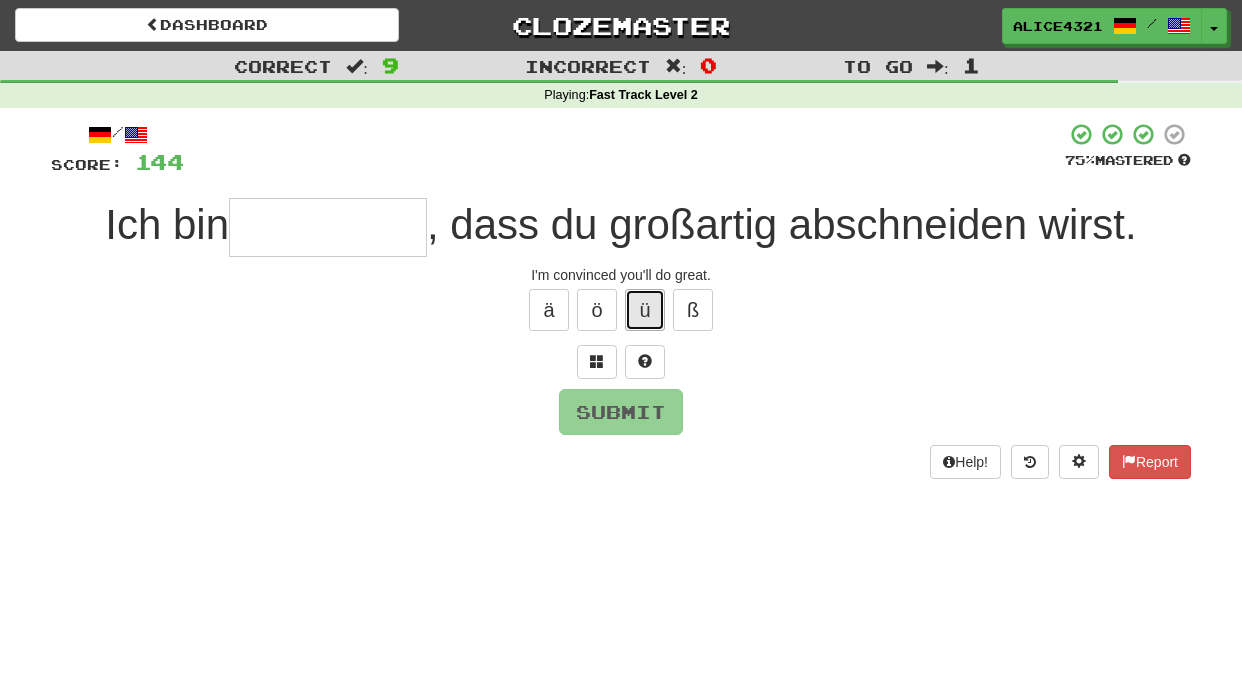 click on "ü" at bounding box center (645, 310) 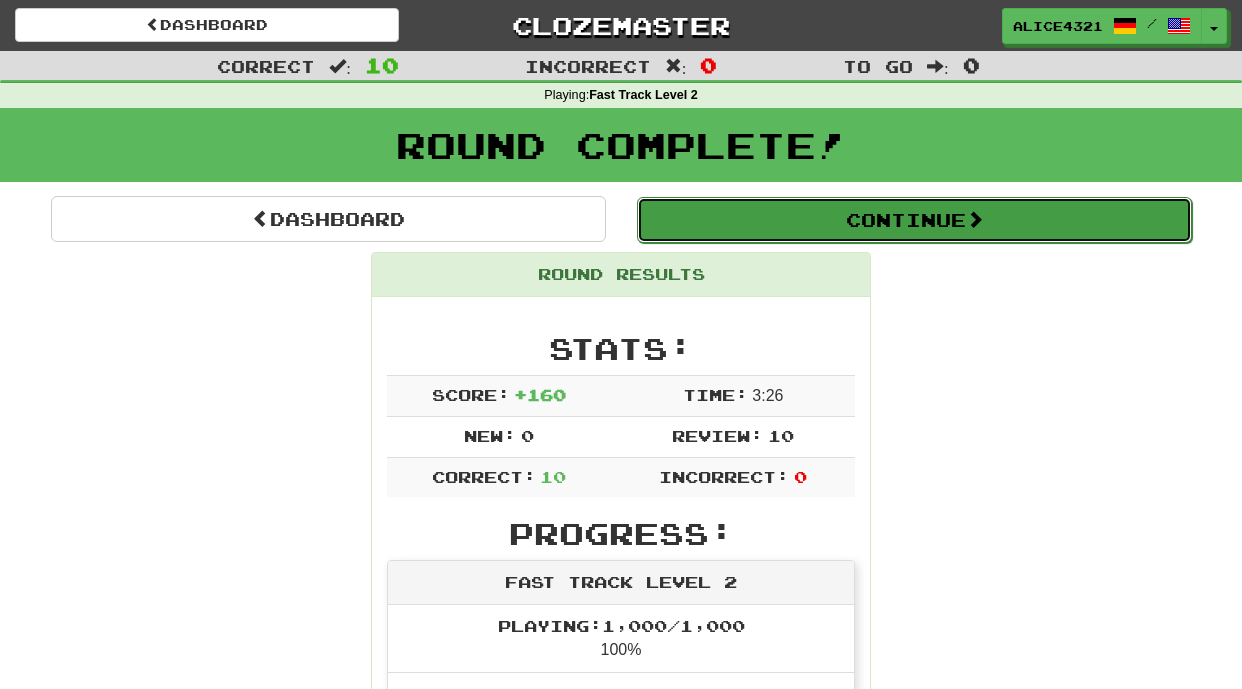 click on "Continue" at bounding box center (914, 220) 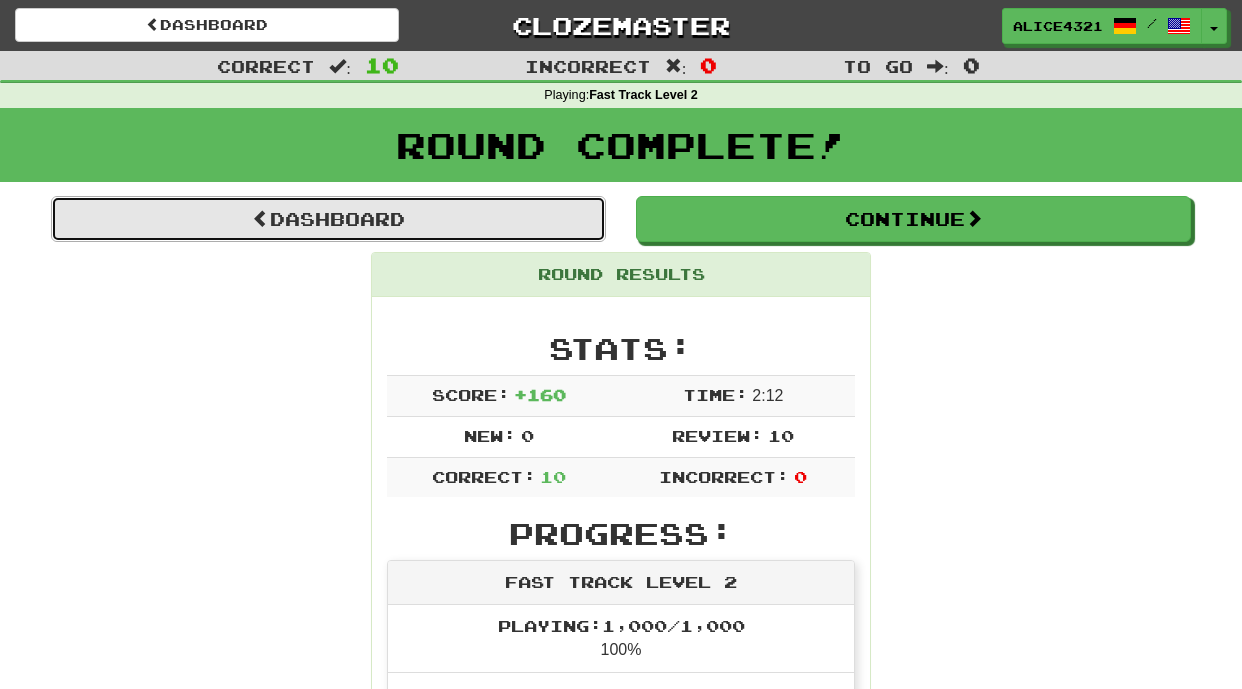 click on "Dashboard" at bounding box center (328, 219) 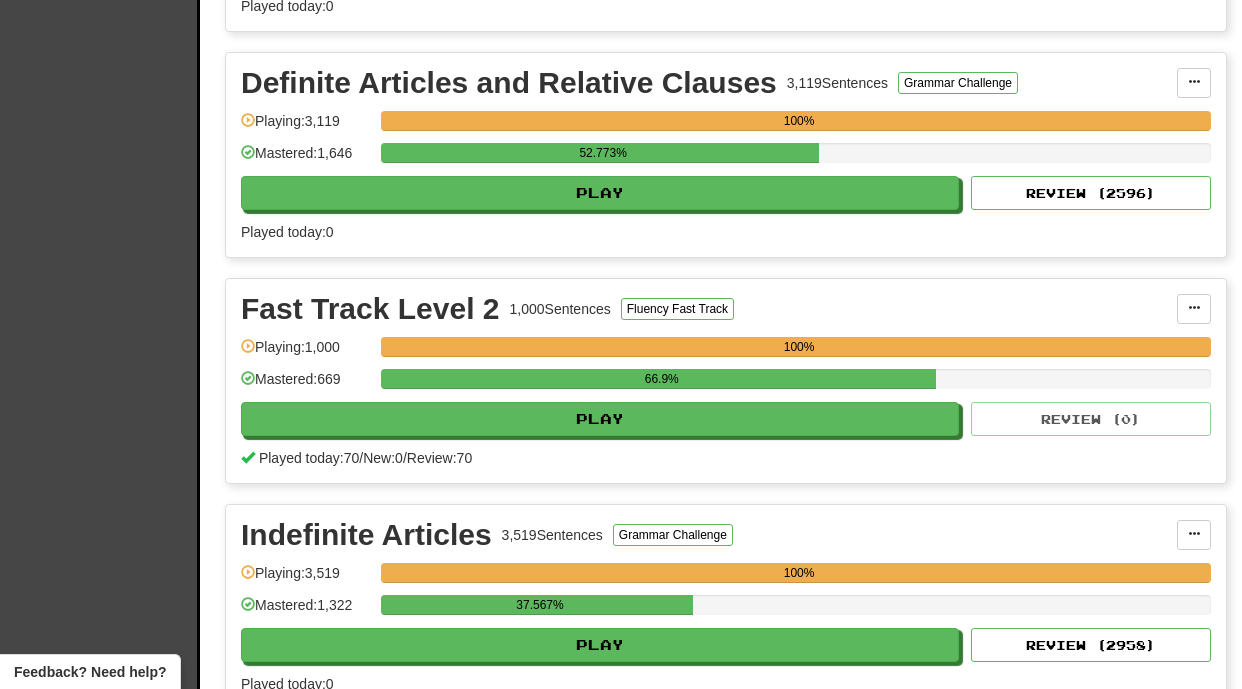 scroll, scrollTop: 659, scrollLeft: 0, axis: vertical 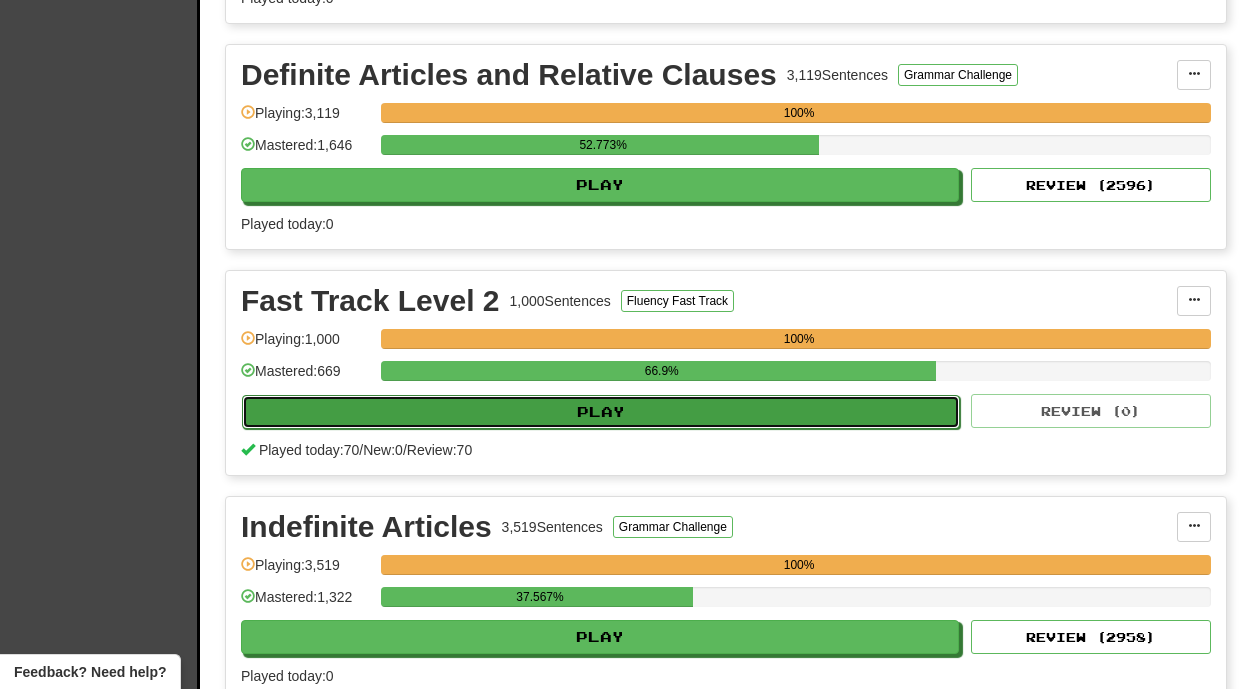 click on "Play" at bounding box center (601, 412) 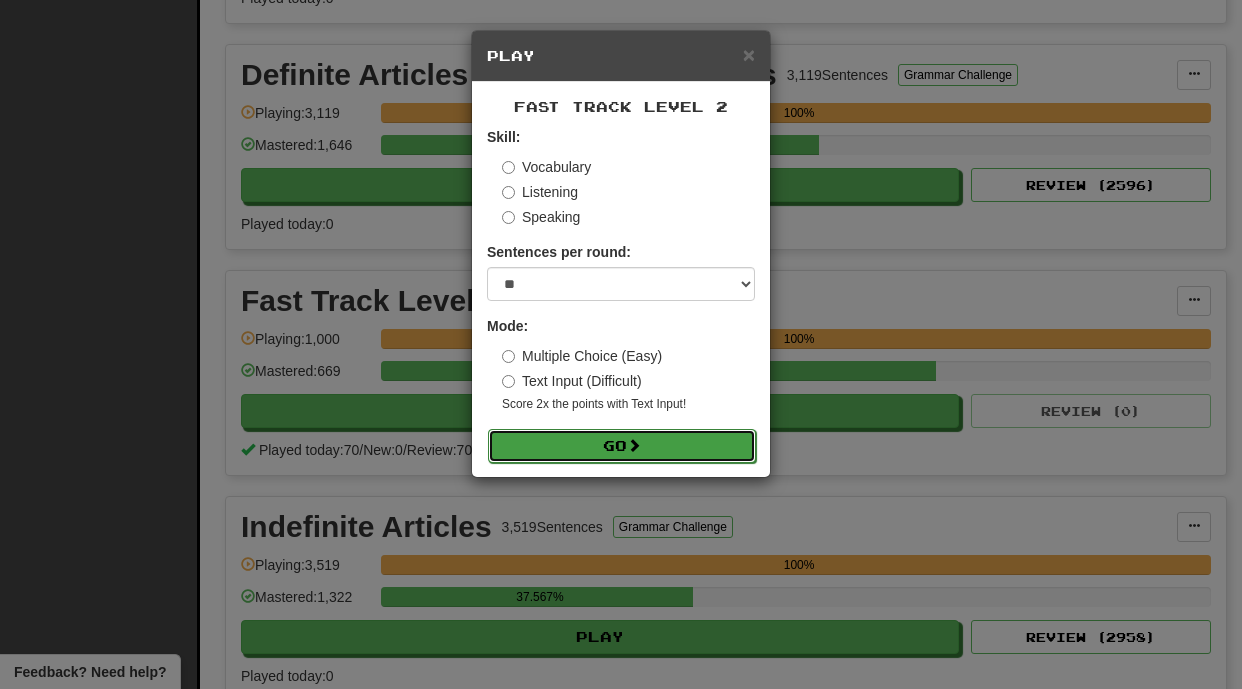 click on "Go" at bounding box center [622, 446] 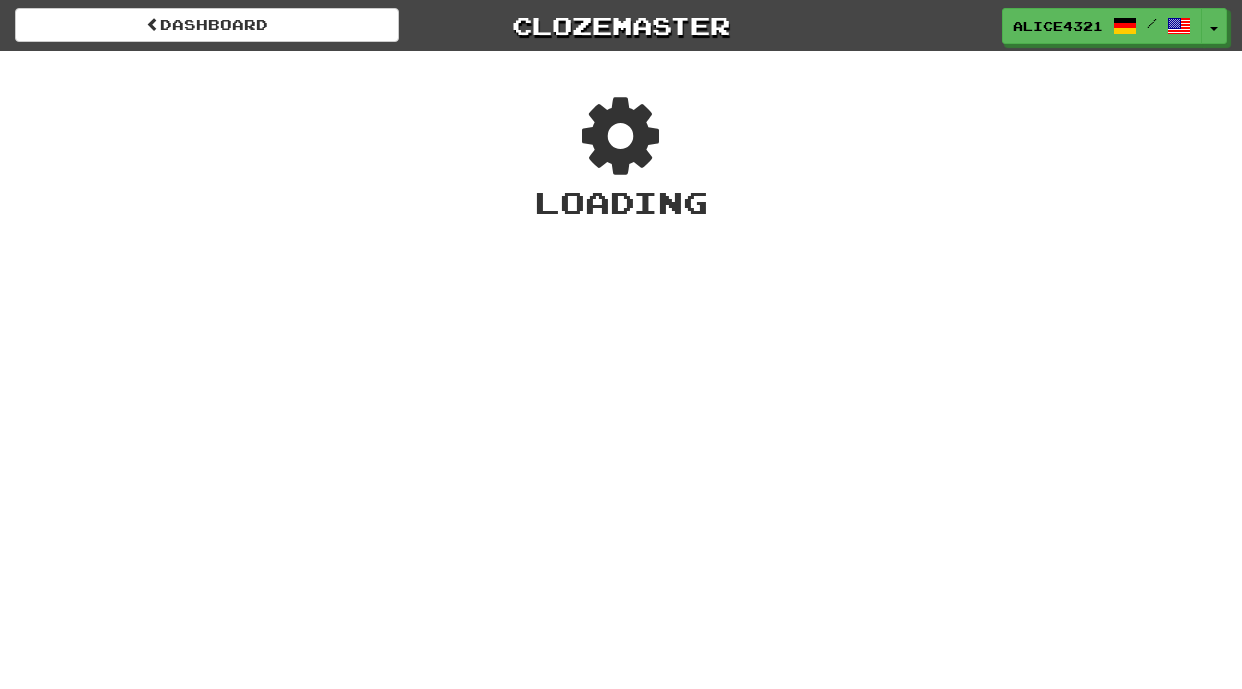 scroll, scrollTop: 0, scrollLeft: 0, axis: both 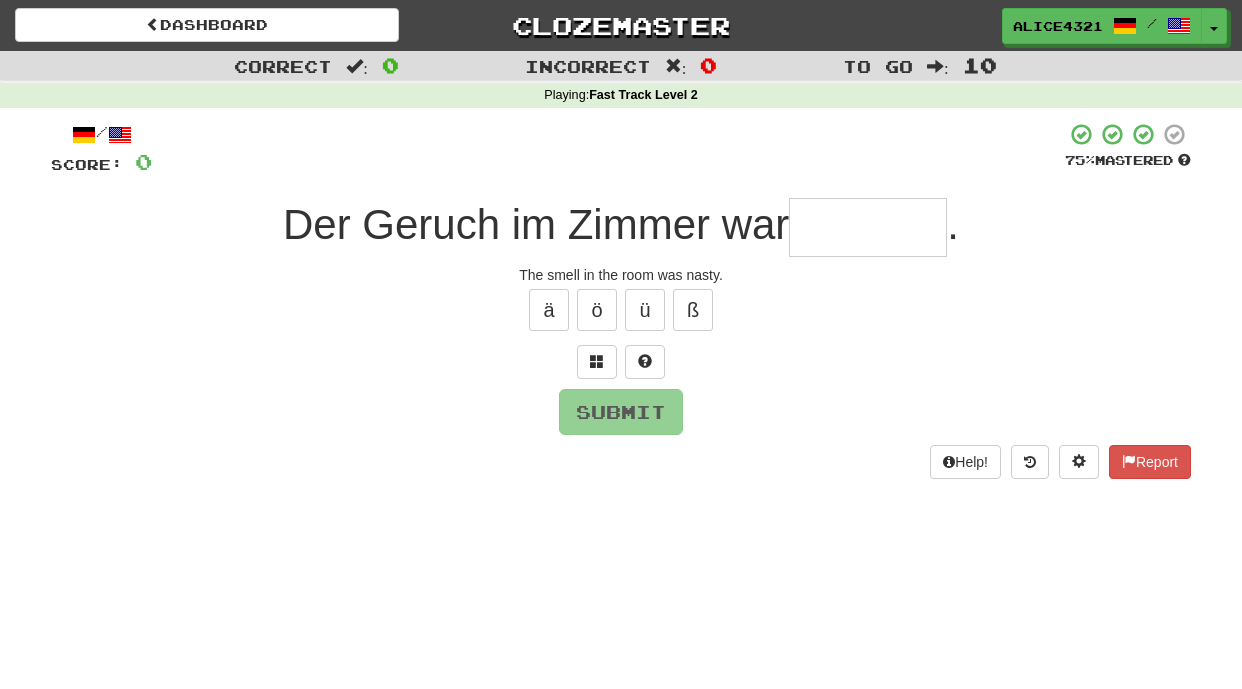 type on "*" 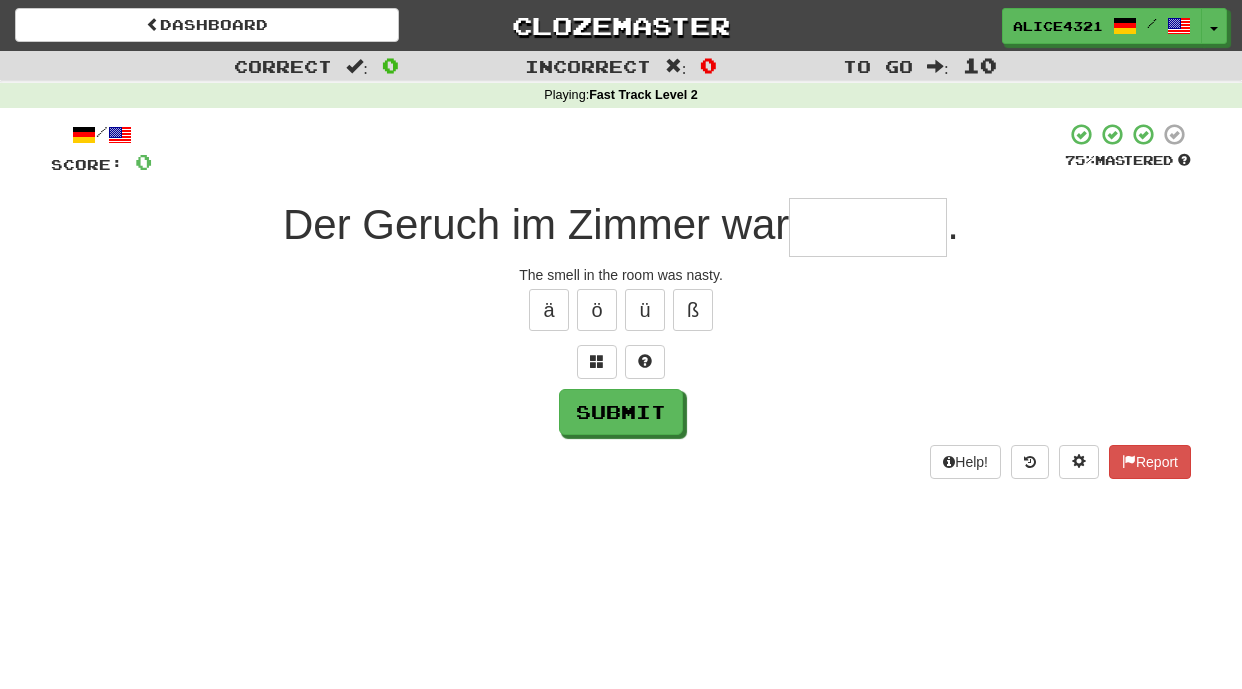 type on "*" 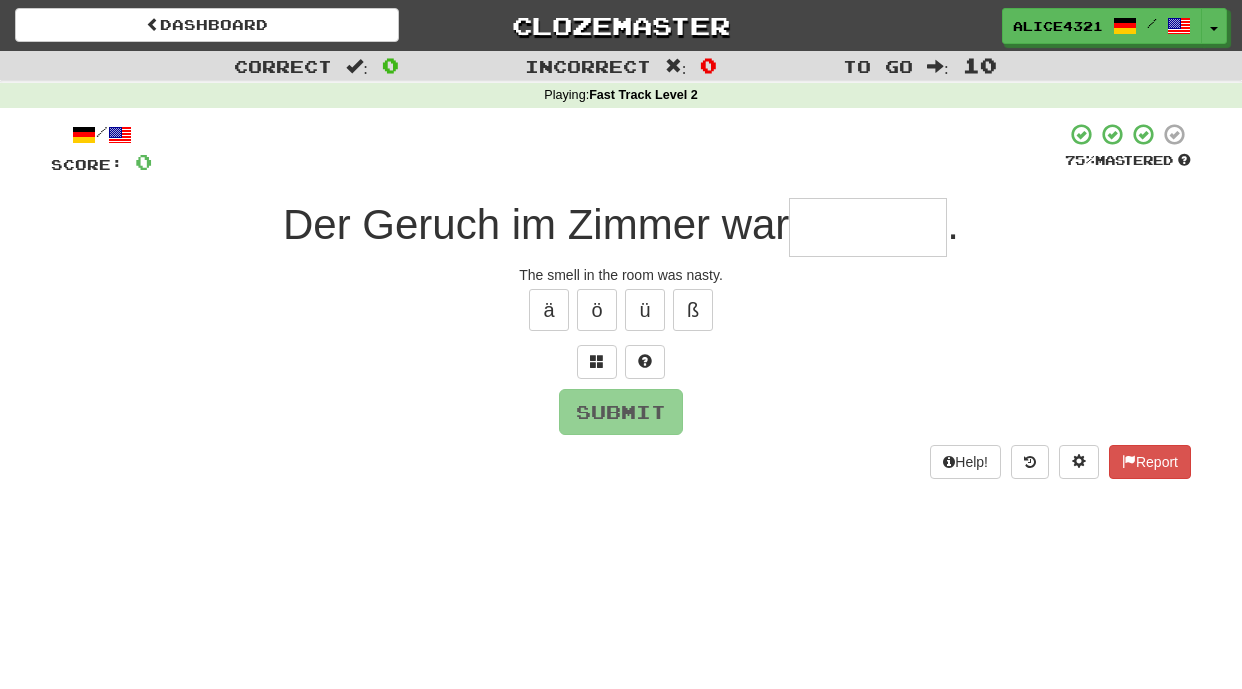 type on "*" 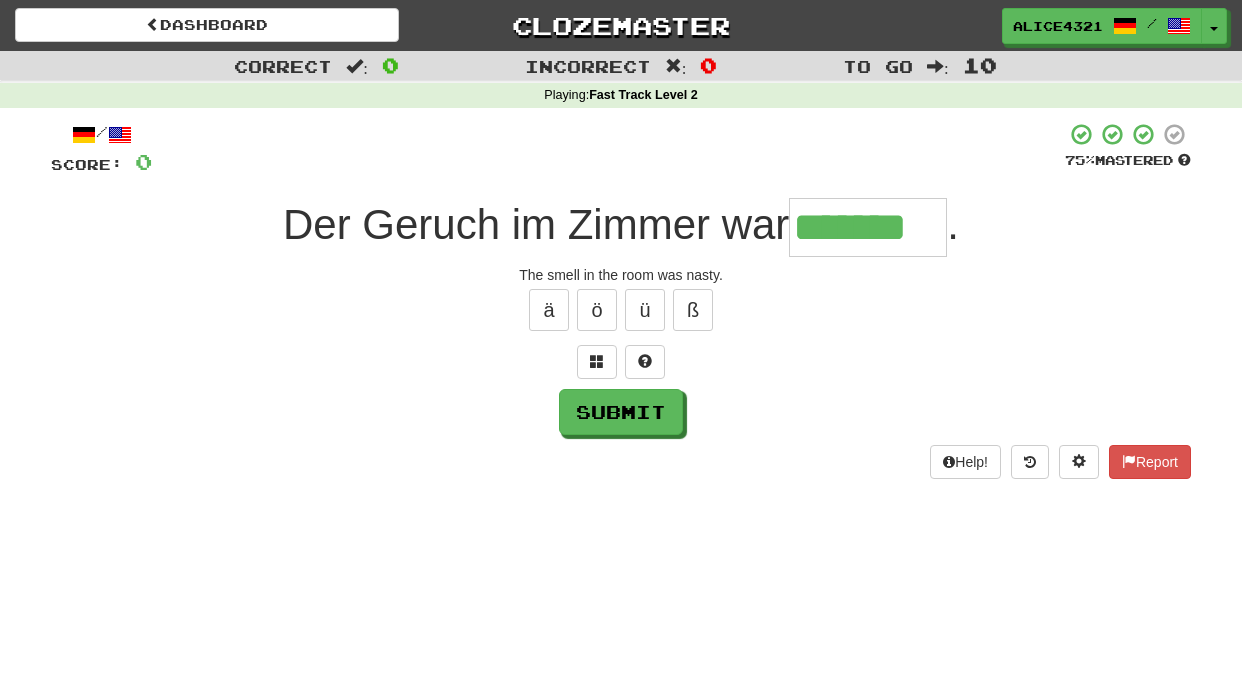 scroll, scrollTop: 0, scrollLeft: 0, axis: both 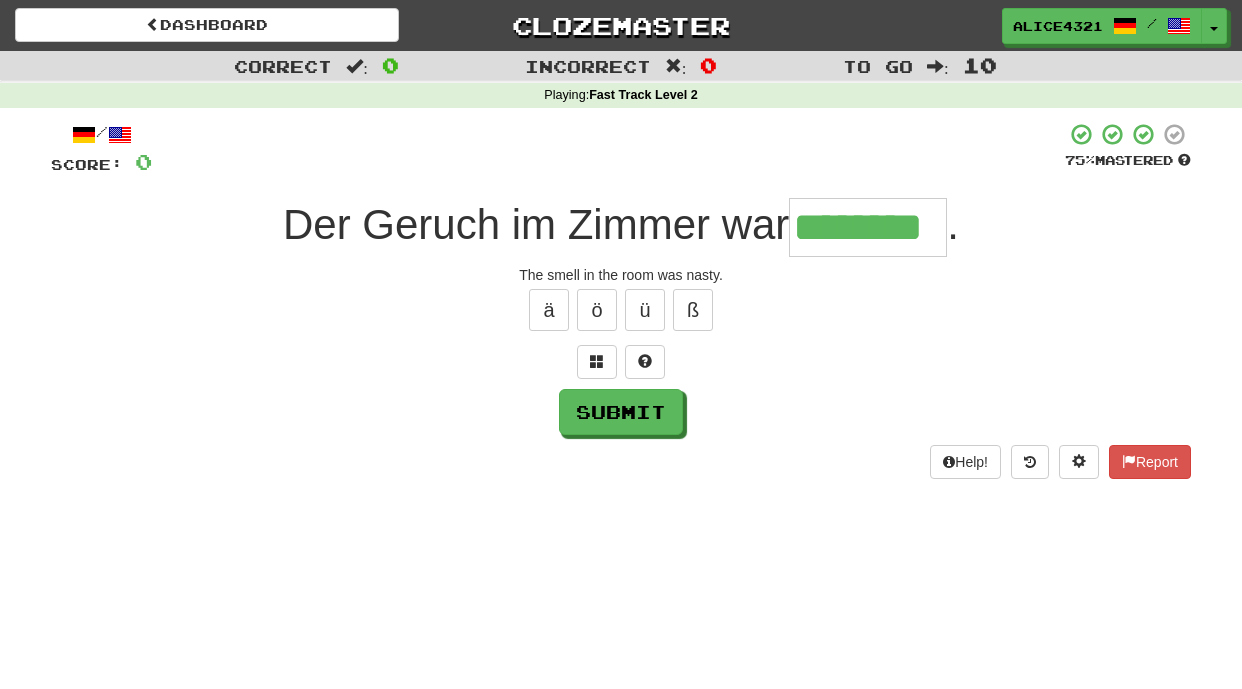 type on "********" 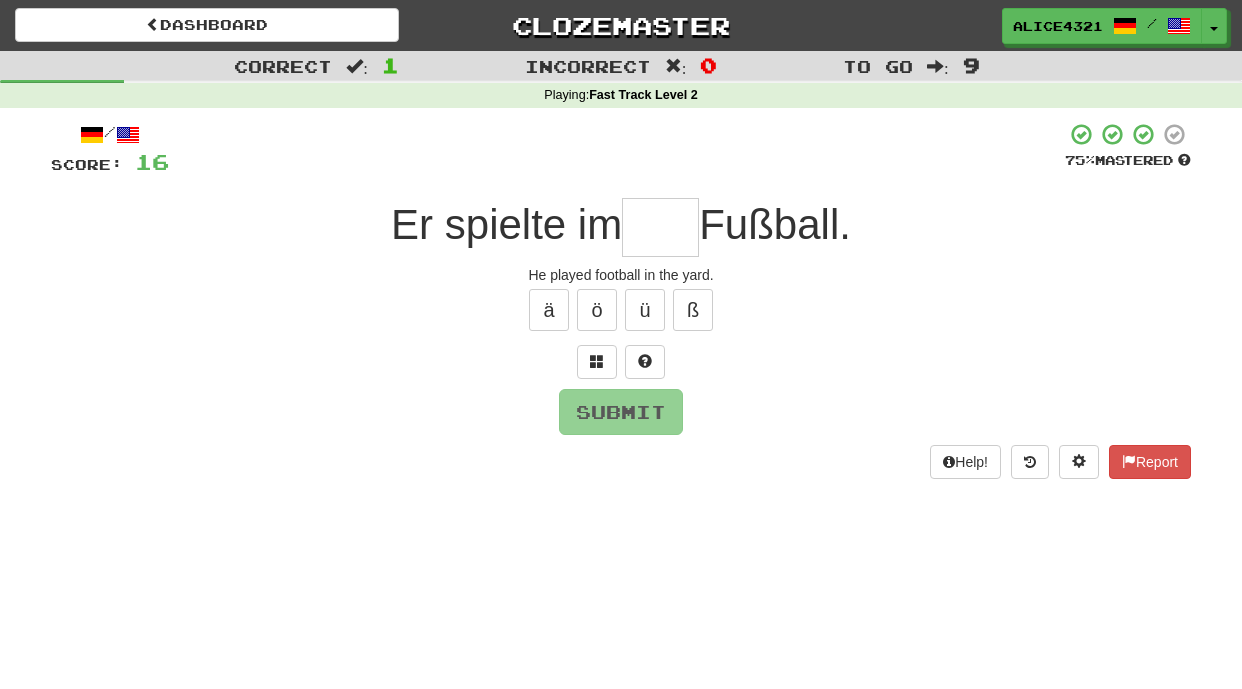 type on "*" 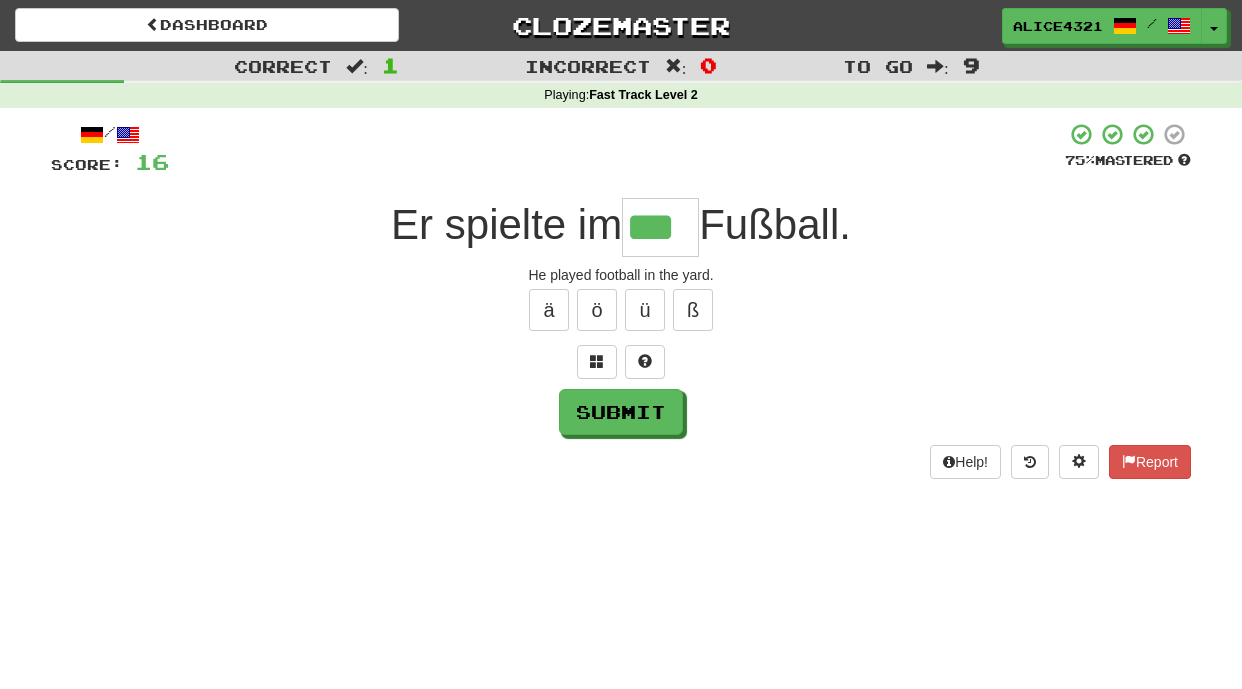 type on "***" 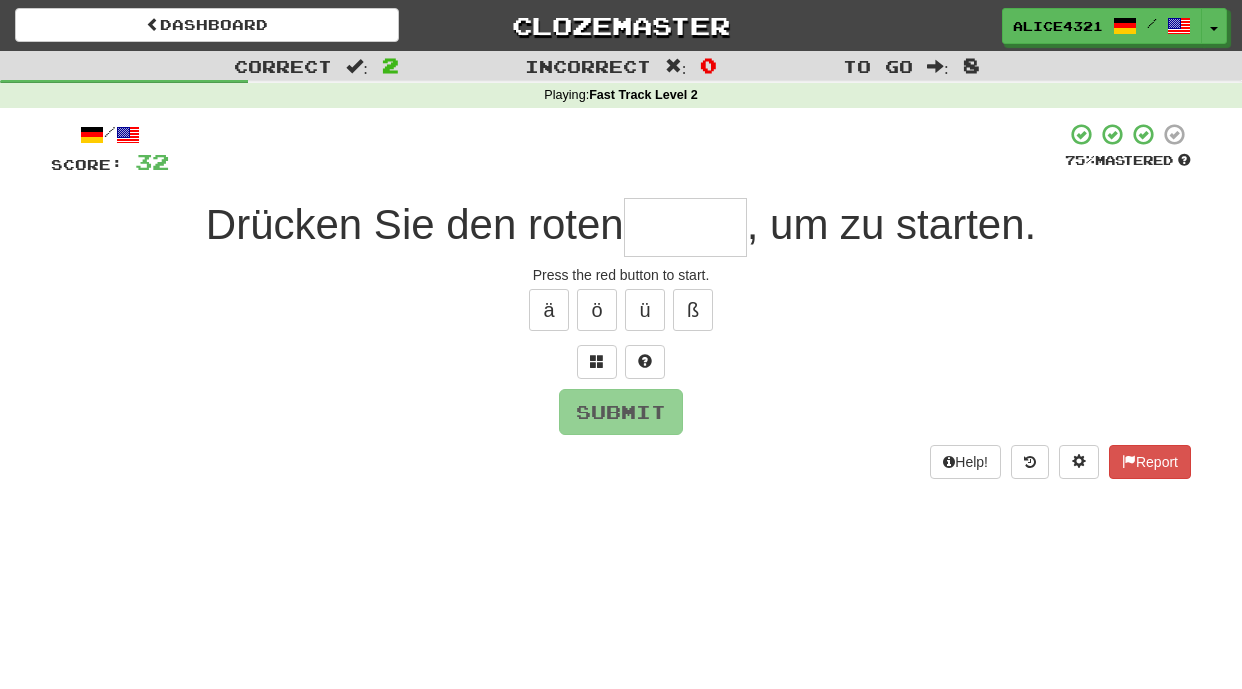 type on "*" 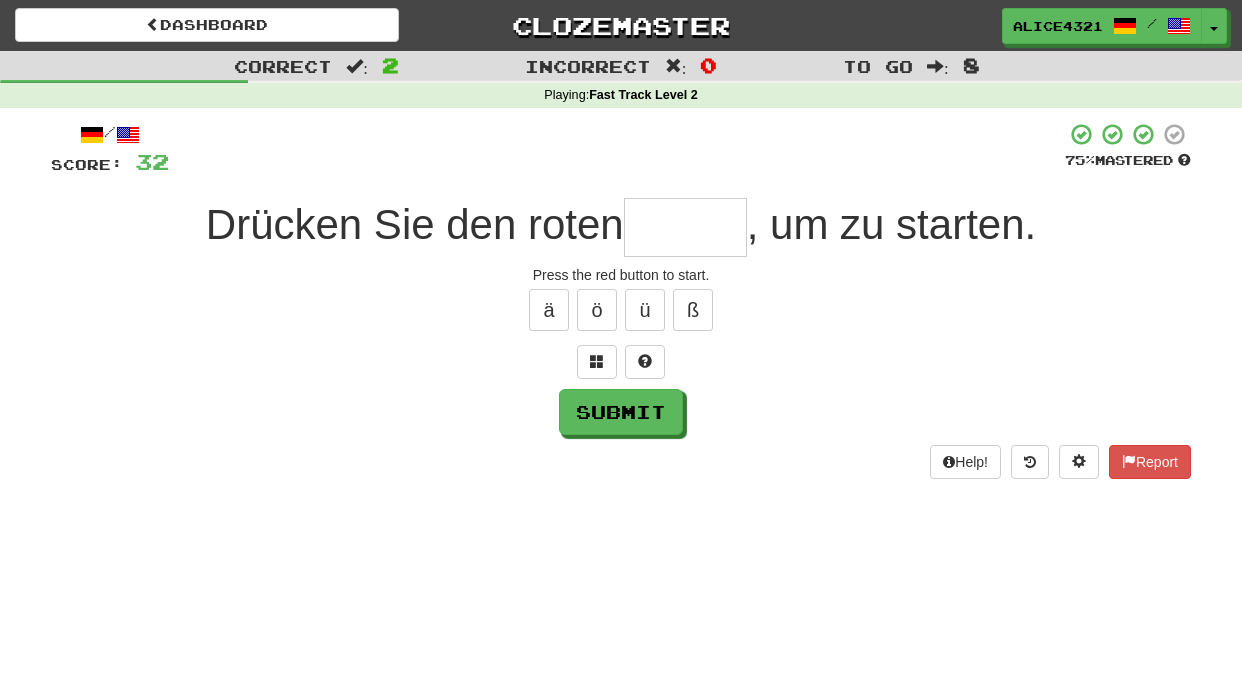 type on "*" 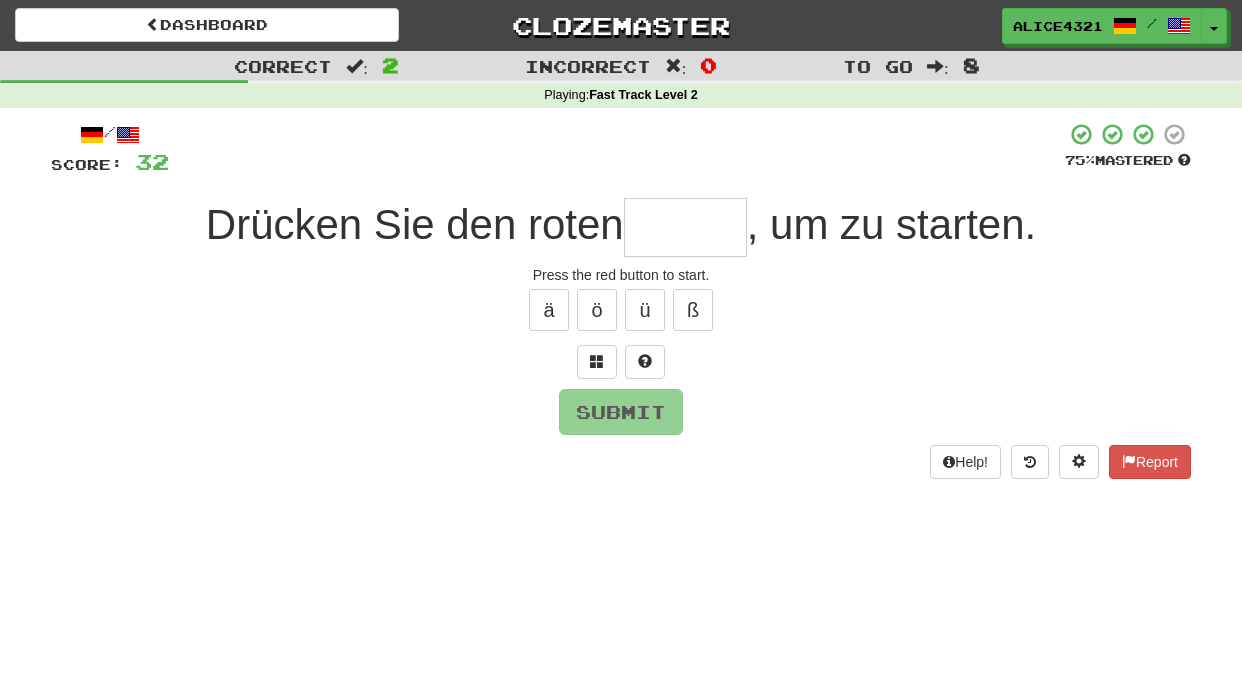 type on "*" 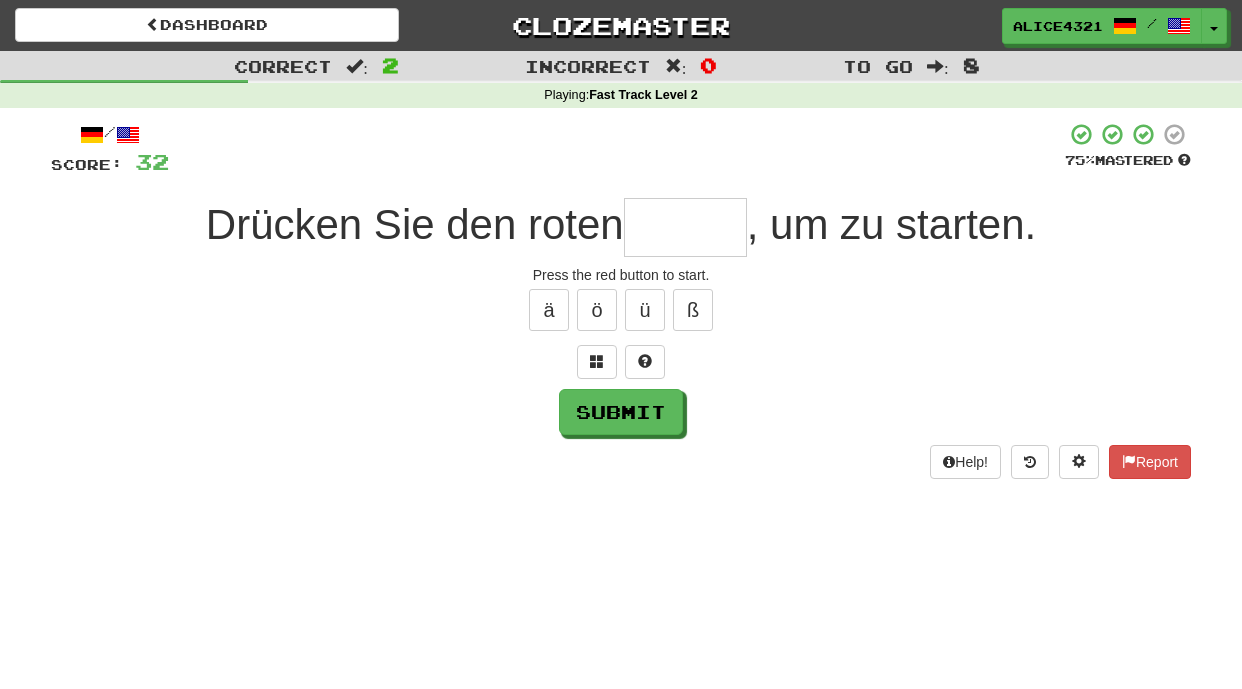 type on "*" 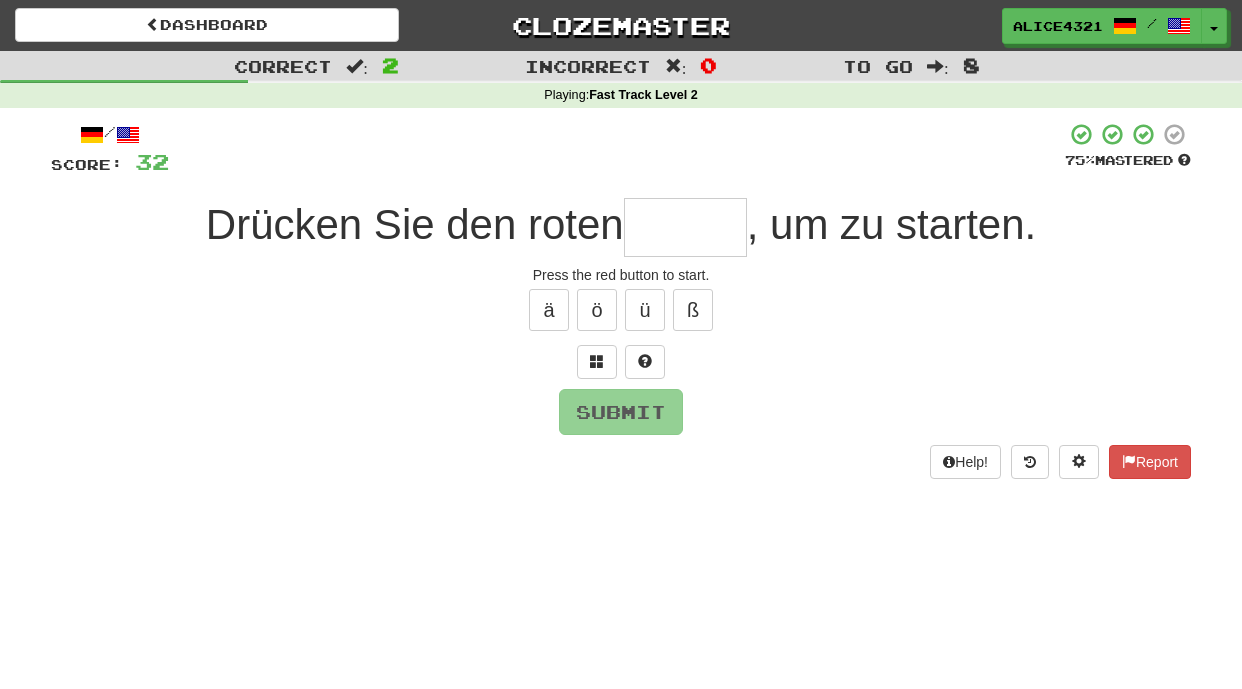 type on "*" 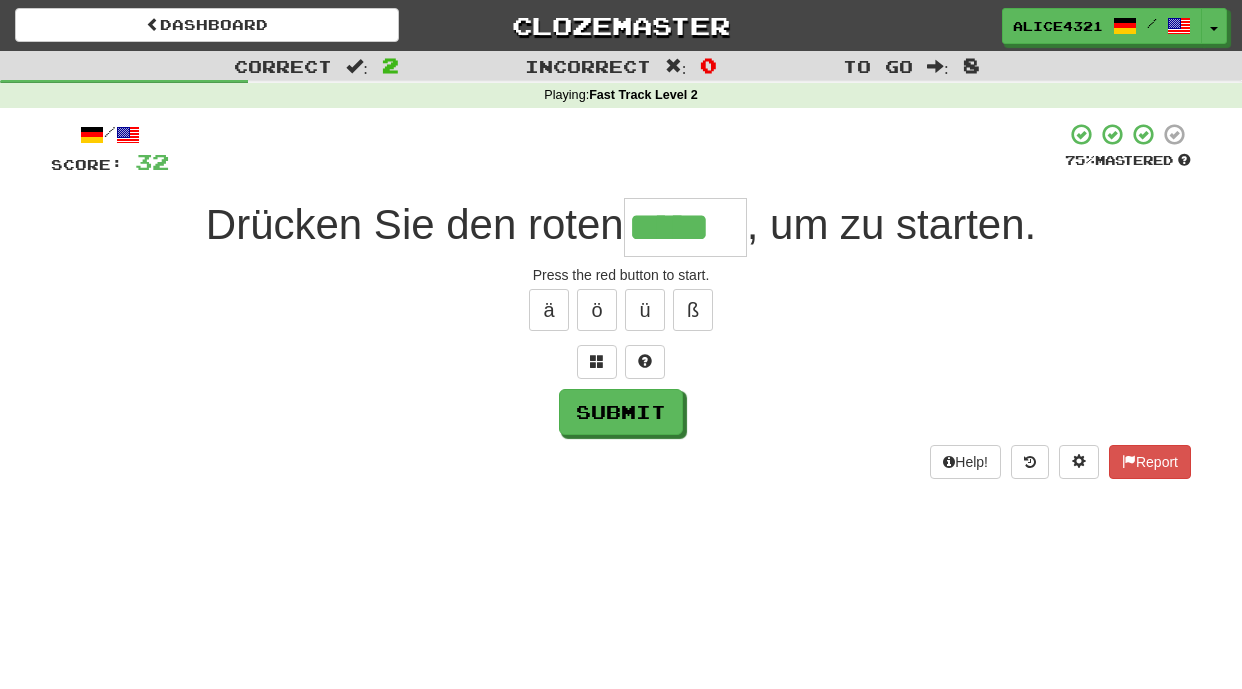 type on "*****" 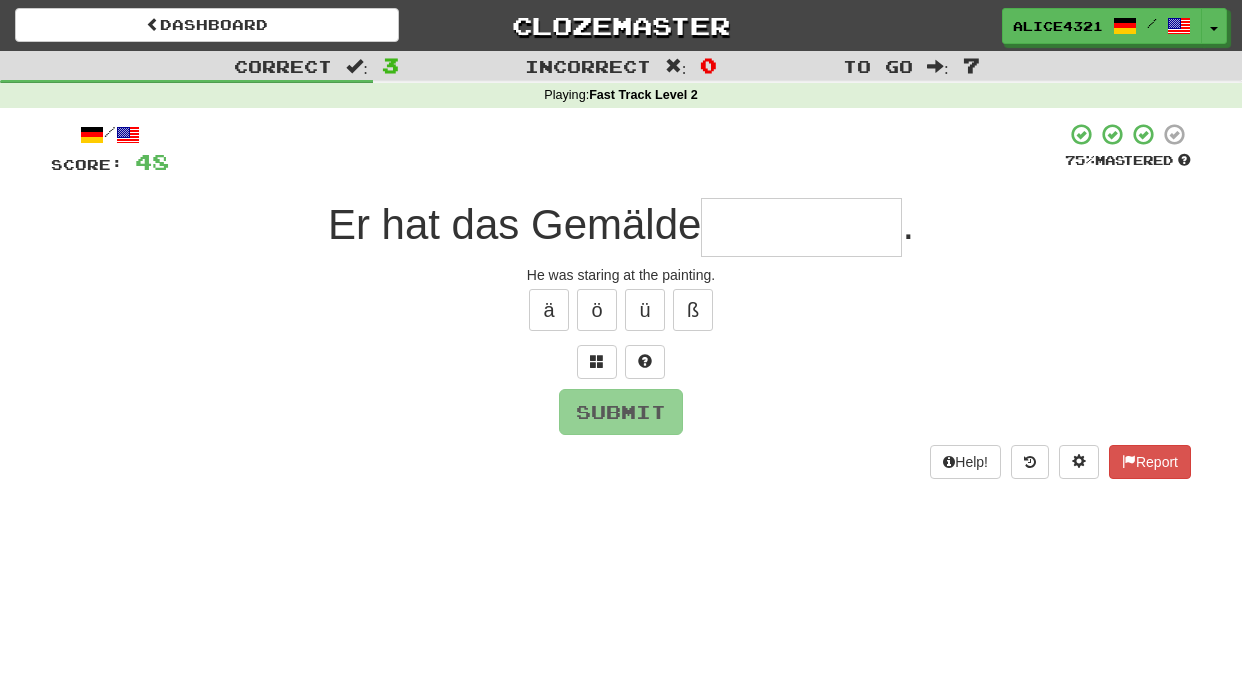 type on "*" 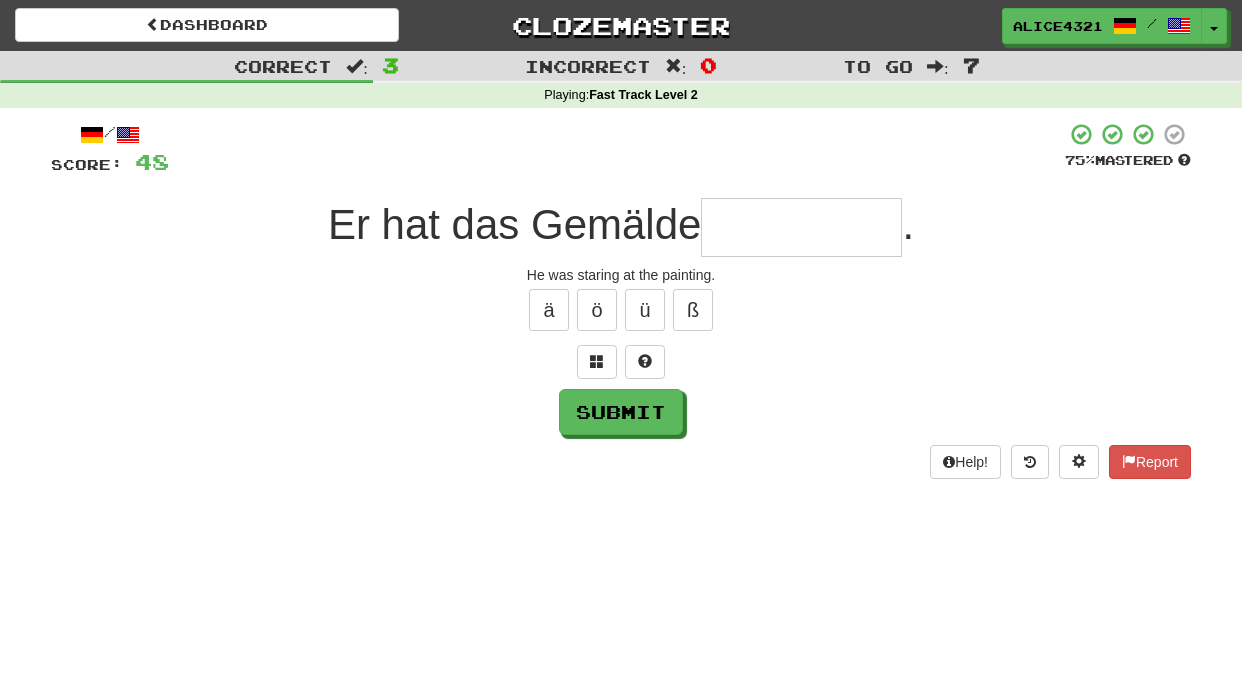 type on "*" 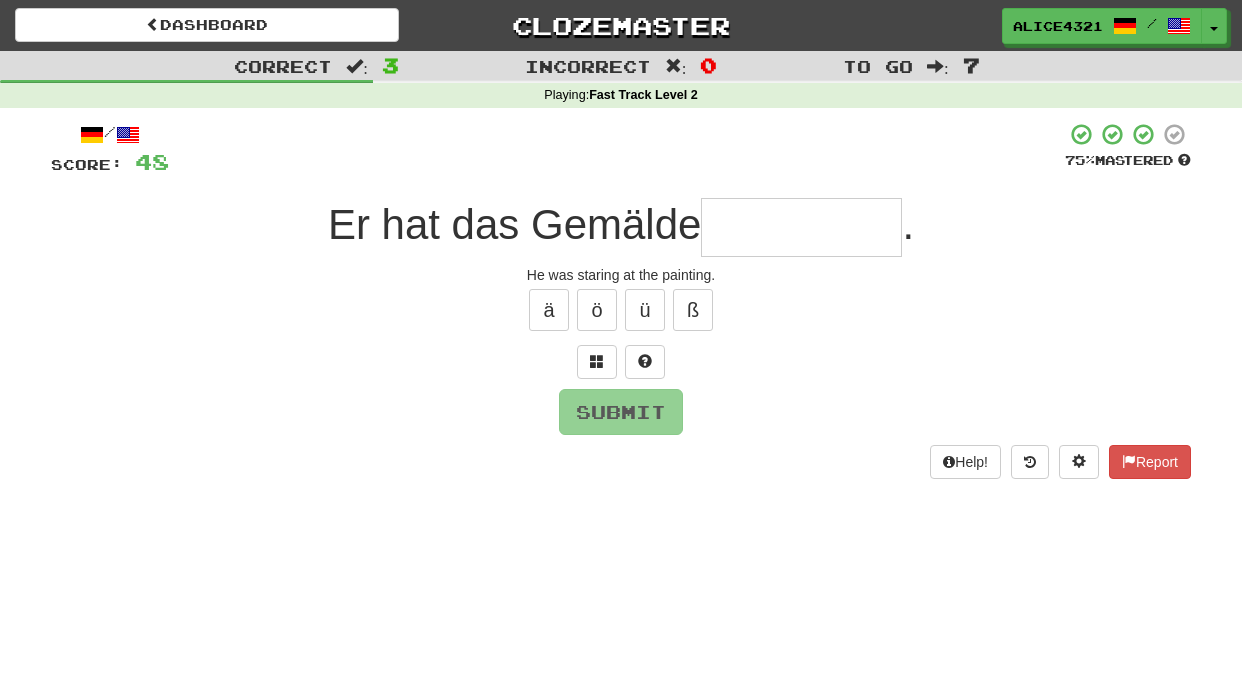 type on "*" 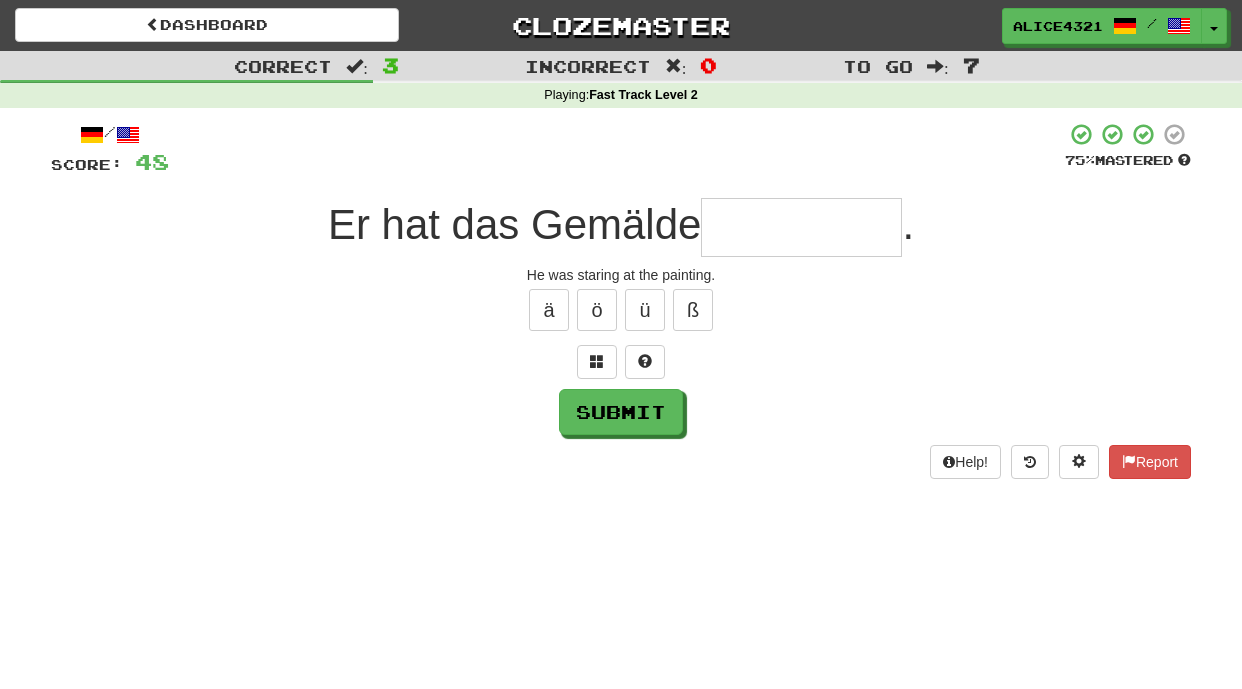 type on "*" 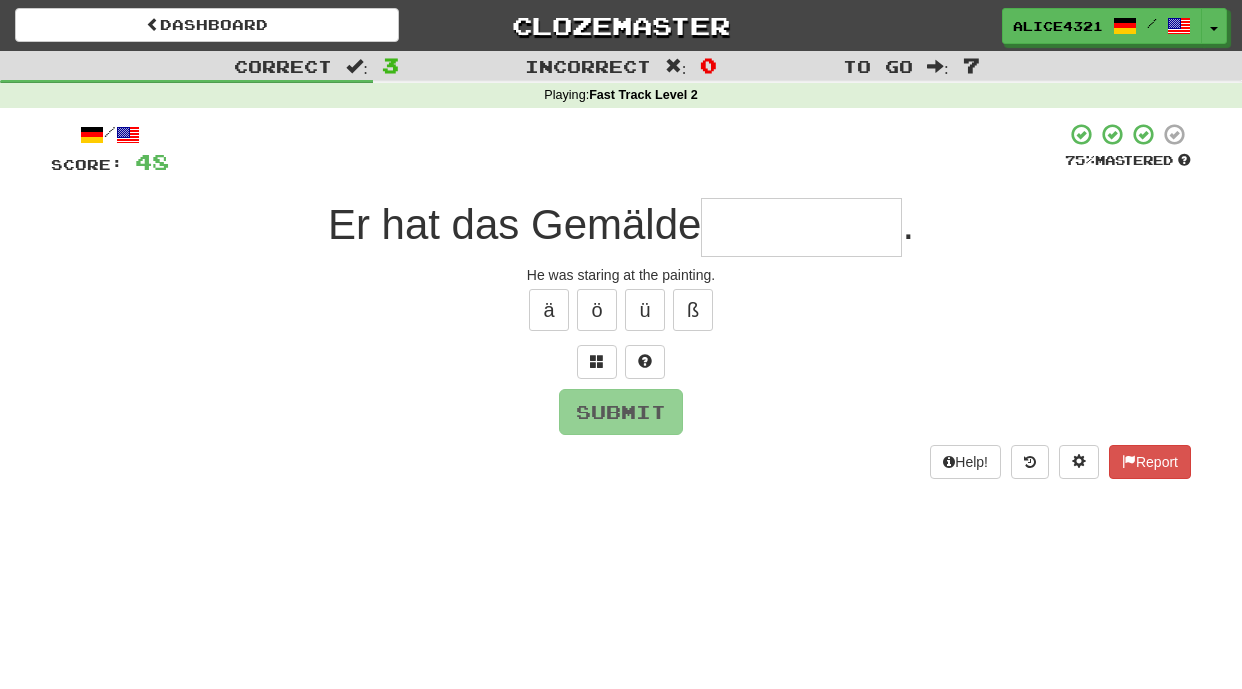 type on "*" 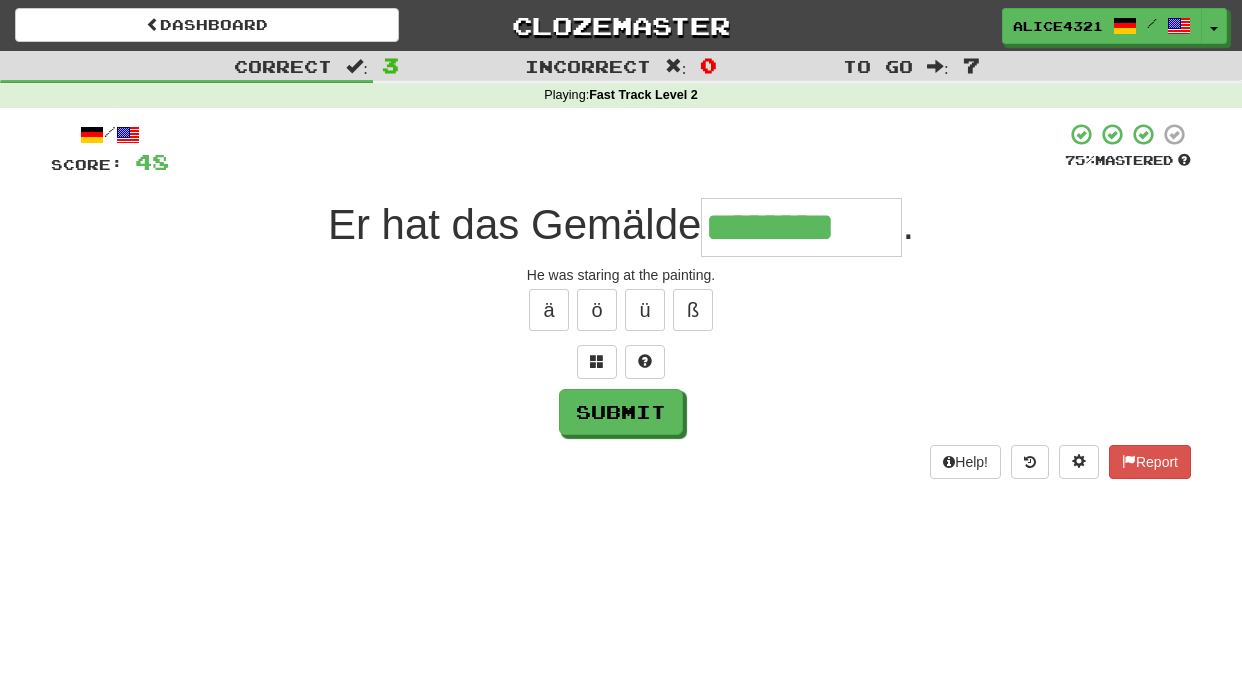 scroll, scrollTop: 0, scrollLeft: 0, axis: both 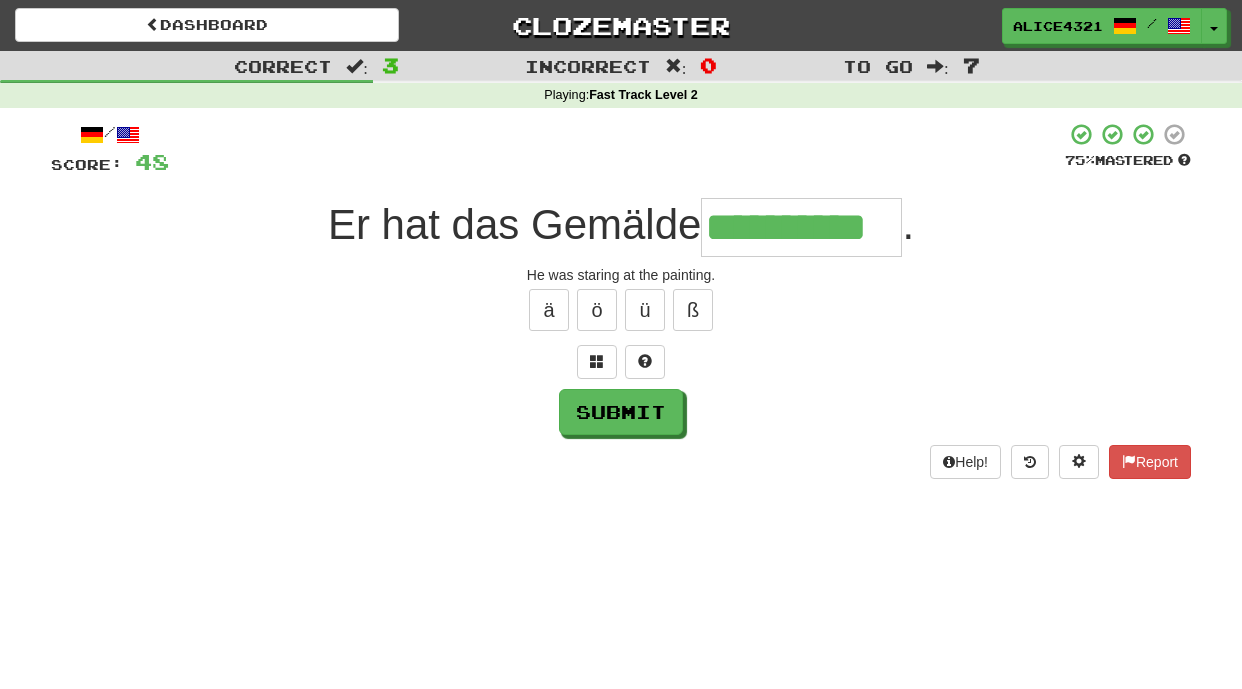 type on "**********" 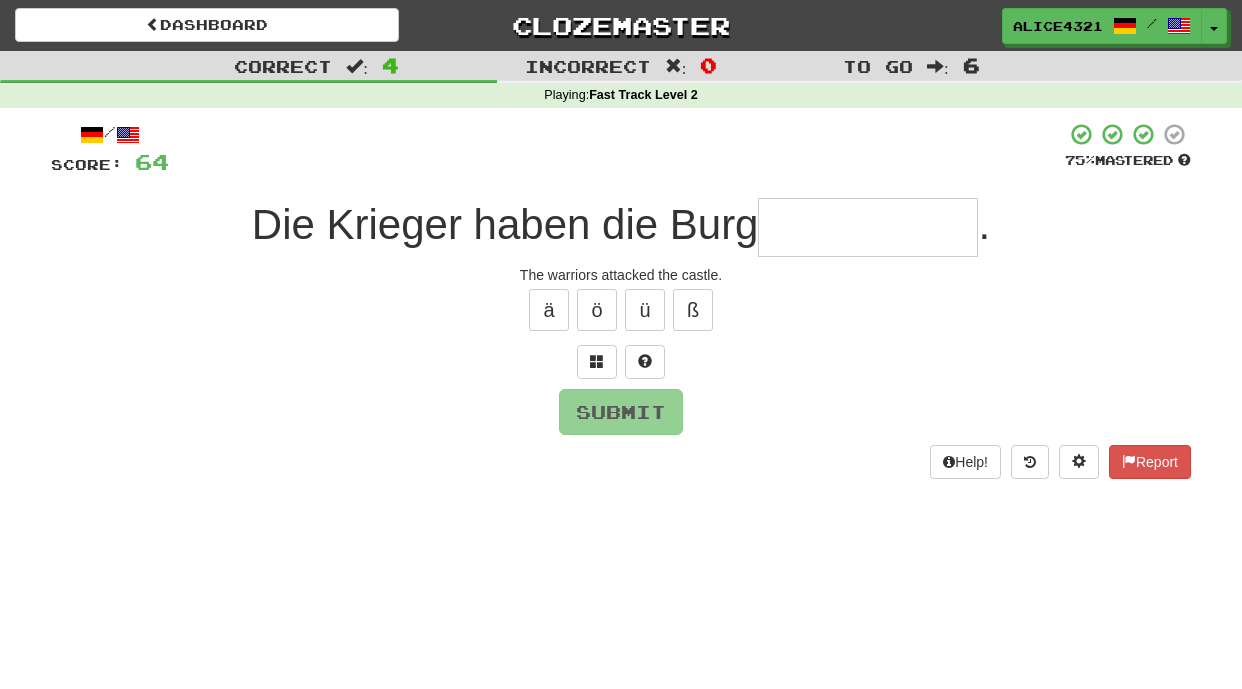 type on "*" 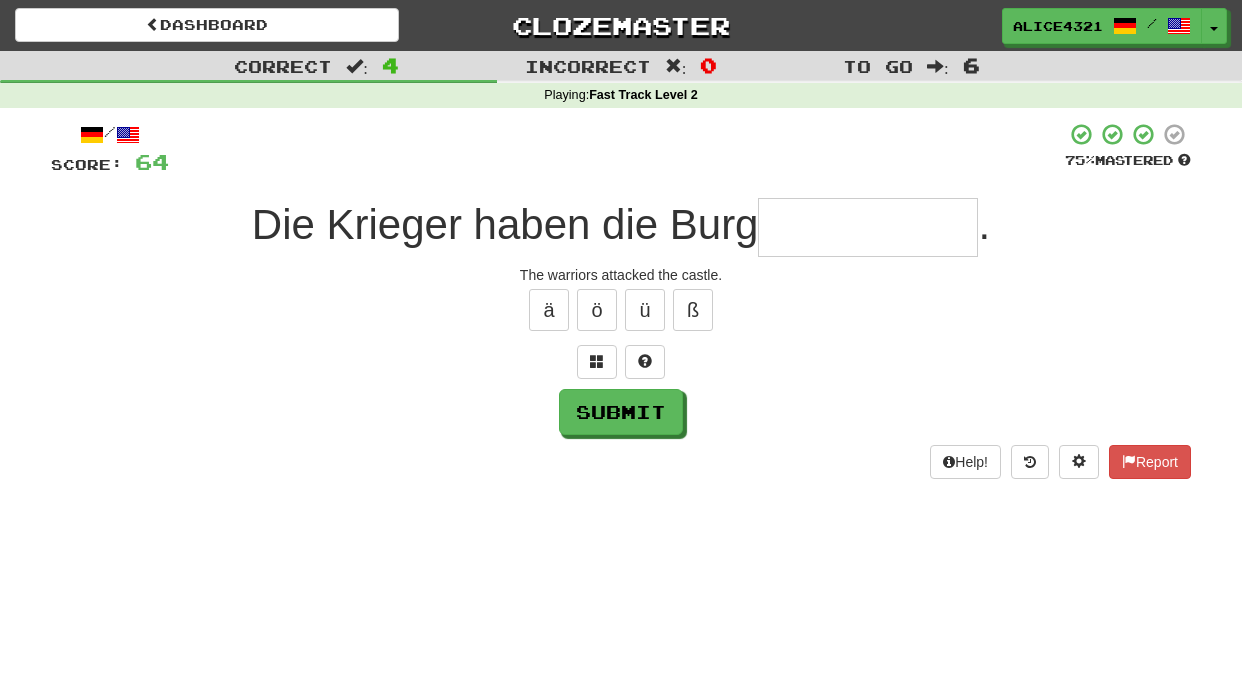 type on "*" 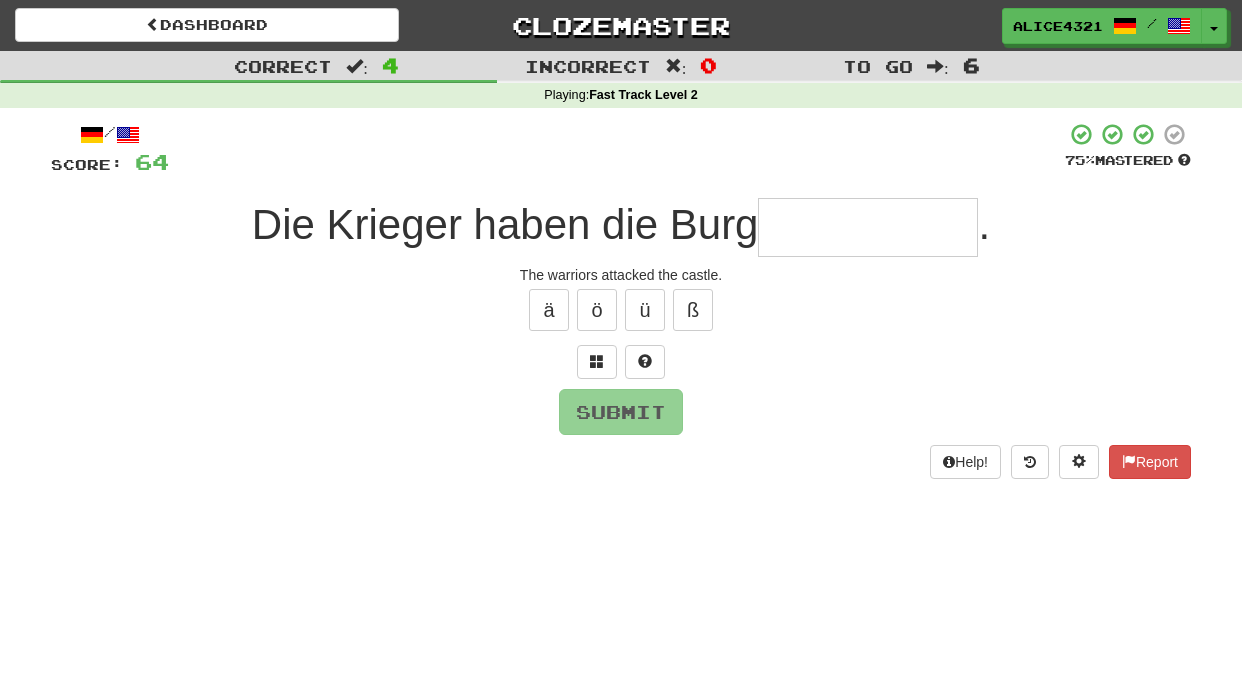 type on "*" 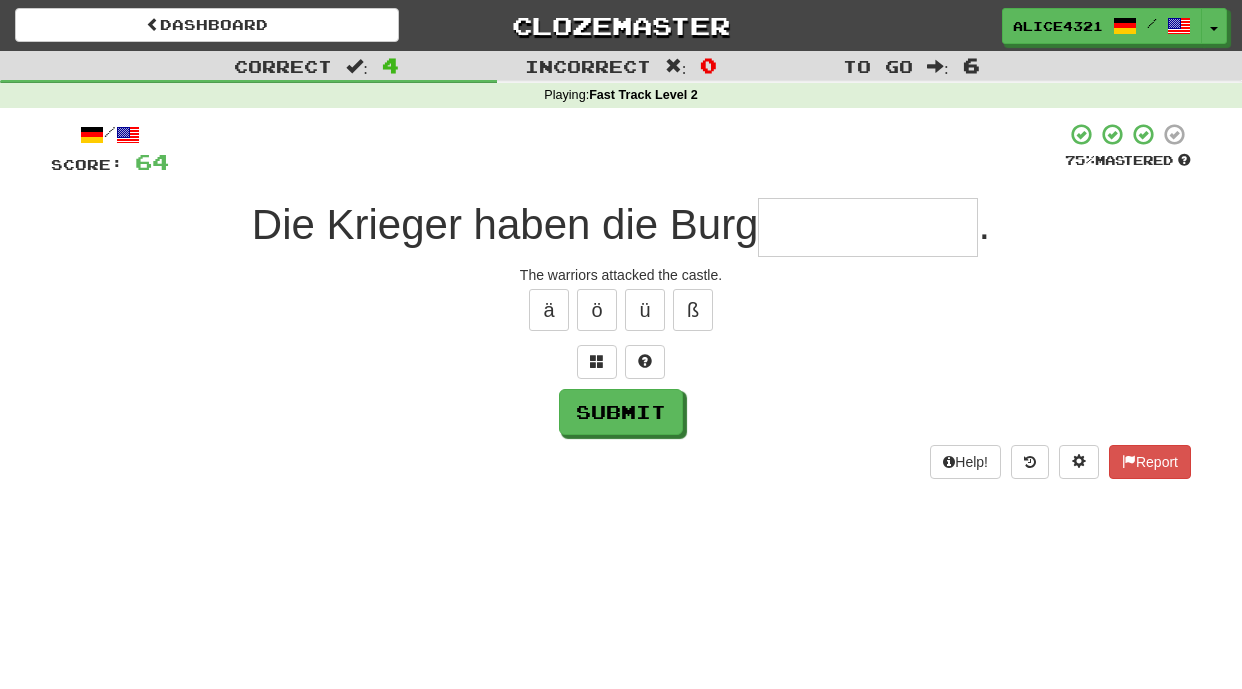 type on "*" 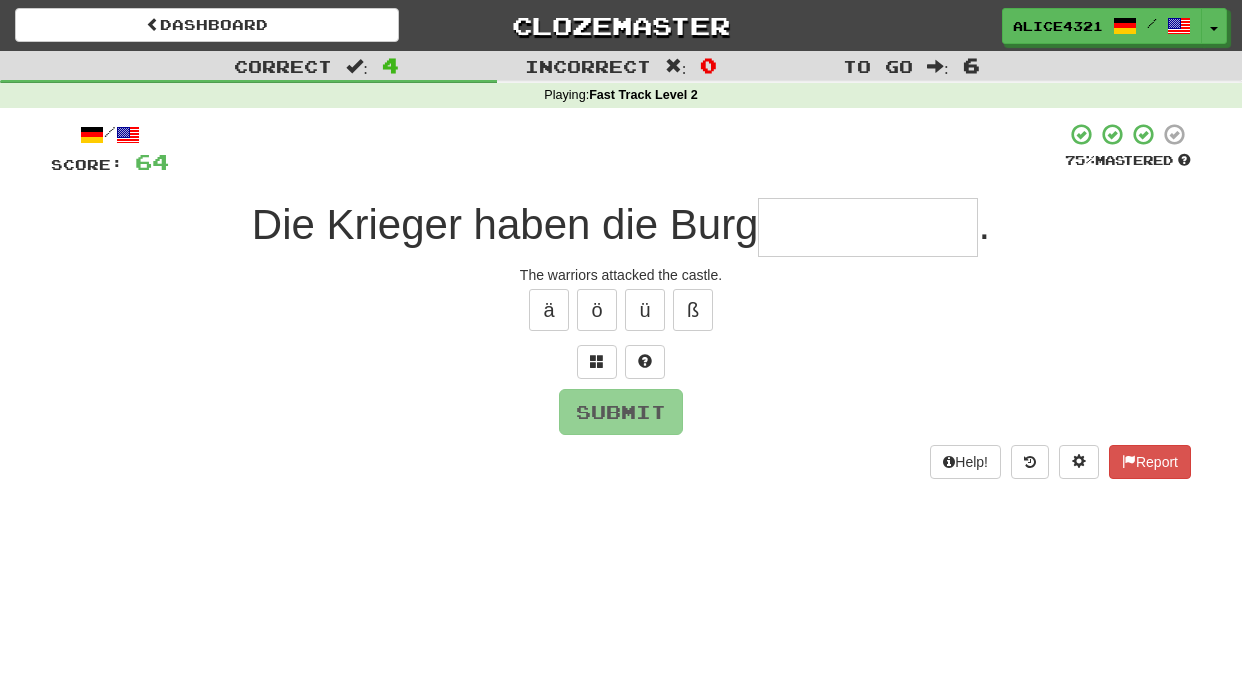 type on "*" 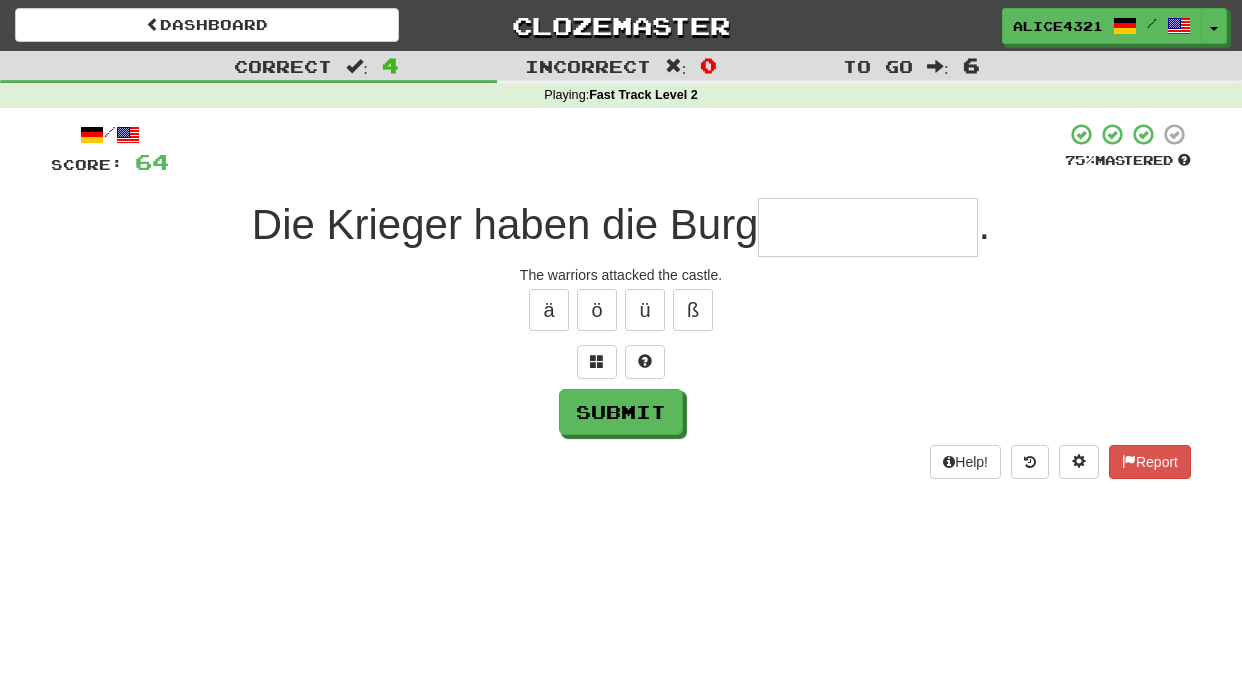 type on "*" 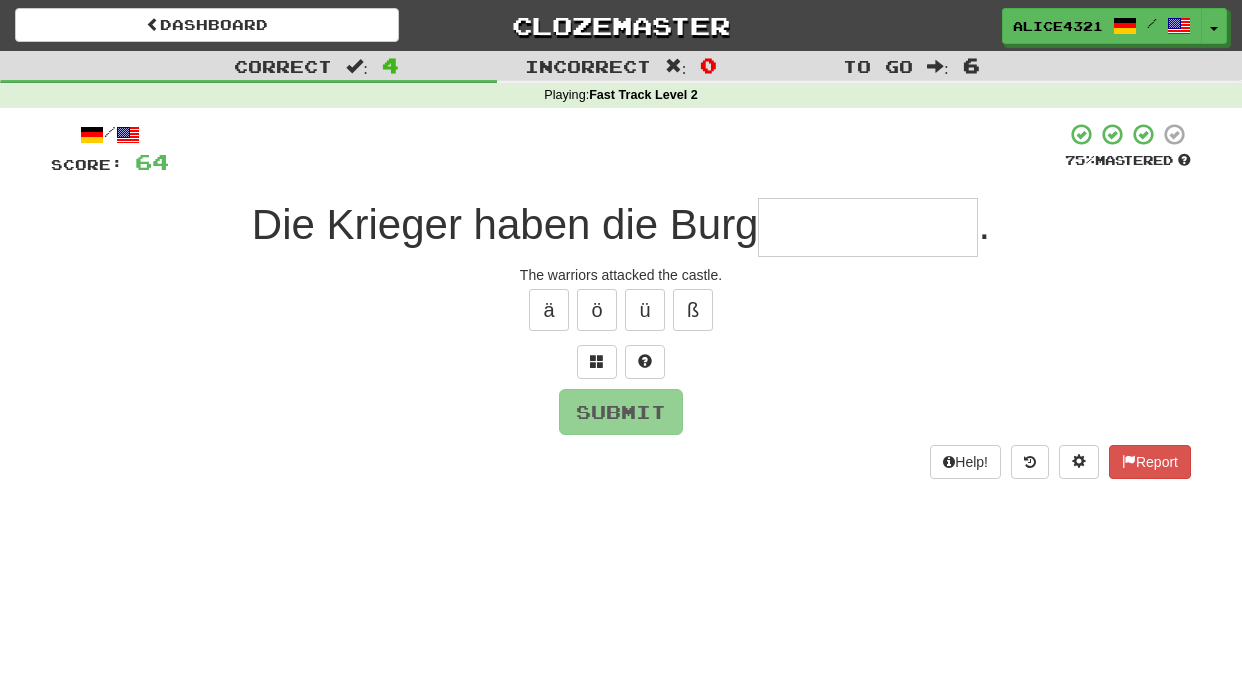 type on "*" 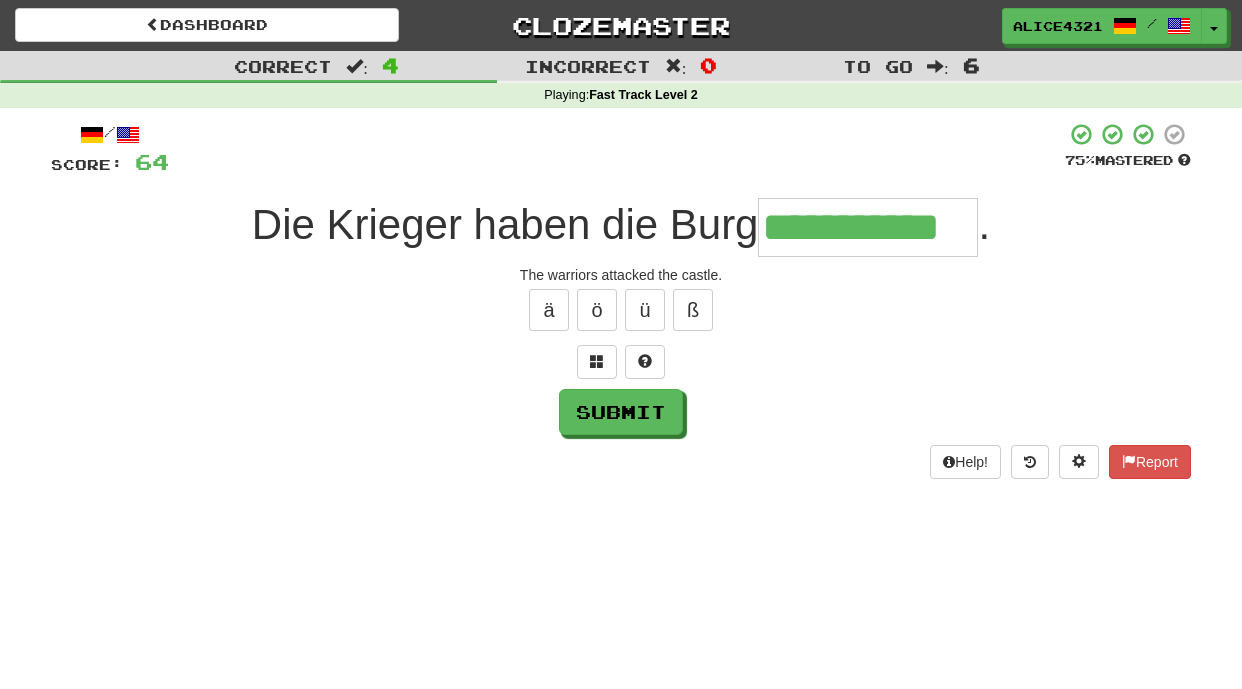 type on "**********" 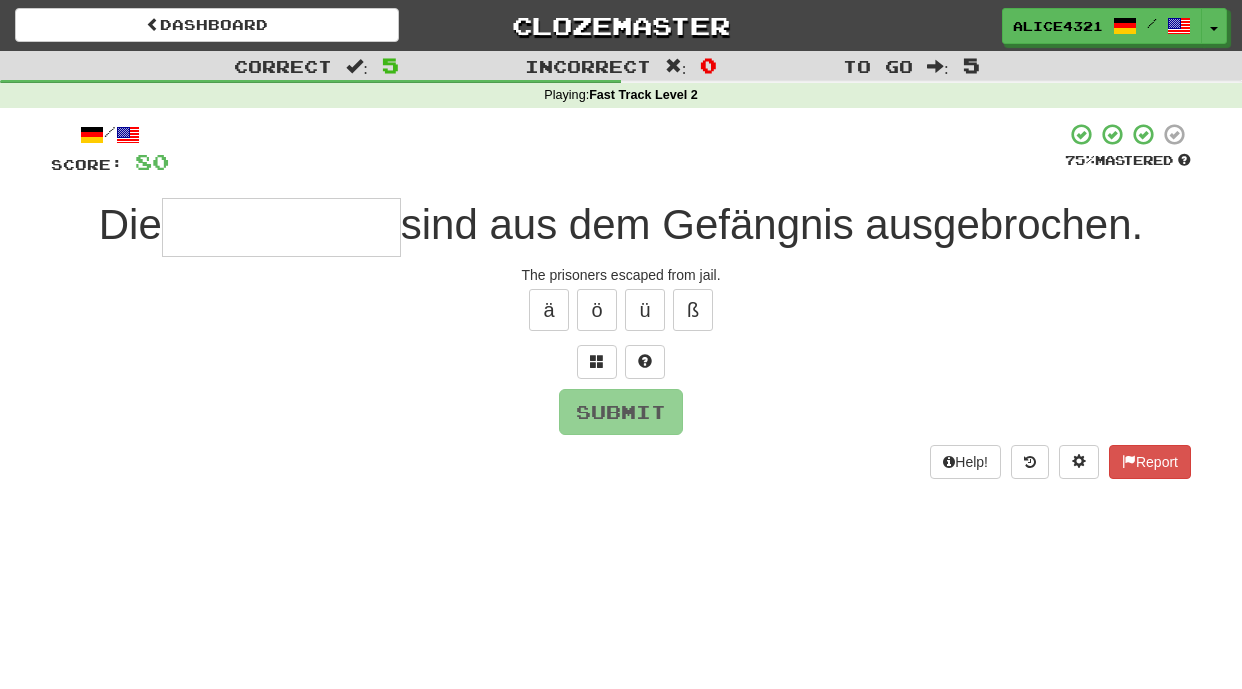 type on "*" 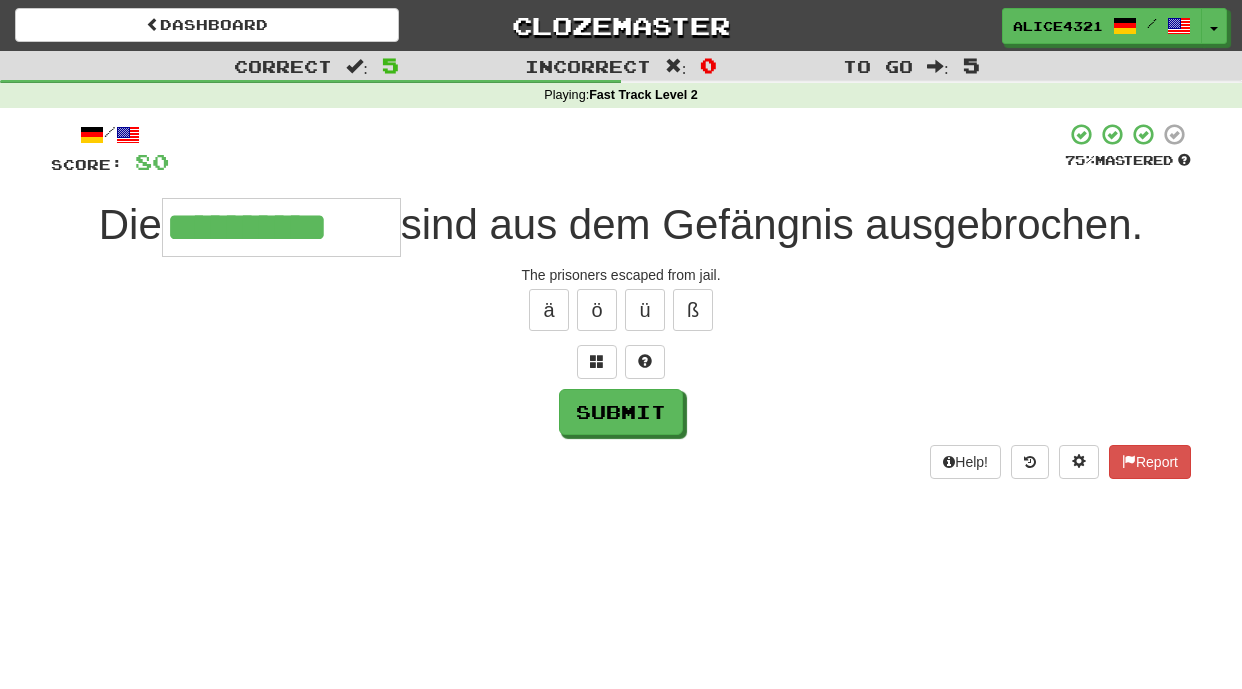 type on "**********" 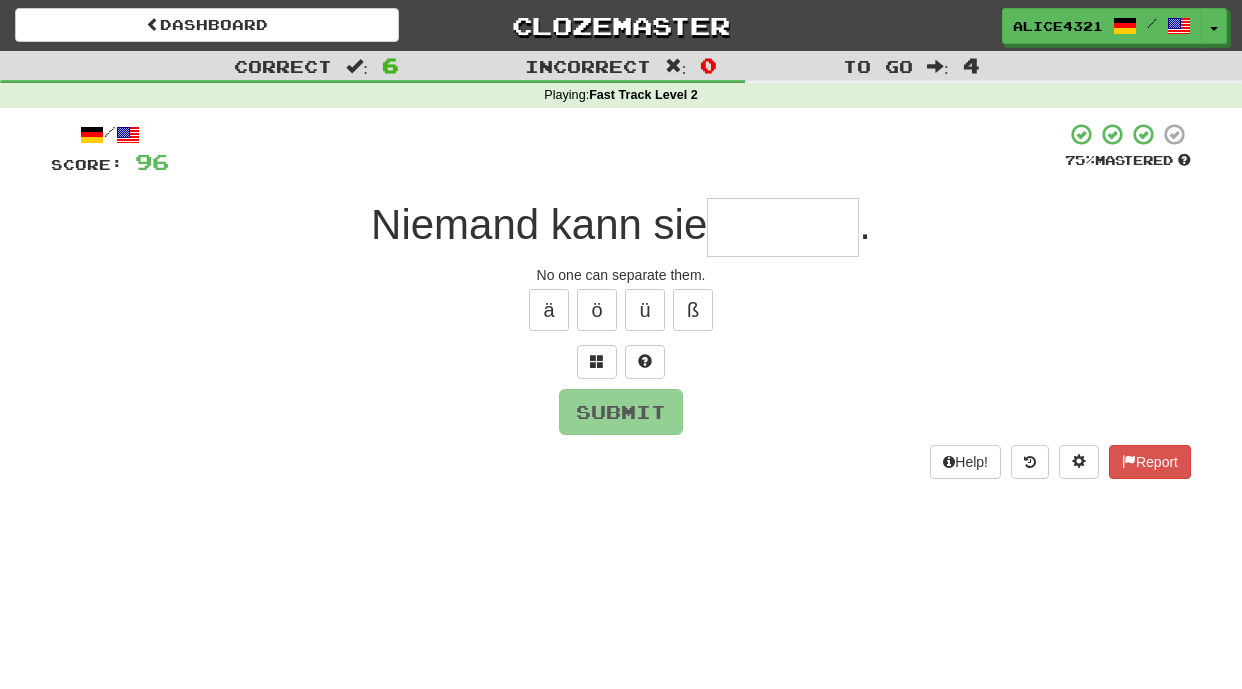 type on "*" 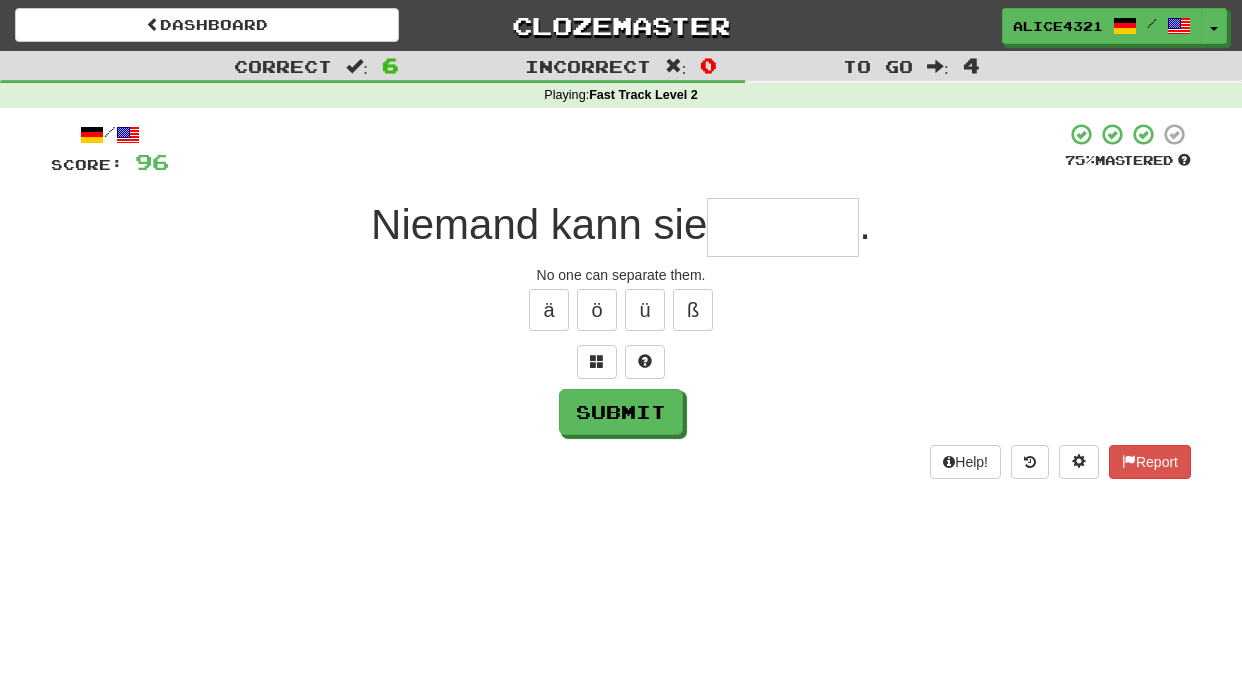 type on "*" 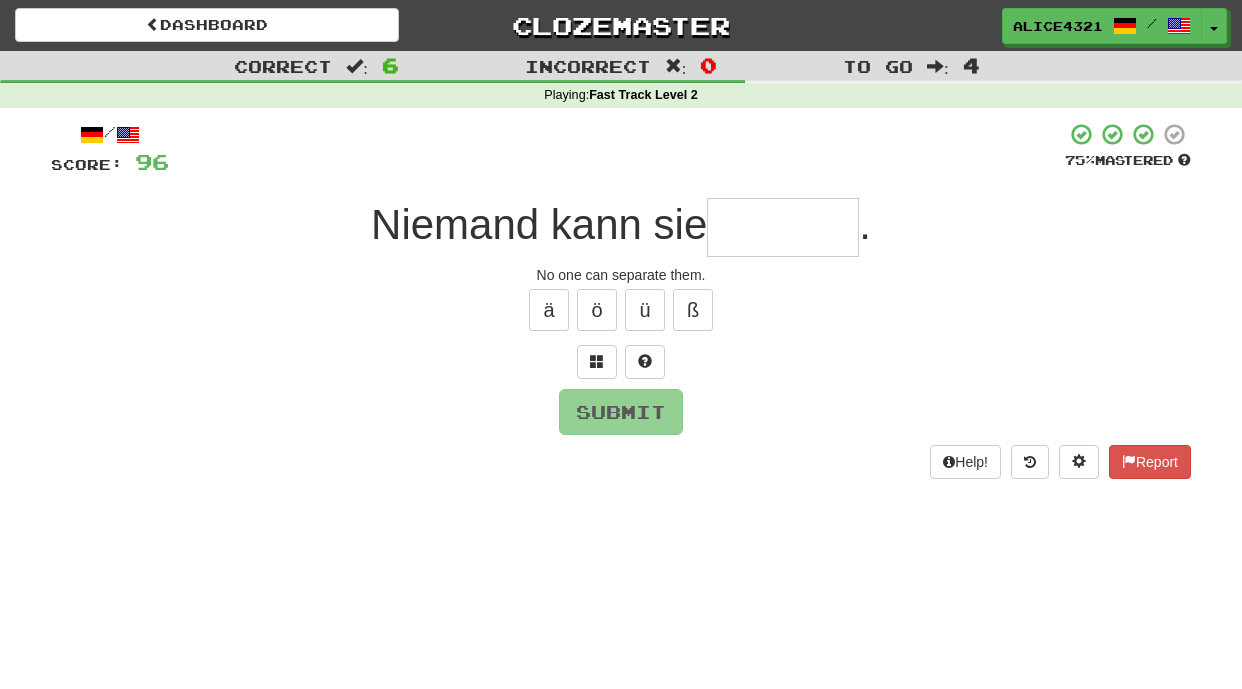 type on "*" 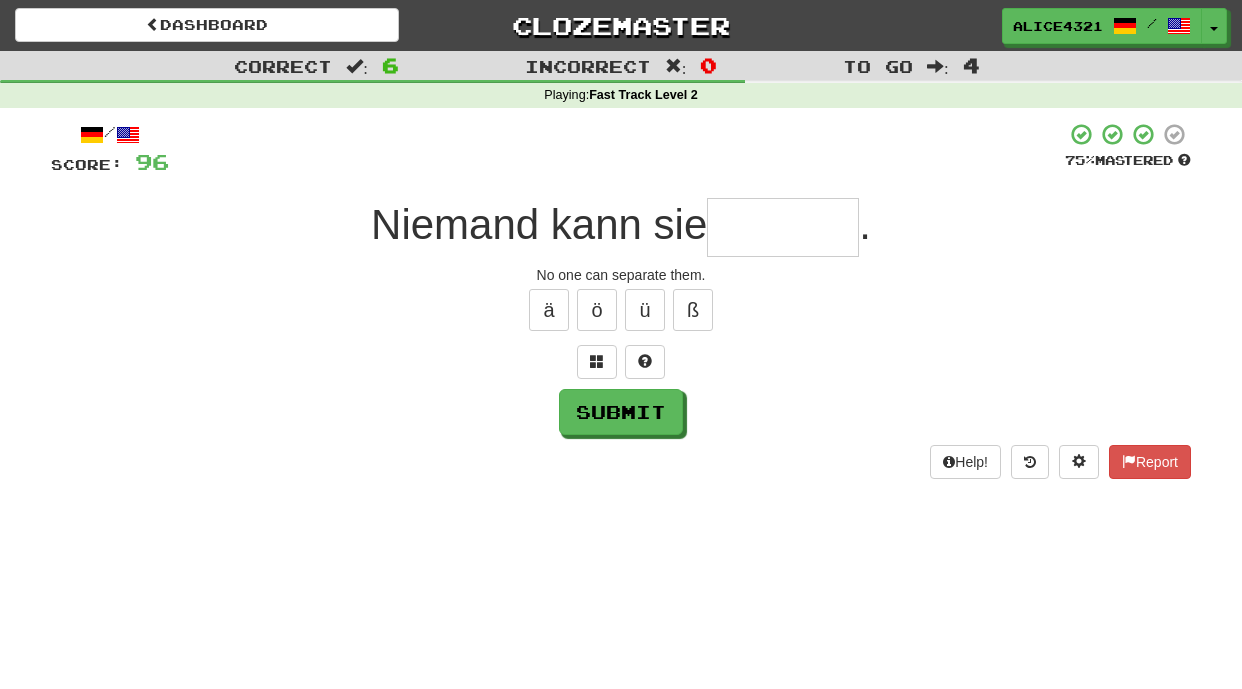 type on "*" 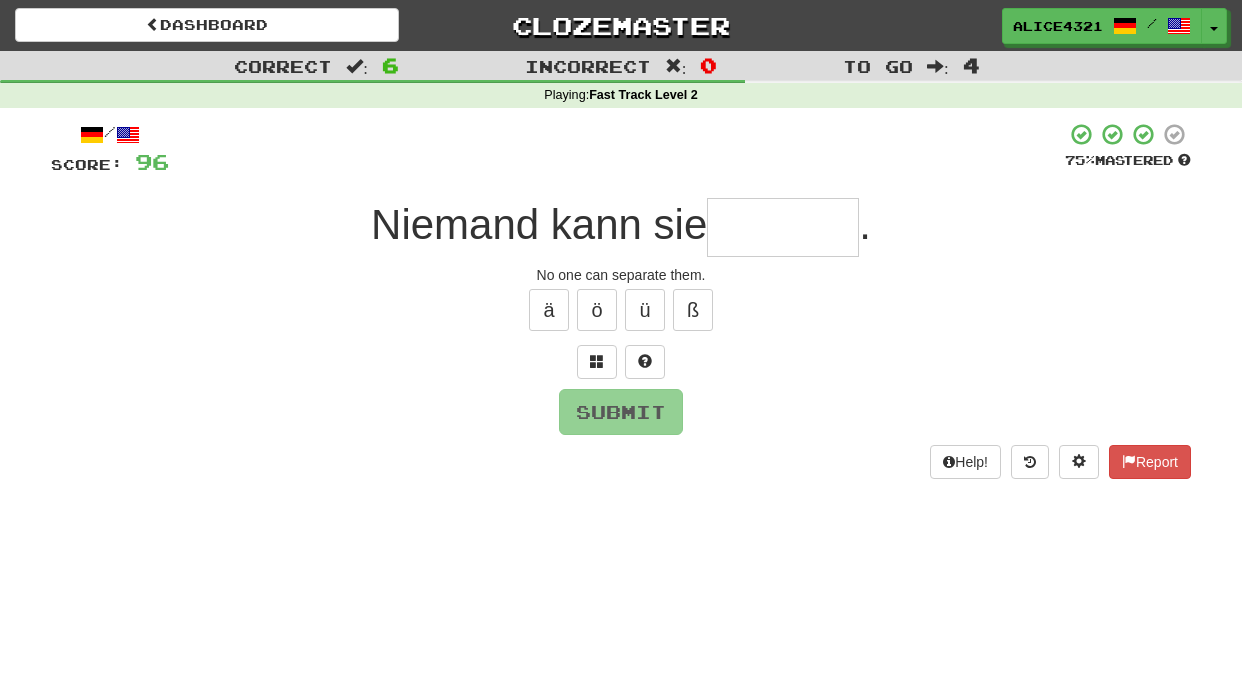 type on "*" 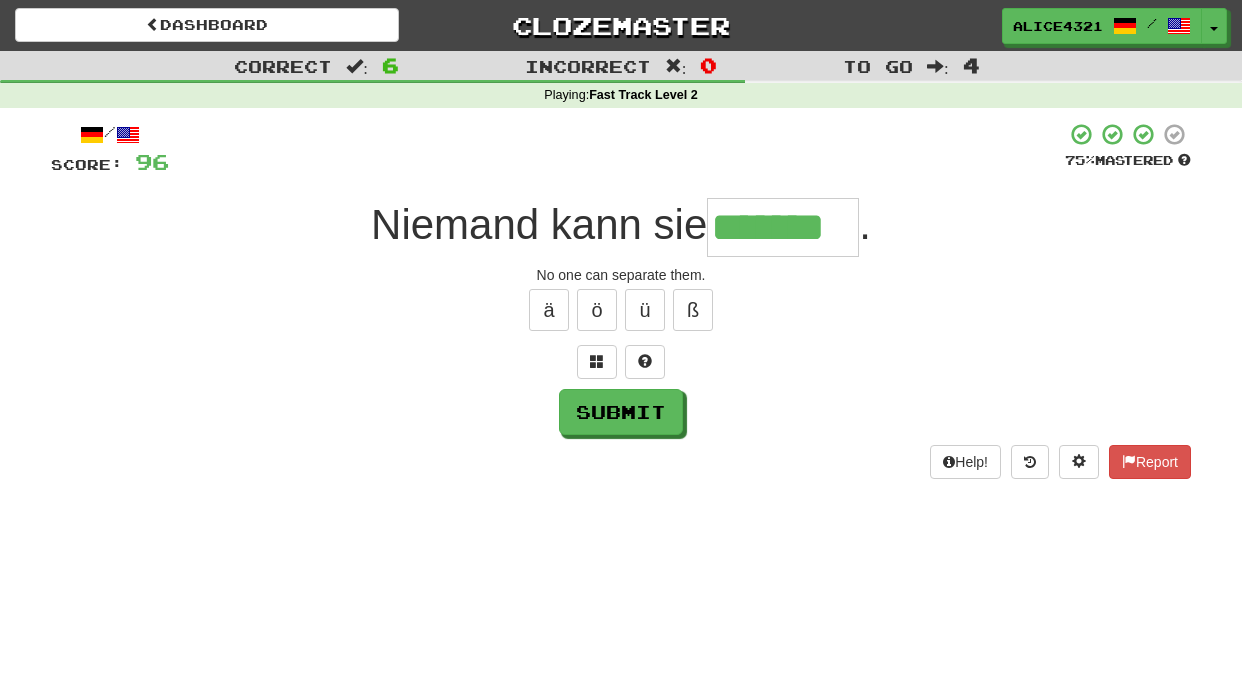 type on "*******" 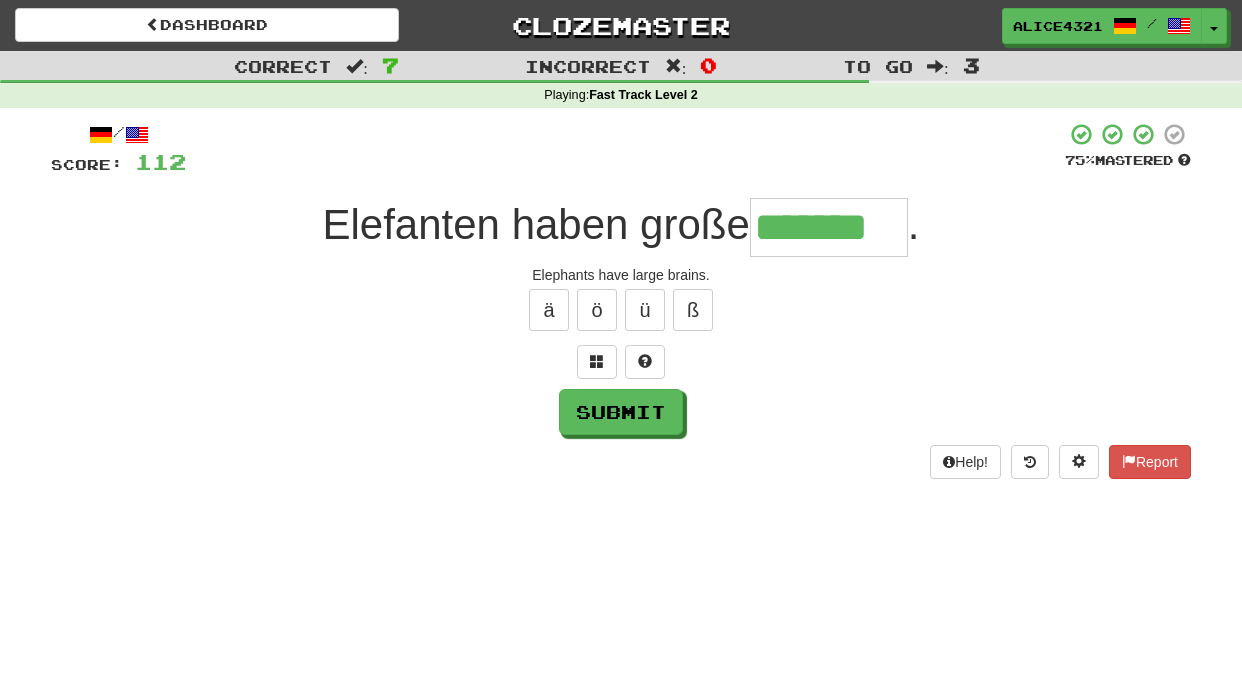 type on "*******" 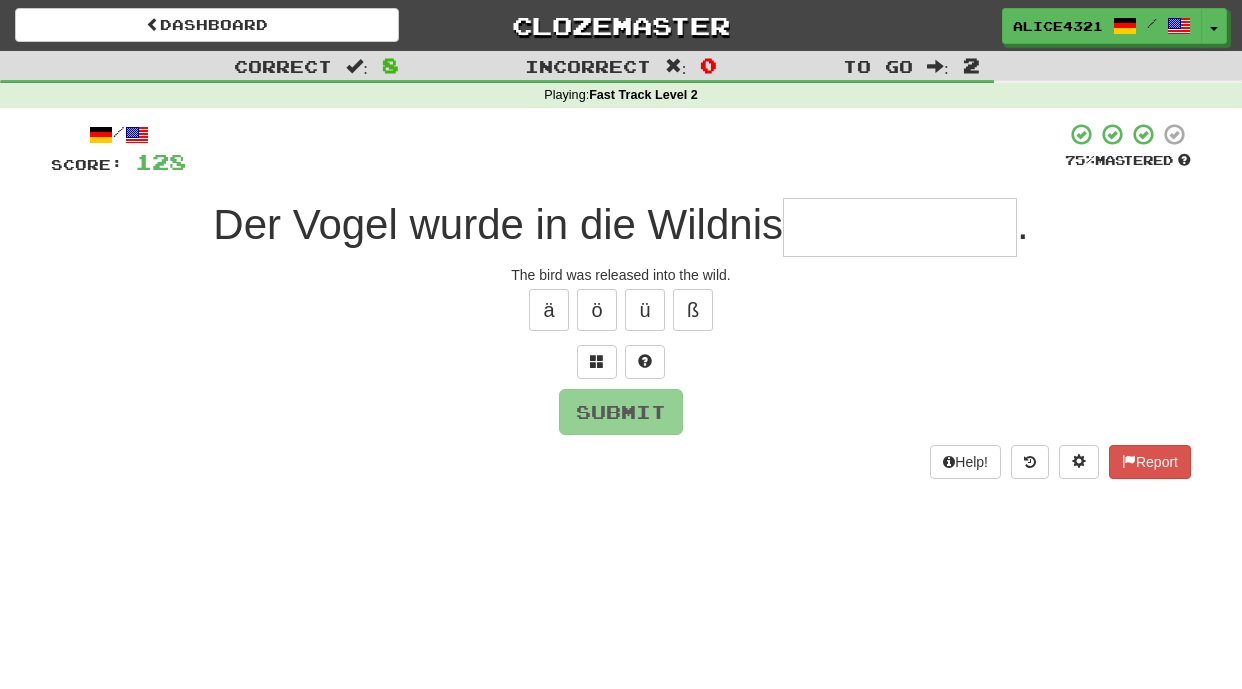 type on "*" 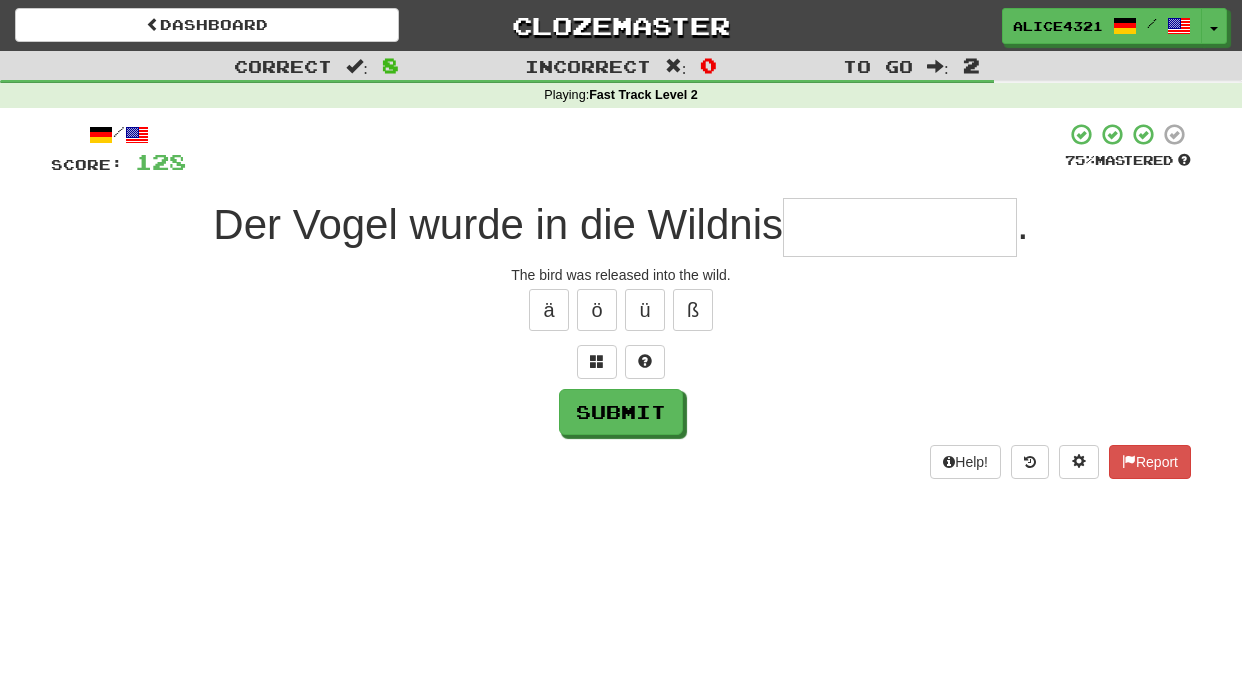 type on "*" 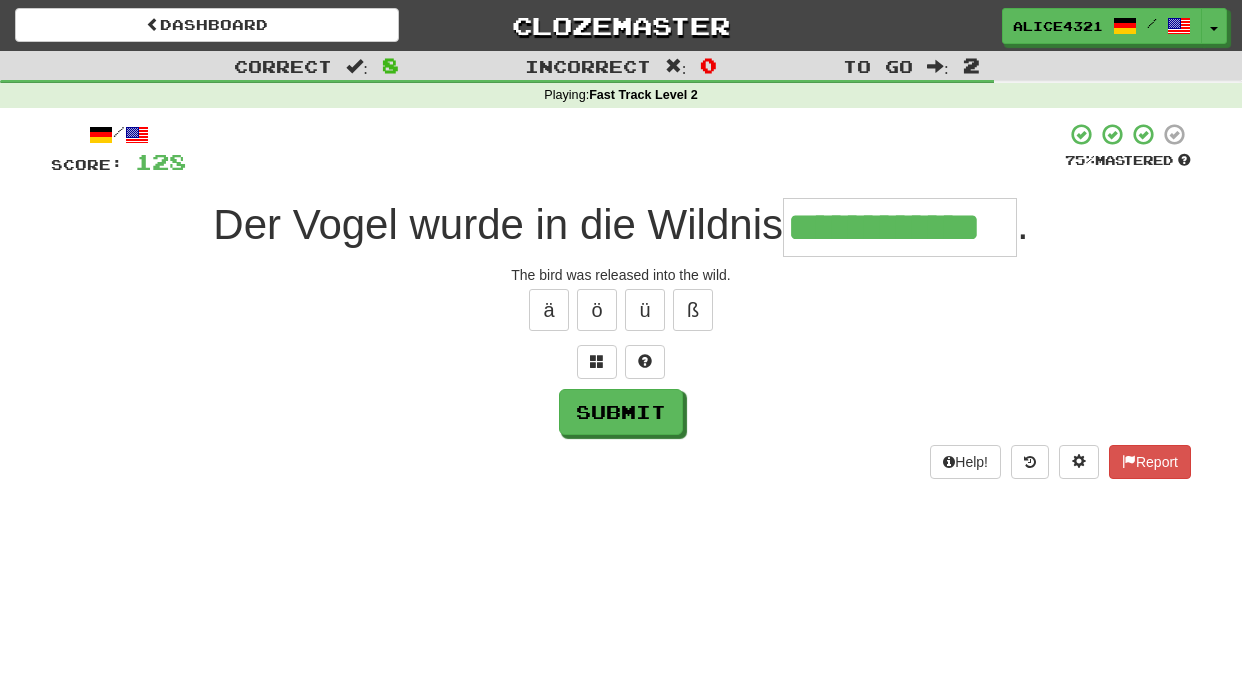 type on "**********" 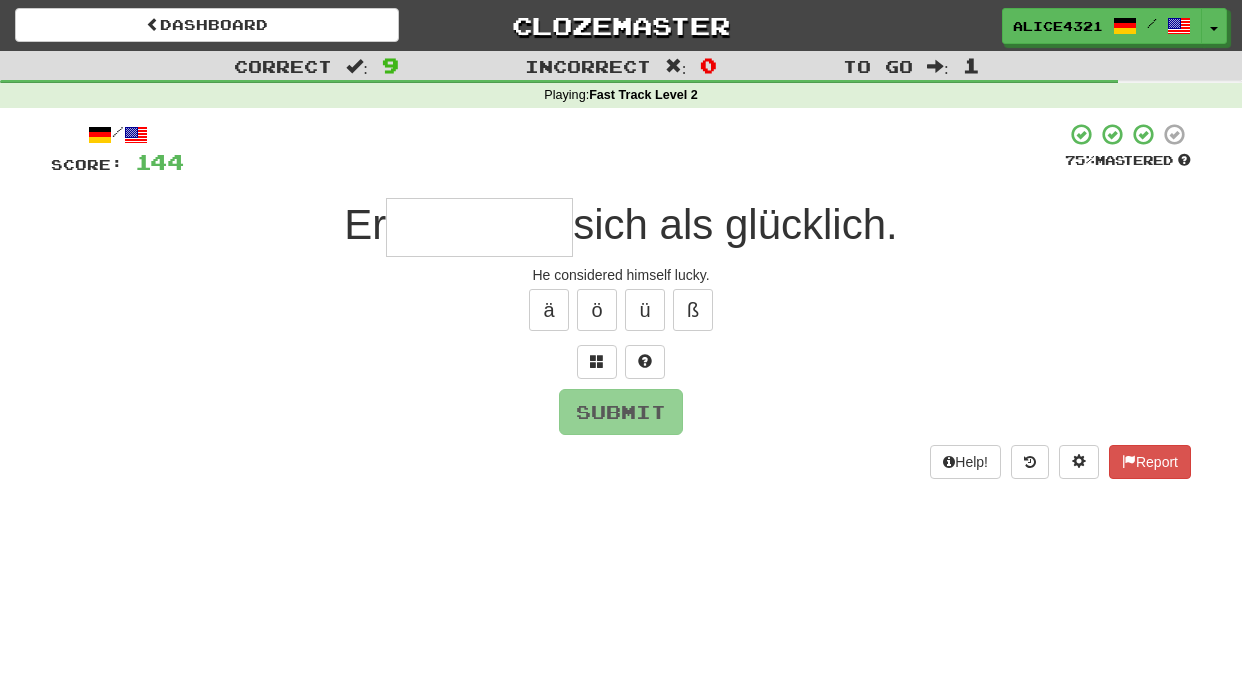 type on "*" 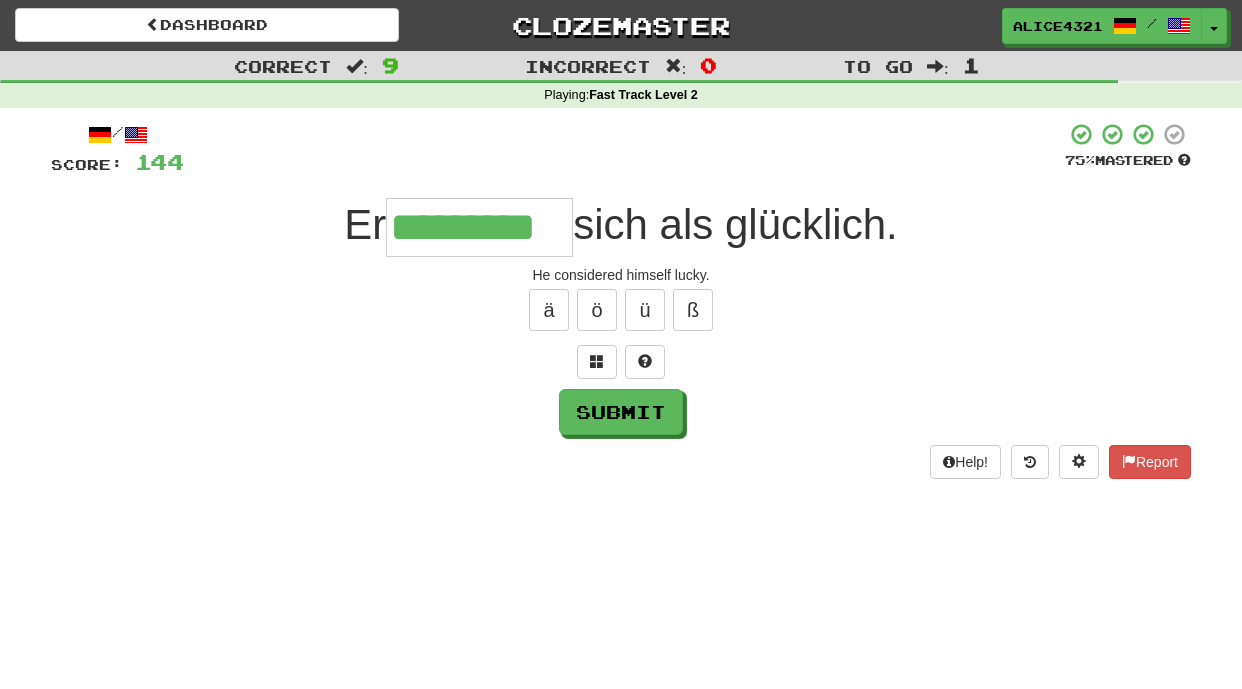 type on "*********" 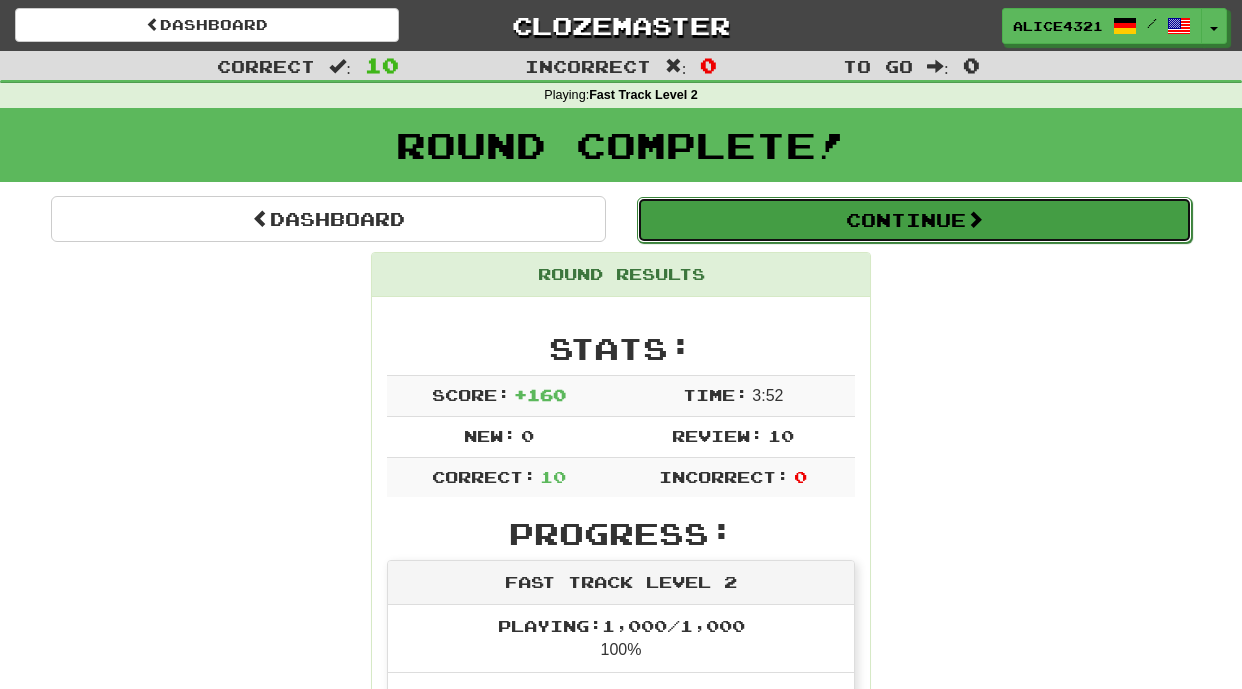 click on "Continue" at bounding box center [914, 220] 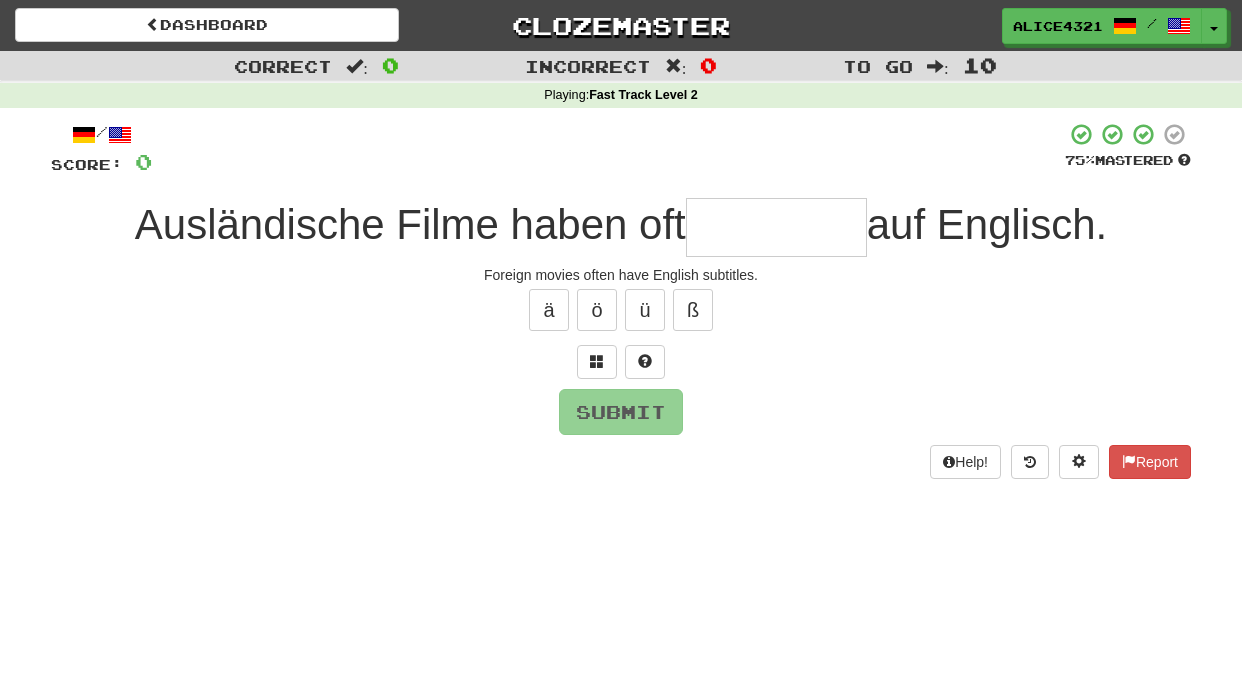 type on "*" 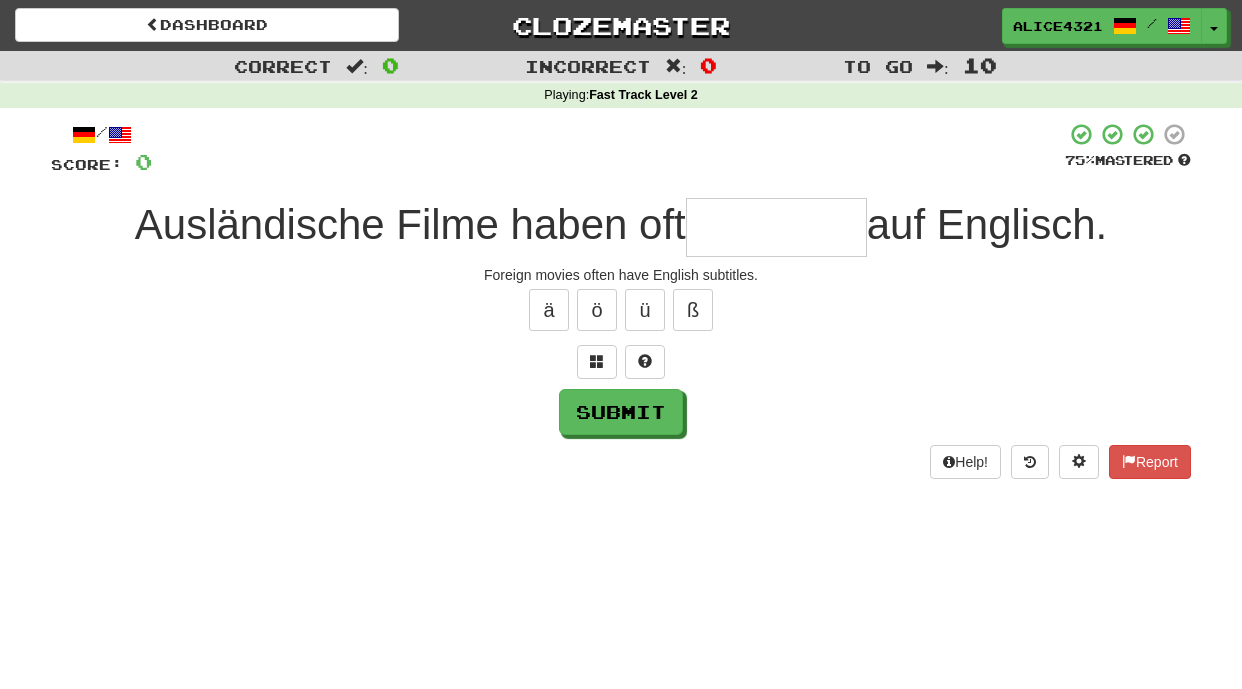 type on "*" 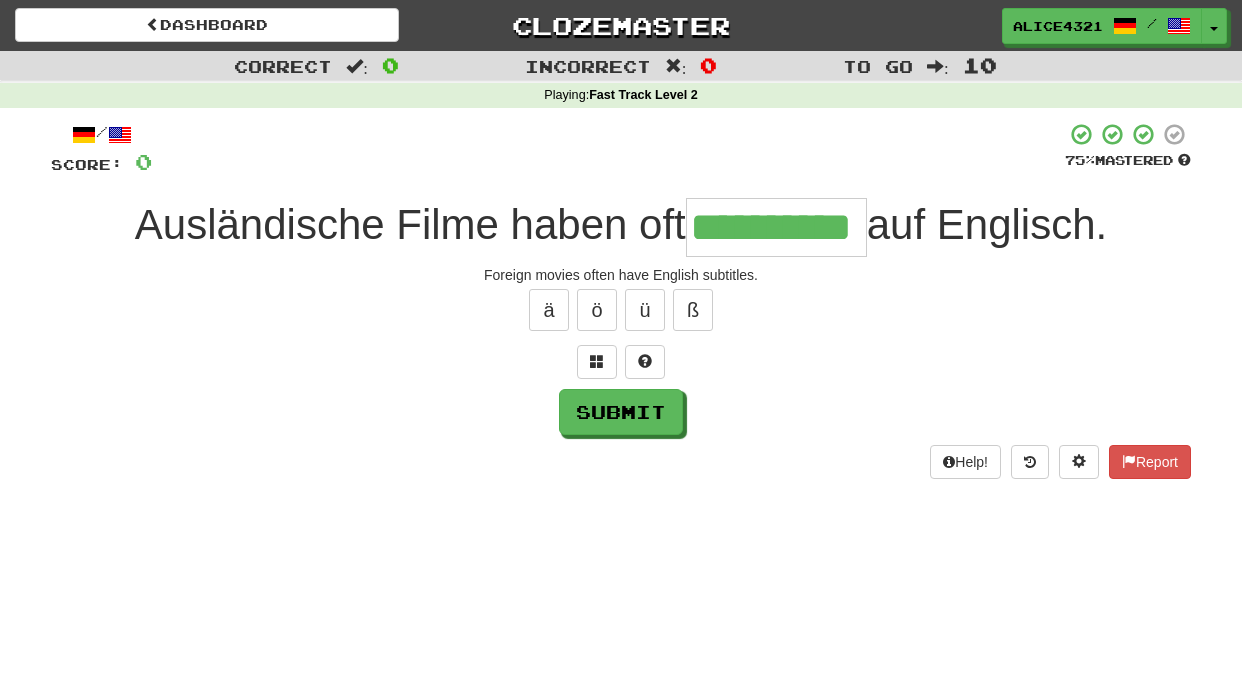 type on "**********" 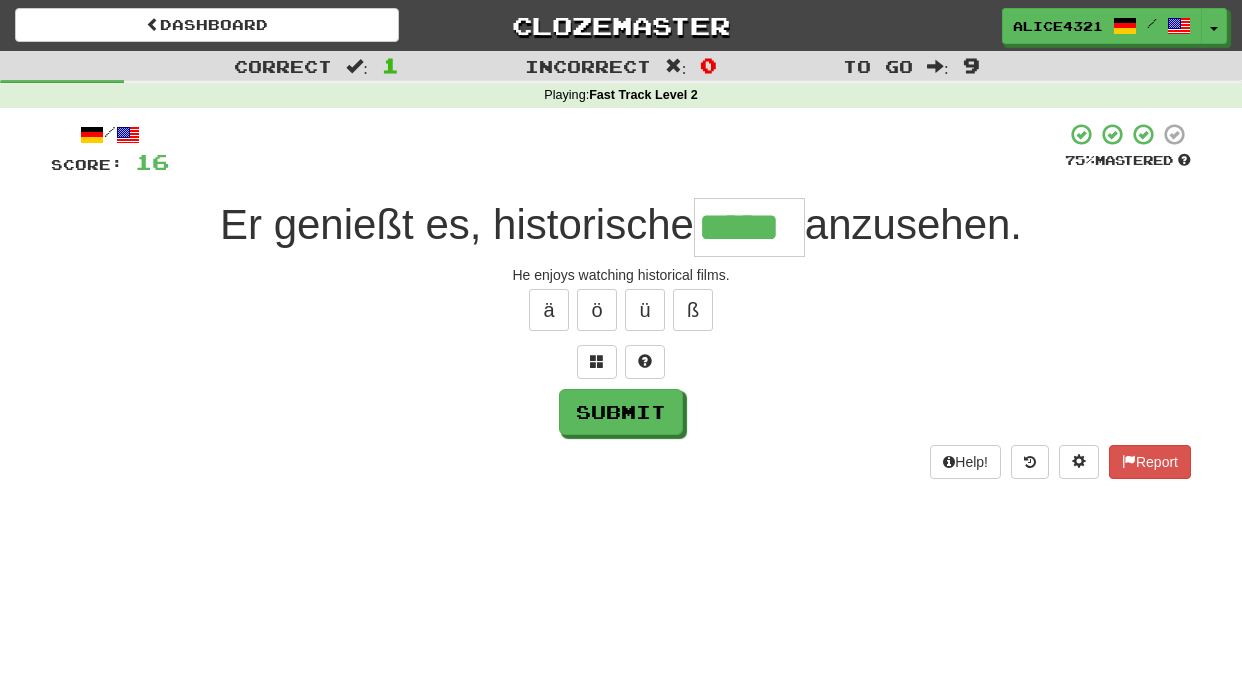type on "*****" 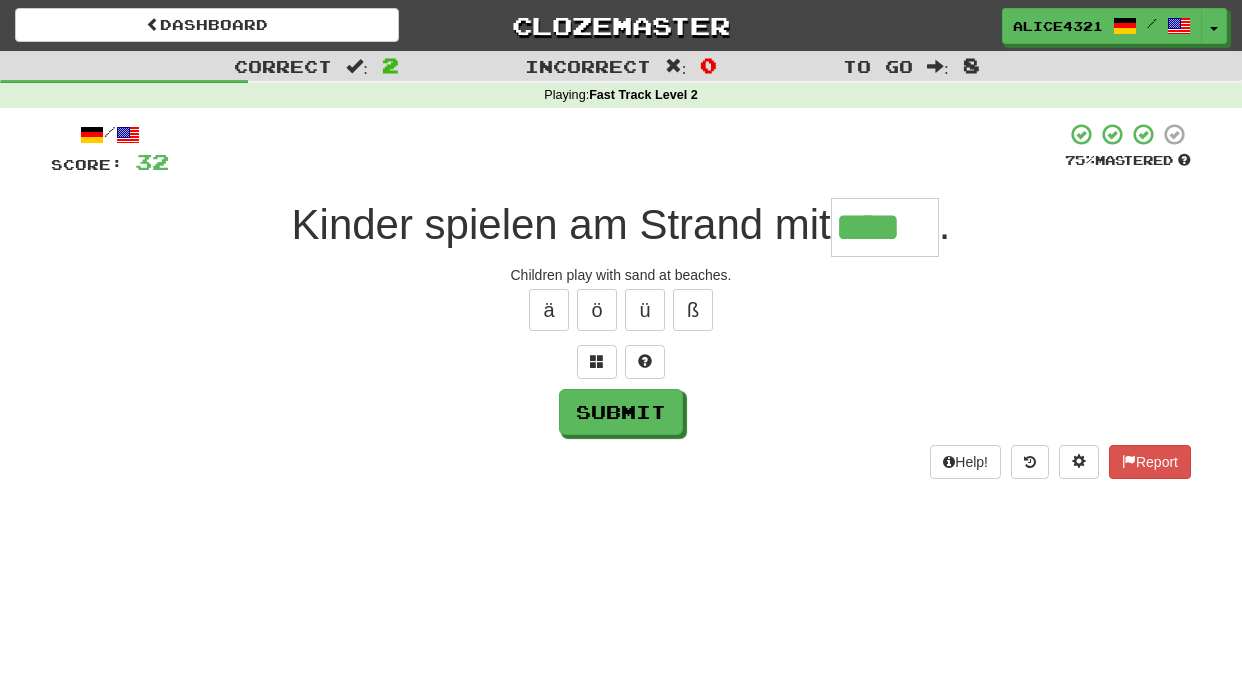 type on "****" 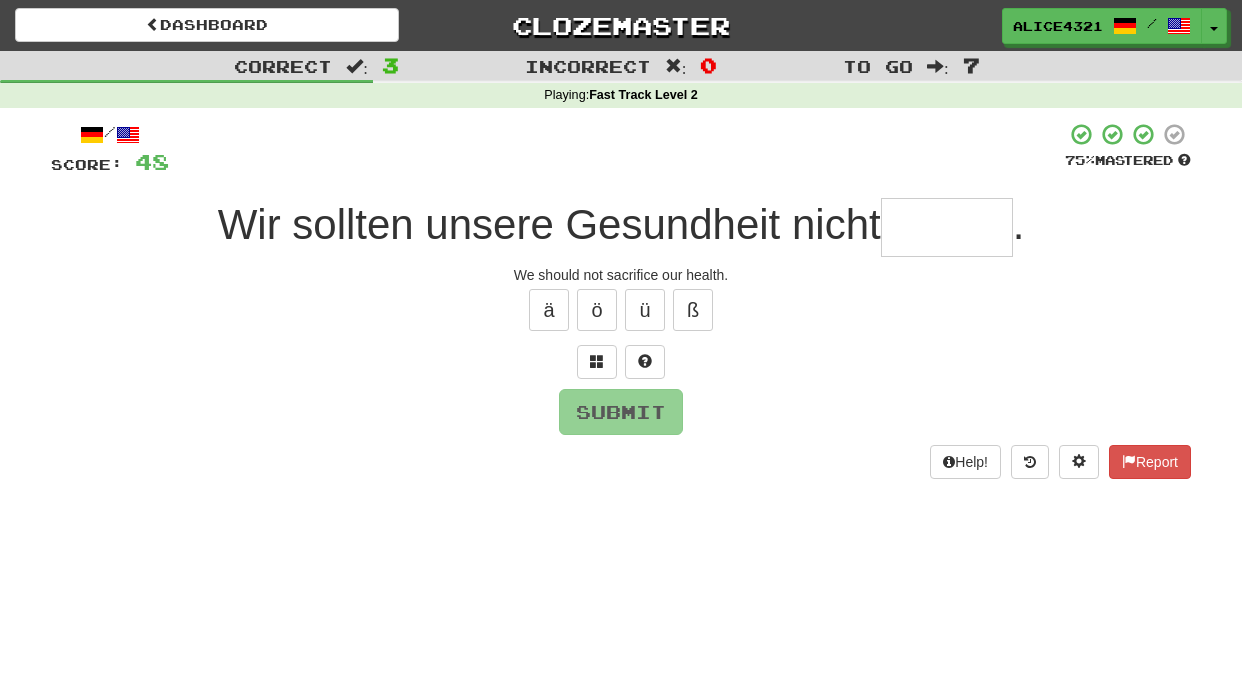 type on "*" 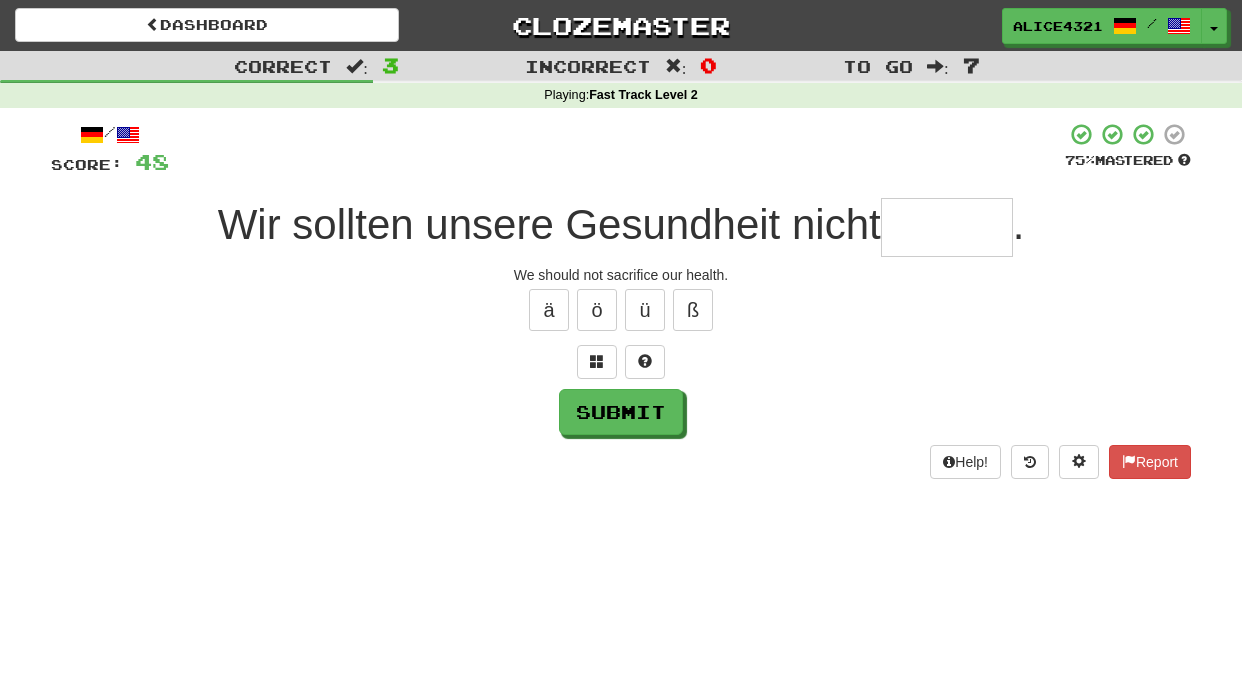 type on "*" 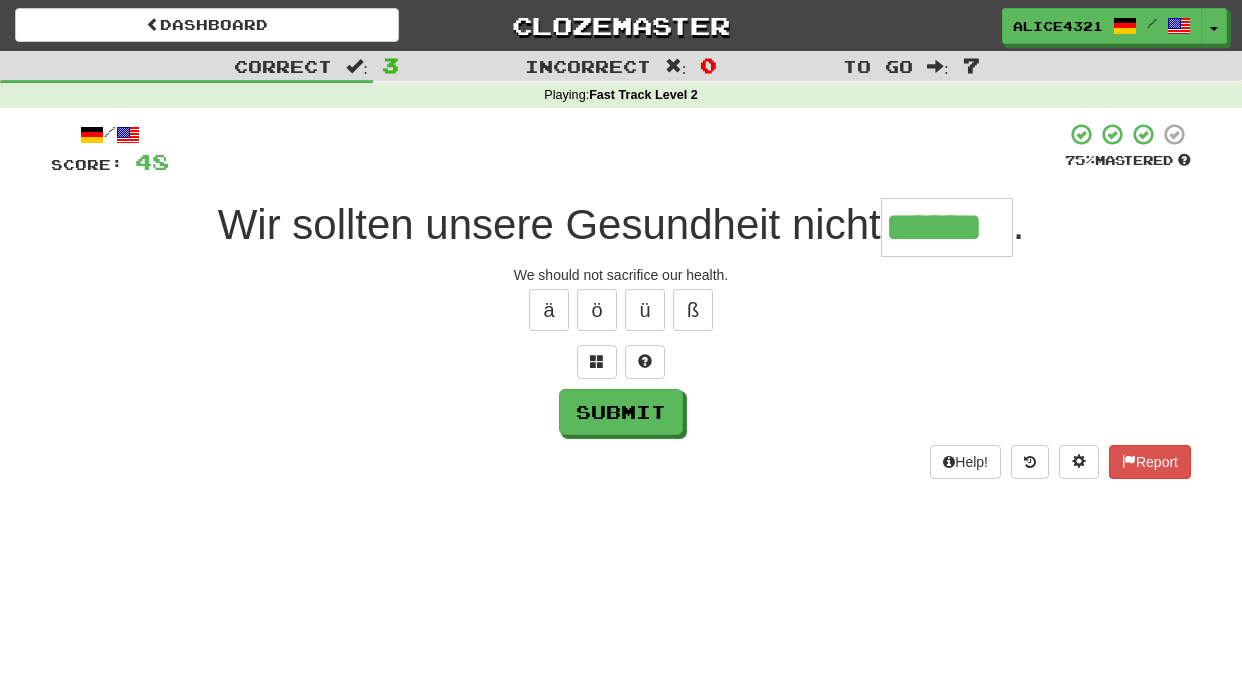 type on "******" 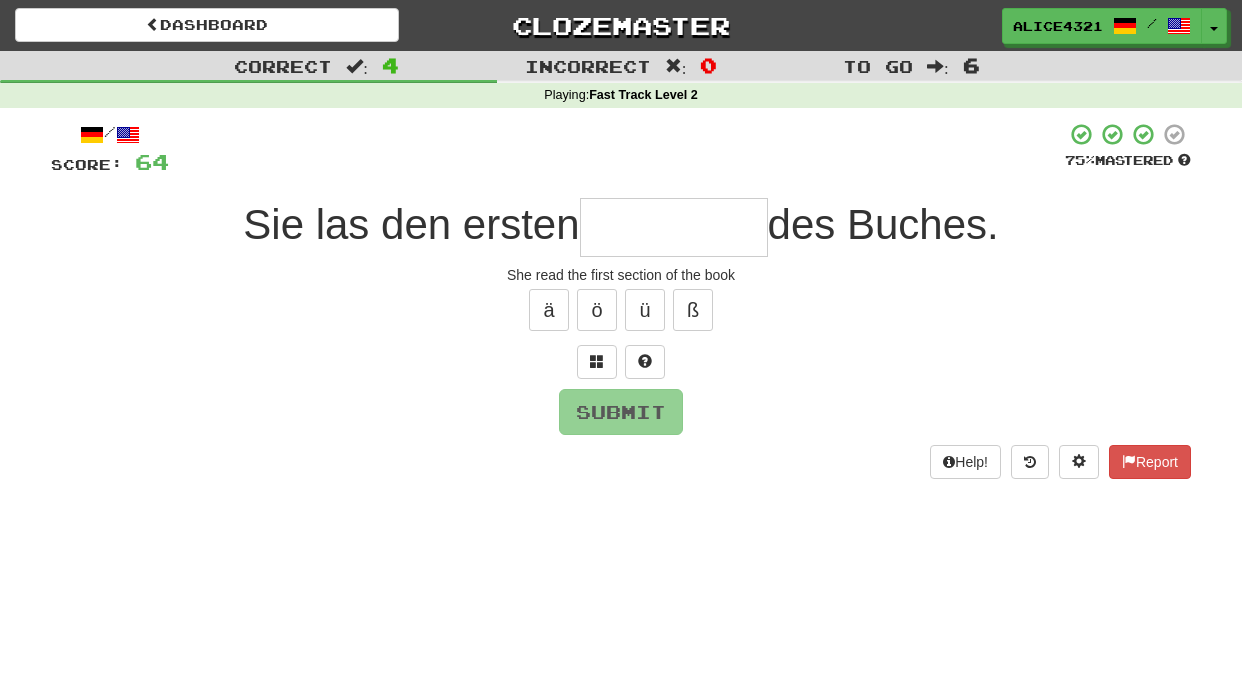 type on "*" 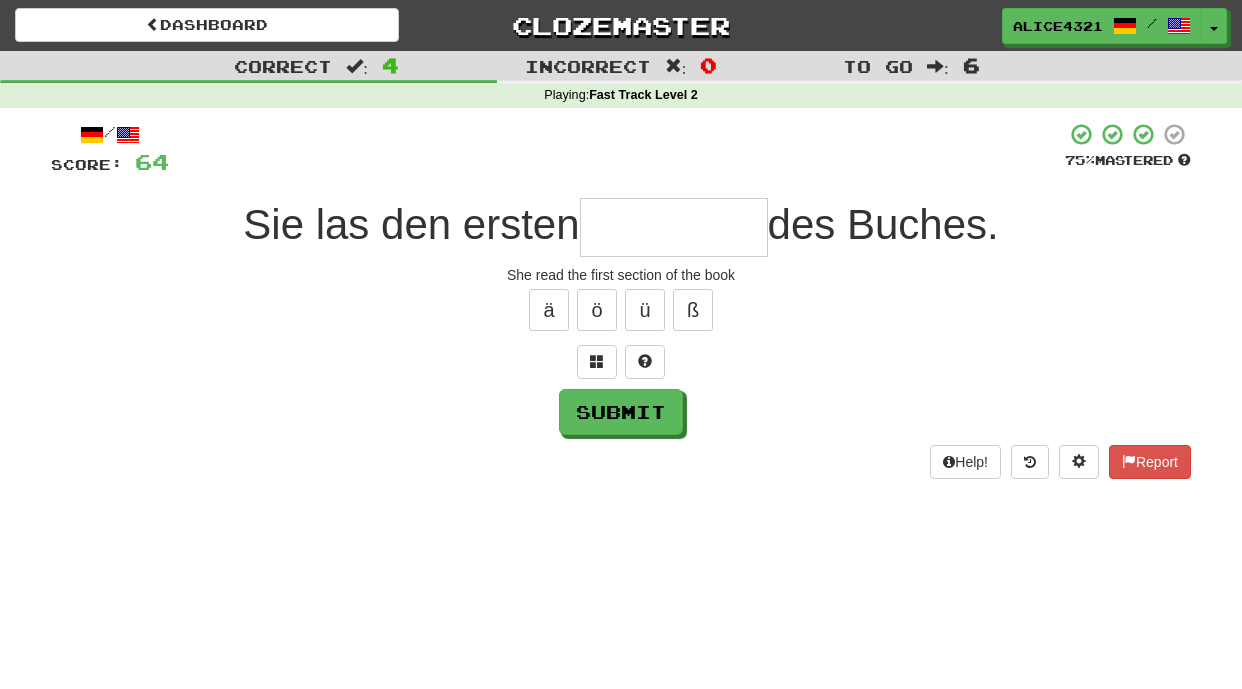 type on "*" 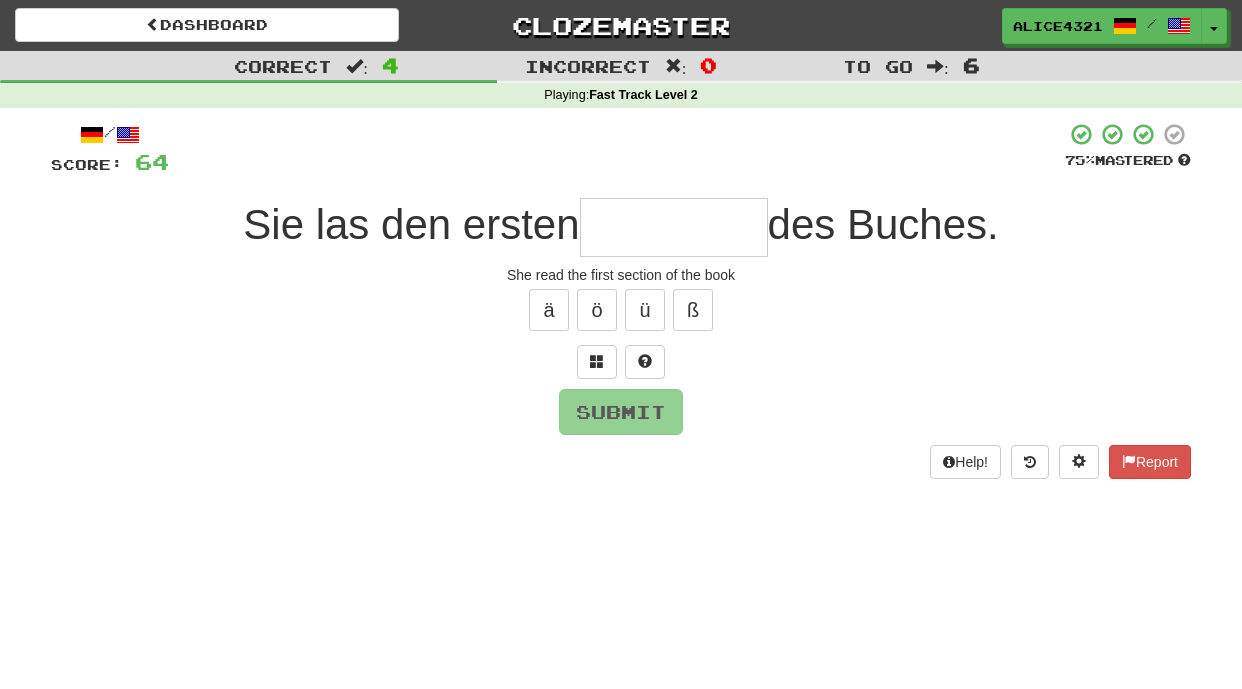type on "*" 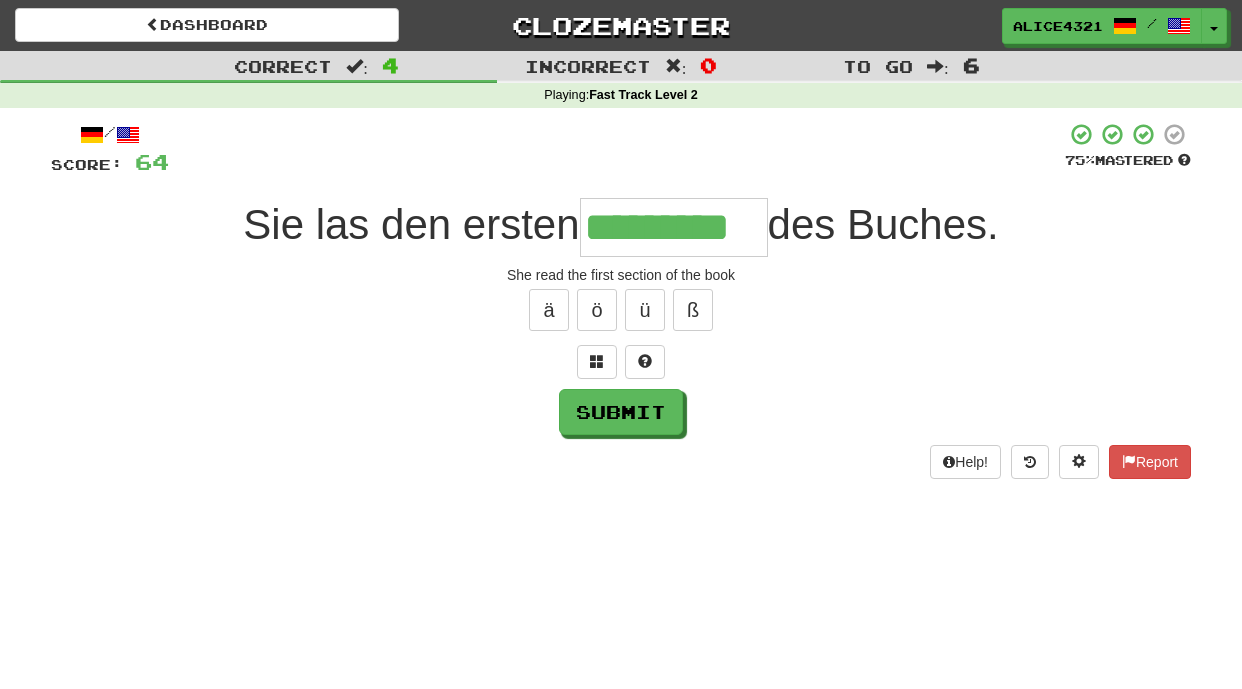type on "*********" 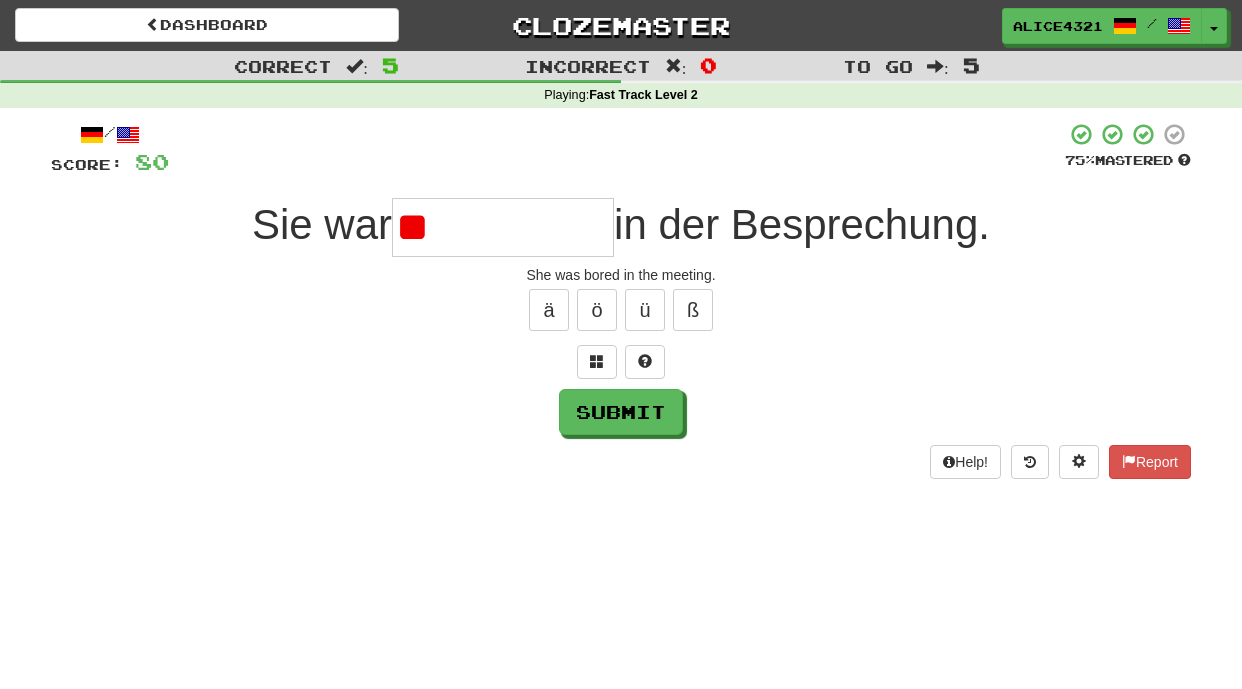 type on "*" 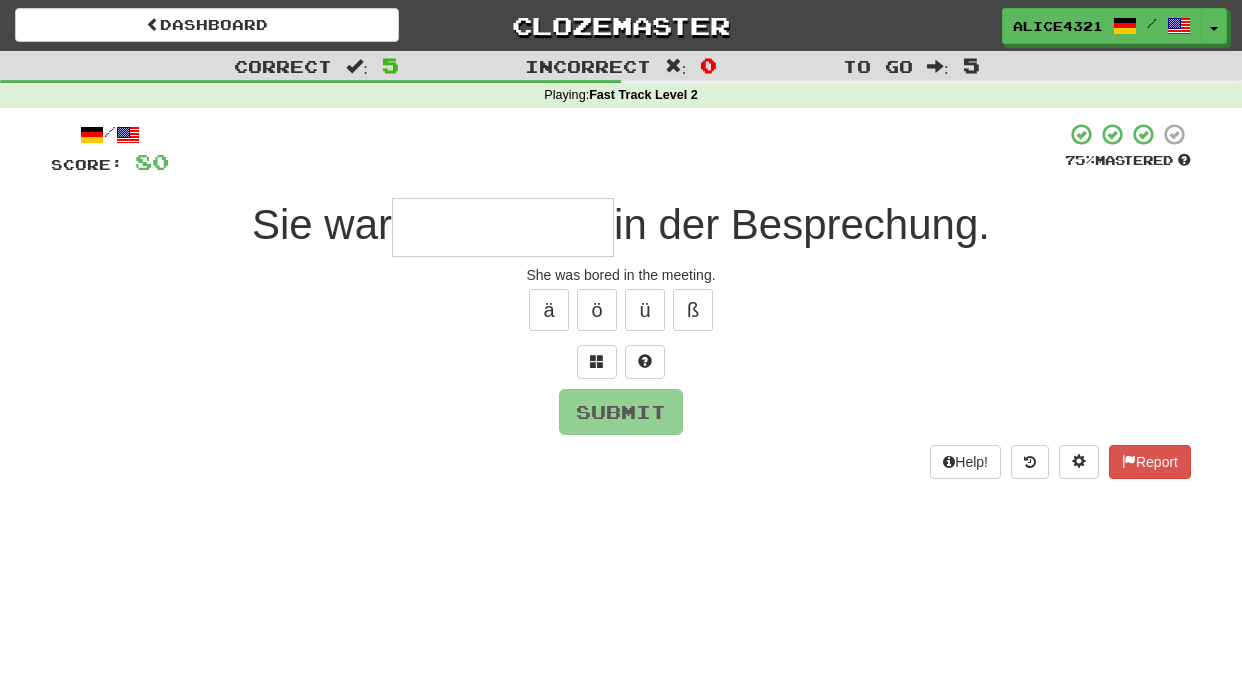 type on "*" 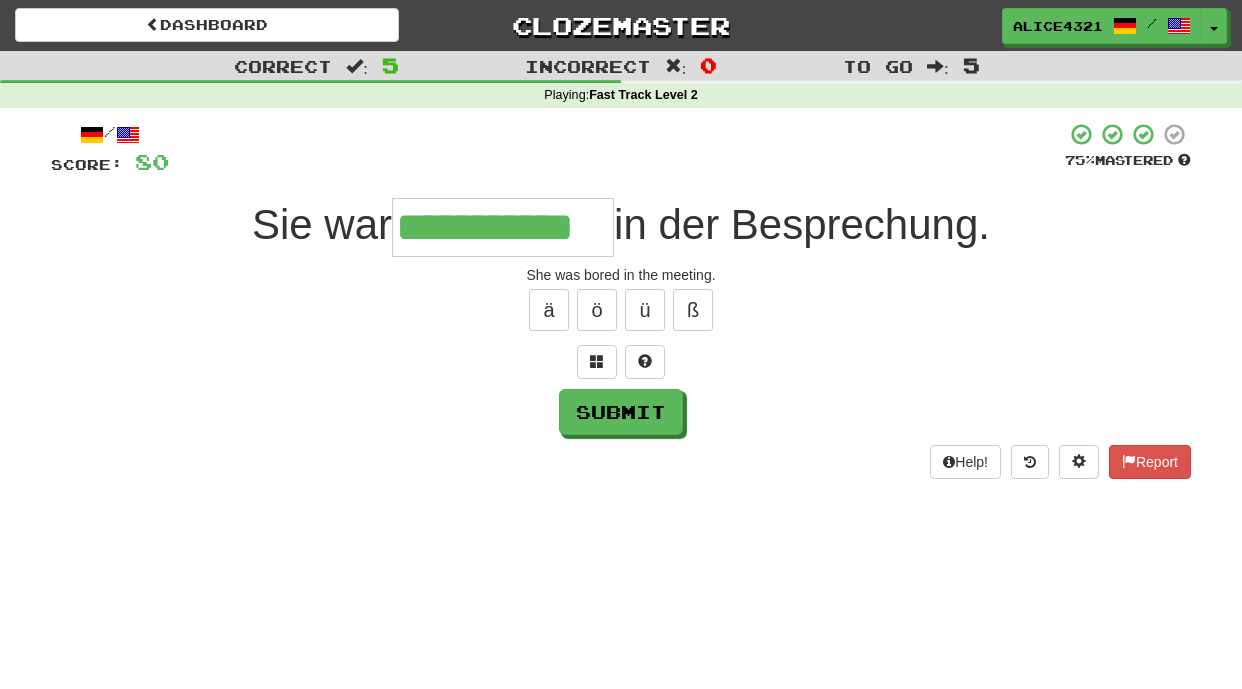 type on "**********" 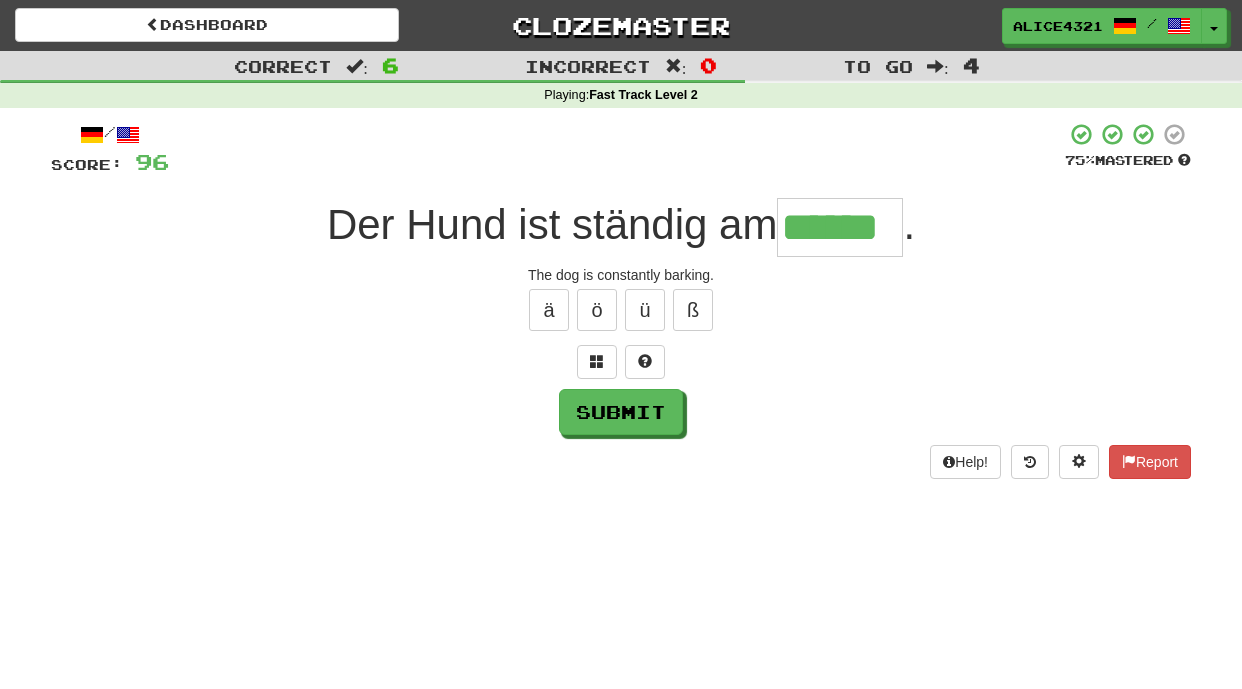 type on "******" 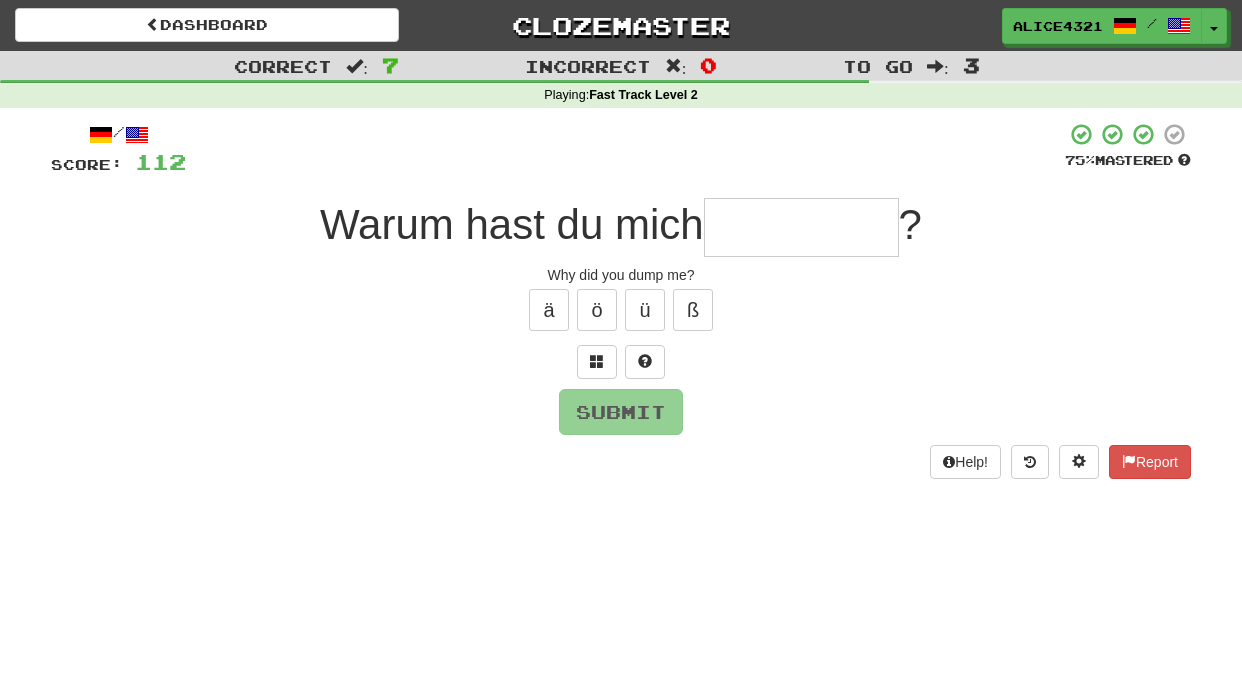 type on "*" 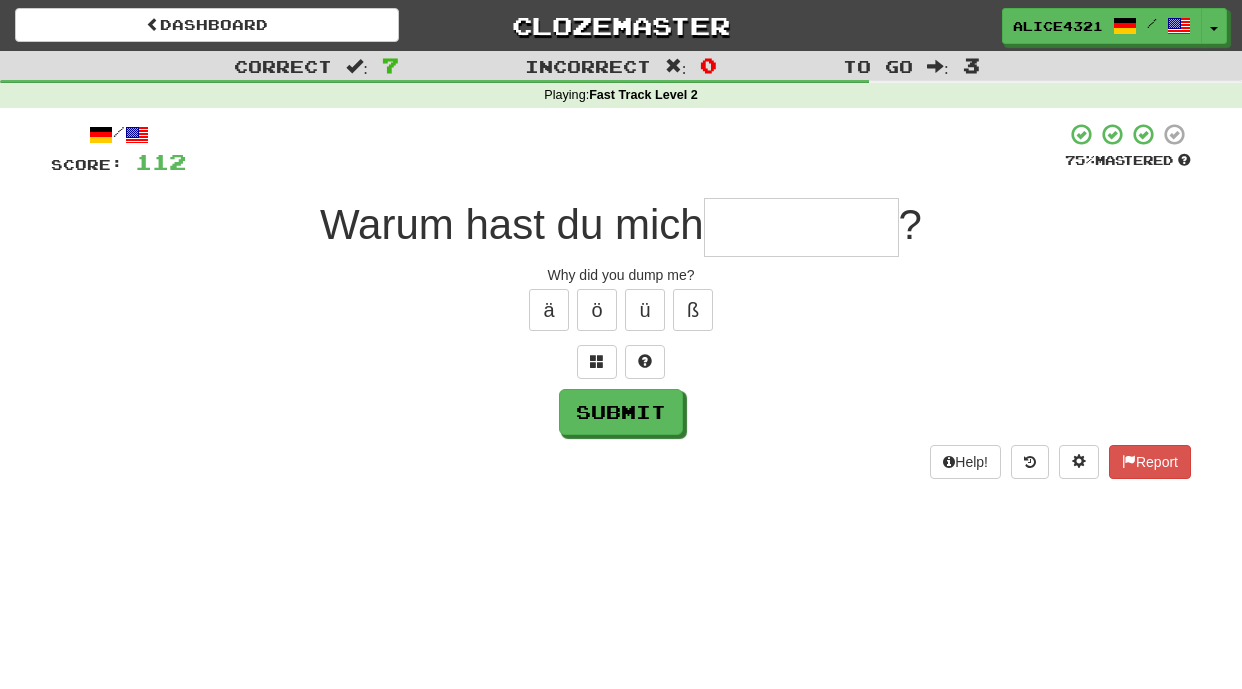 type on "*" 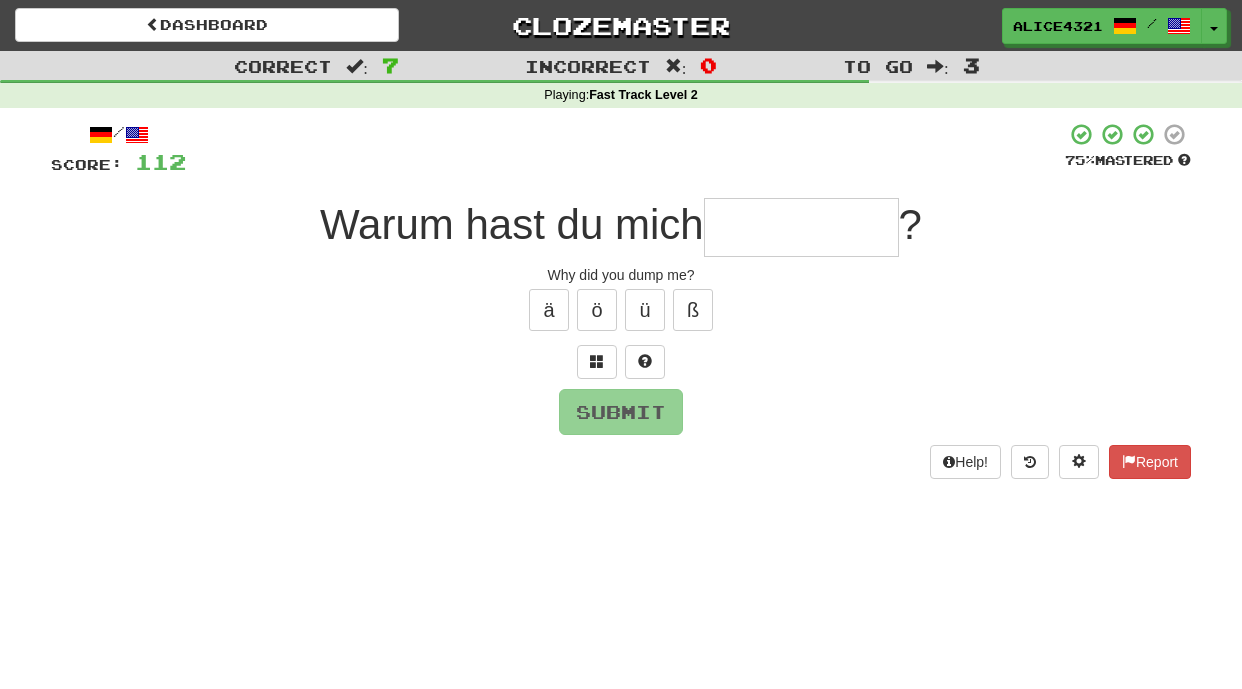 type on "*" 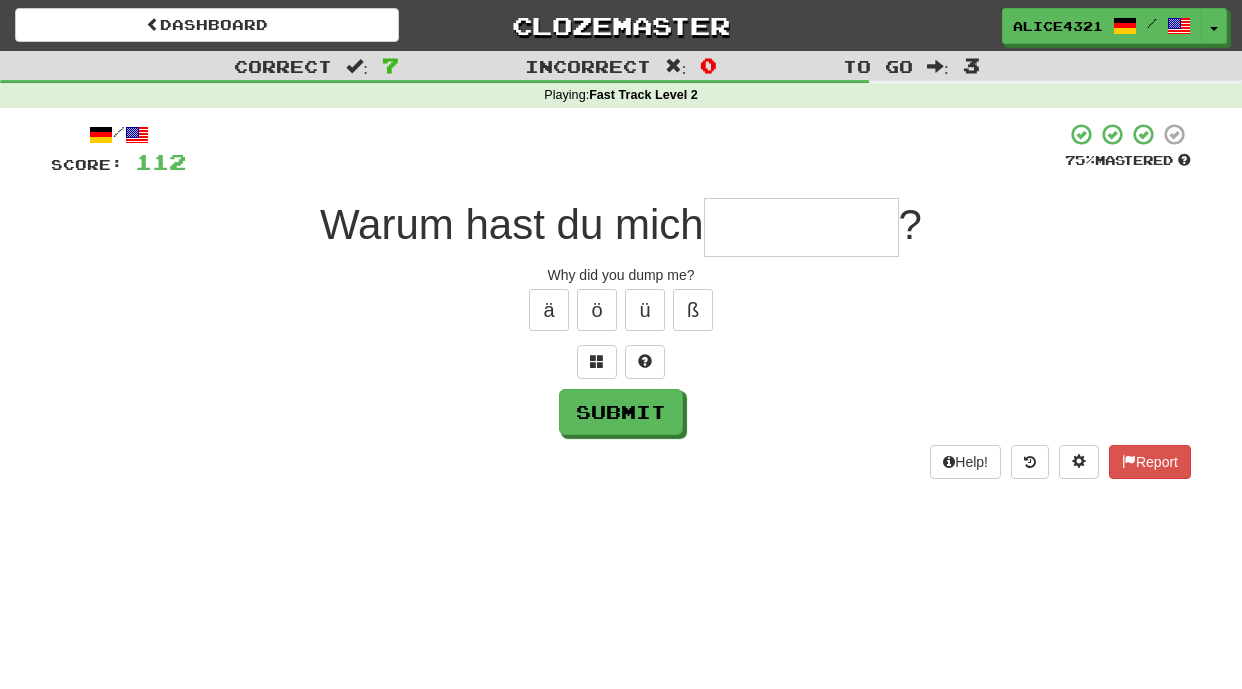 type on "*" 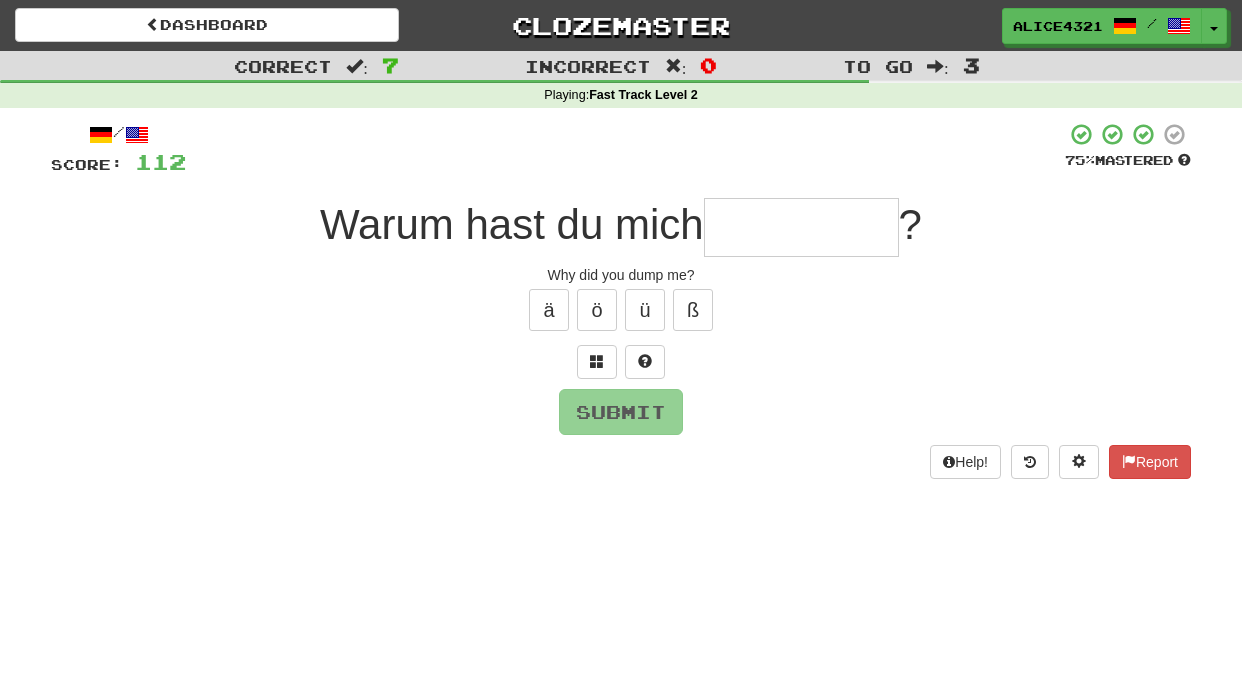 type on "*" 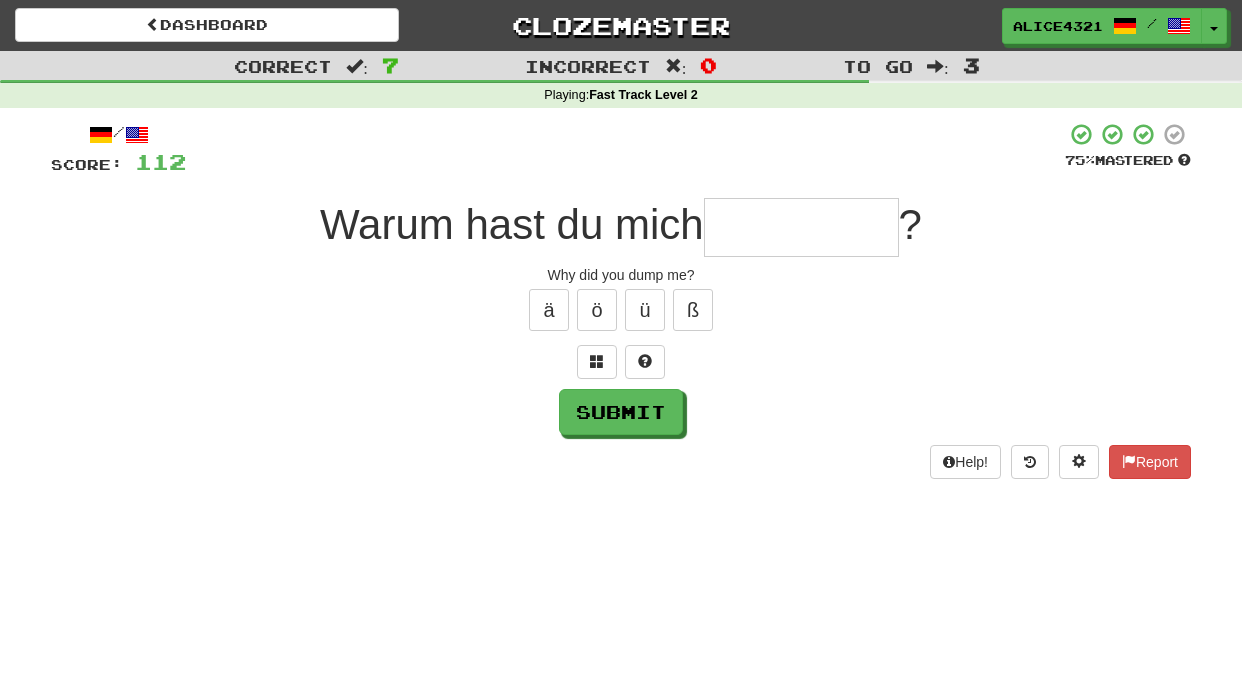 type on "*" 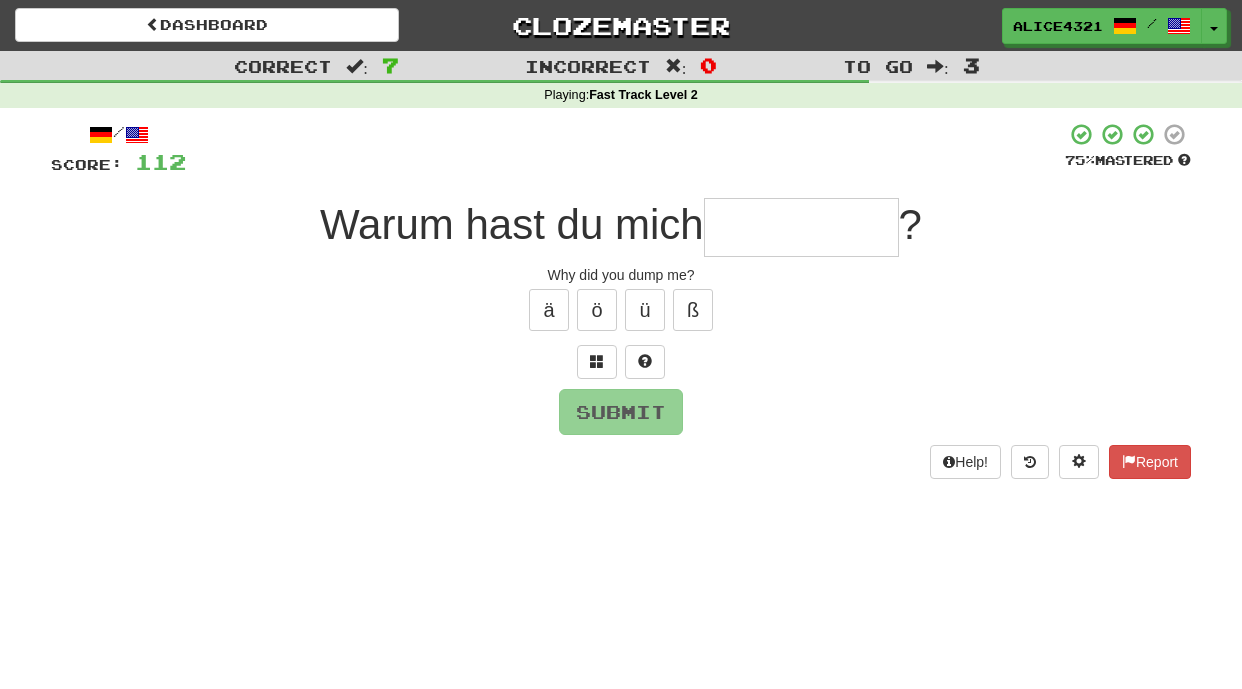 type on "*" 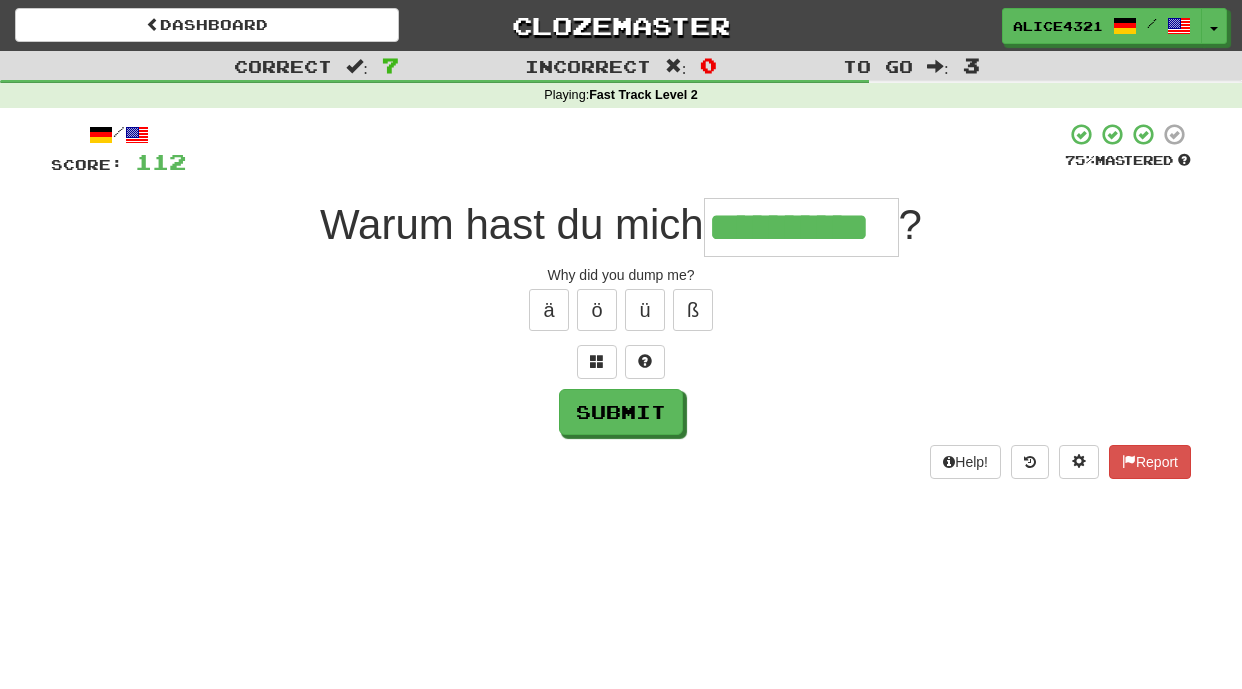type on "**********" 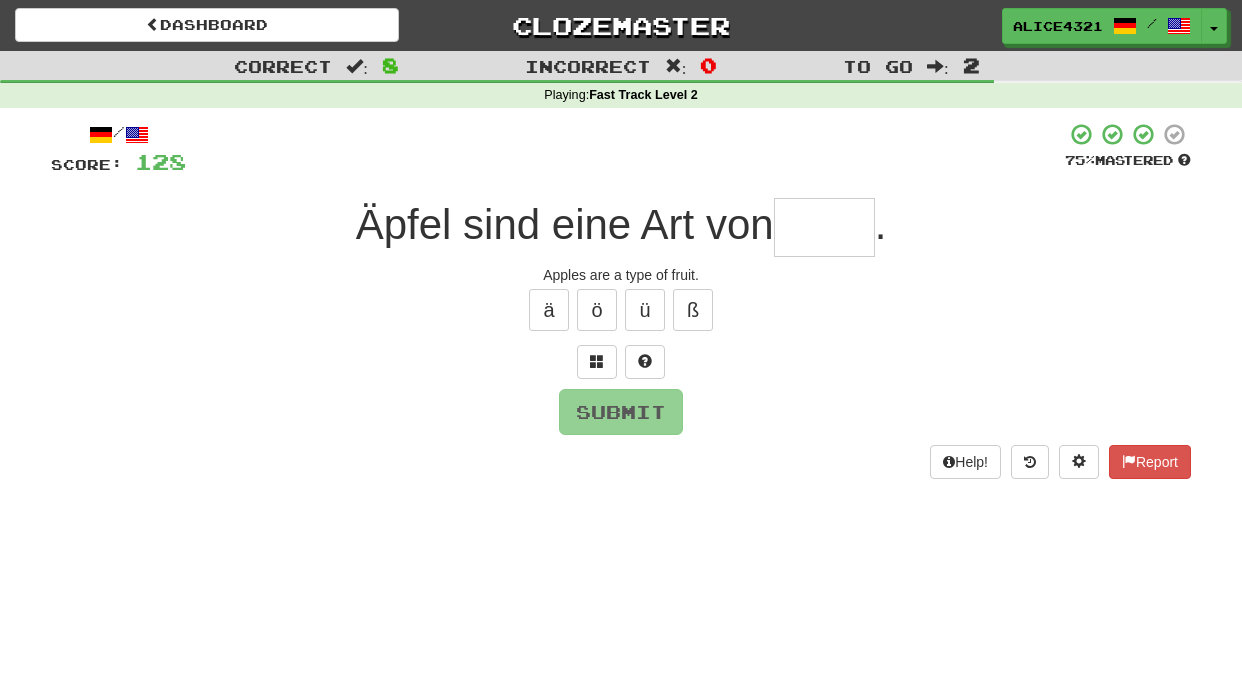 type on "*" 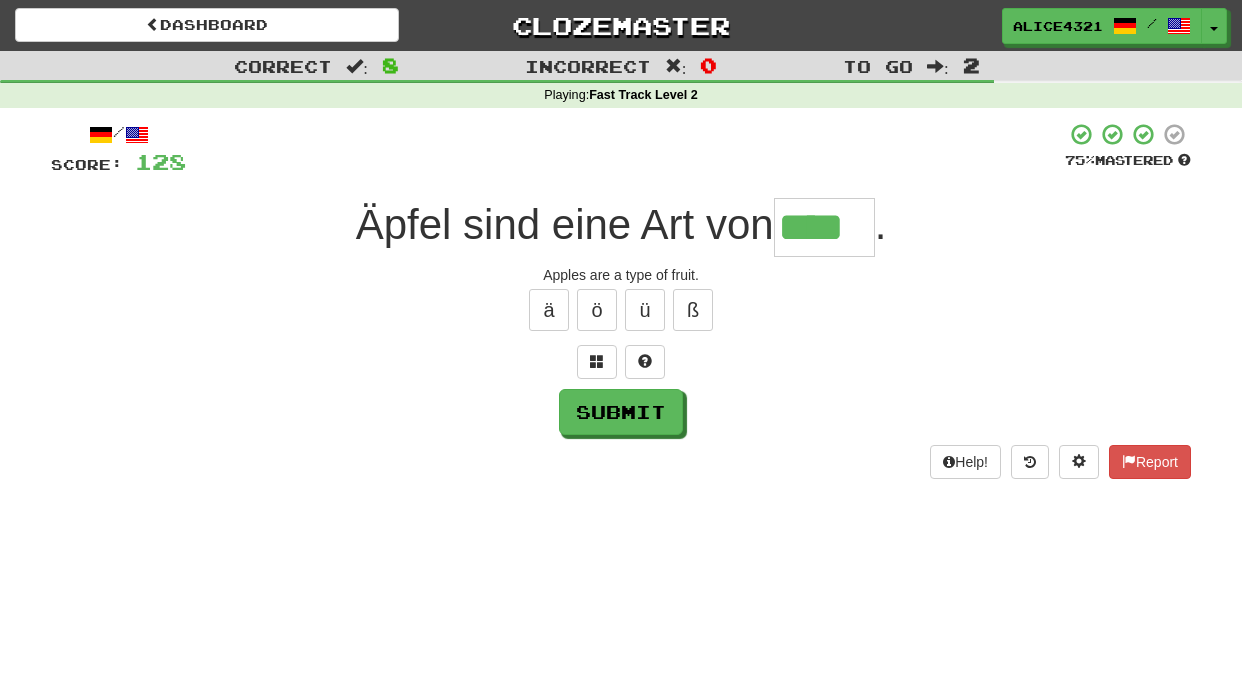 type on "****" 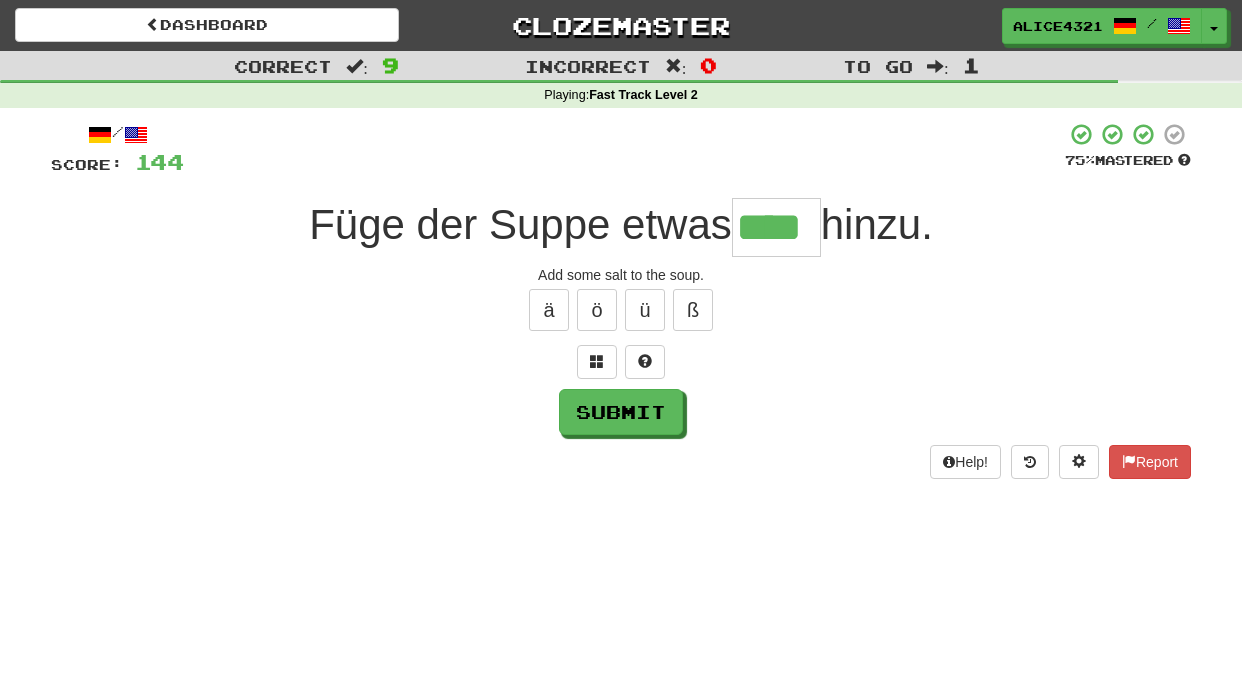 type on "****" 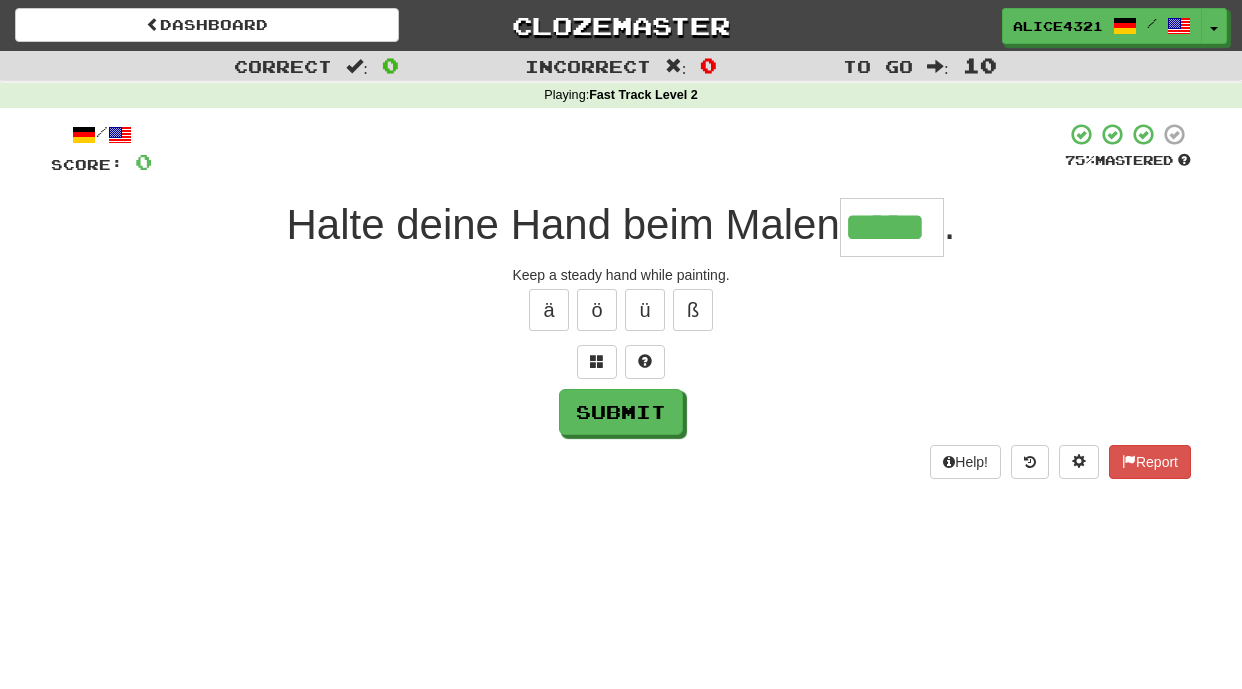 type on "*****" 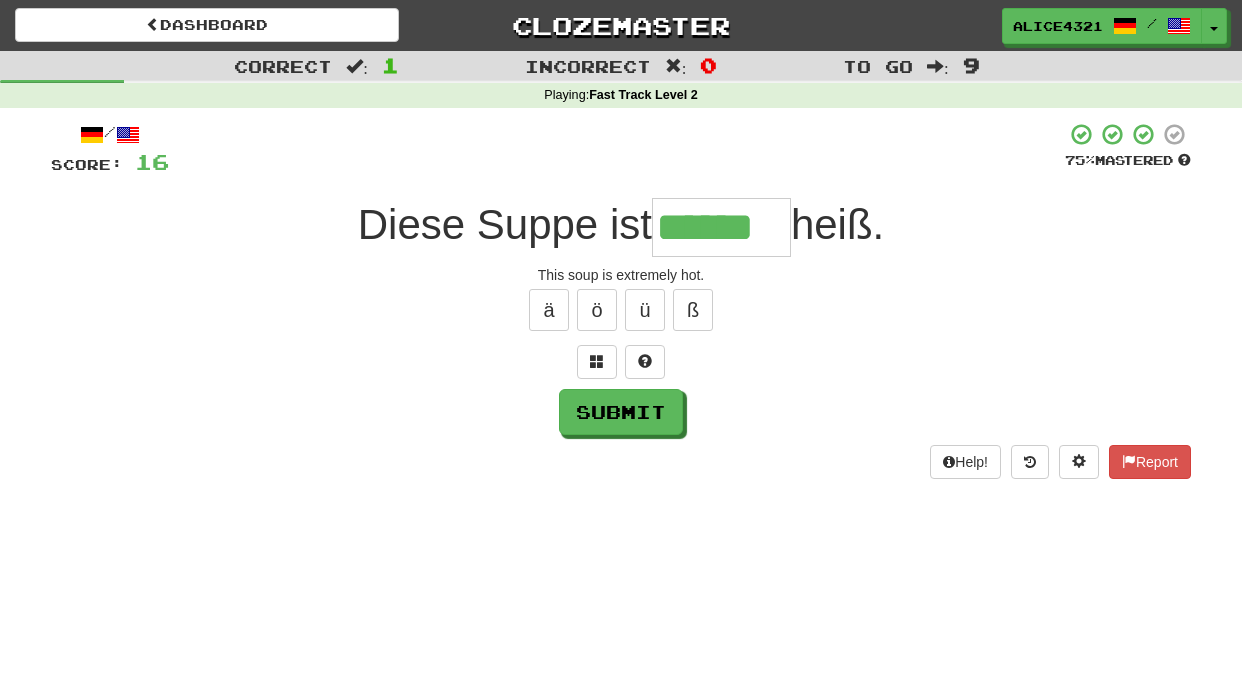 type on "******" 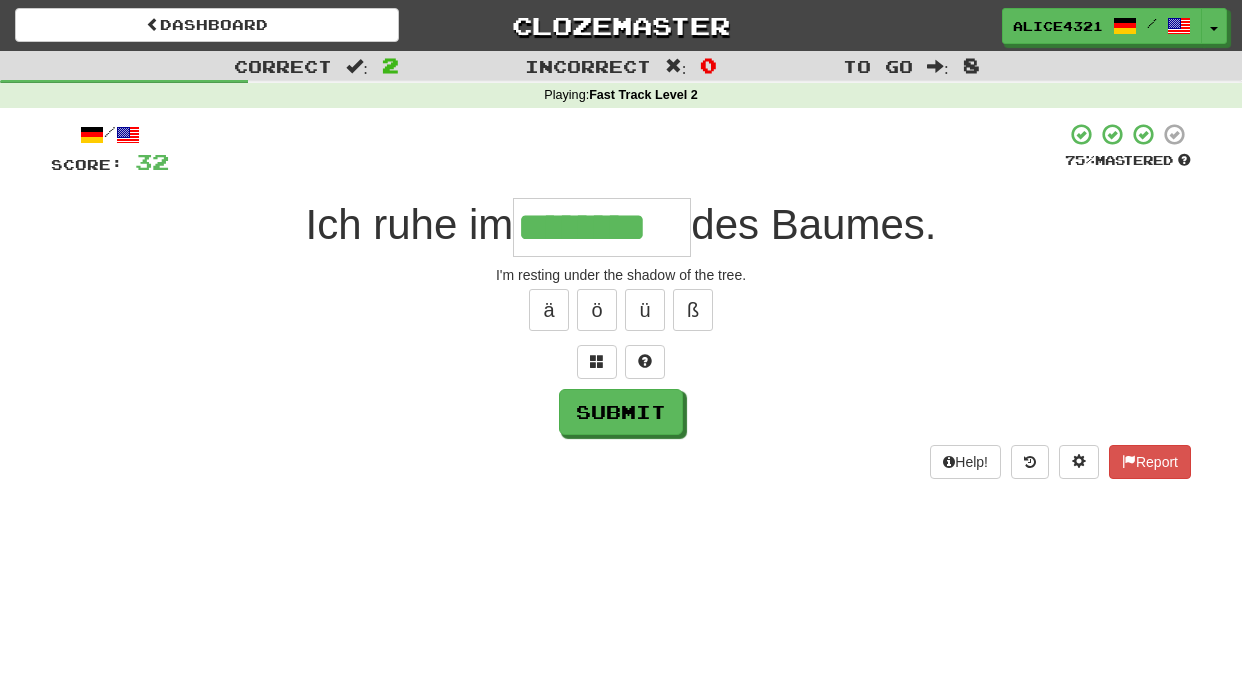 type on "********" 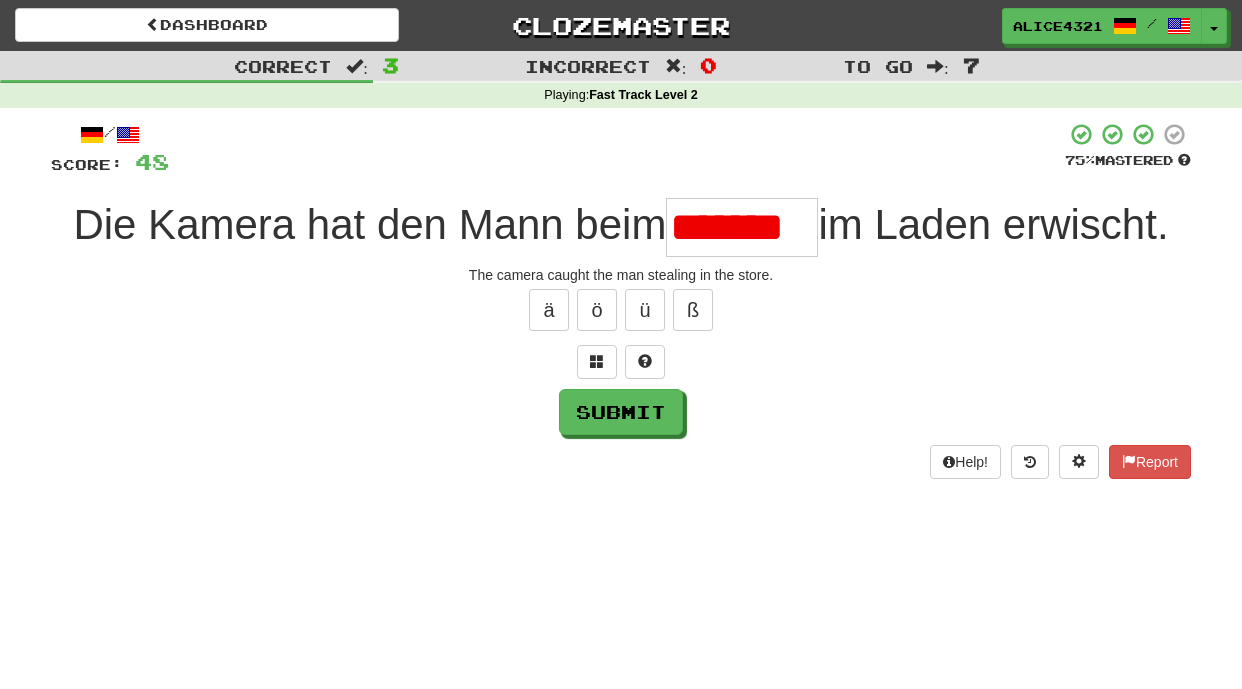 scroll, scrollTop: 0, scrollLeft: 0, axis: both 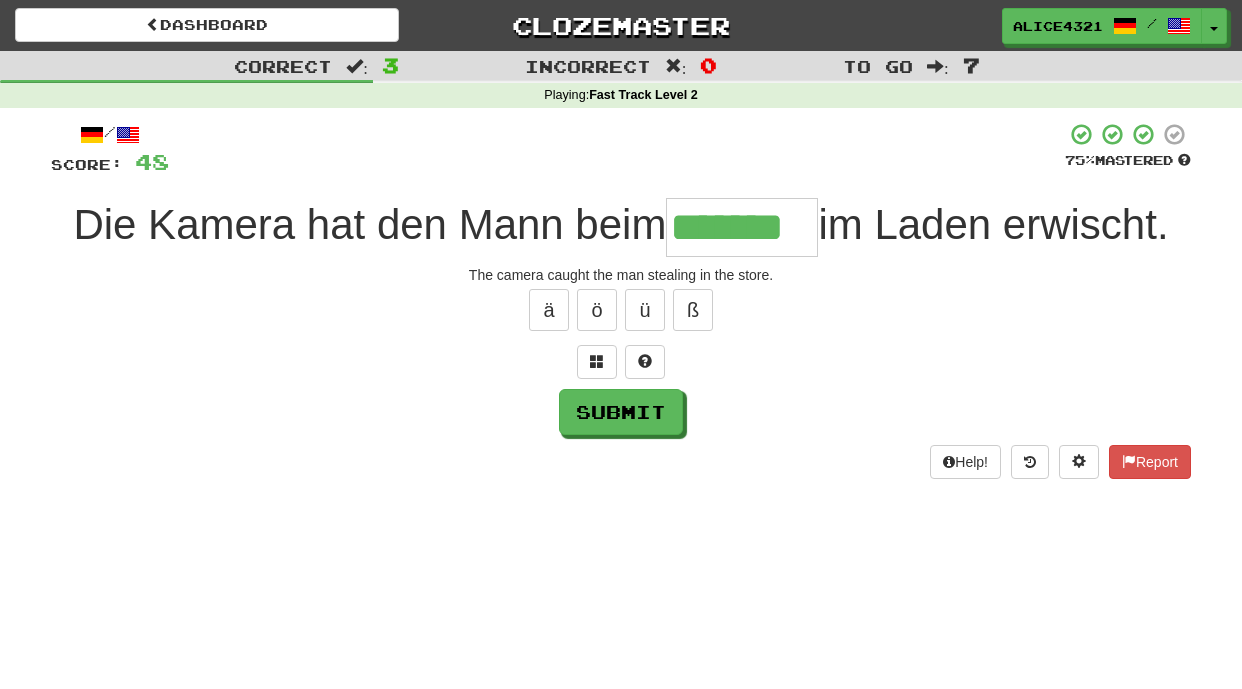 type on "*******" 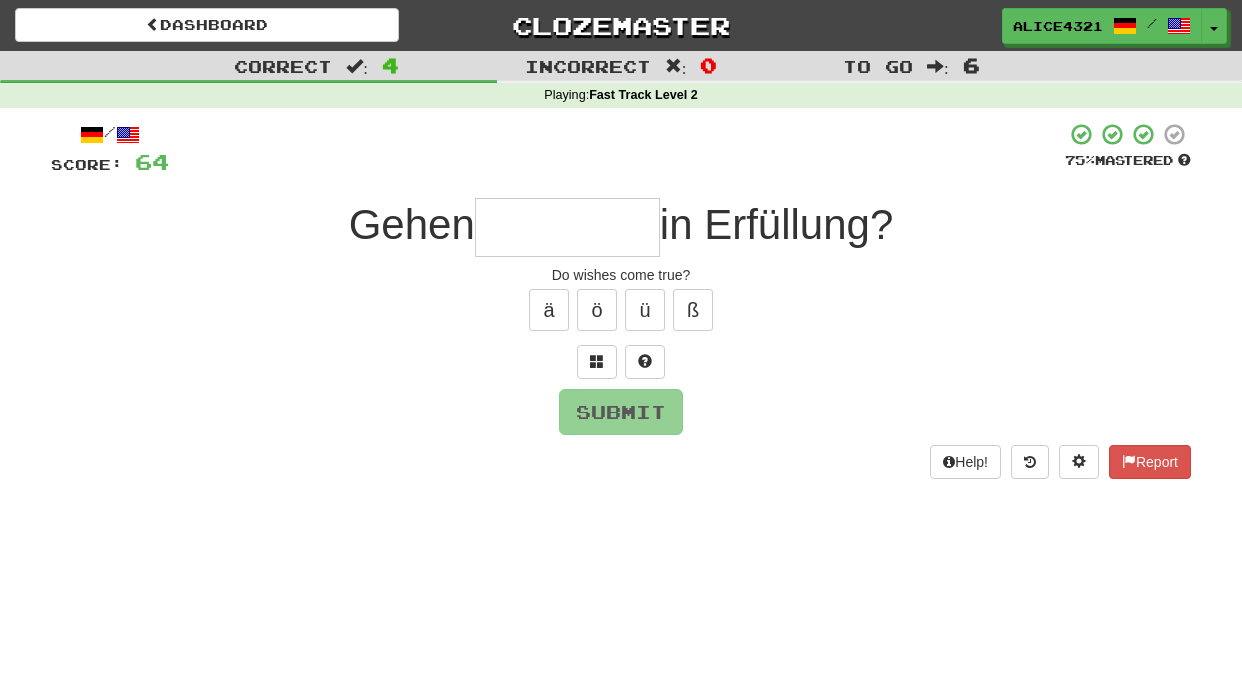 type on "*" 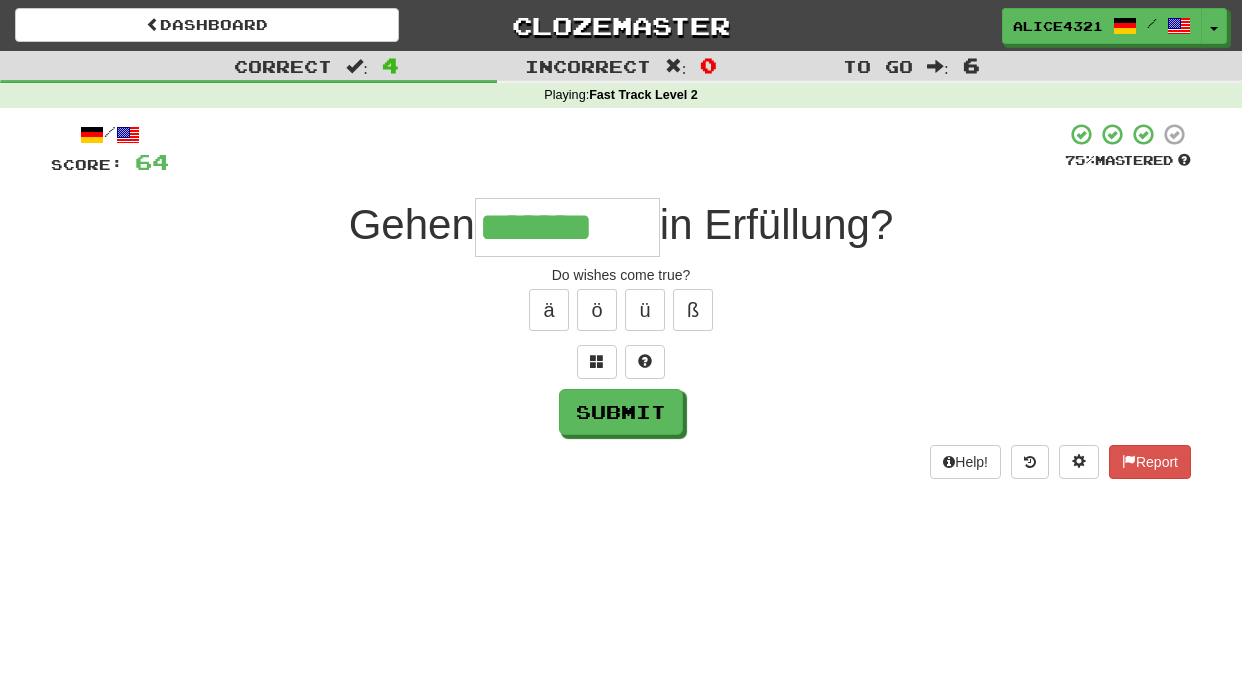 type on "*******" 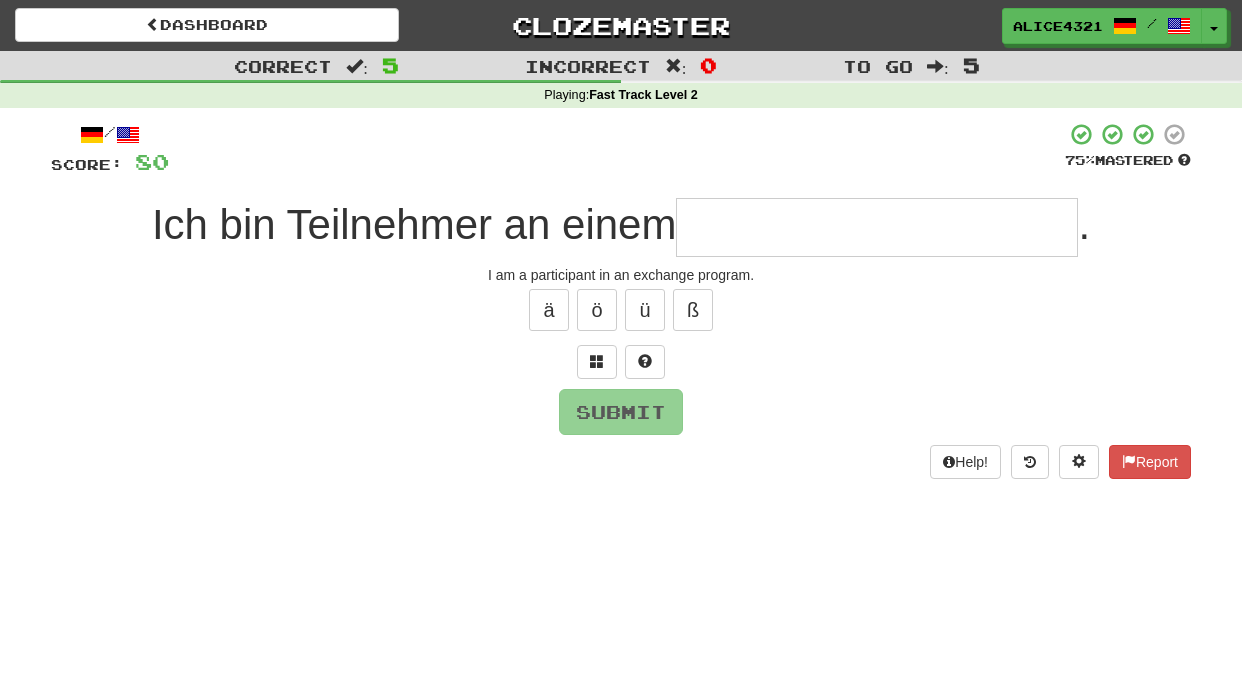 type on "*" 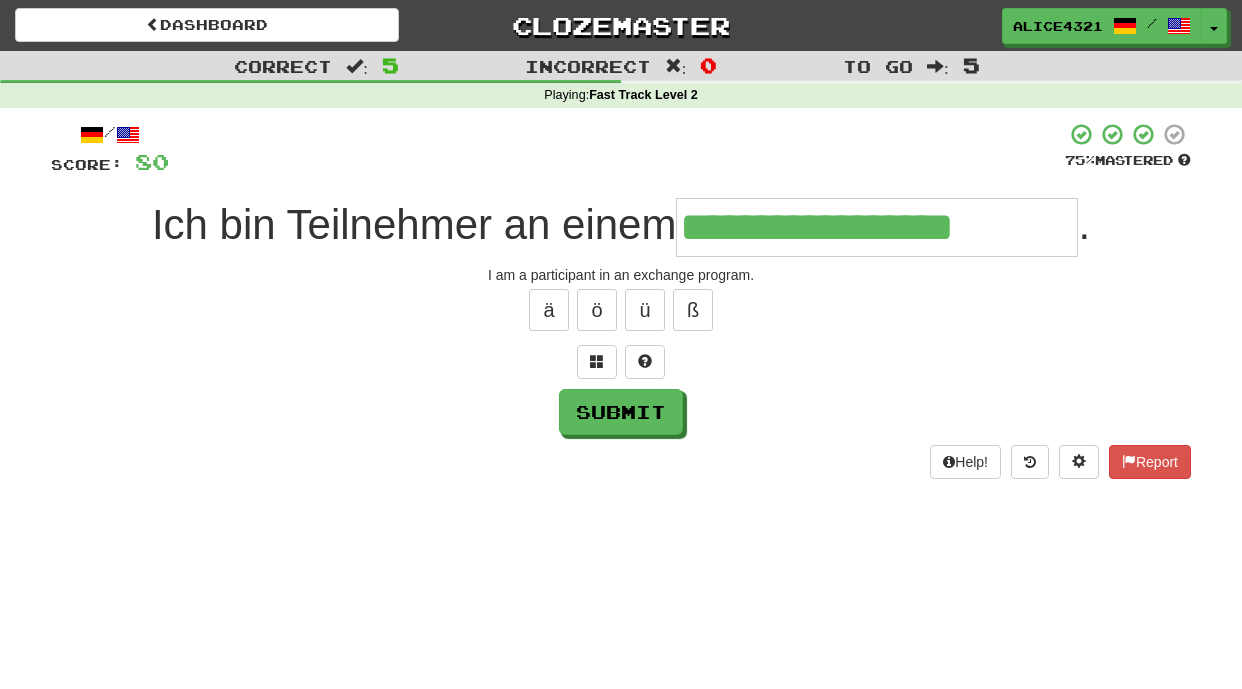 type on "**********" 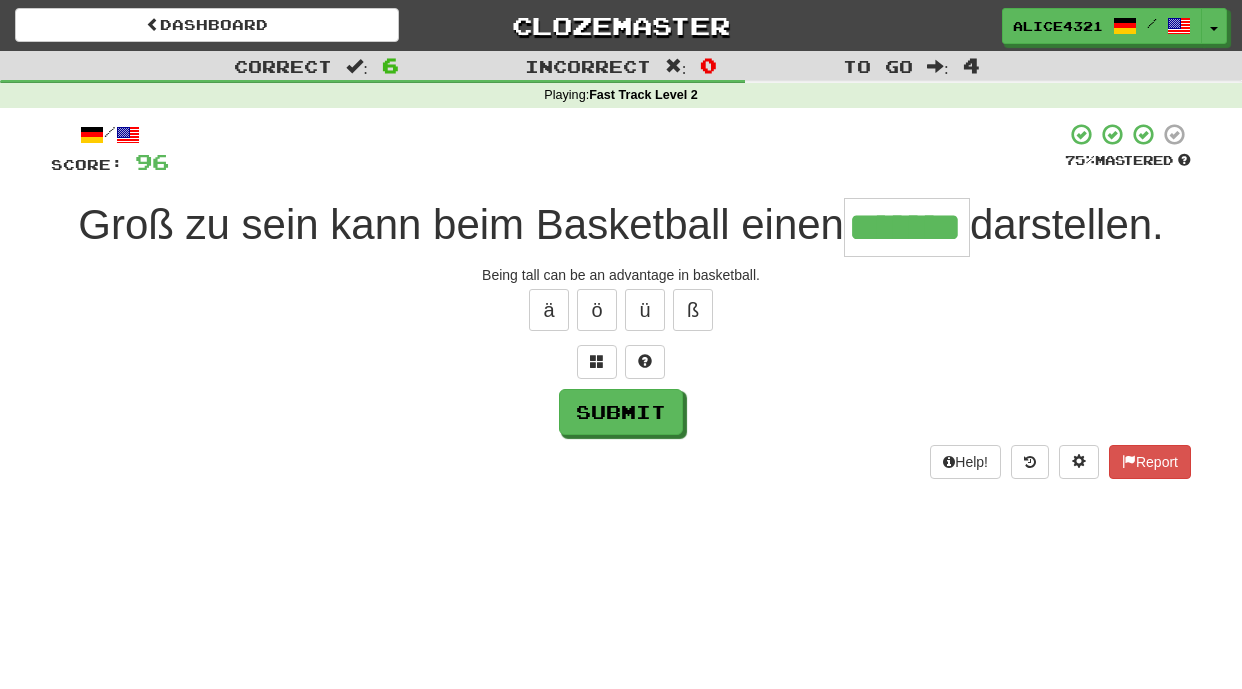 type on "*******" 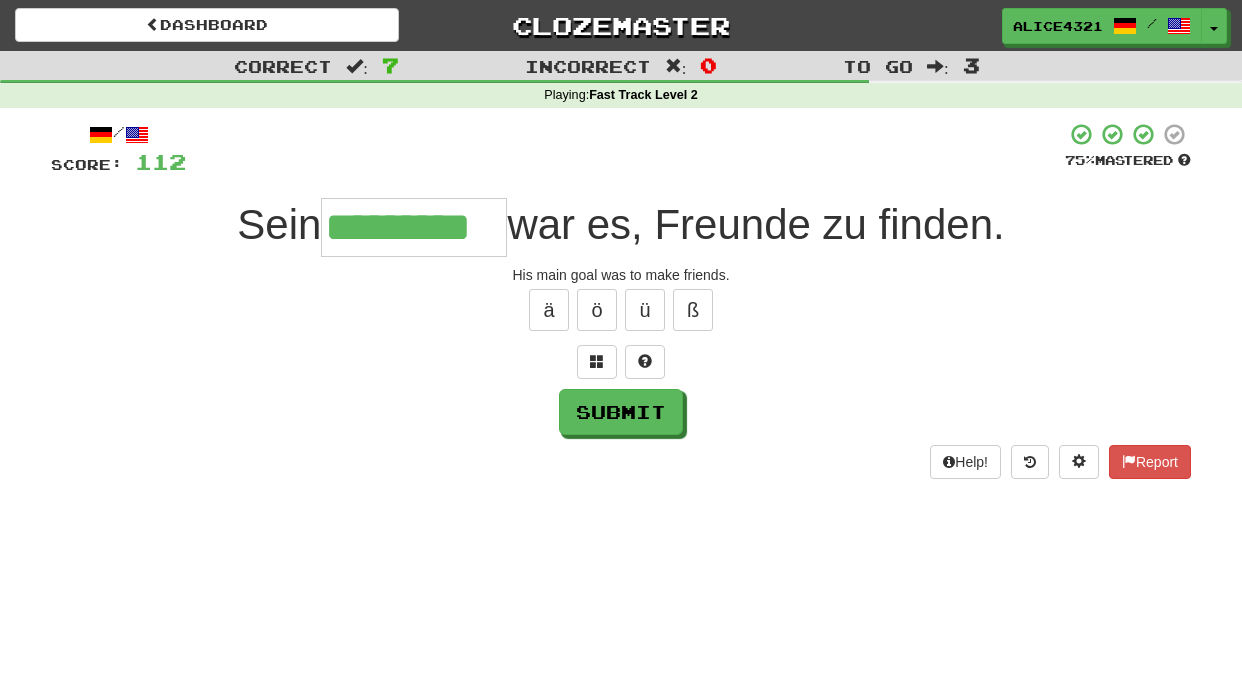 type on "*********" 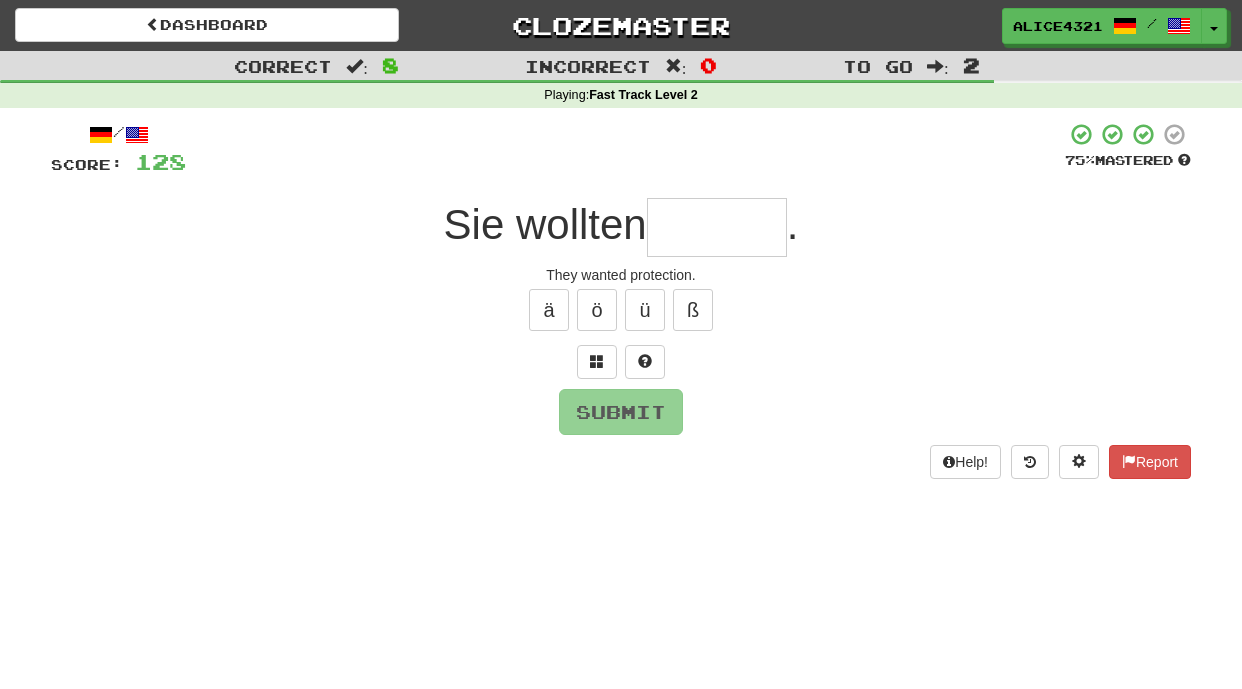 type on "*" 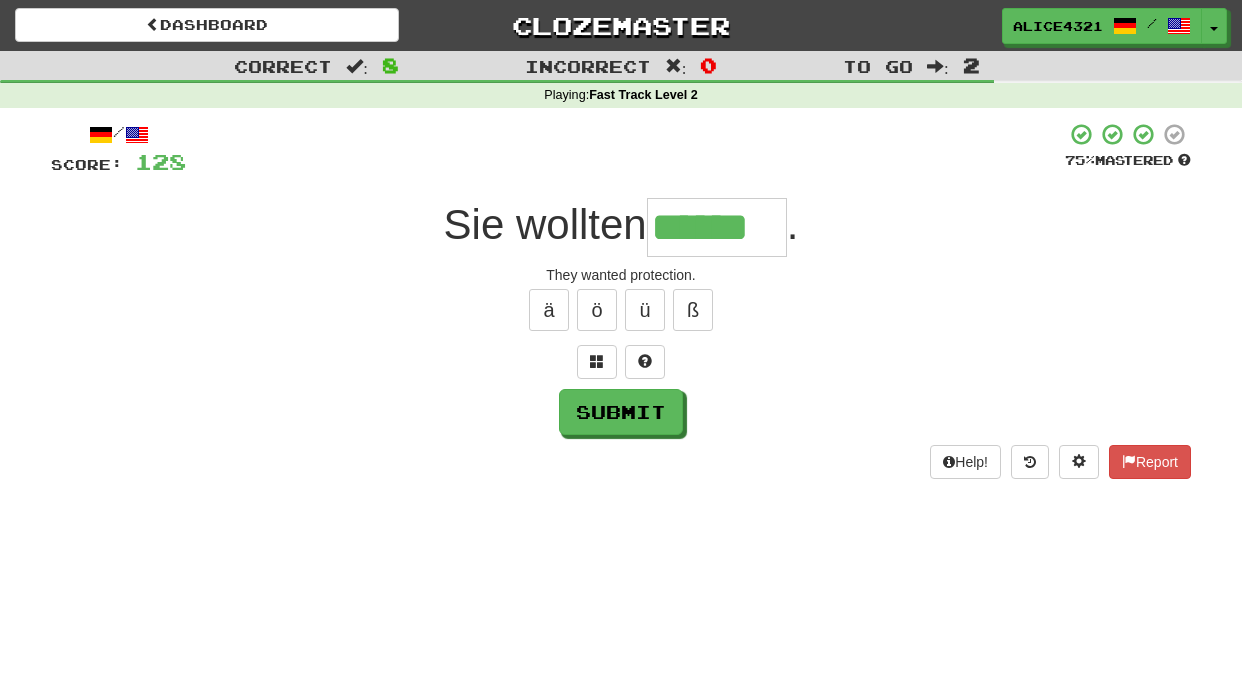 type on "******" 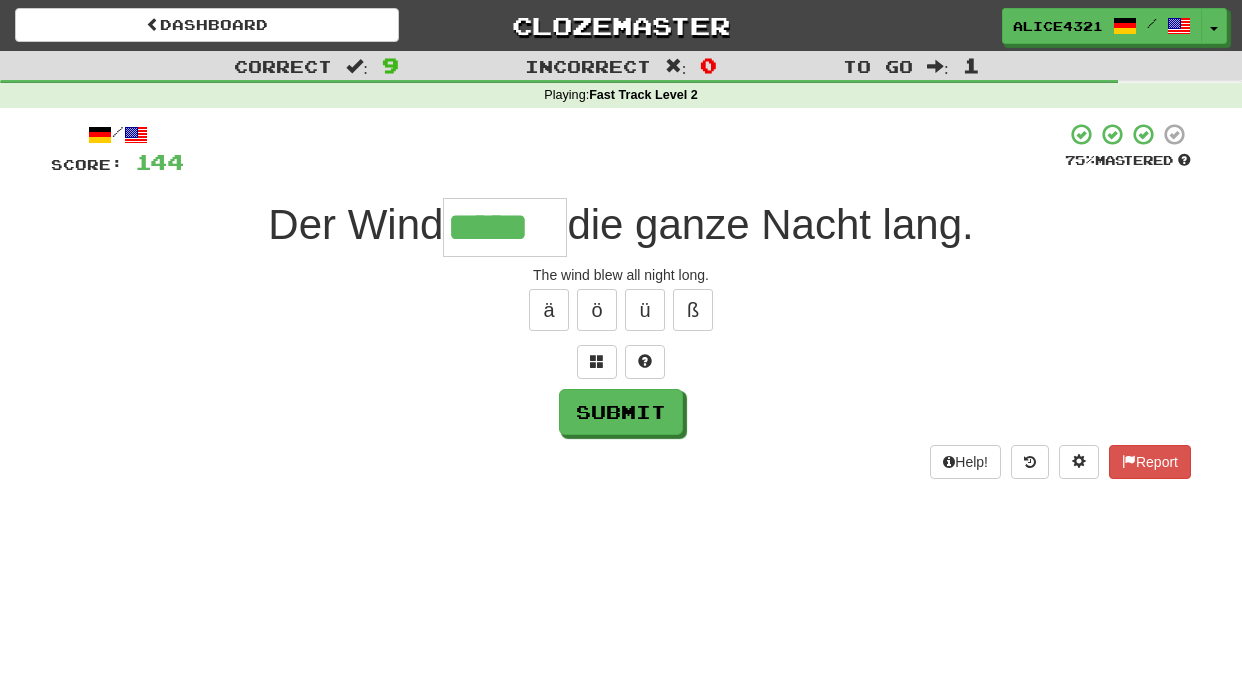type on "*****" 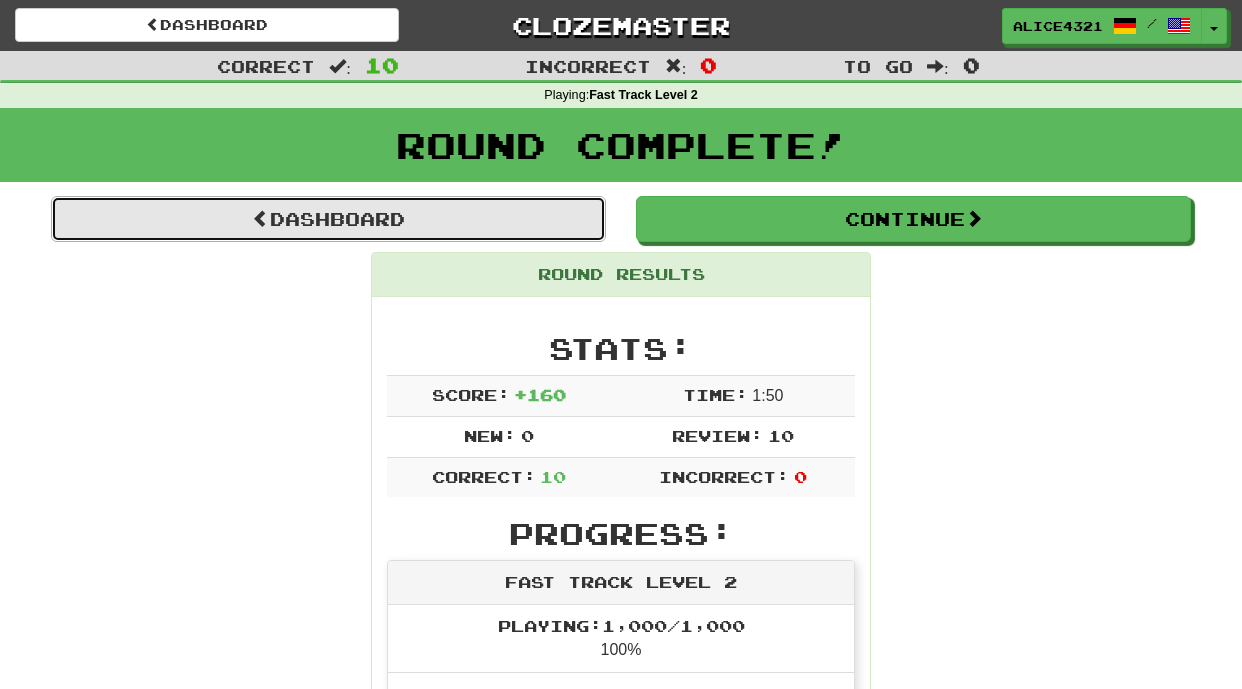 click on "Dashboard" at bounding box center [328, 219] 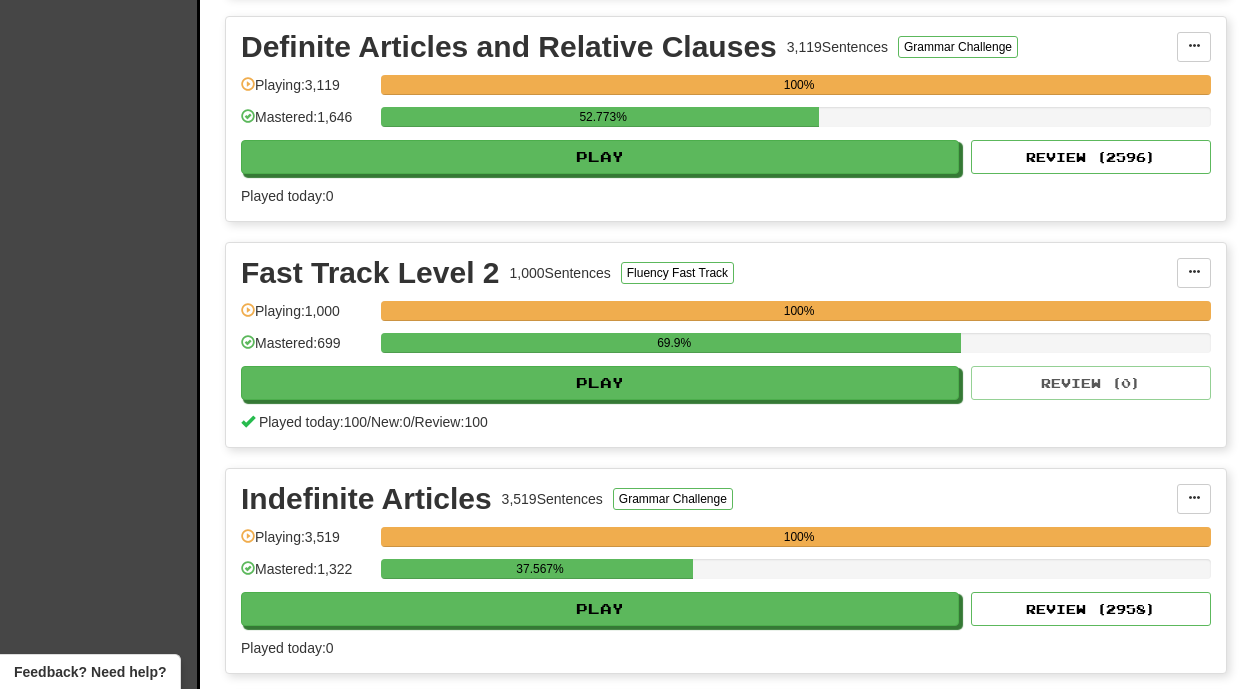 scroll, scrollTop: 690, scrollLeft: 0, axis: vertical 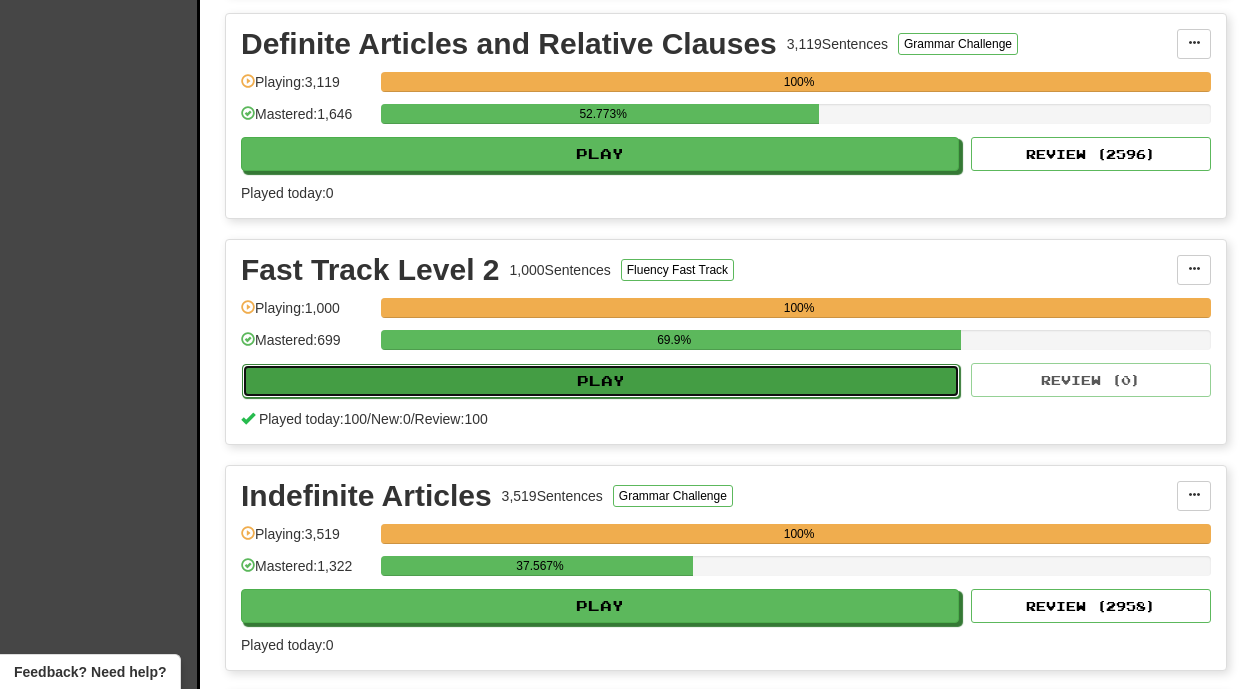 click on "Play" at bounding box center (601, 381) 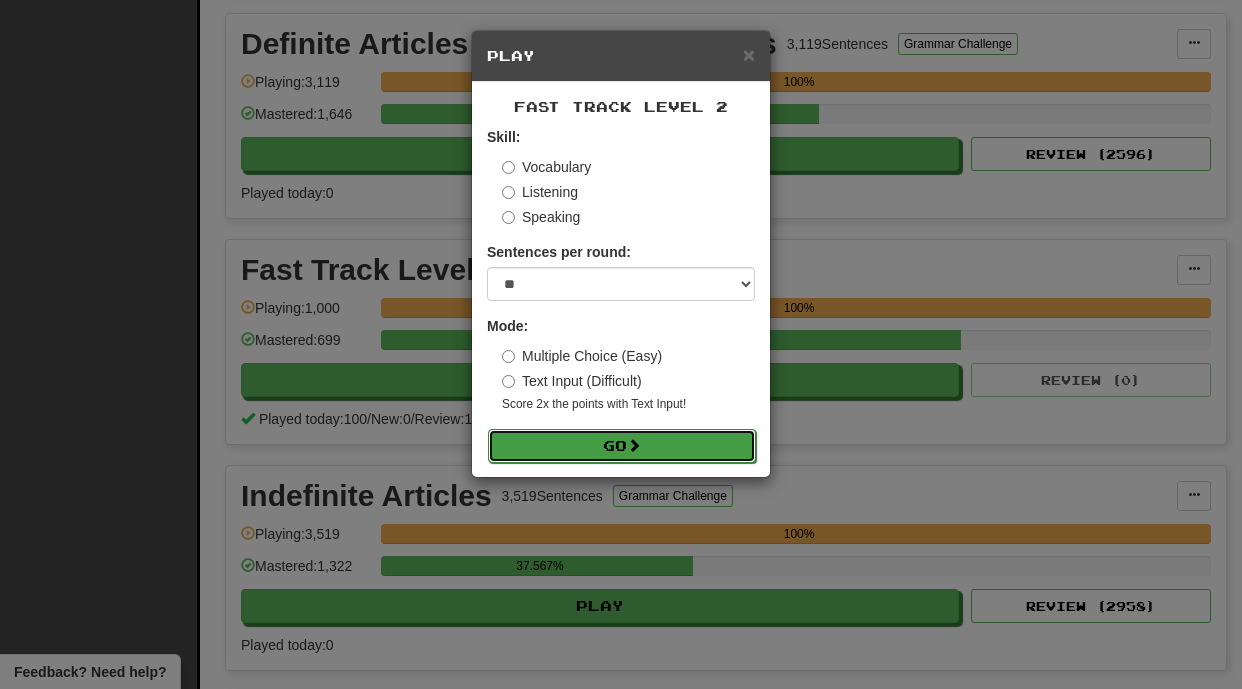click at bounding box center [634, 445] 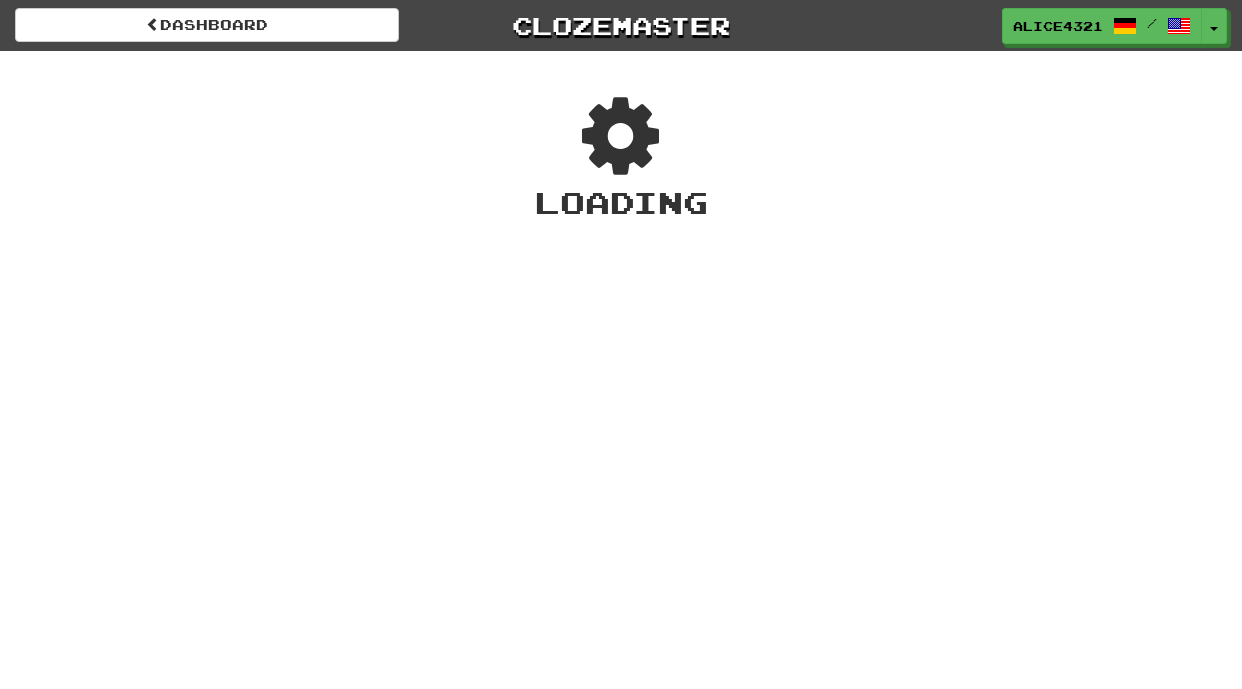 scroll, scrollTop: 0, scrollLeft: 0, axis: both 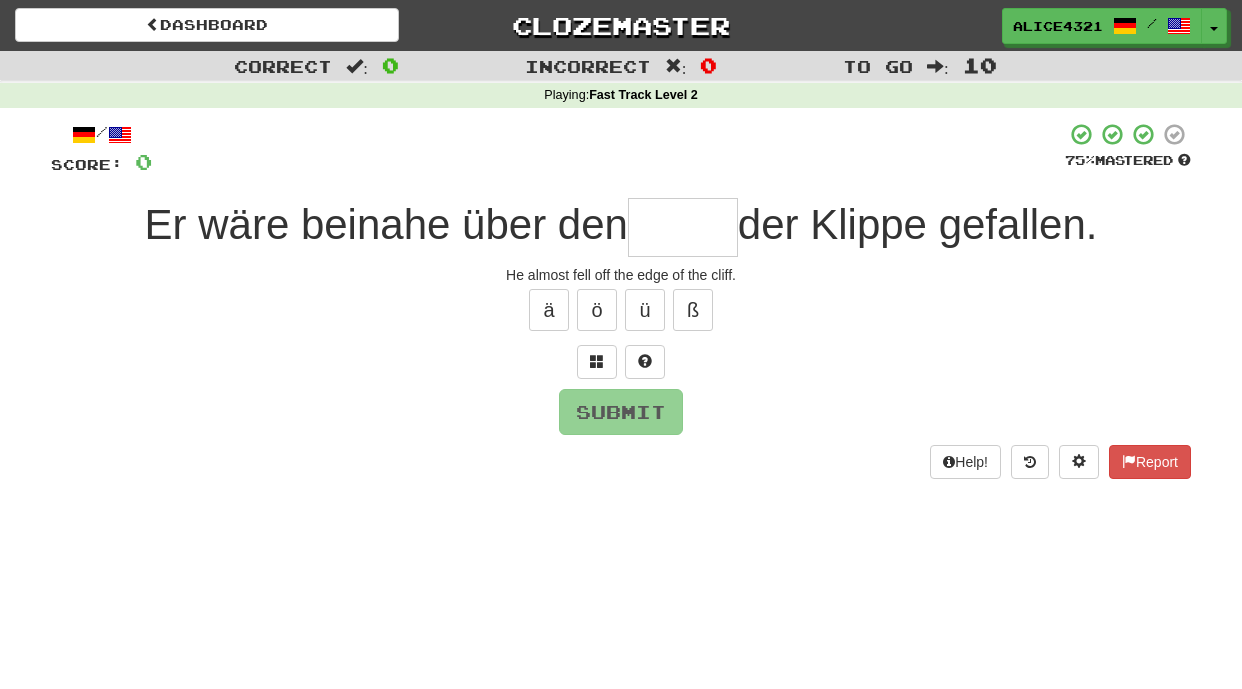 type on "*" 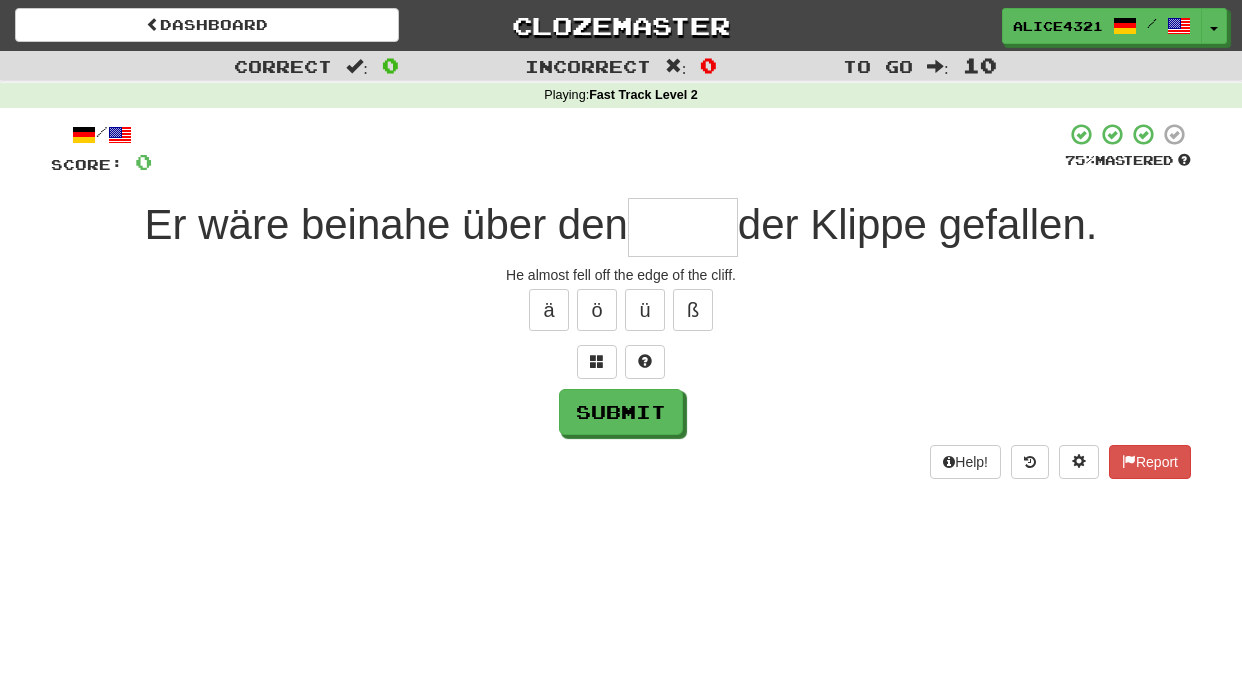 type on "*" 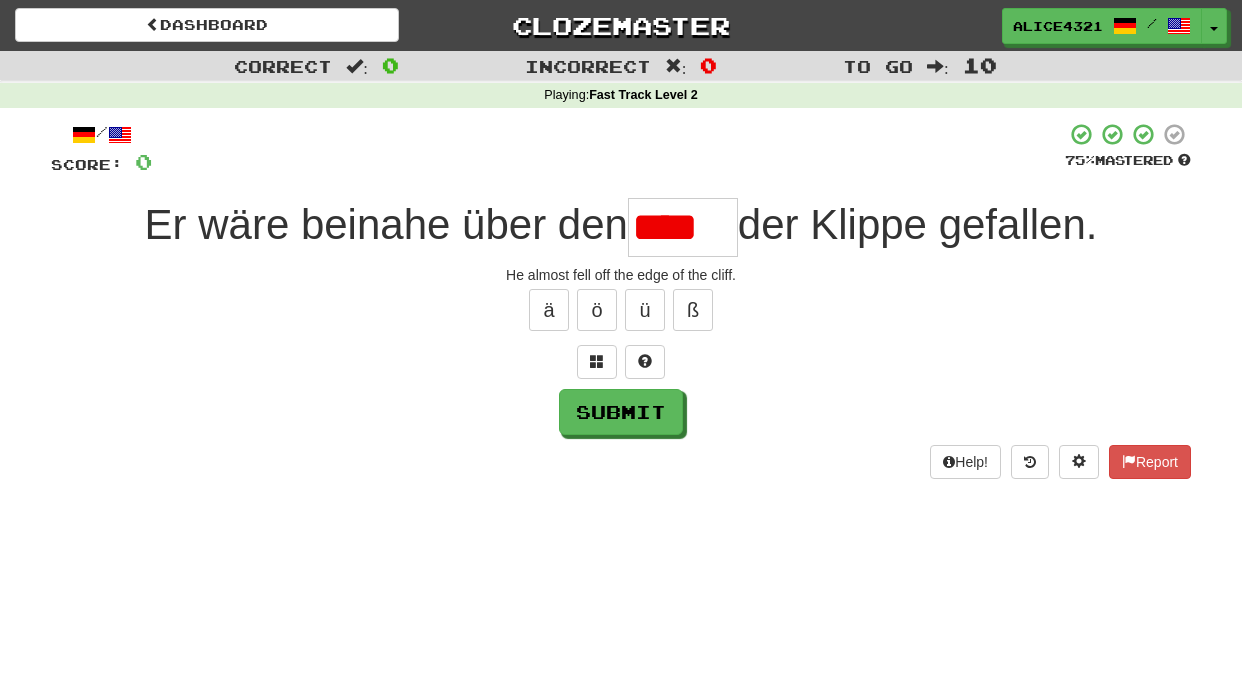 scroll, scrollTop: 0, scrollLeft: 0, axis: both 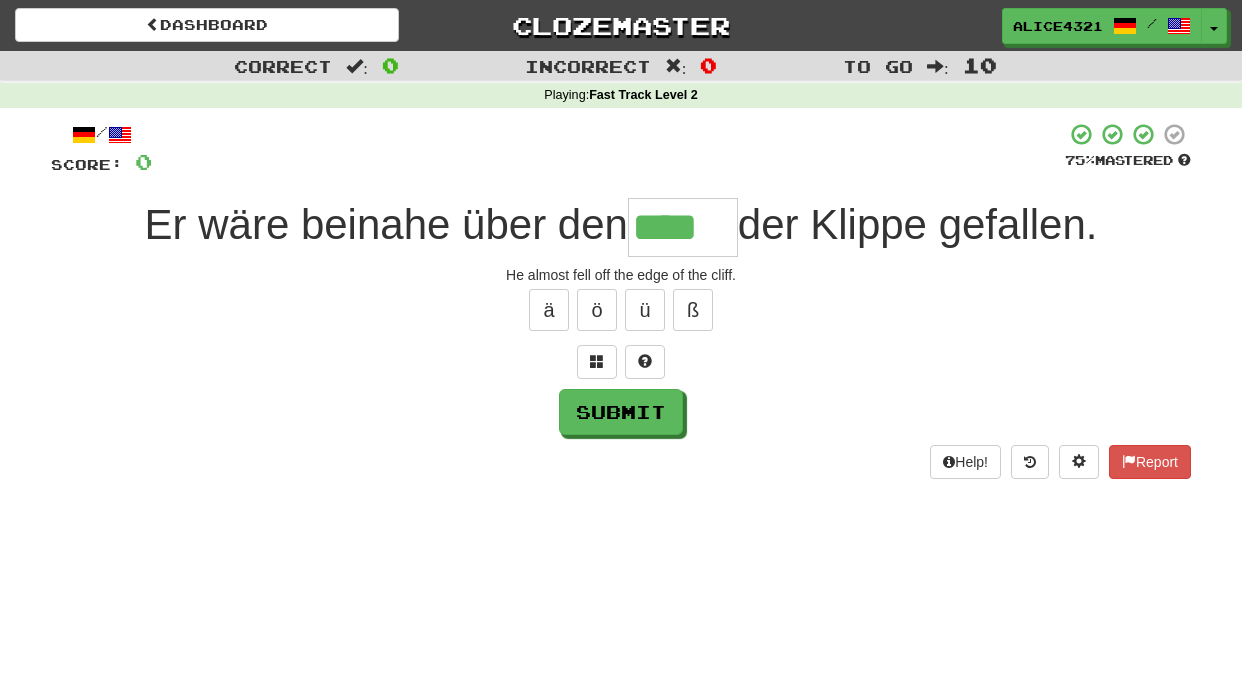 type on "****" 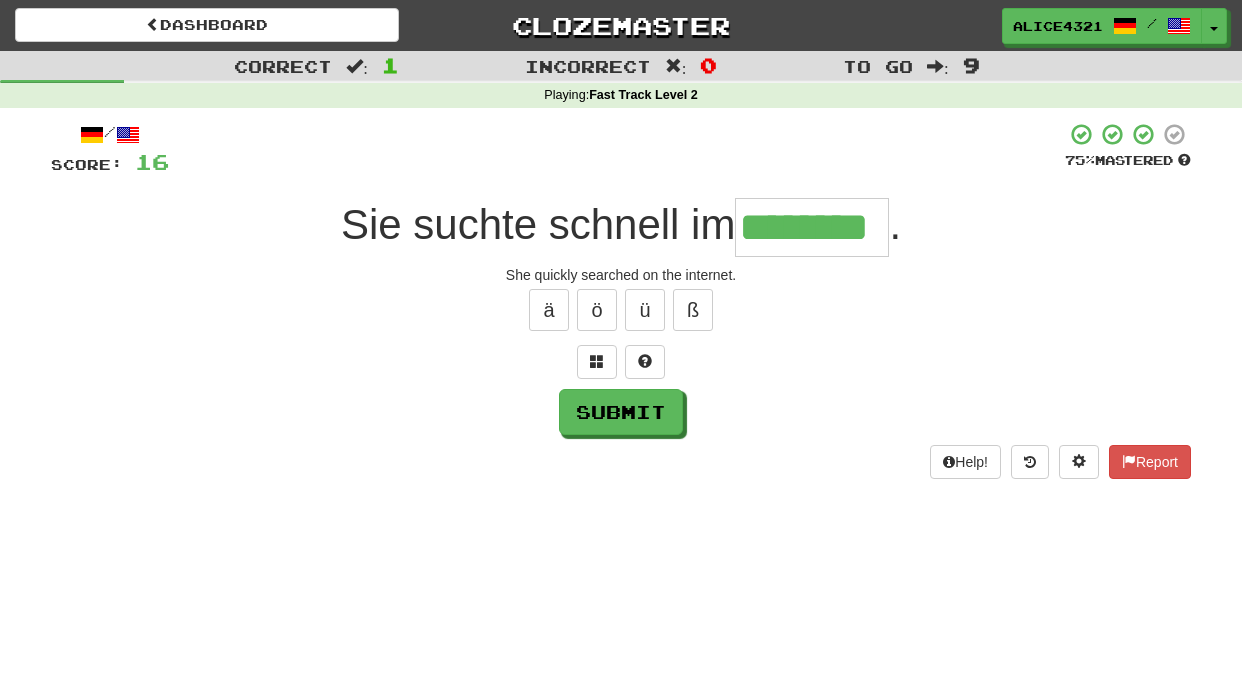 type on "********" 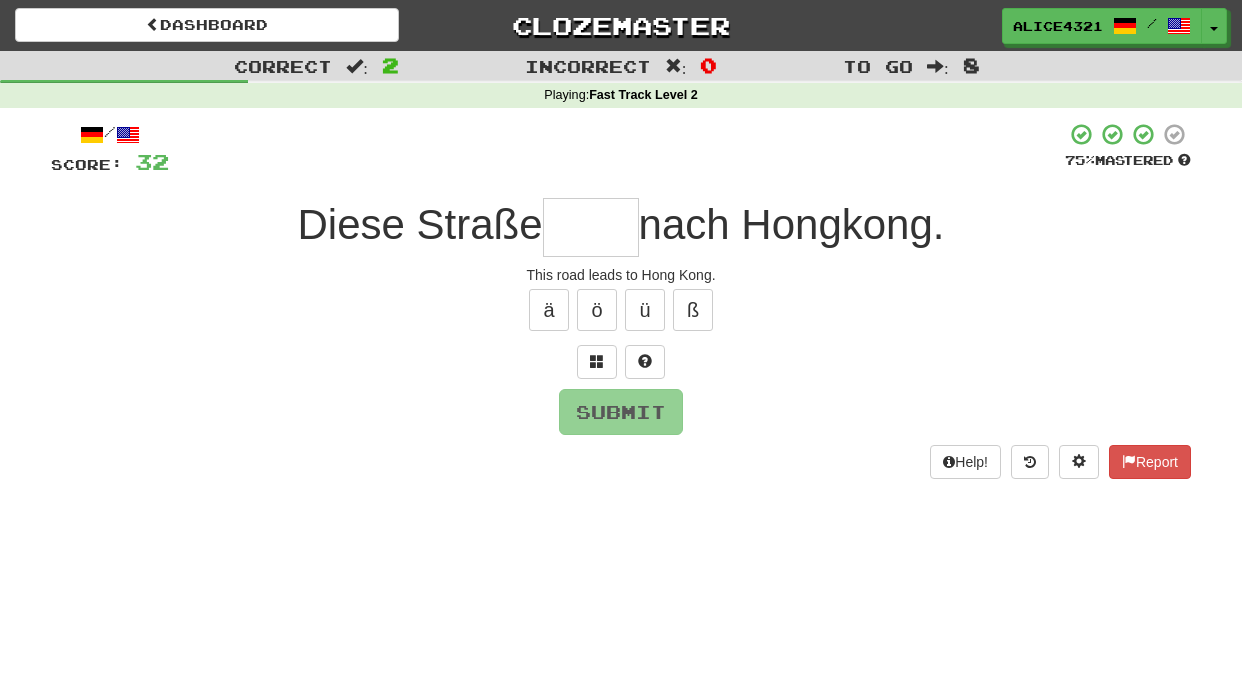 type on "*" 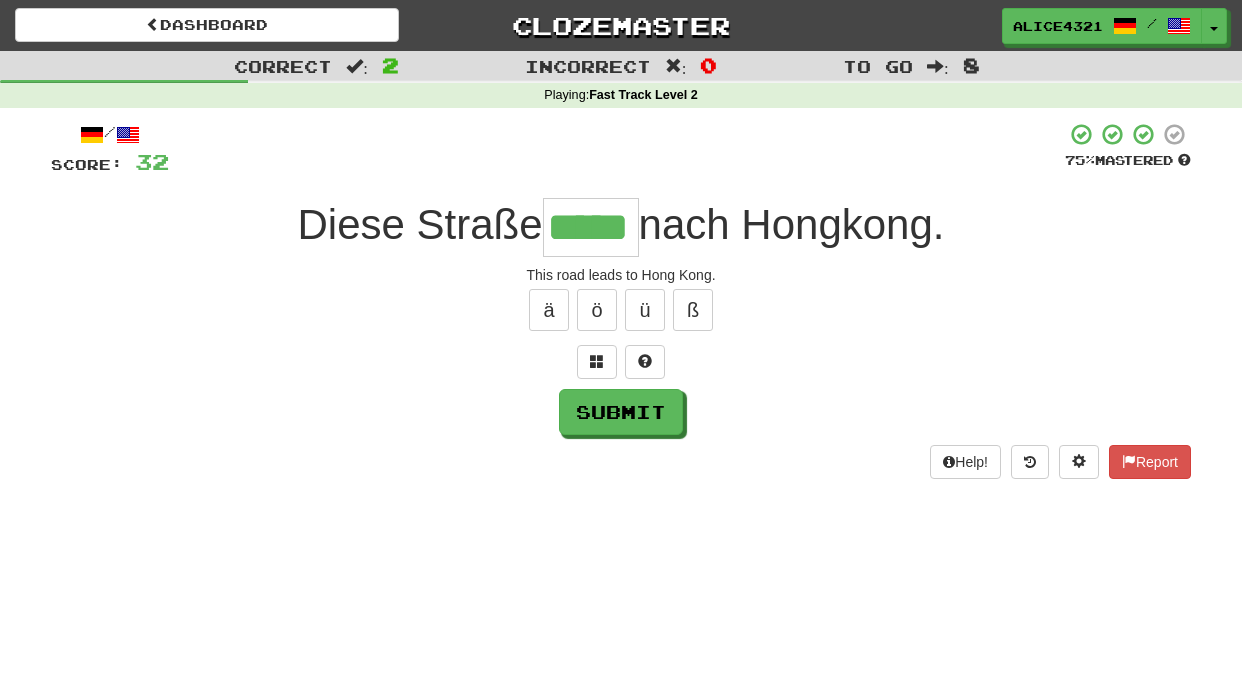 type on "*****" 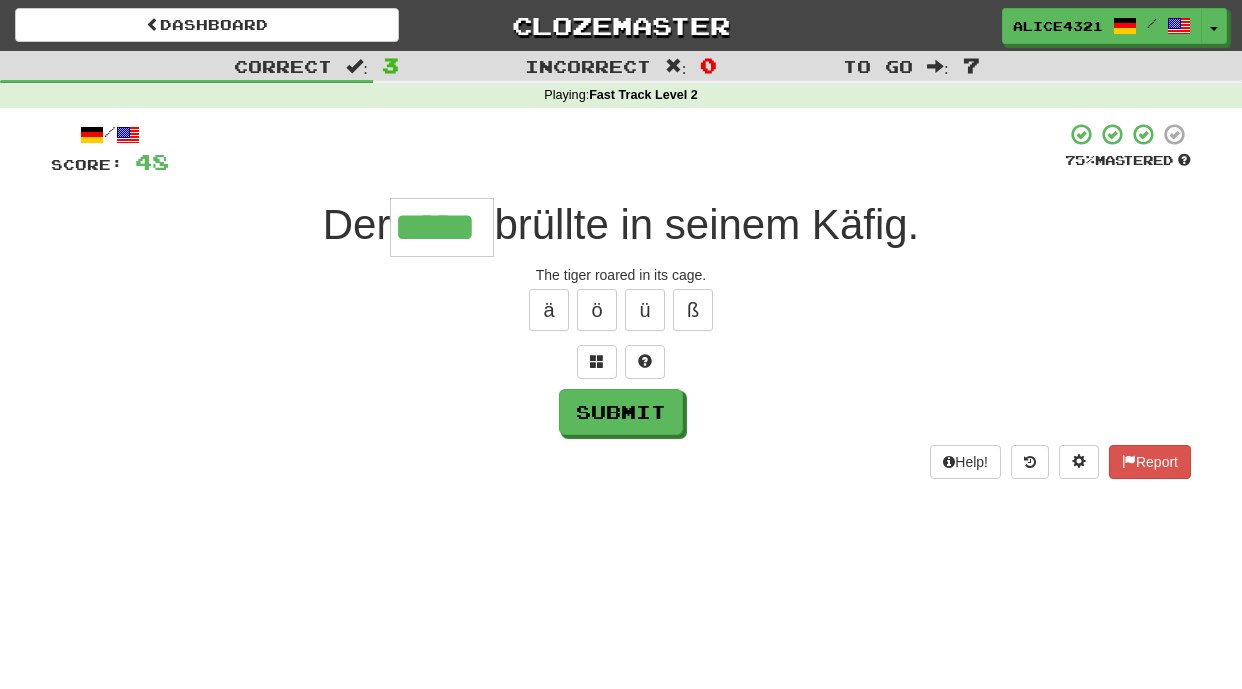 type on "*****" 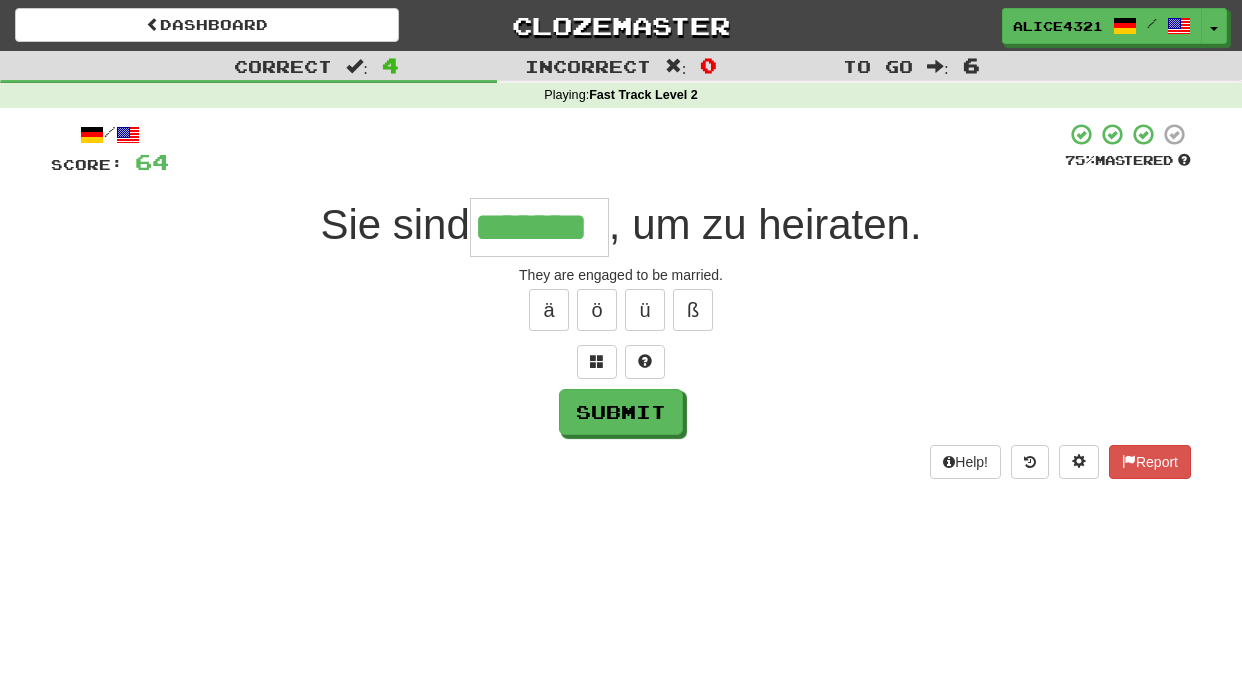 type on "*******" 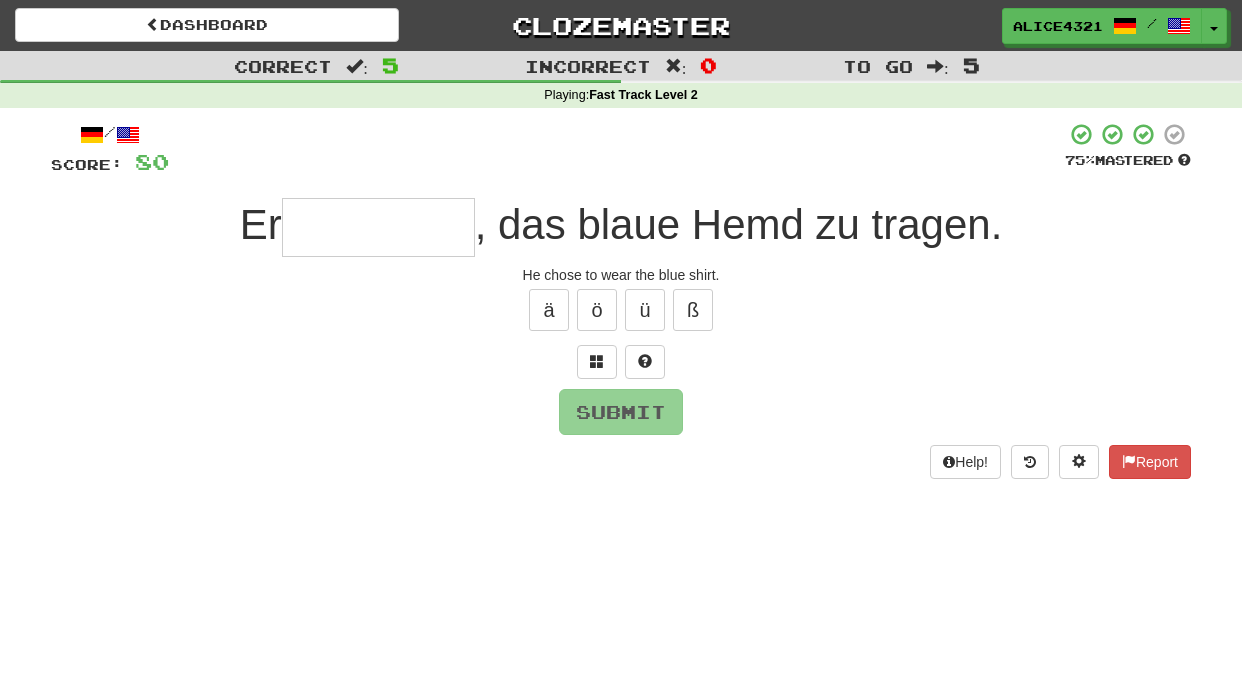 type on "*" 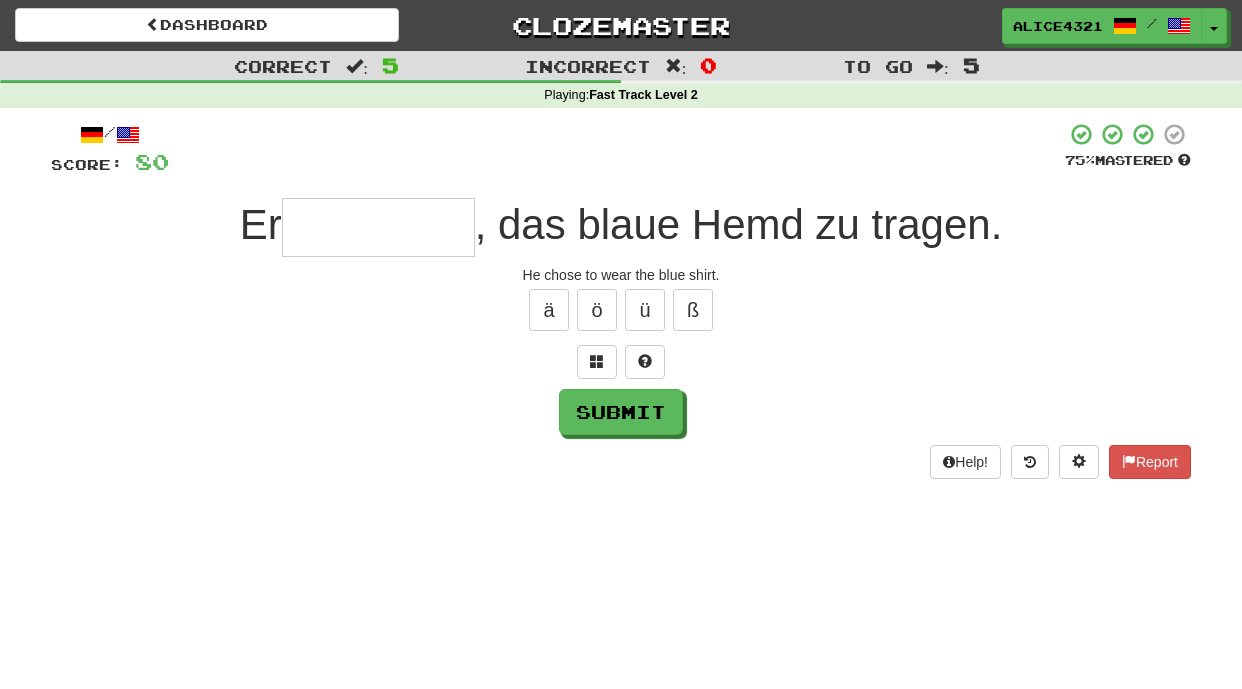 type on "*" 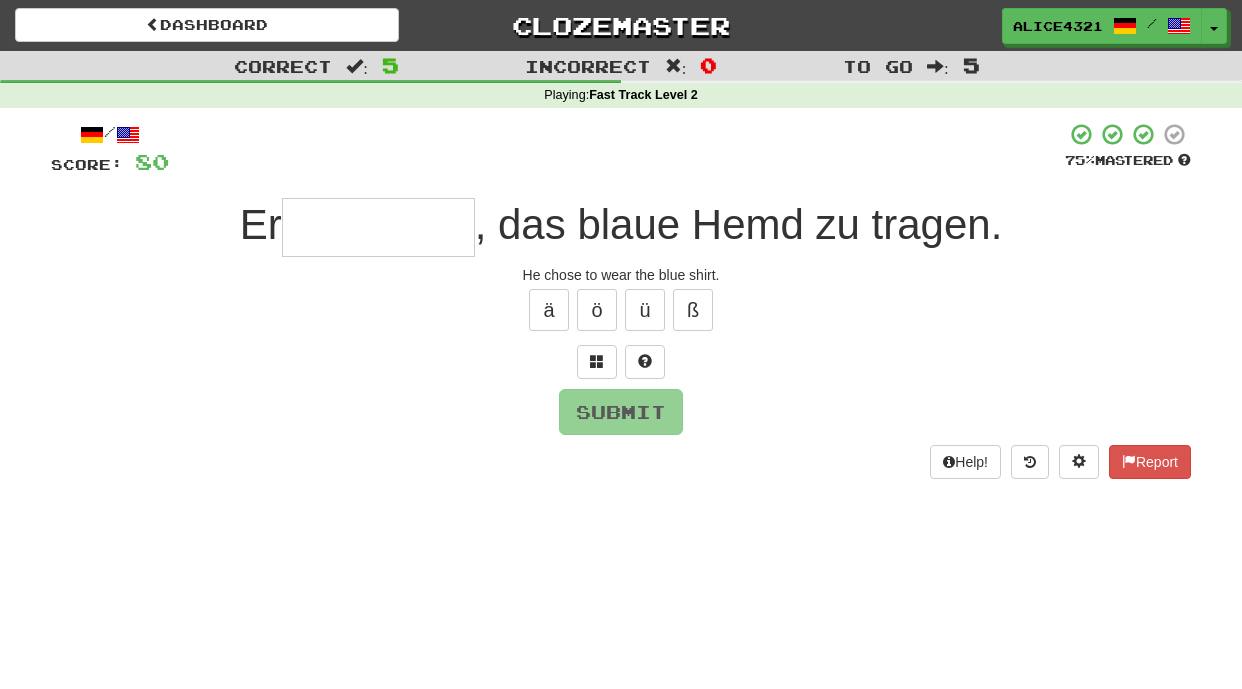 type on "*" 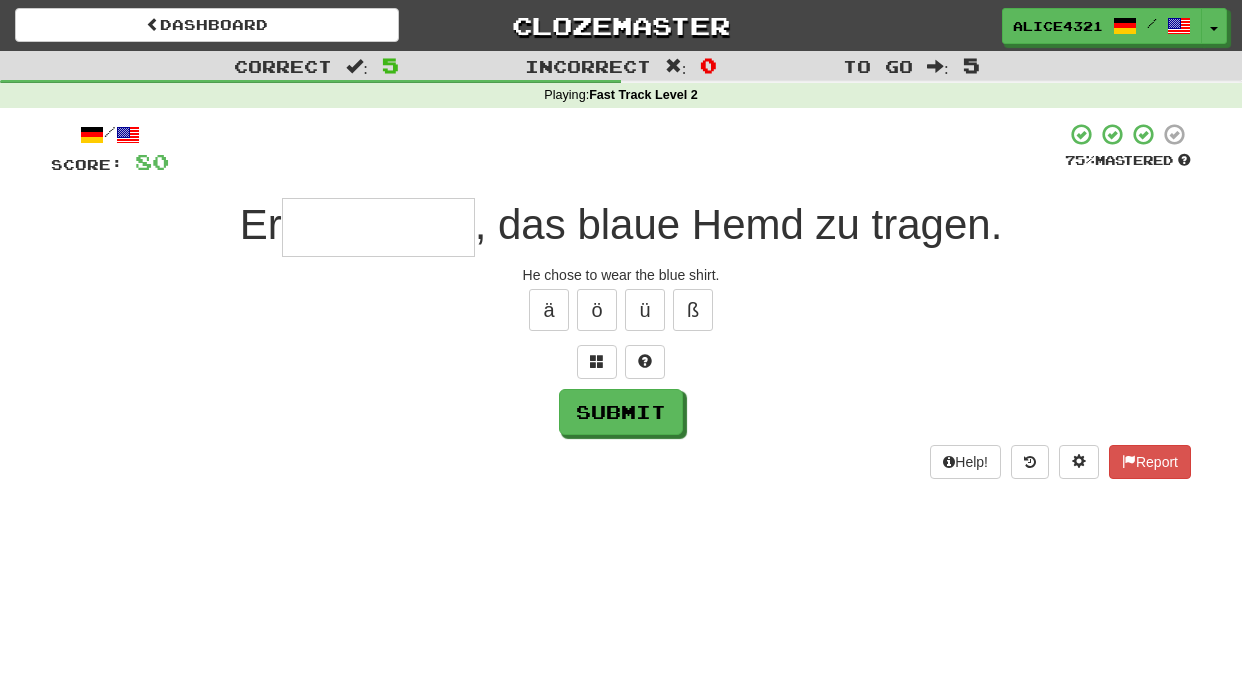 type on "*" 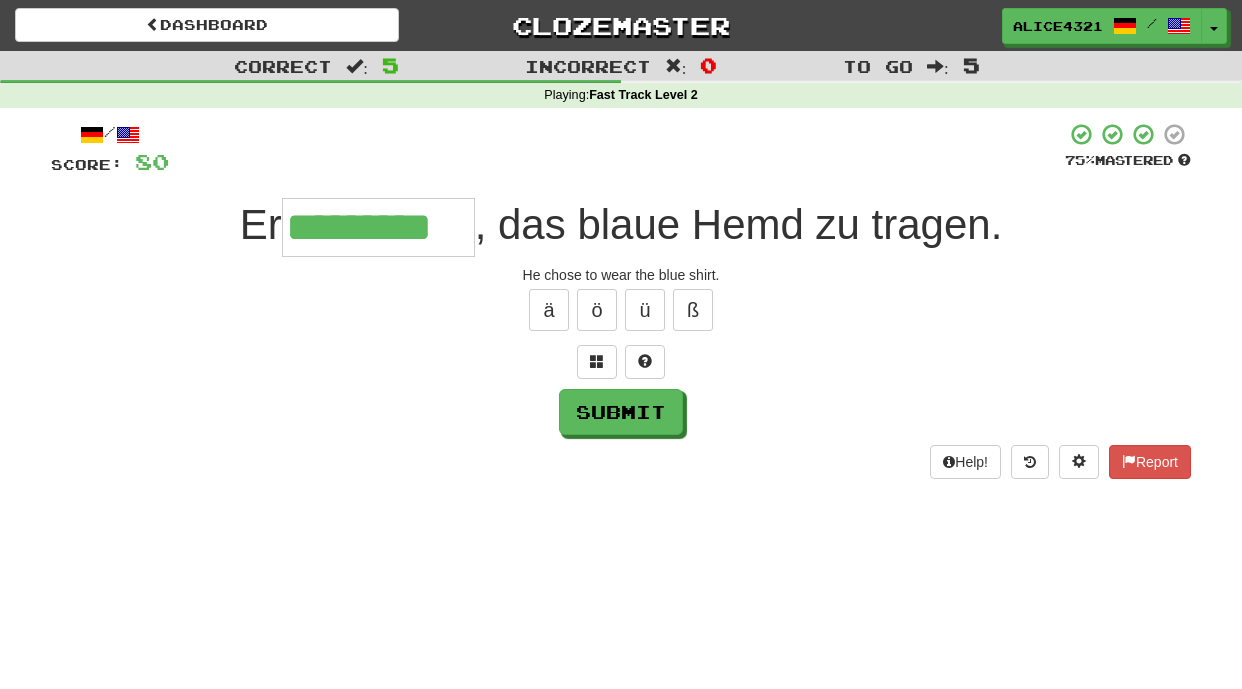 type on "*********" 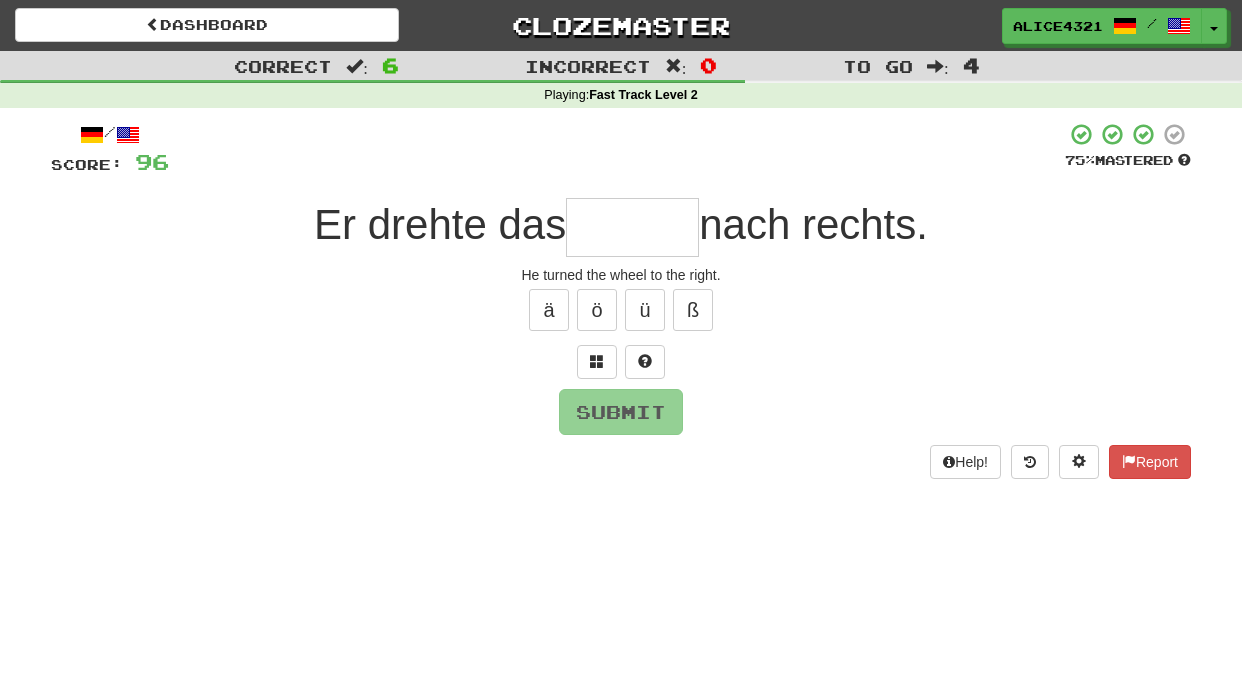 type on "*" 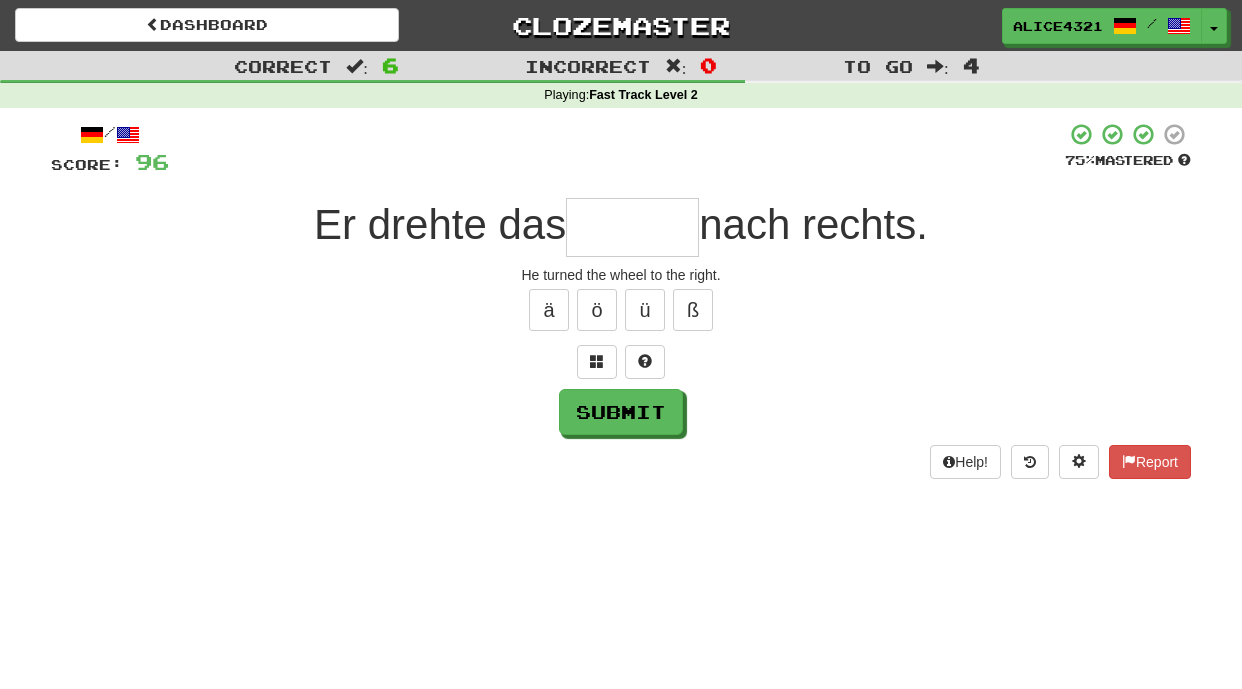 type on "*" 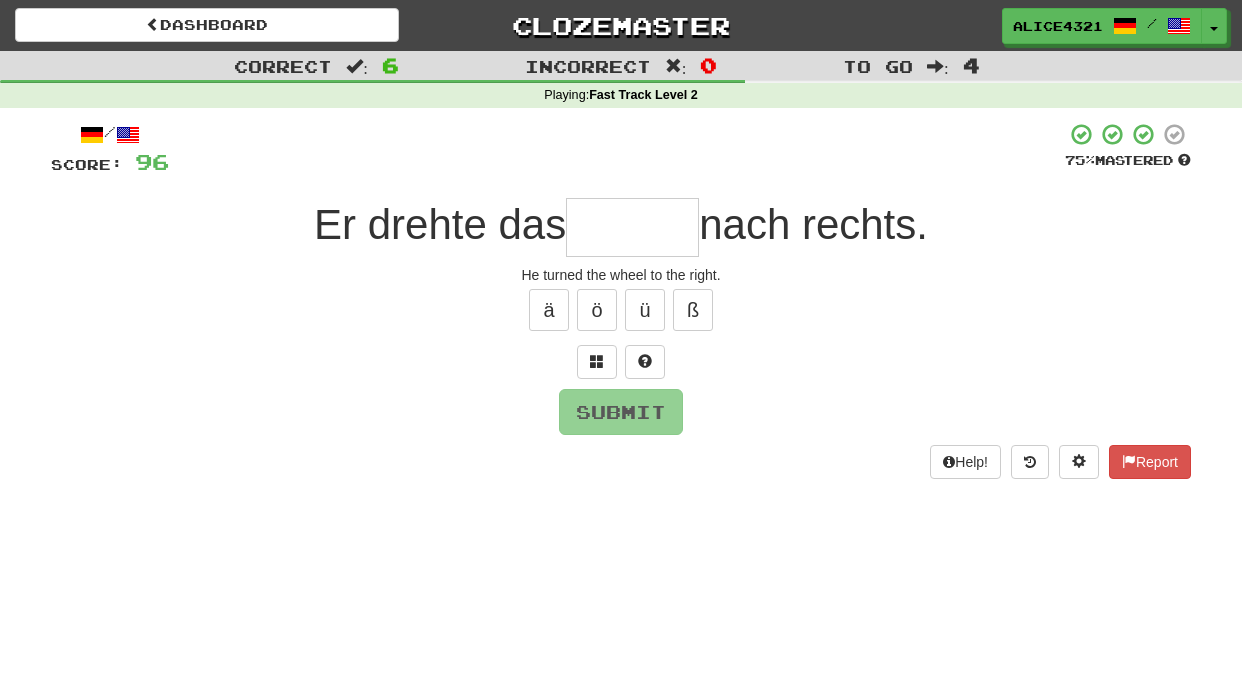 type on "*" 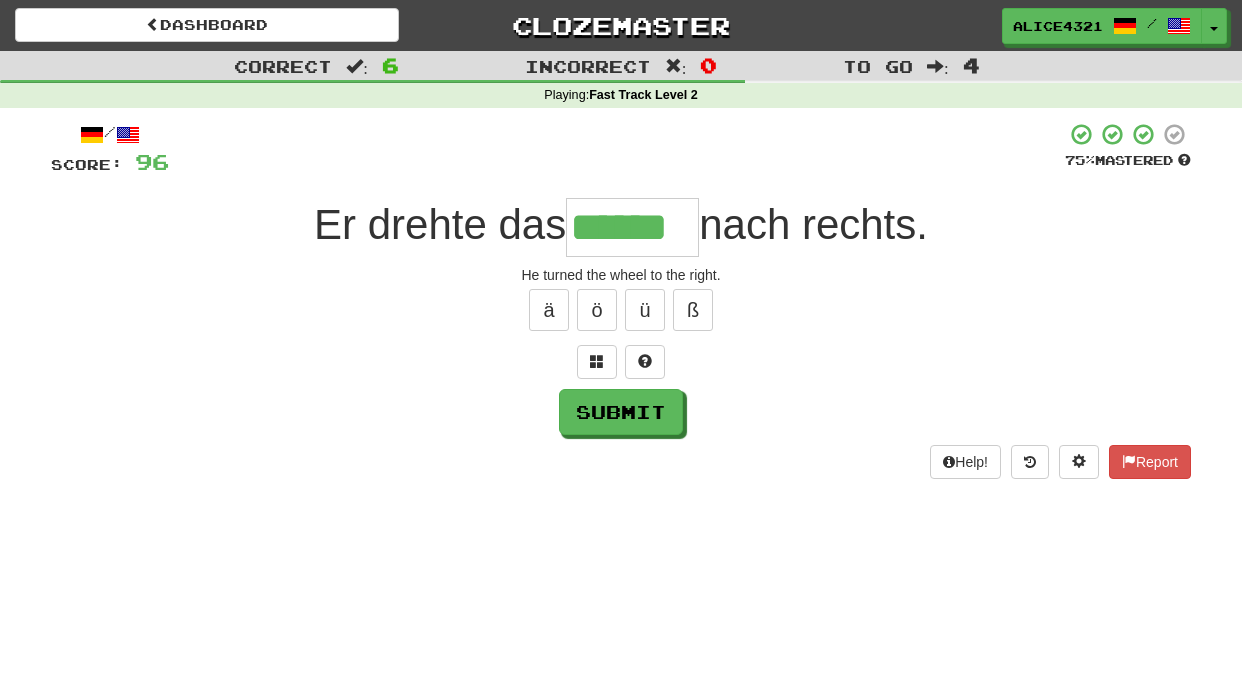 type on "******" 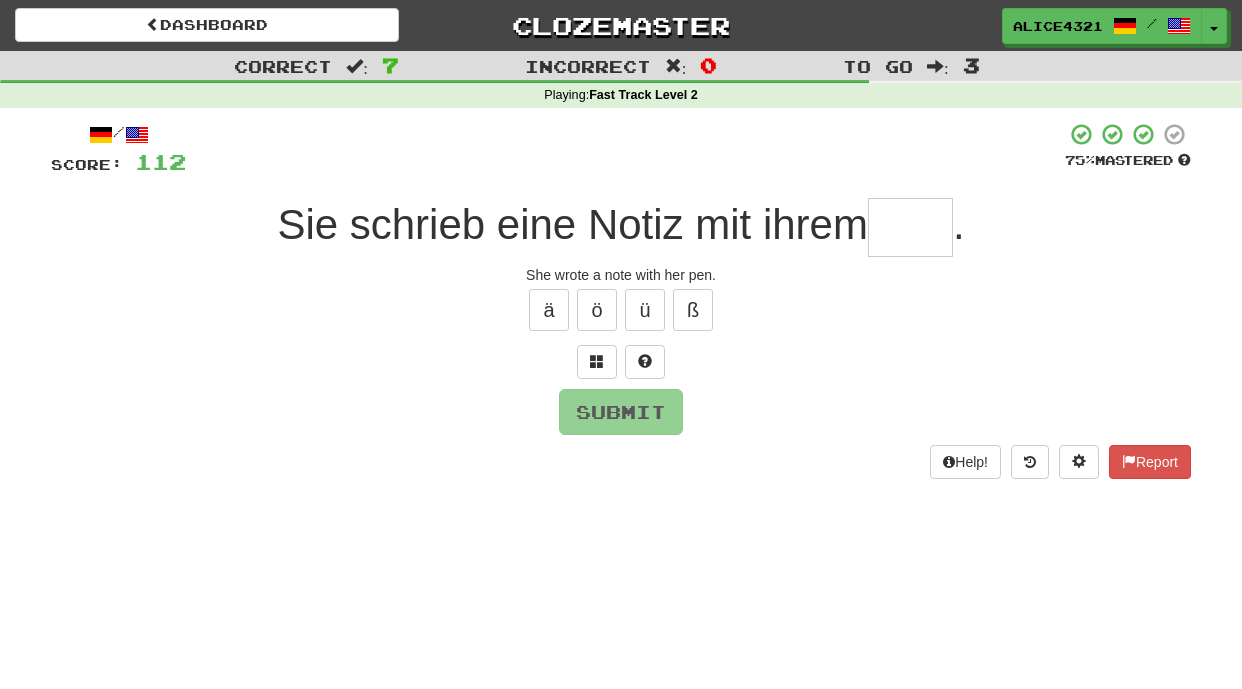 type on "*" 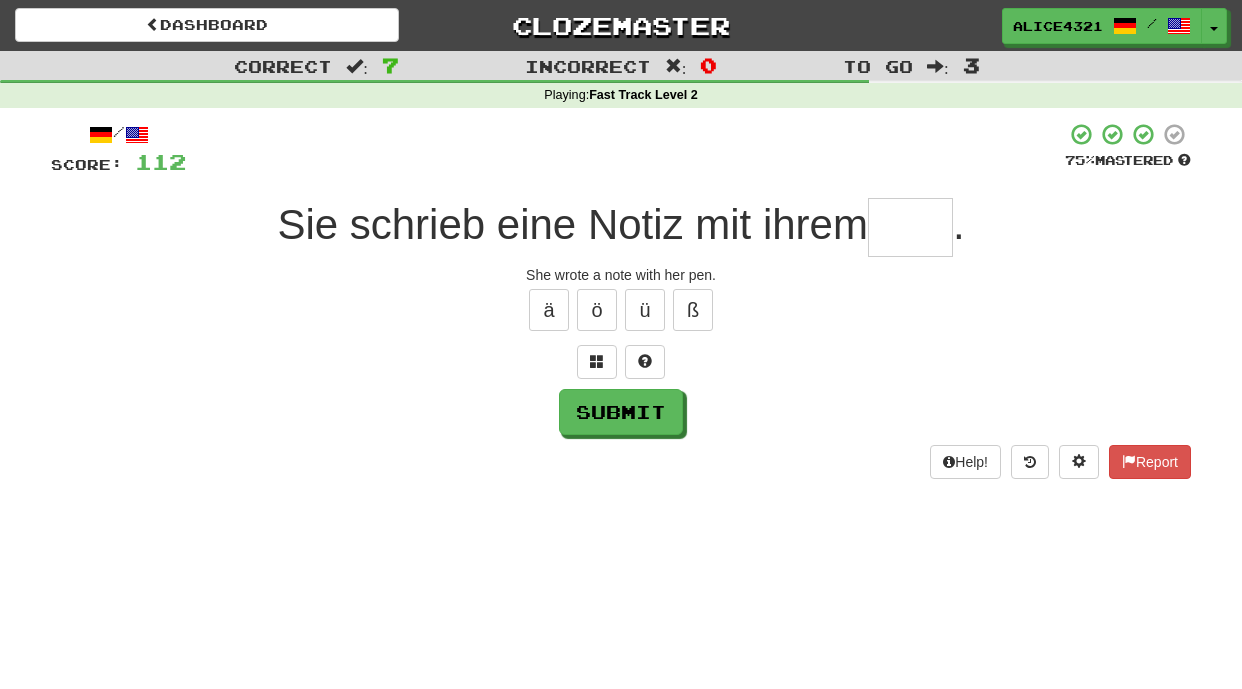type on "*" 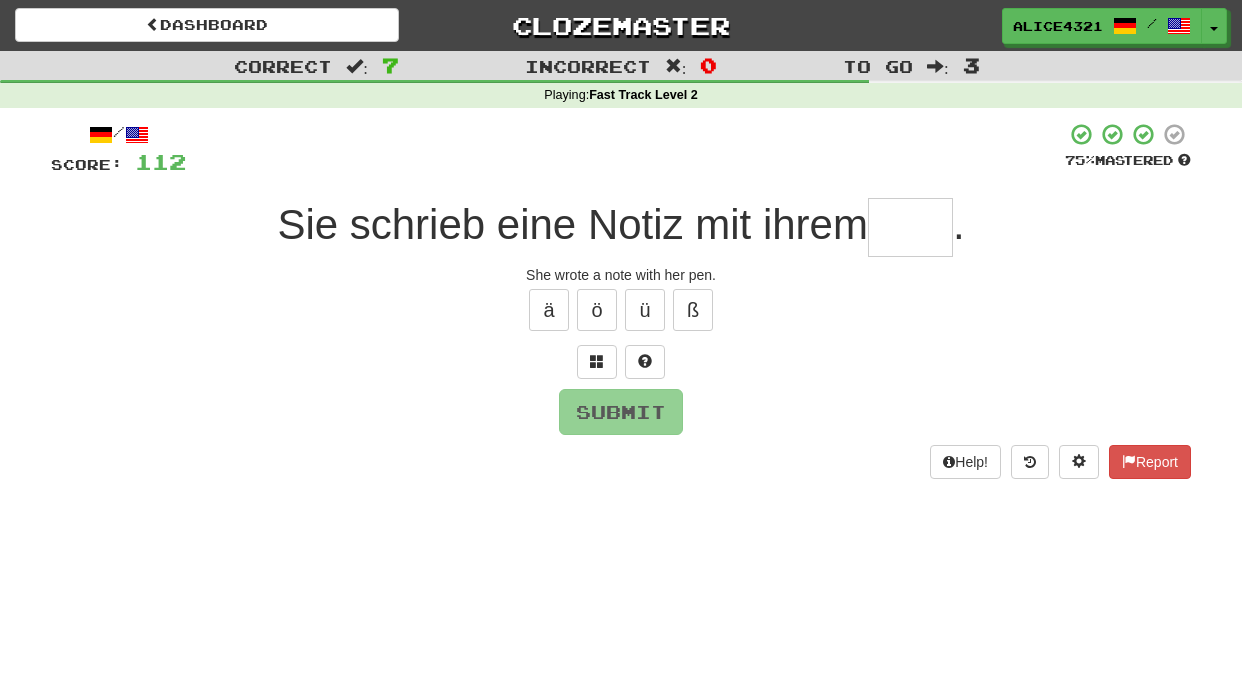 type on "*" 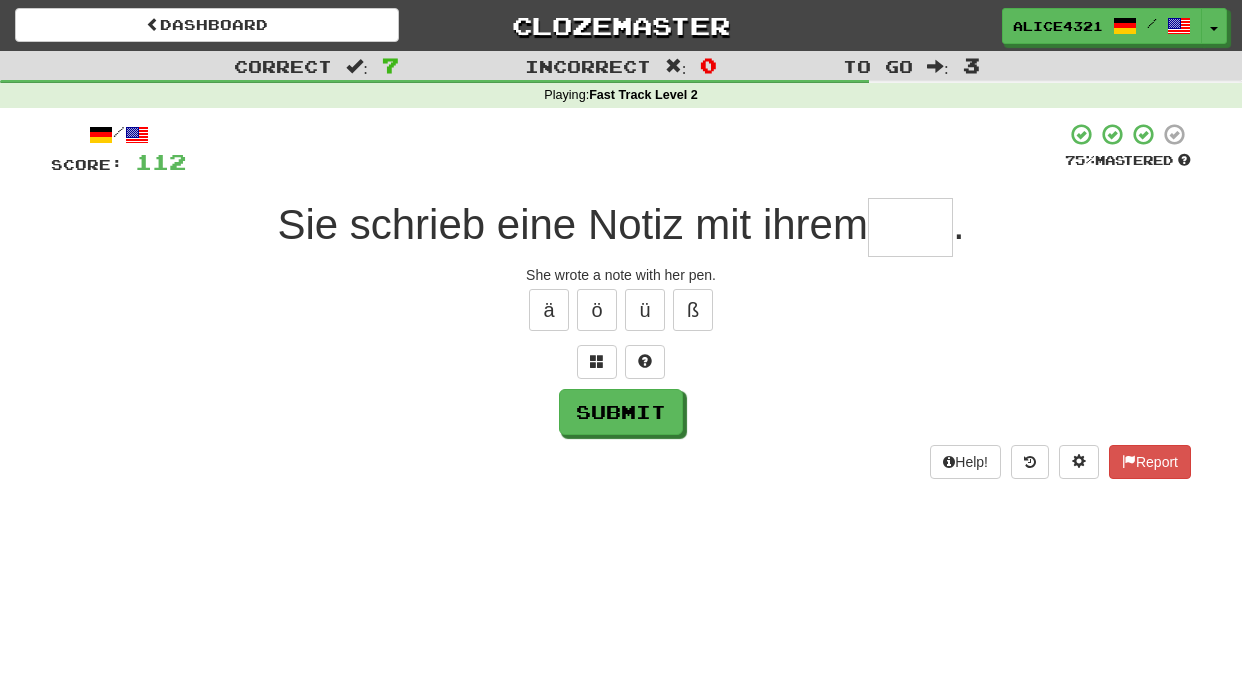 type on "*" 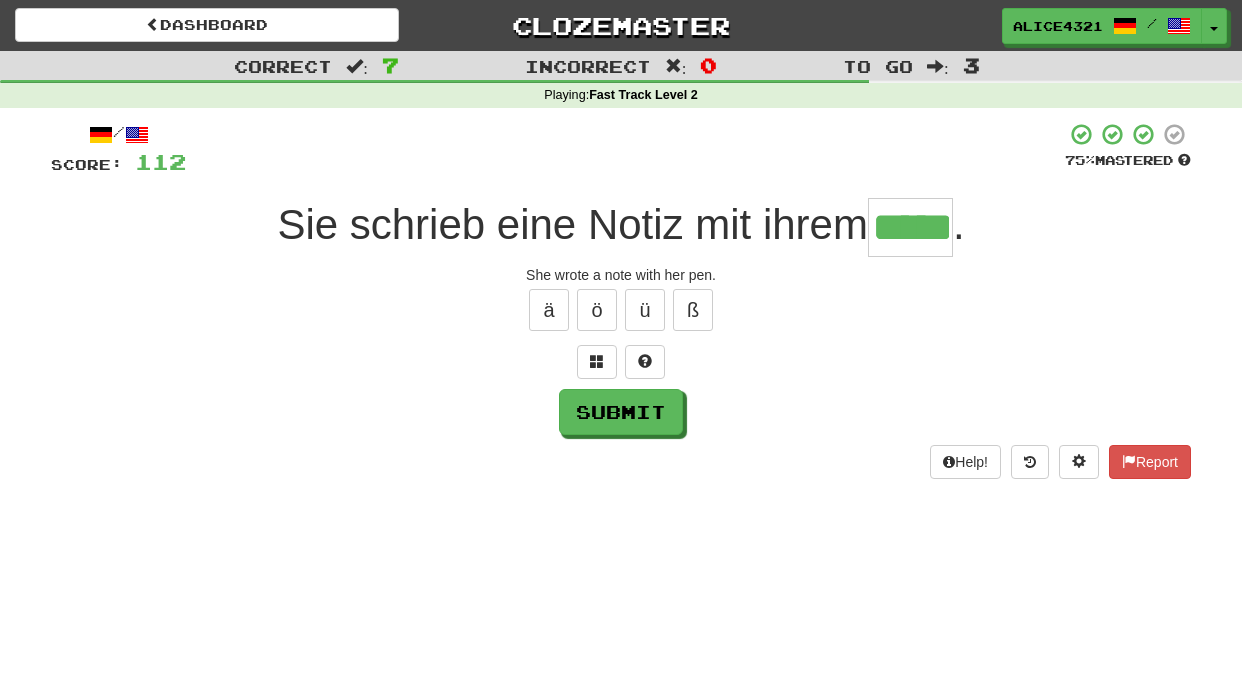 type on "*****" 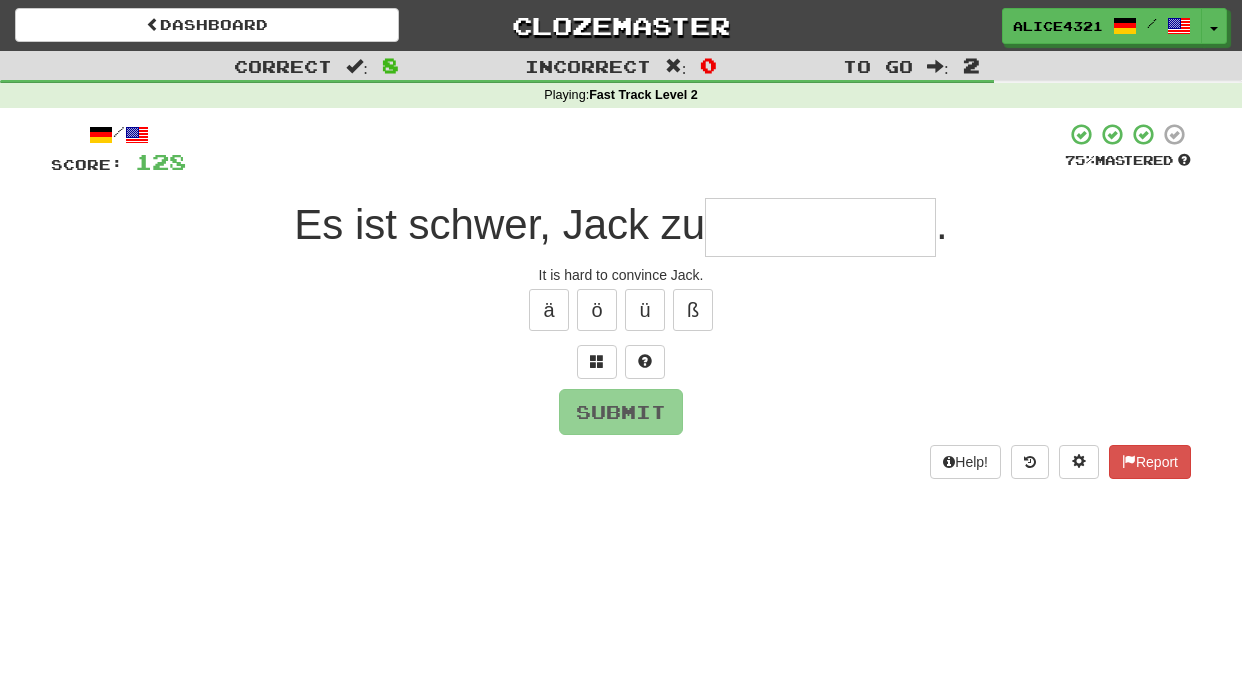 type on "*" 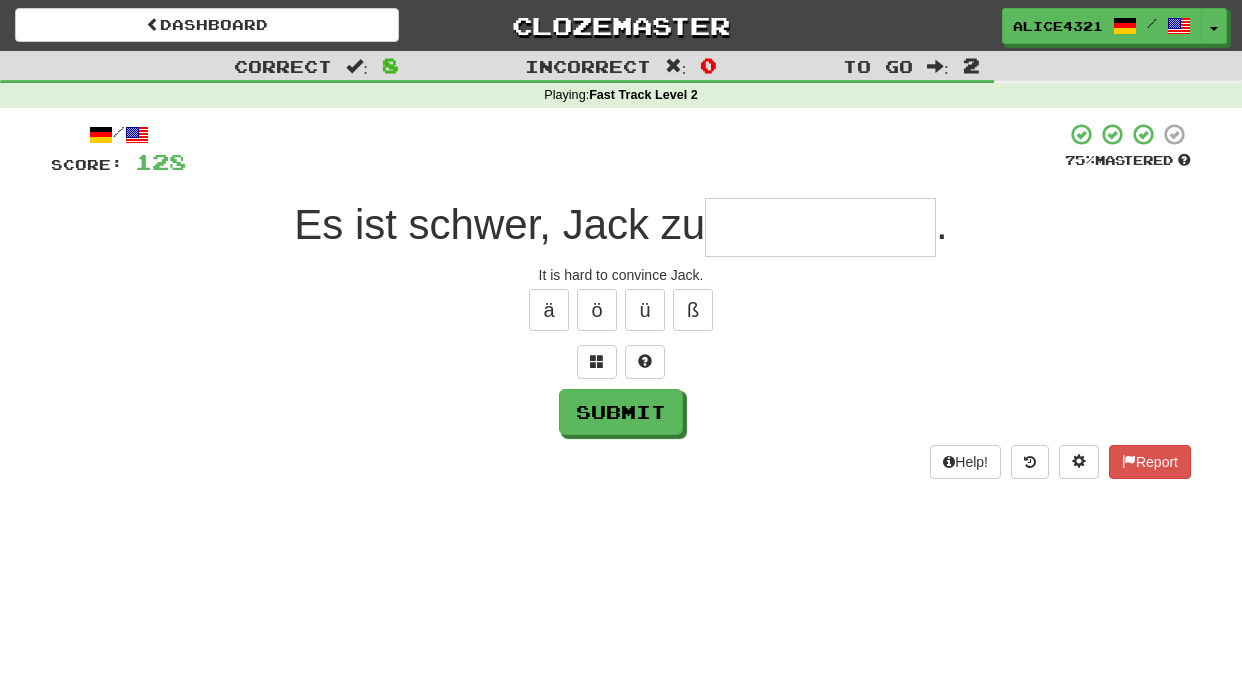 type on "*" 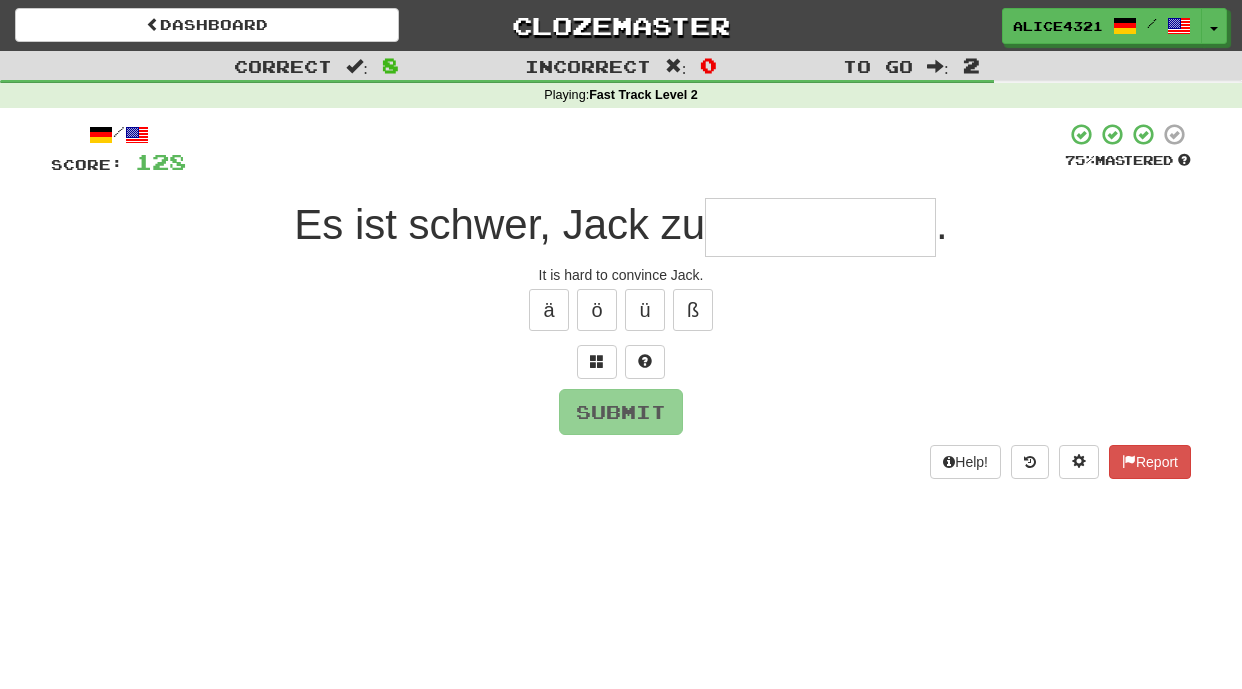 type on "*" 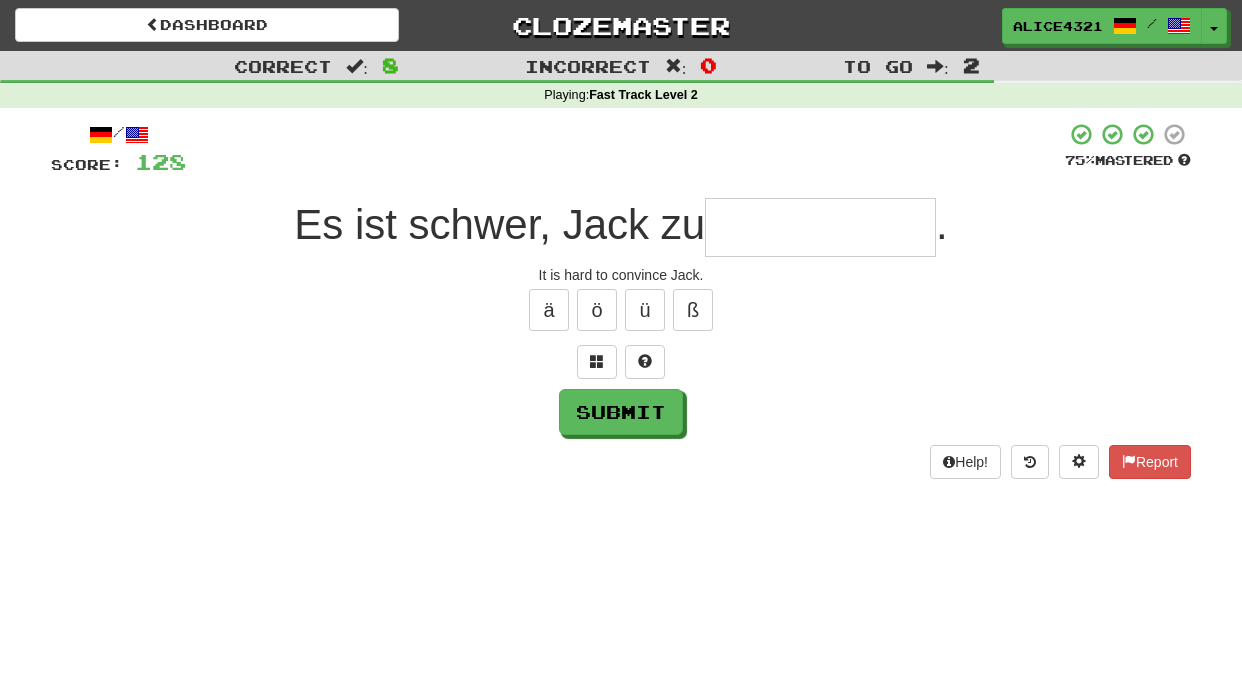type on "*" 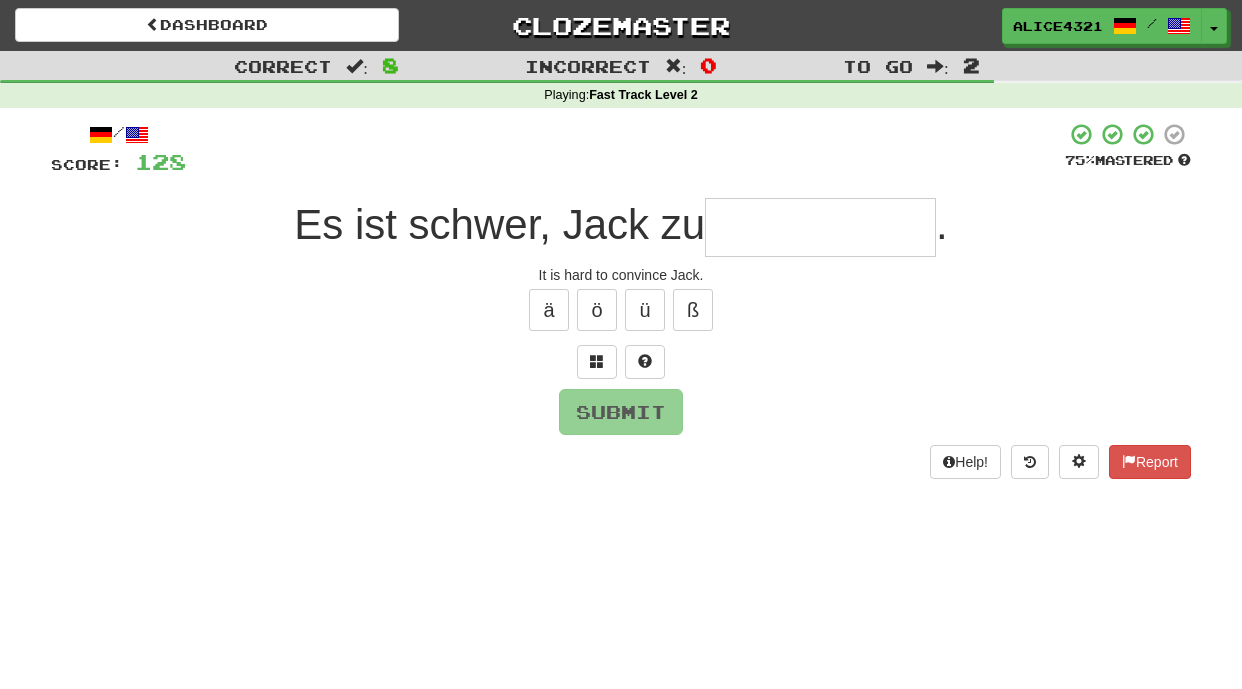 type on "*" 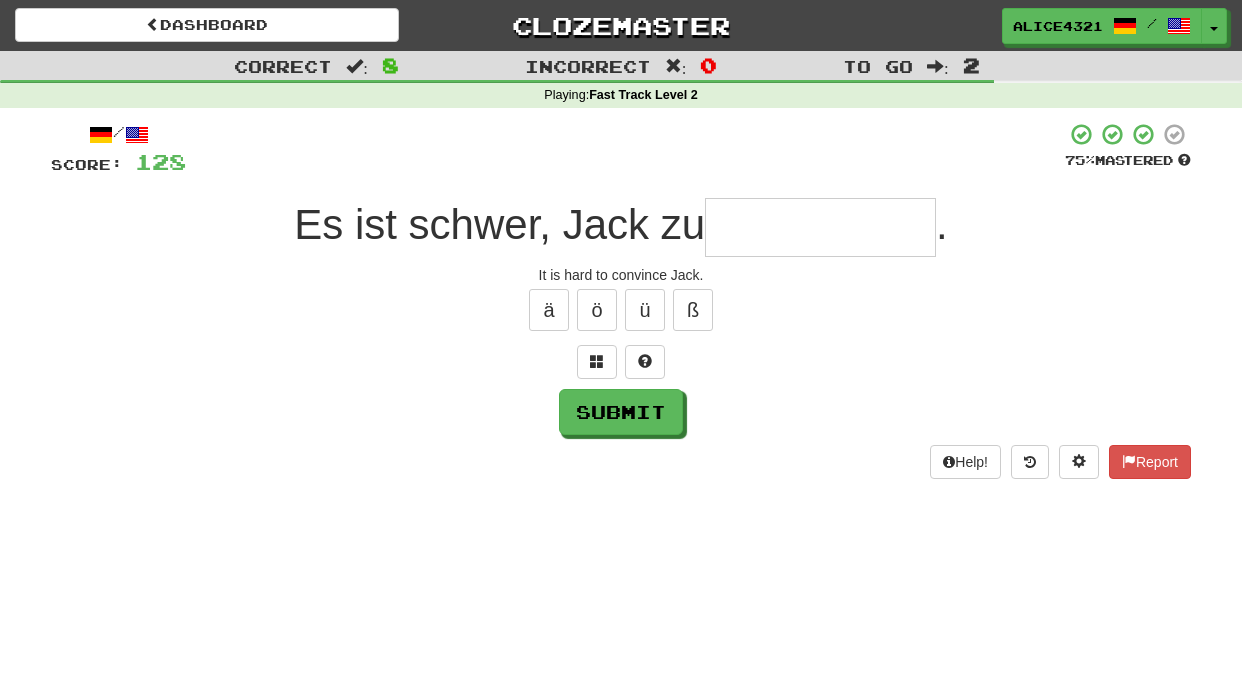 type on "*" 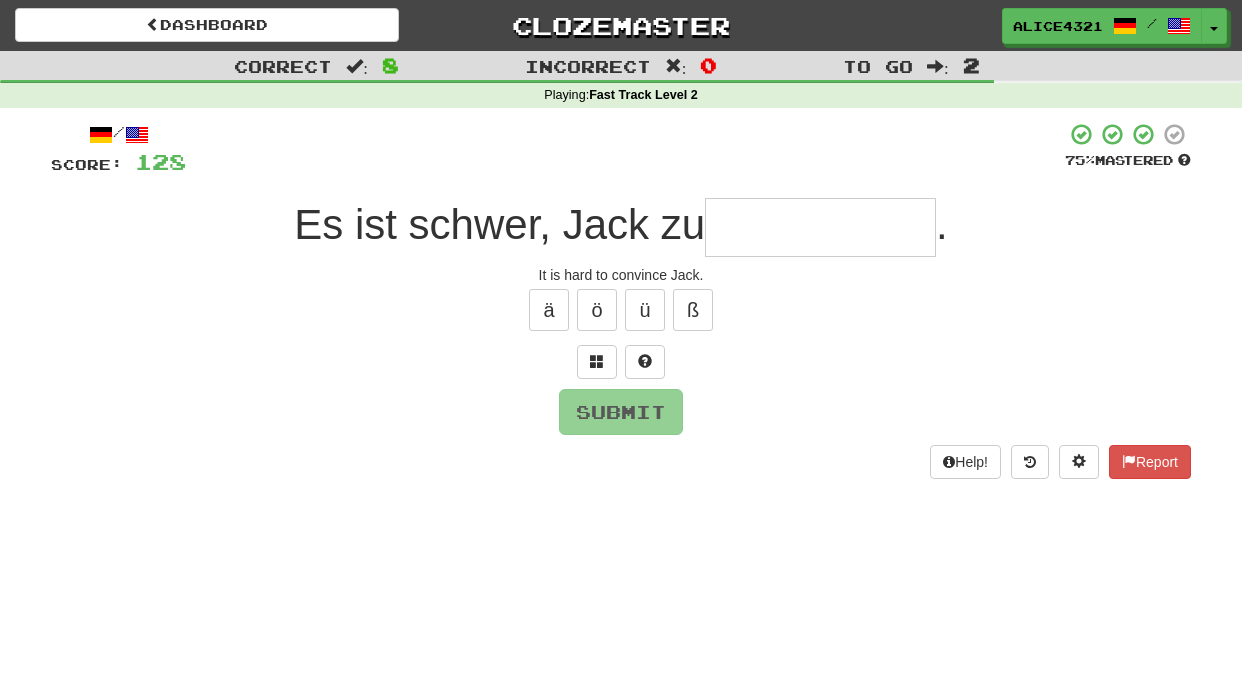 type on "*" 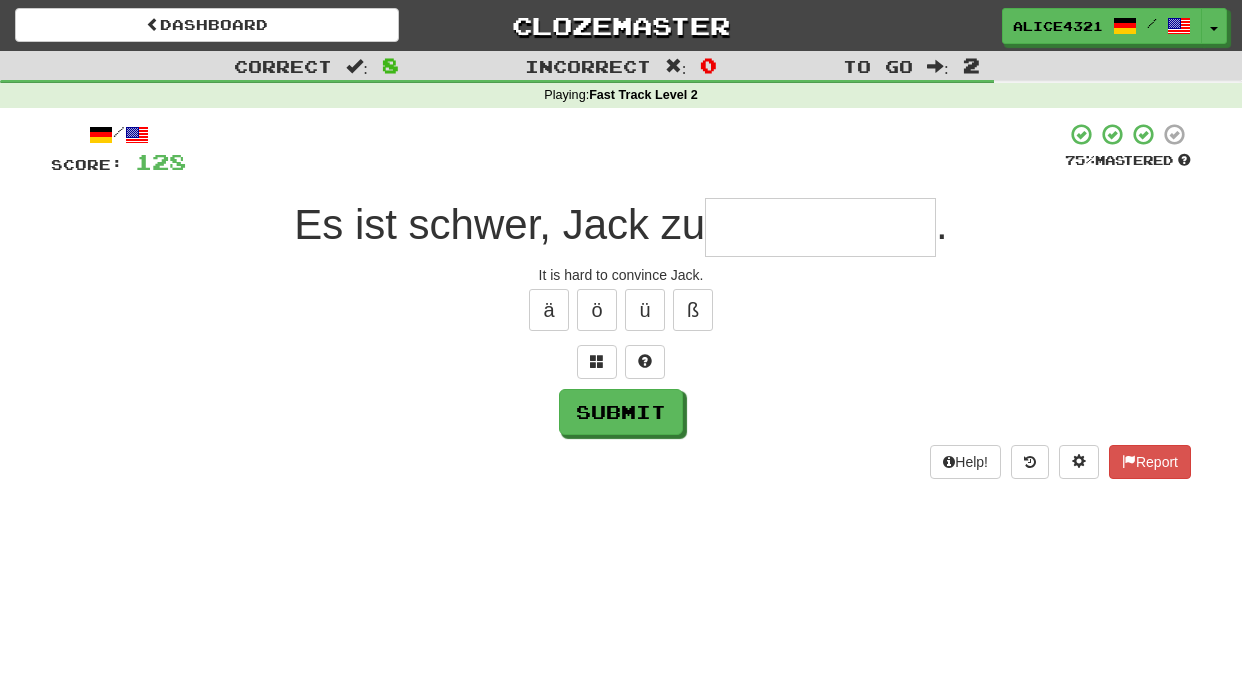 type on "*" 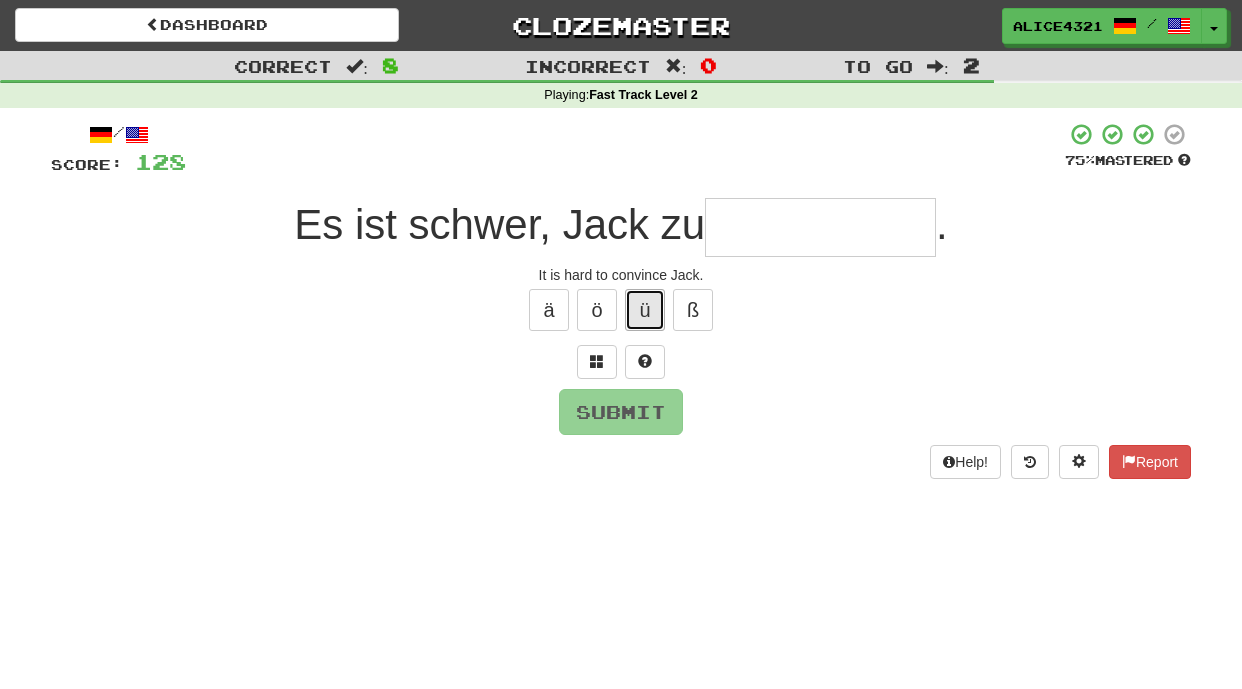 click on "ü" at bounding box center (645, 310) 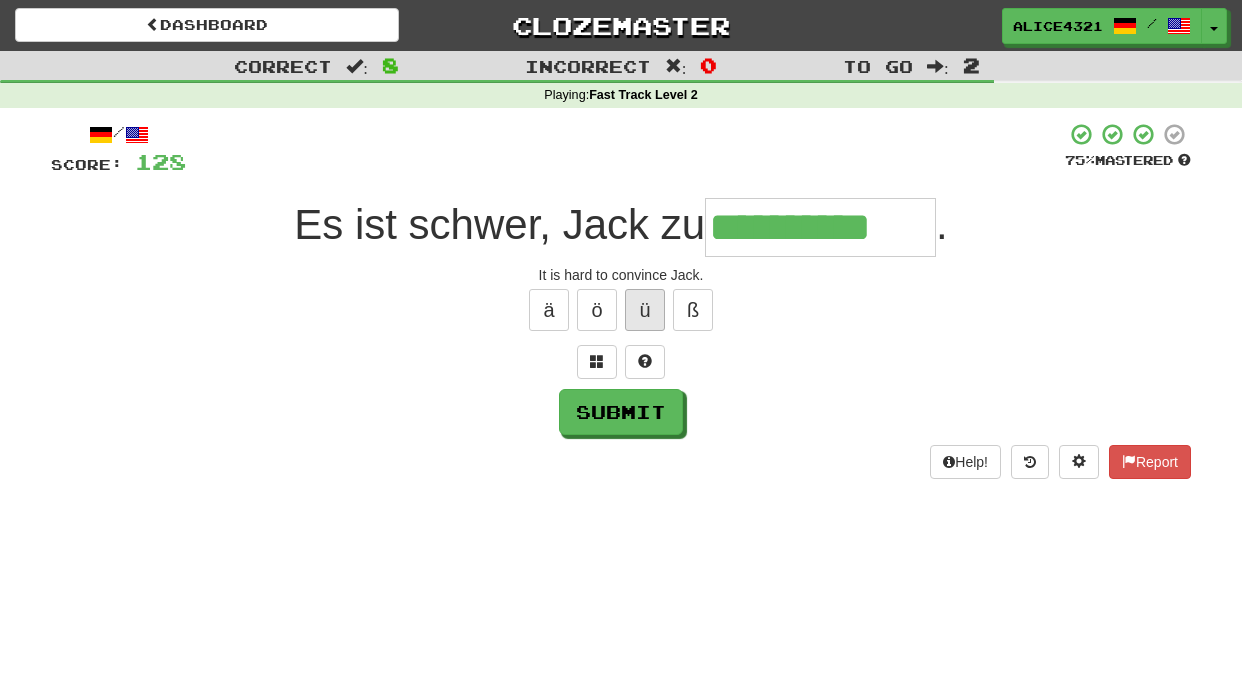 type on "**********" 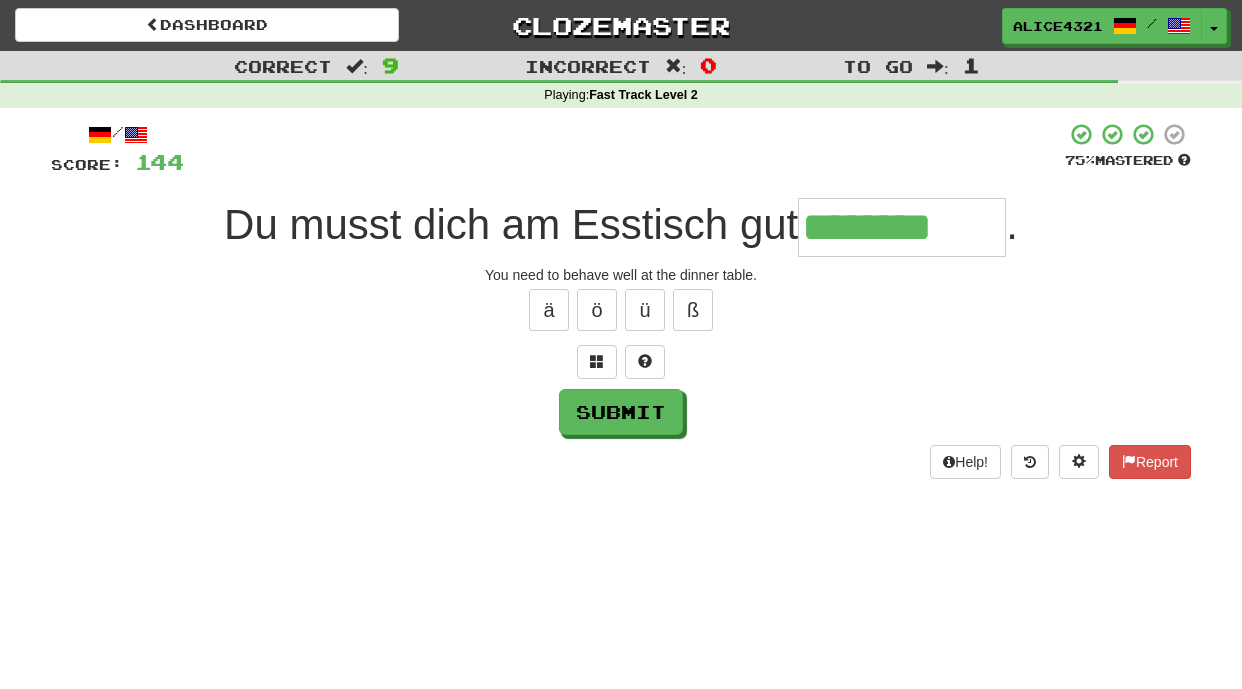 type on "********" 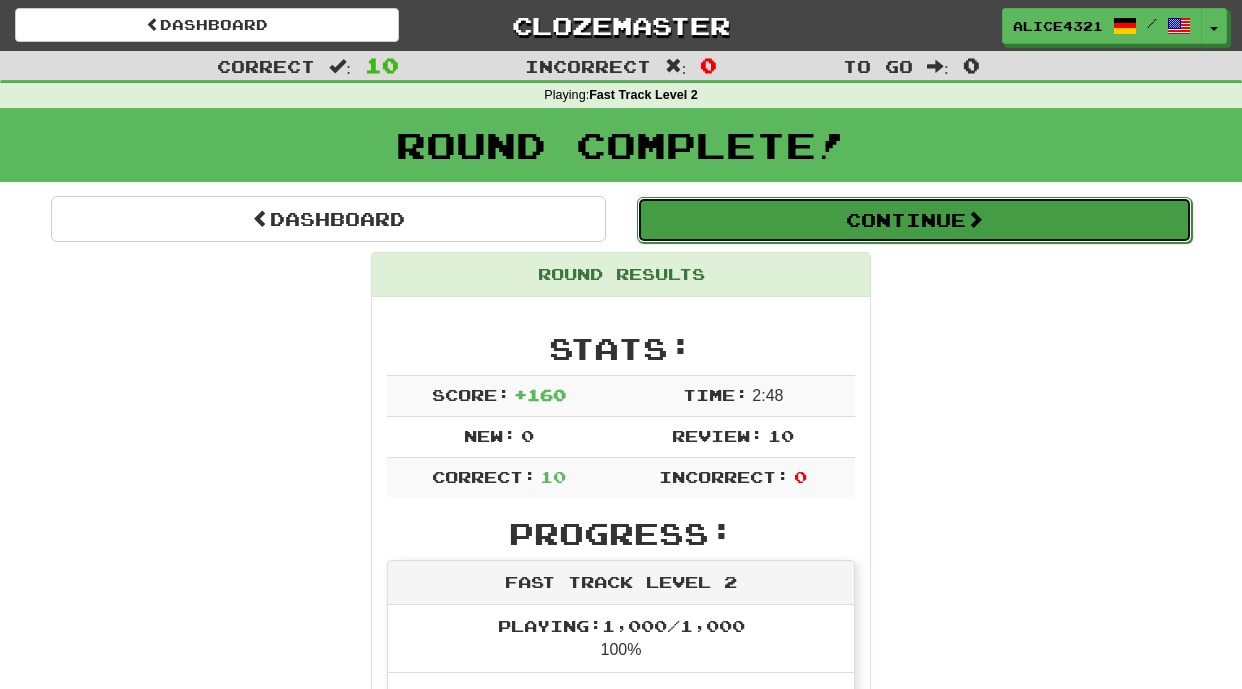click on "Continue" at bounding box center [914, 220] 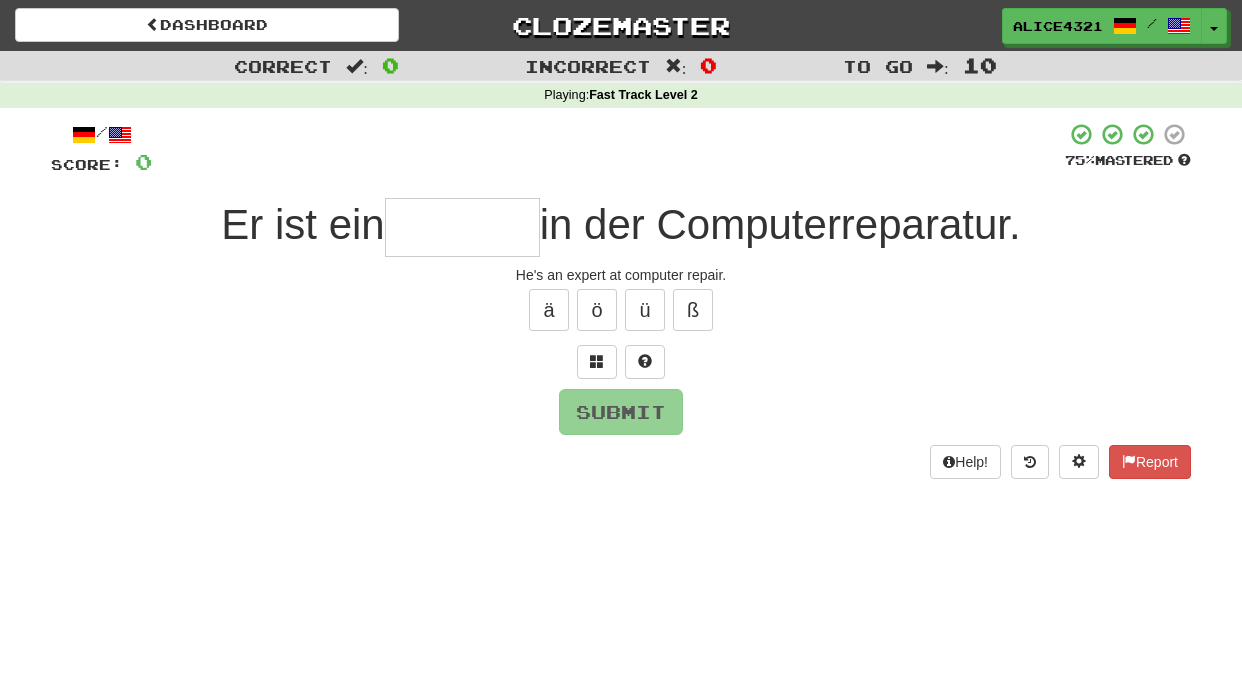 click at bounding box center [462, 227] 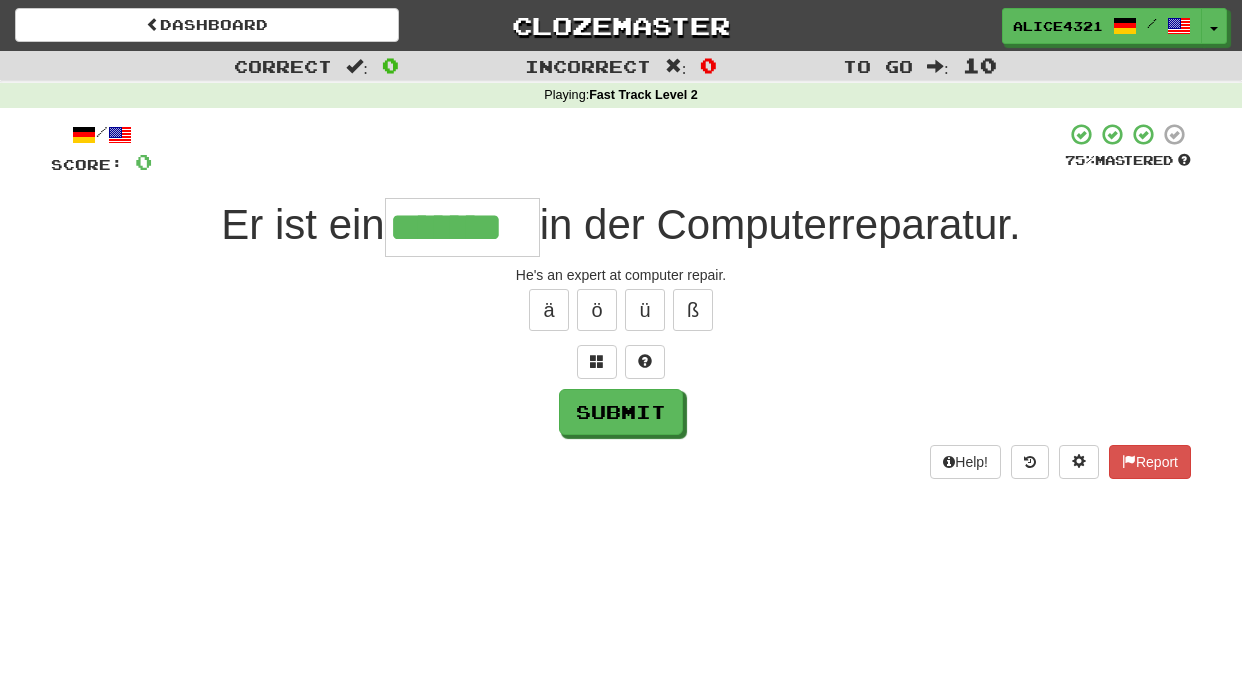 type on "*******" 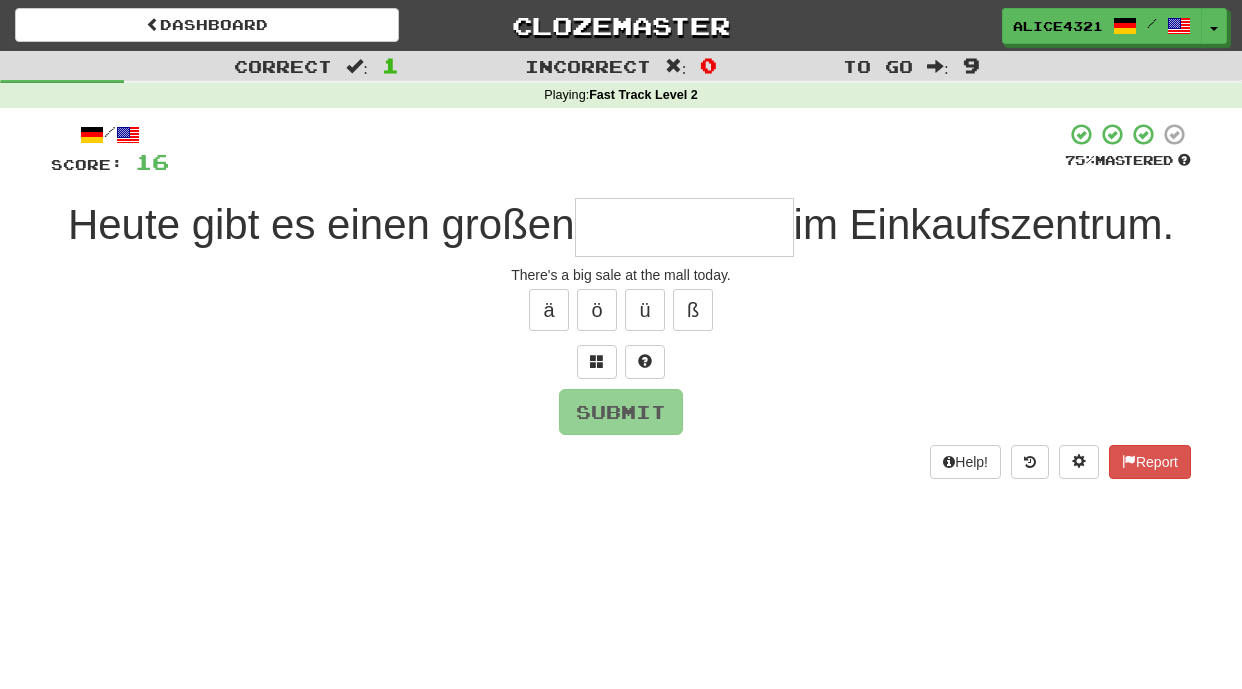type on "*" 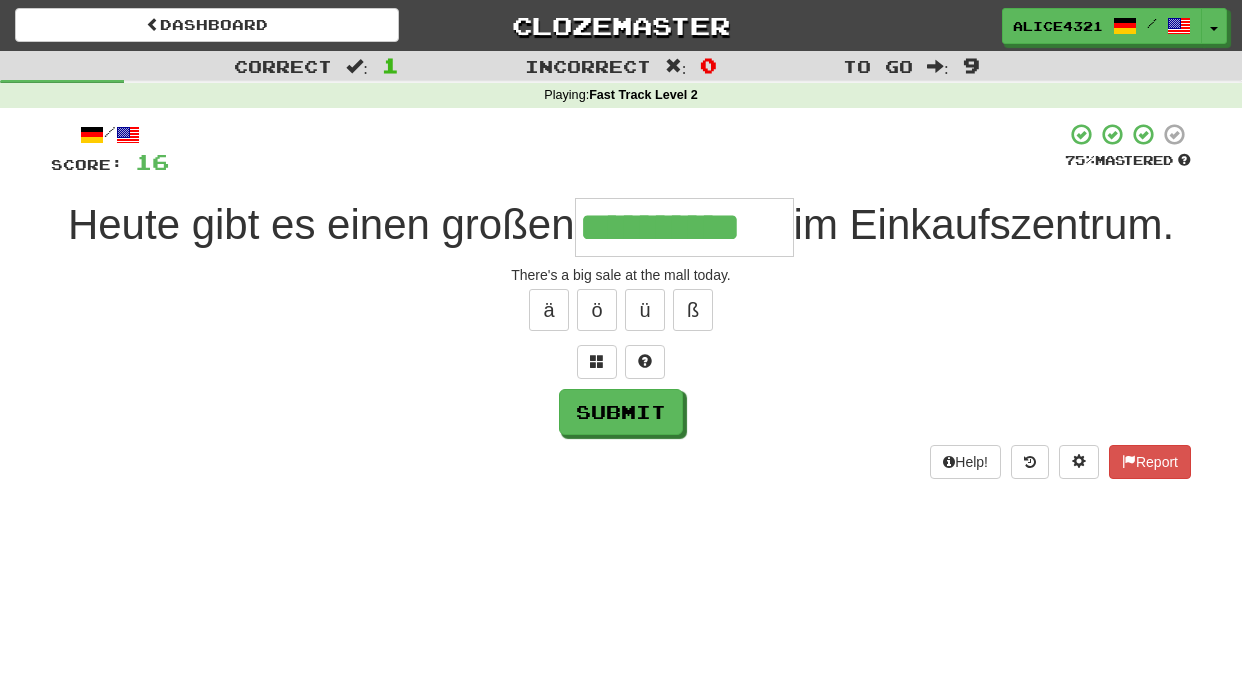type on "**********" 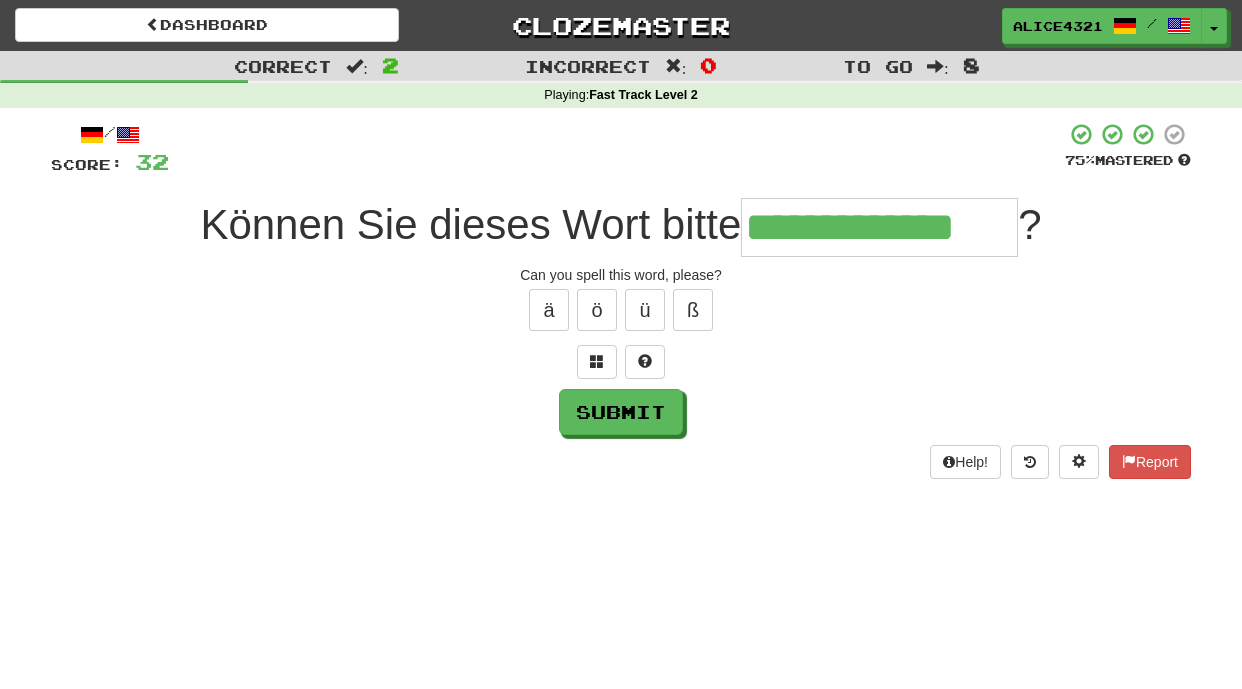 type on "**********" 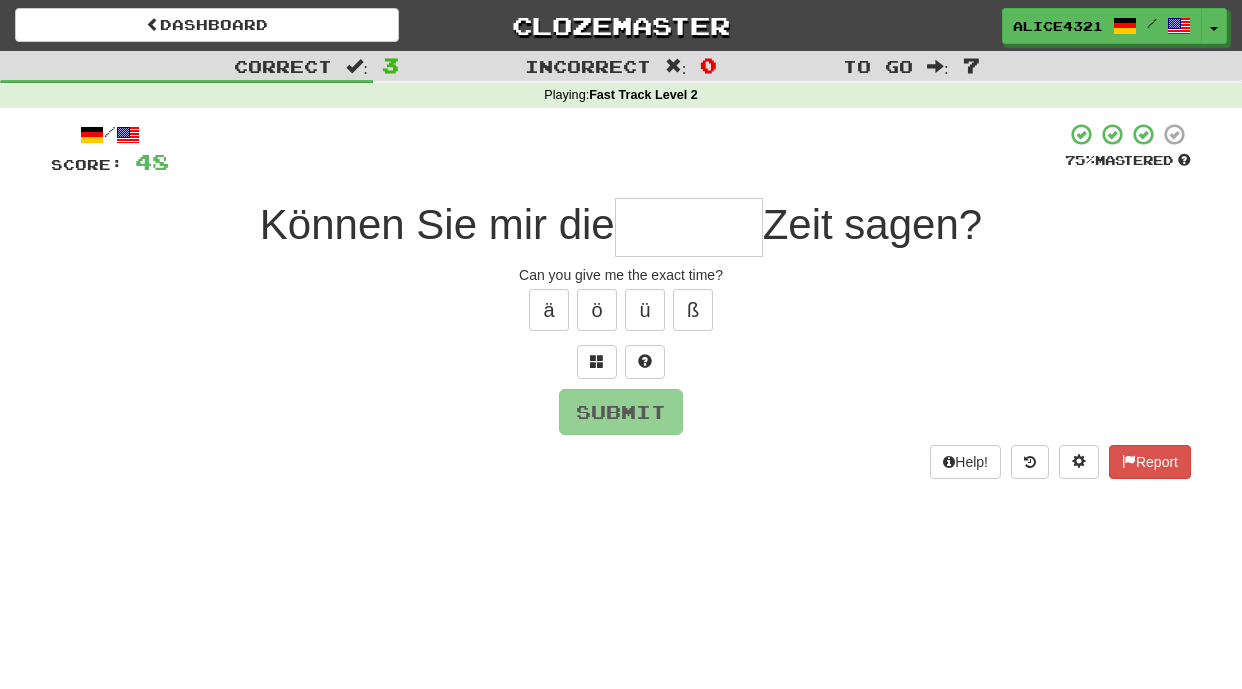 type on "*" 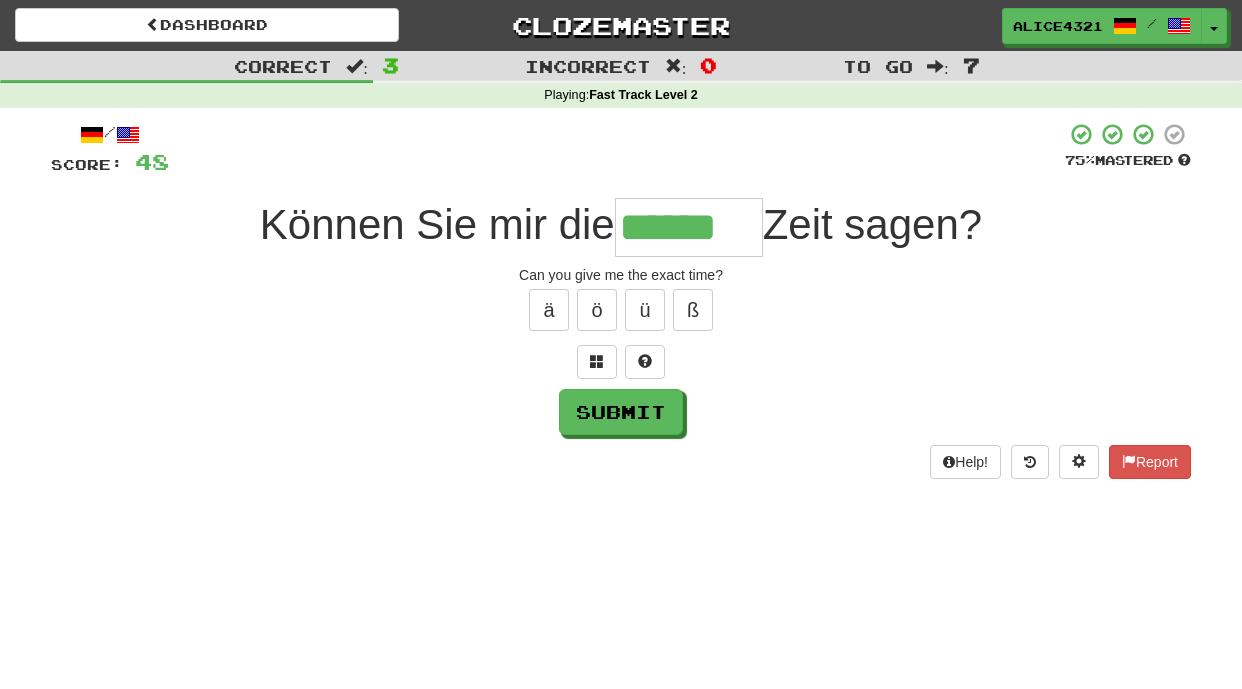 scroll, scrollTop: 0, scrollLeft: 0, axis: both 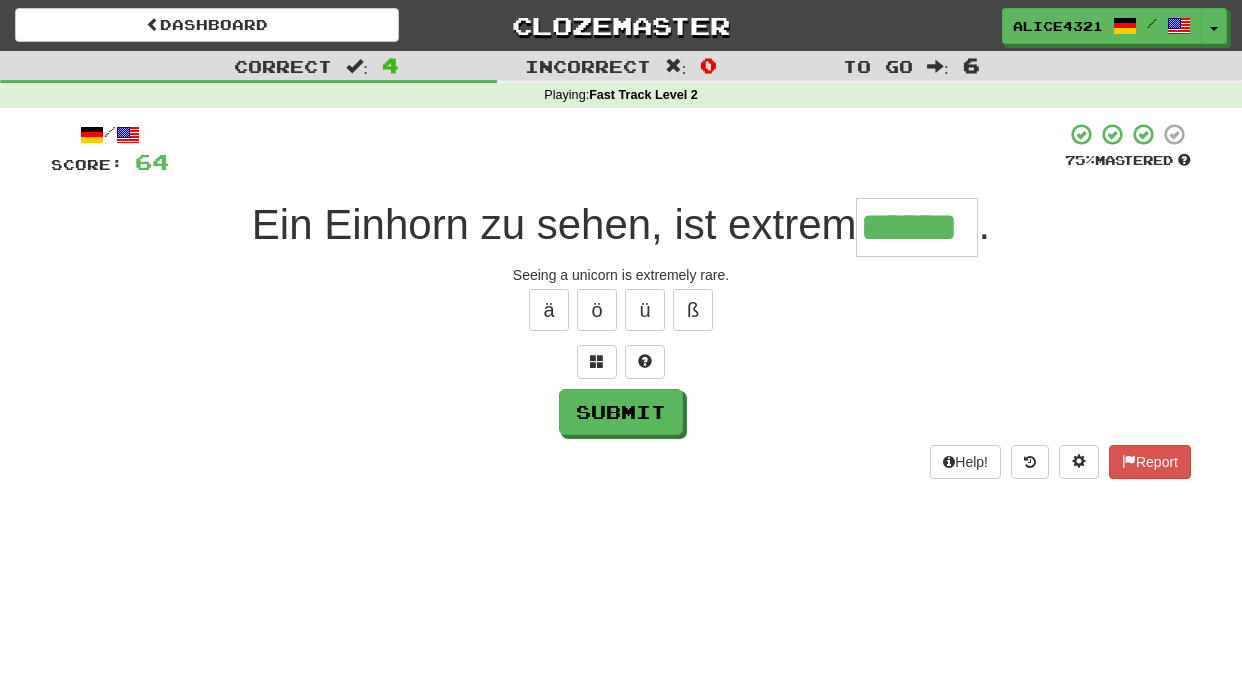 type on "******" 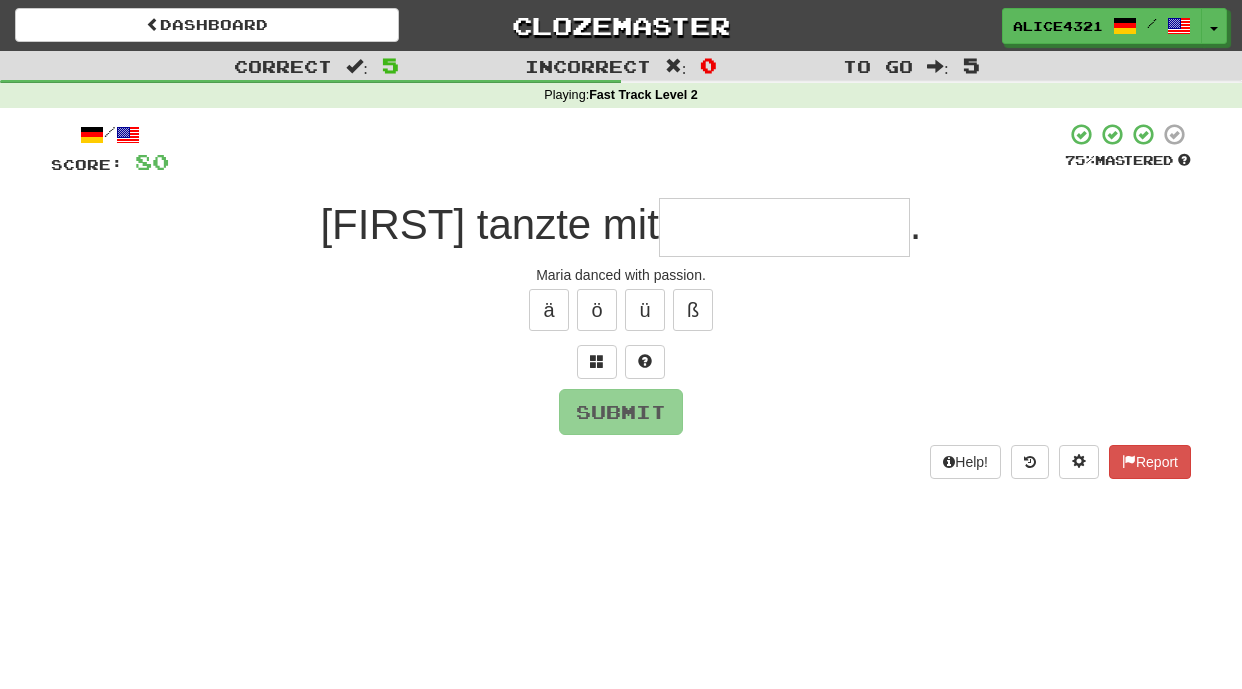 type on "*" 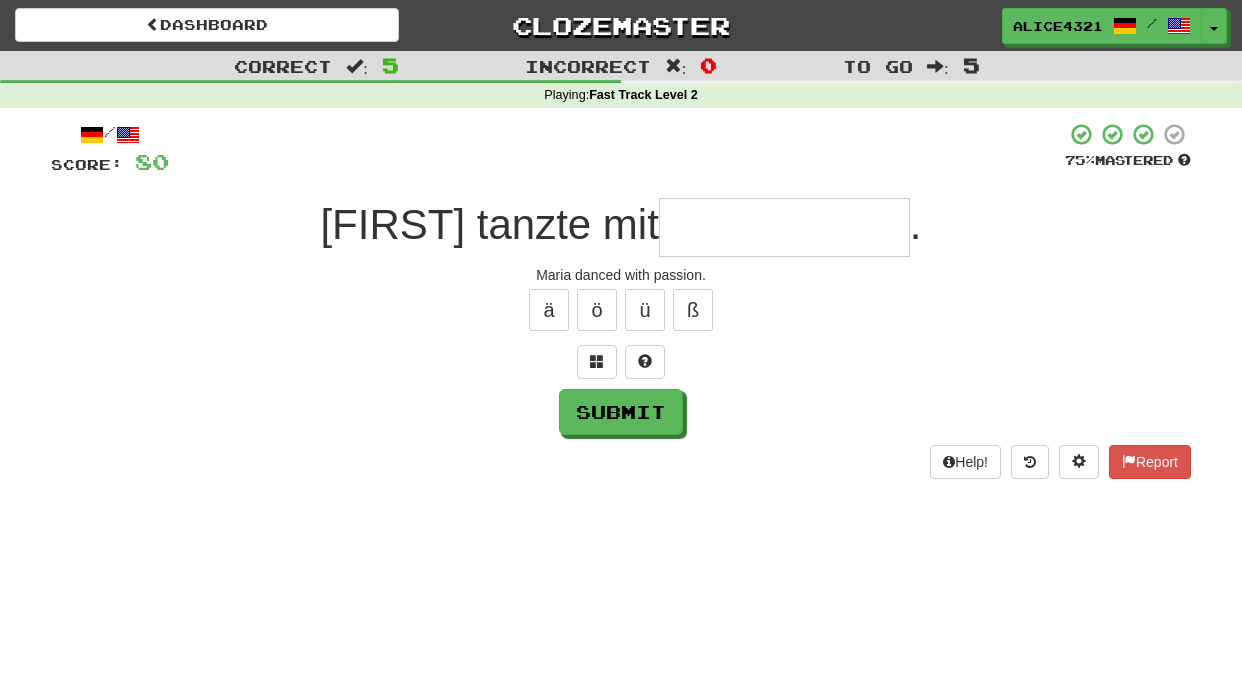 type on "*" 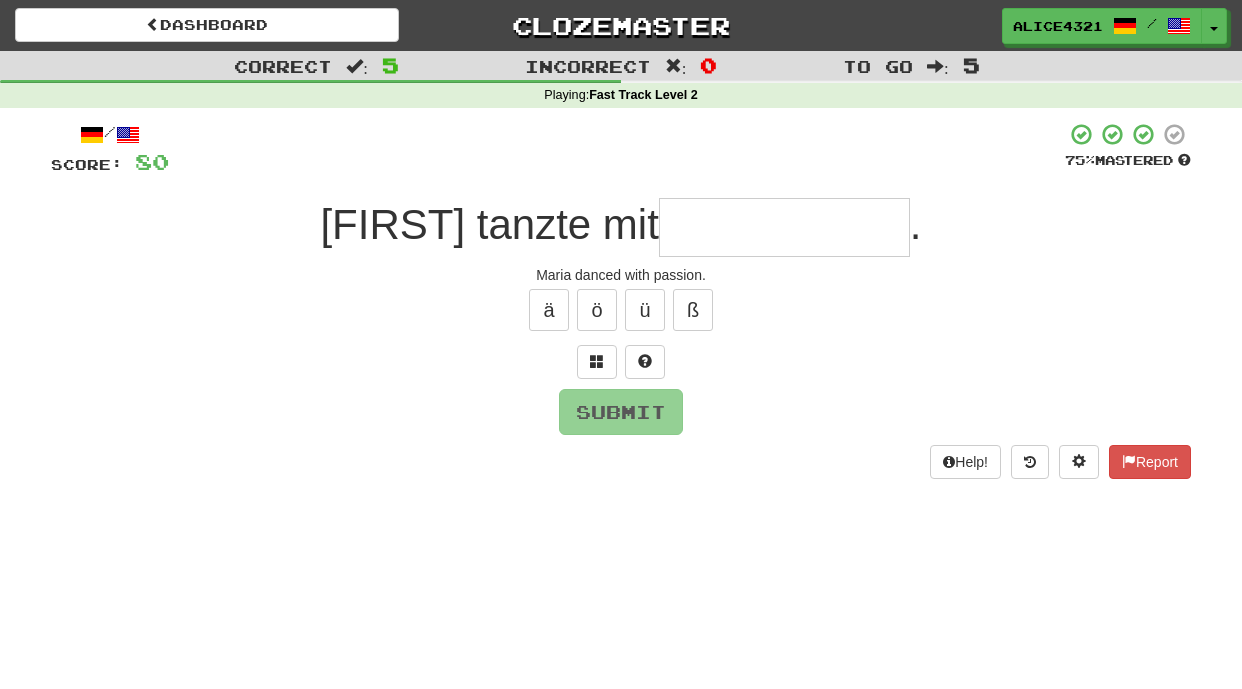 type on "*" 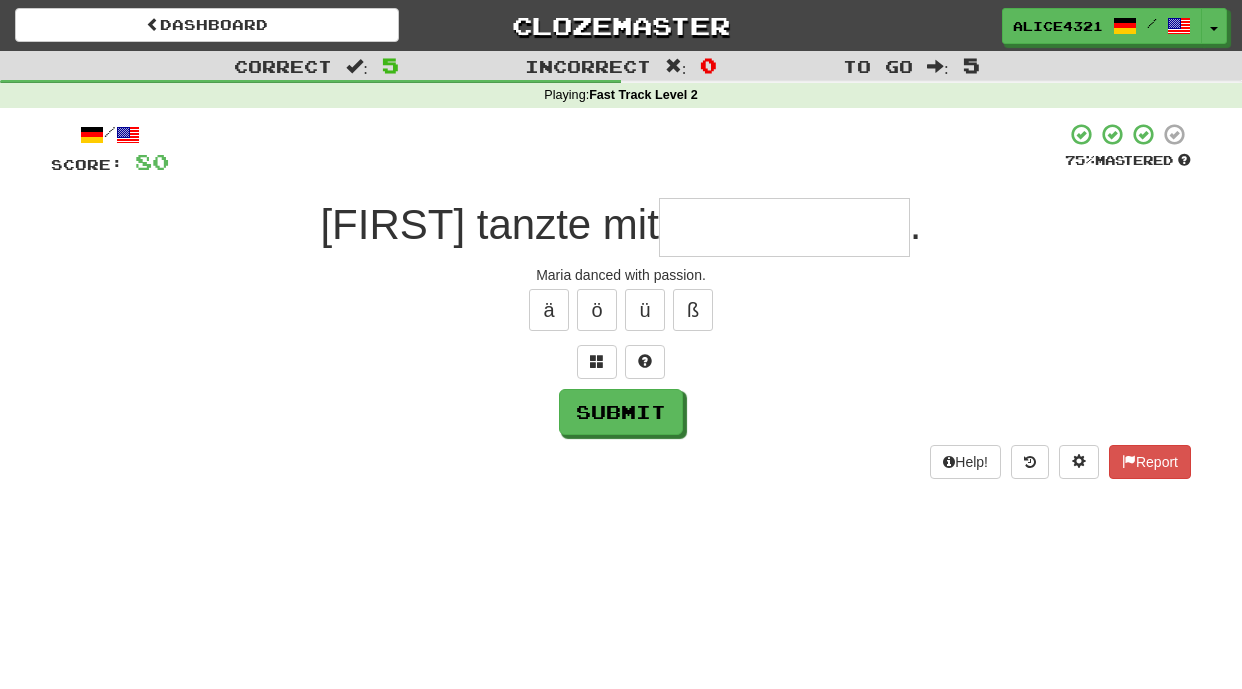 type on "*" 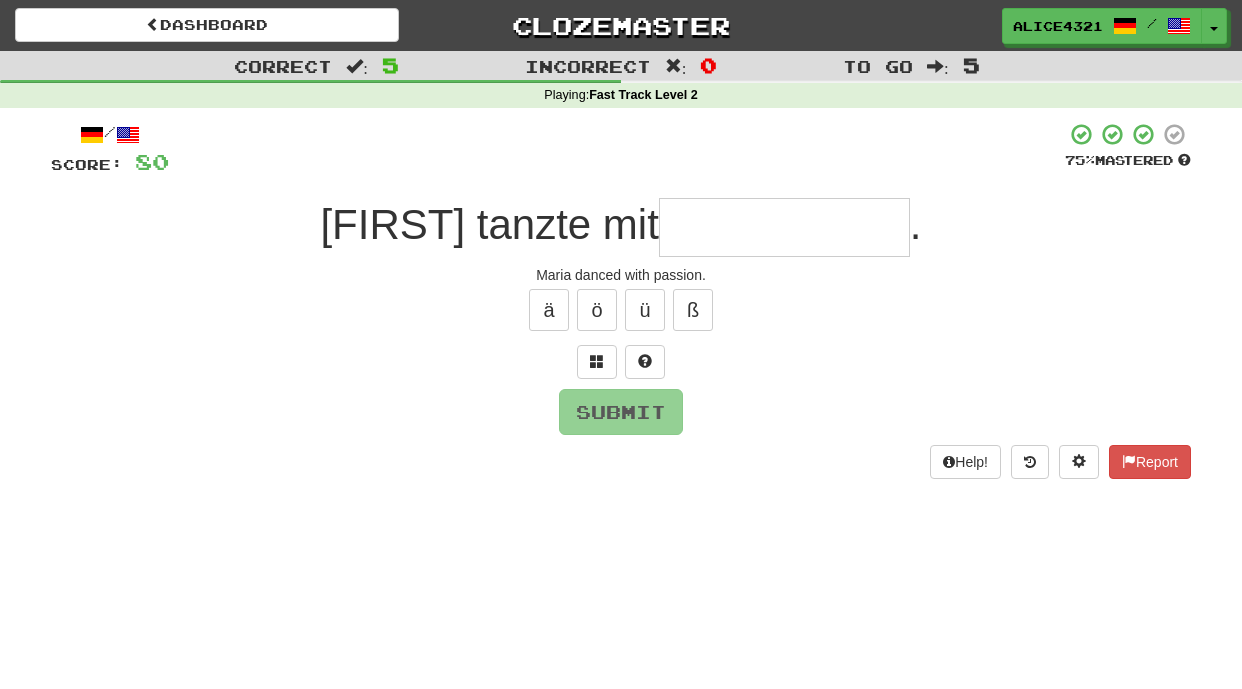 type on "*" 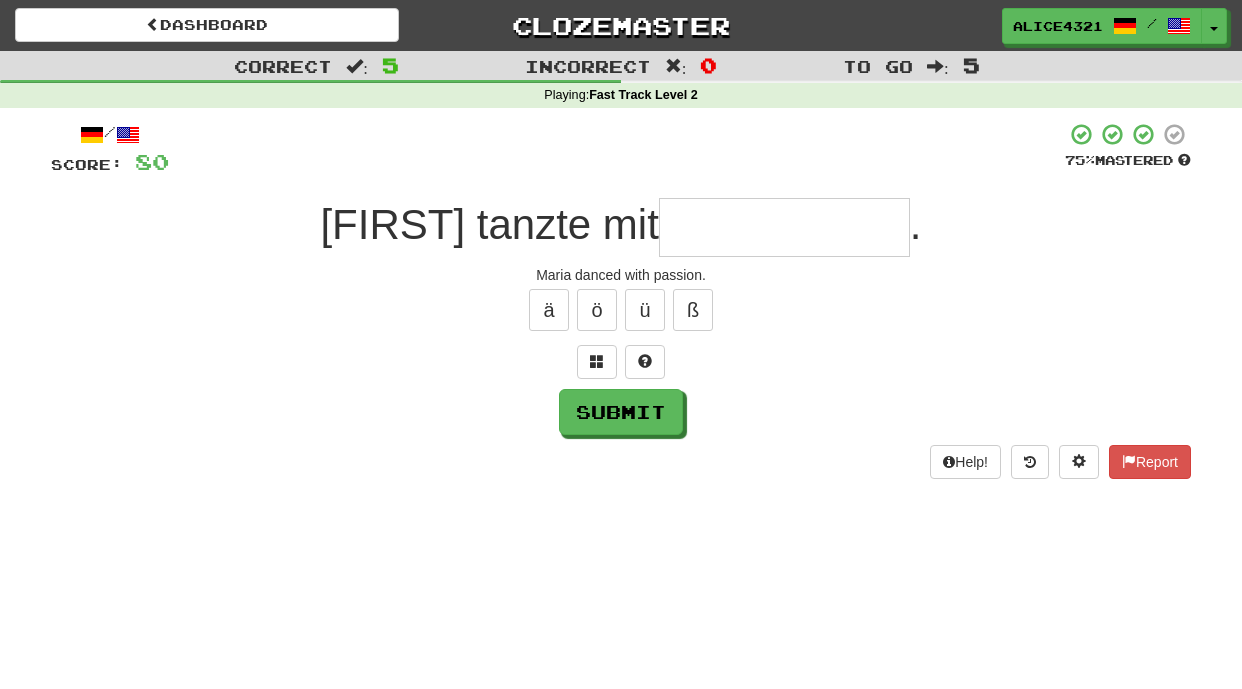 type on "*" 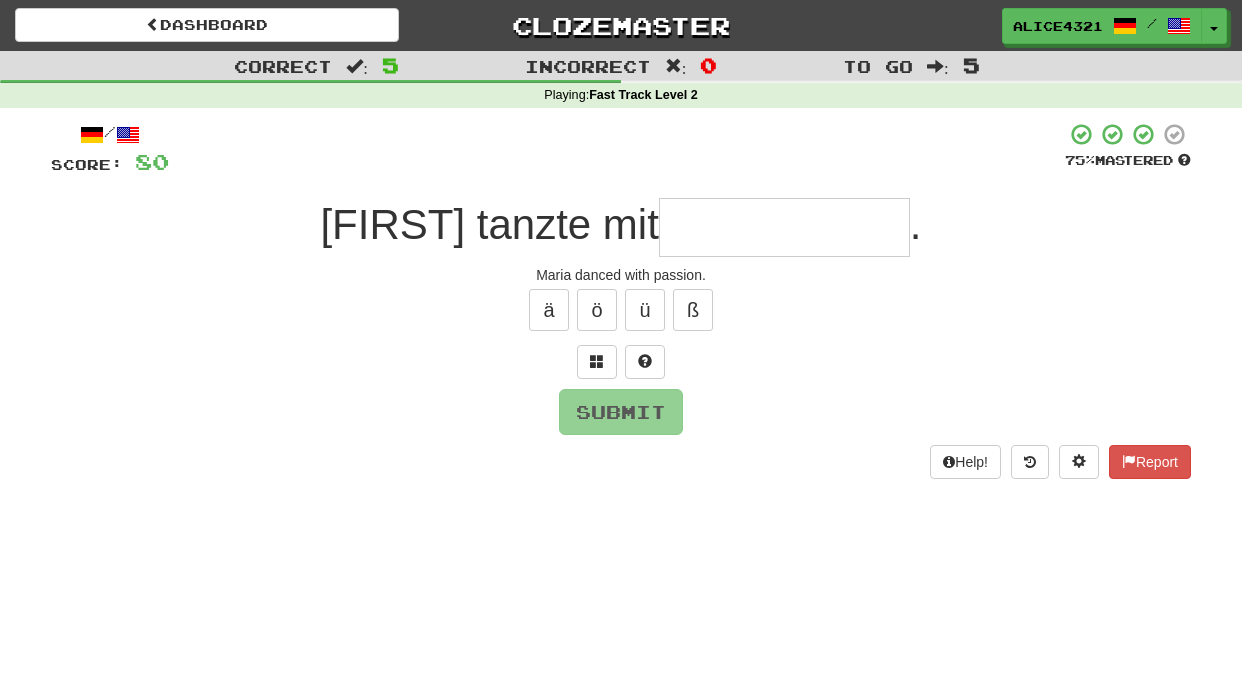 type on "*" 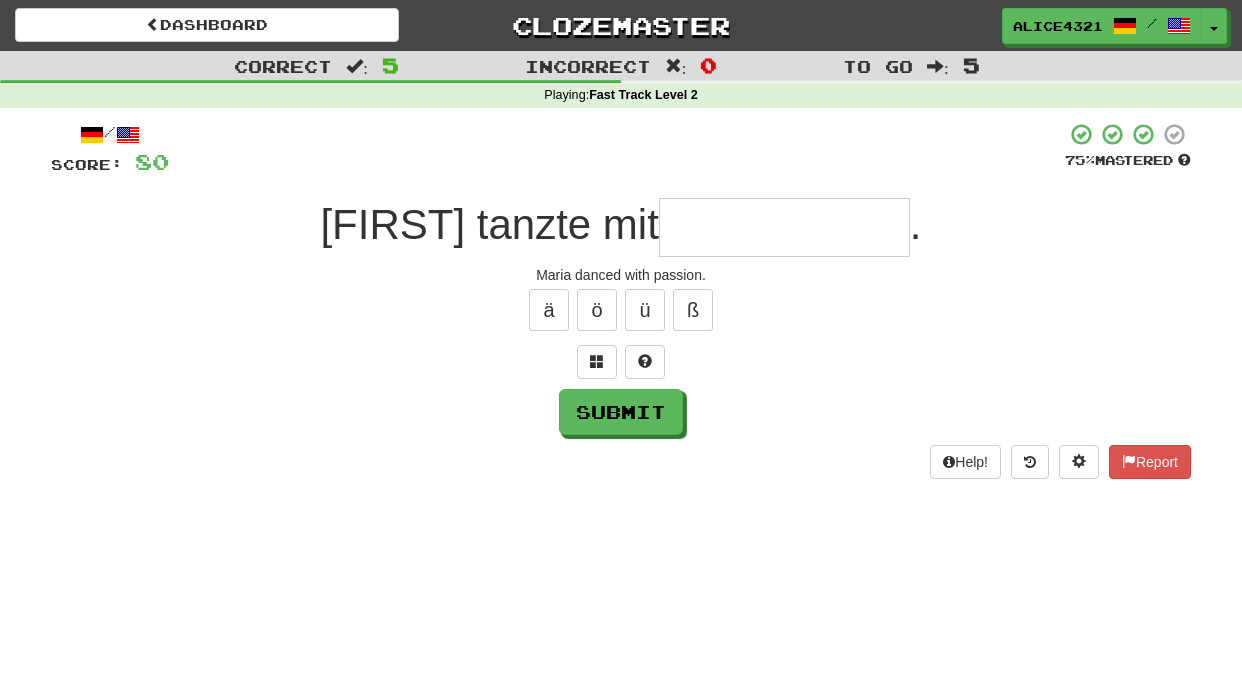 type on "*" 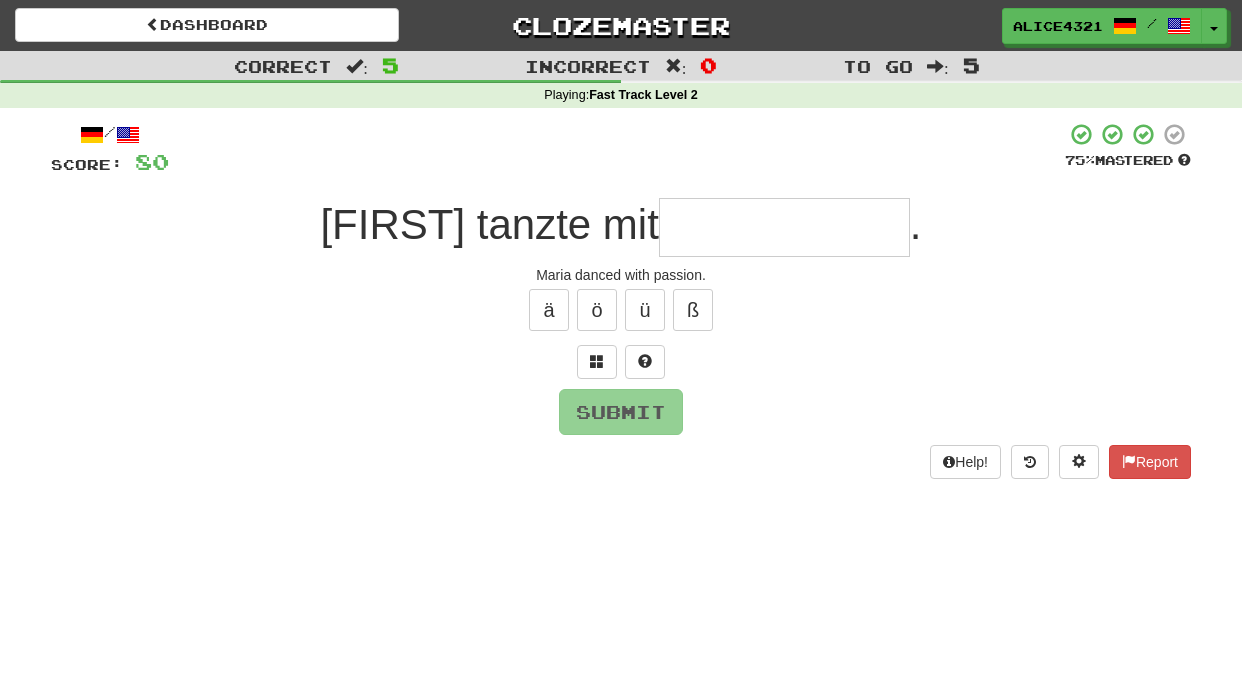 type on "*" 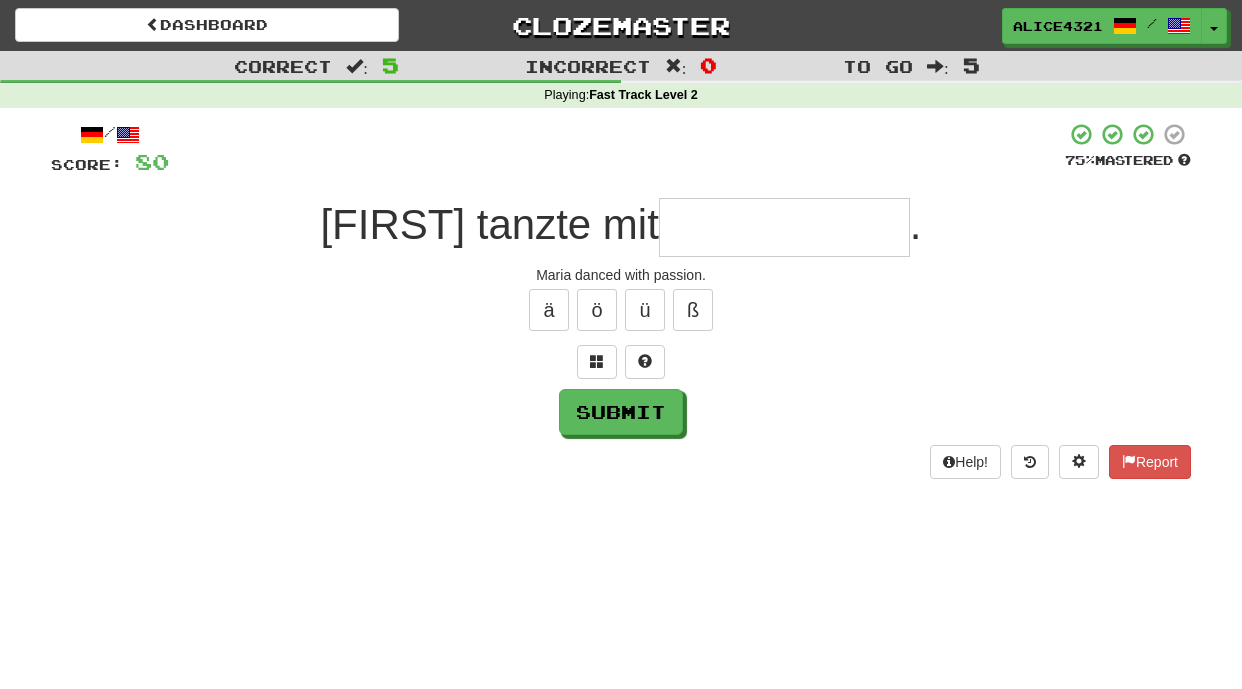 type on "*" 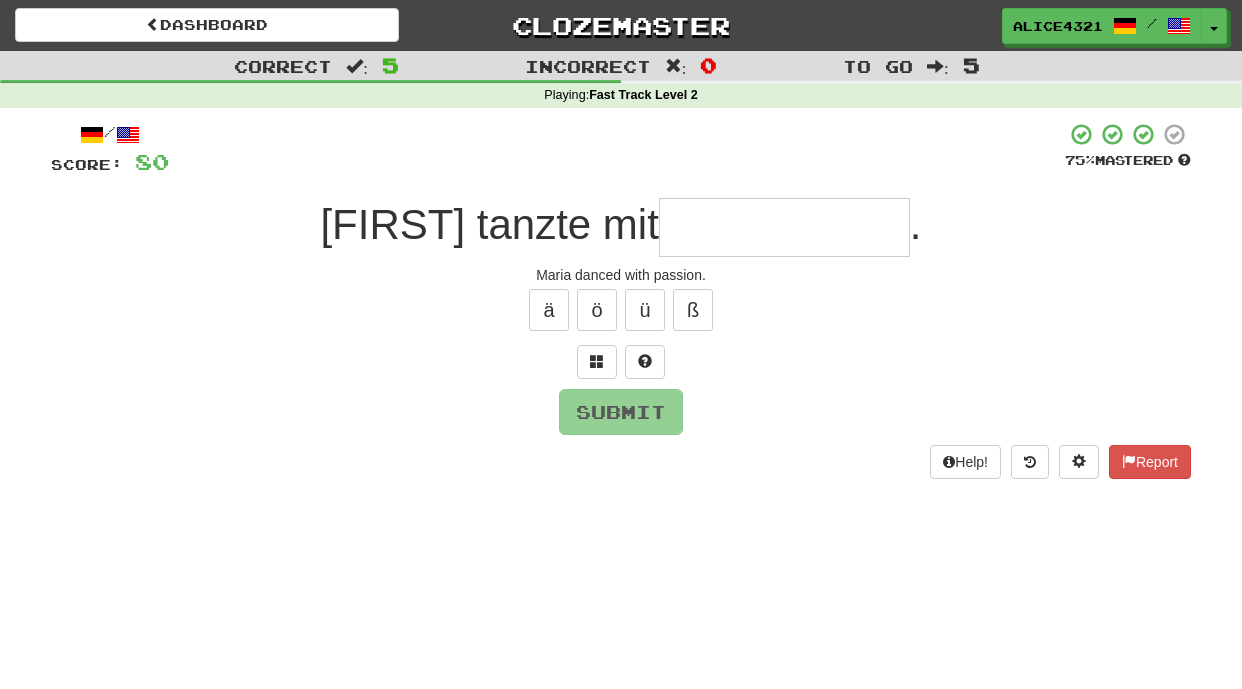 type on "*" 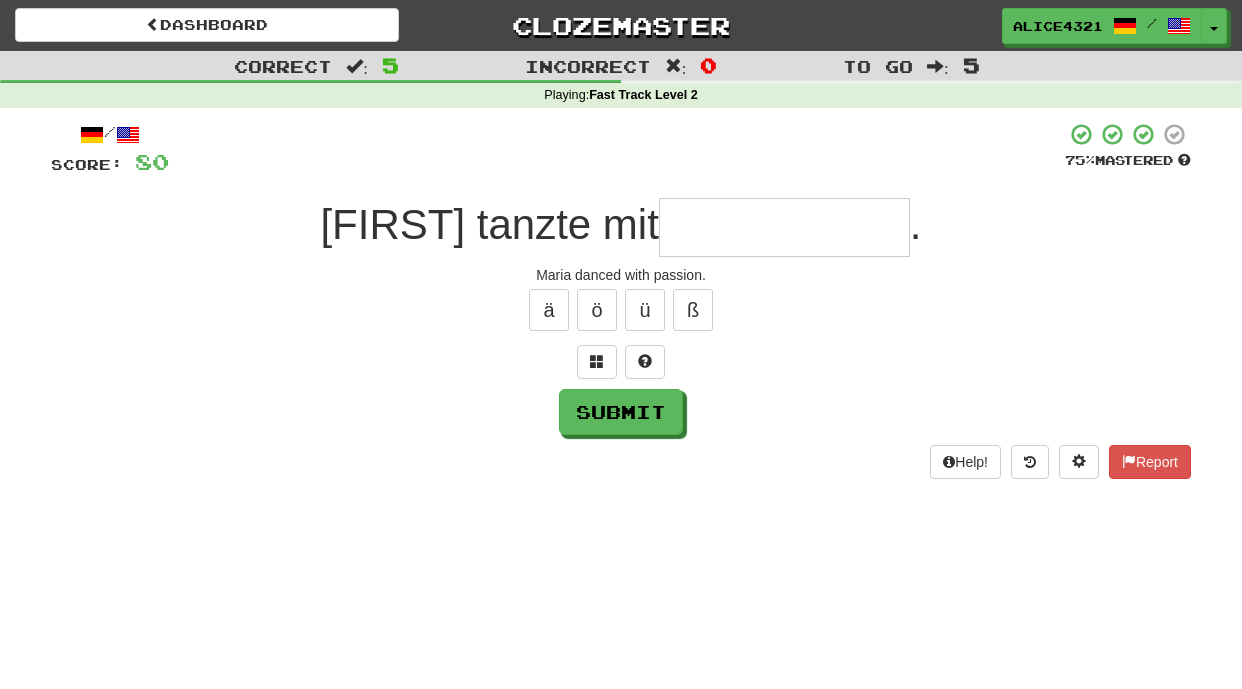 type on "*" 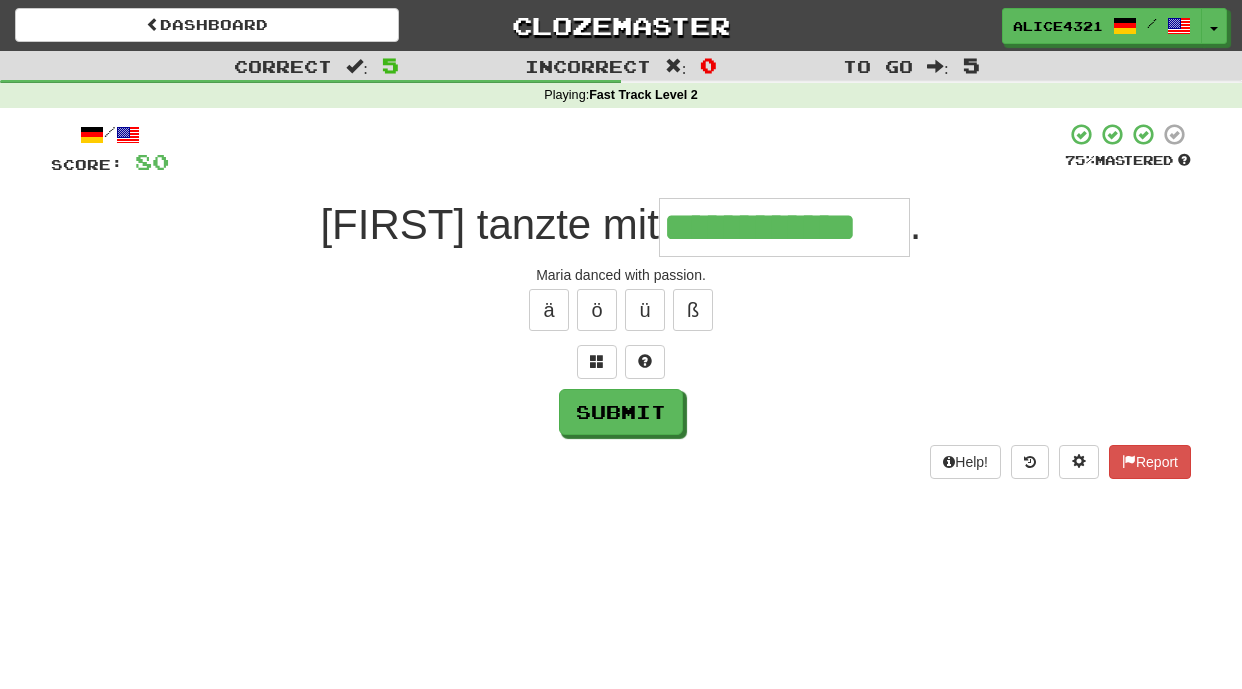 type on "**********" 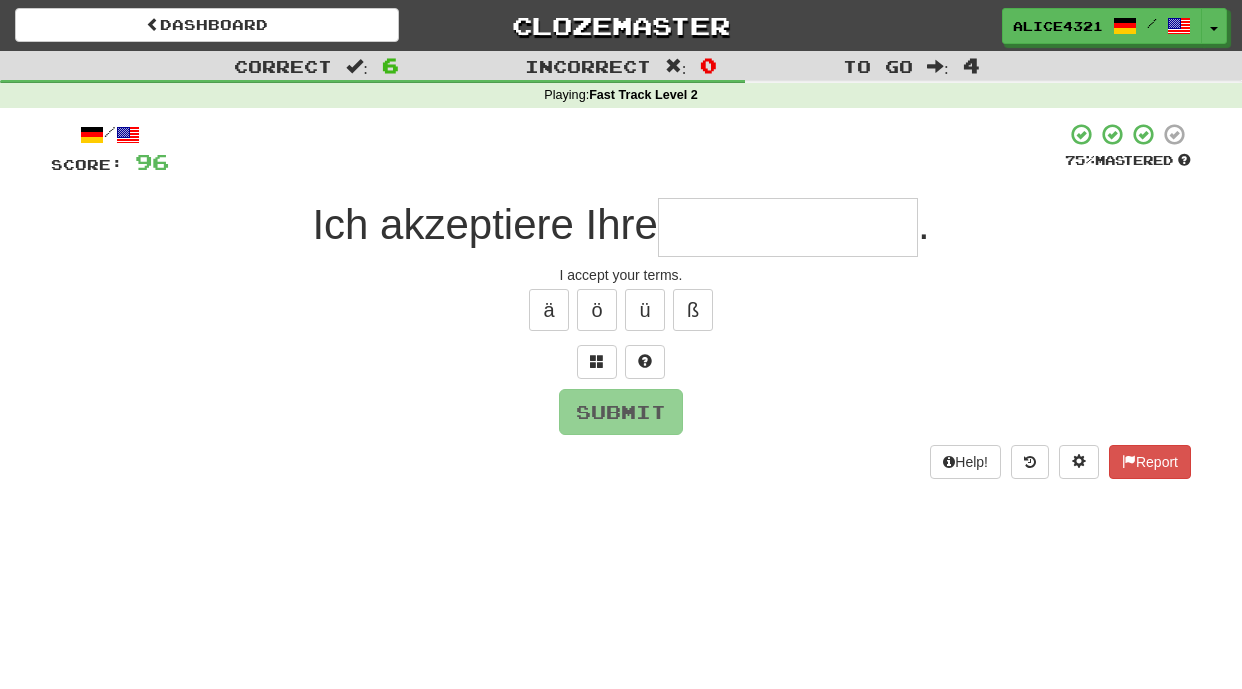 type on "*" 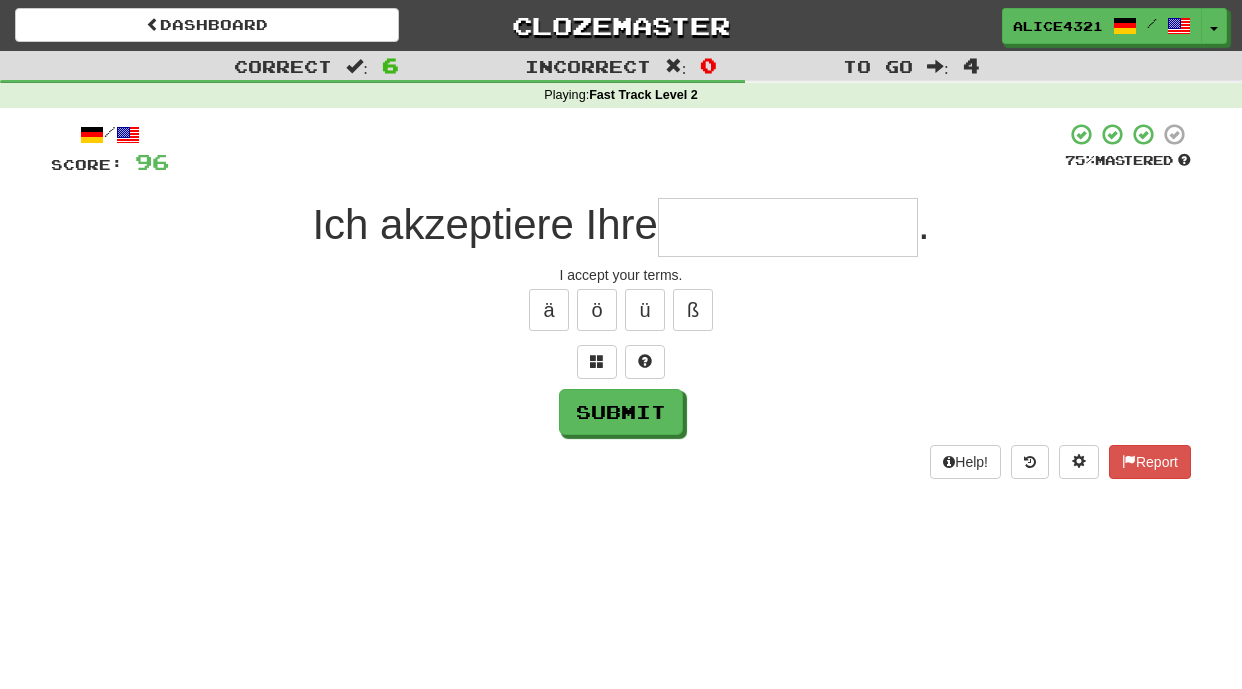 type on "*" 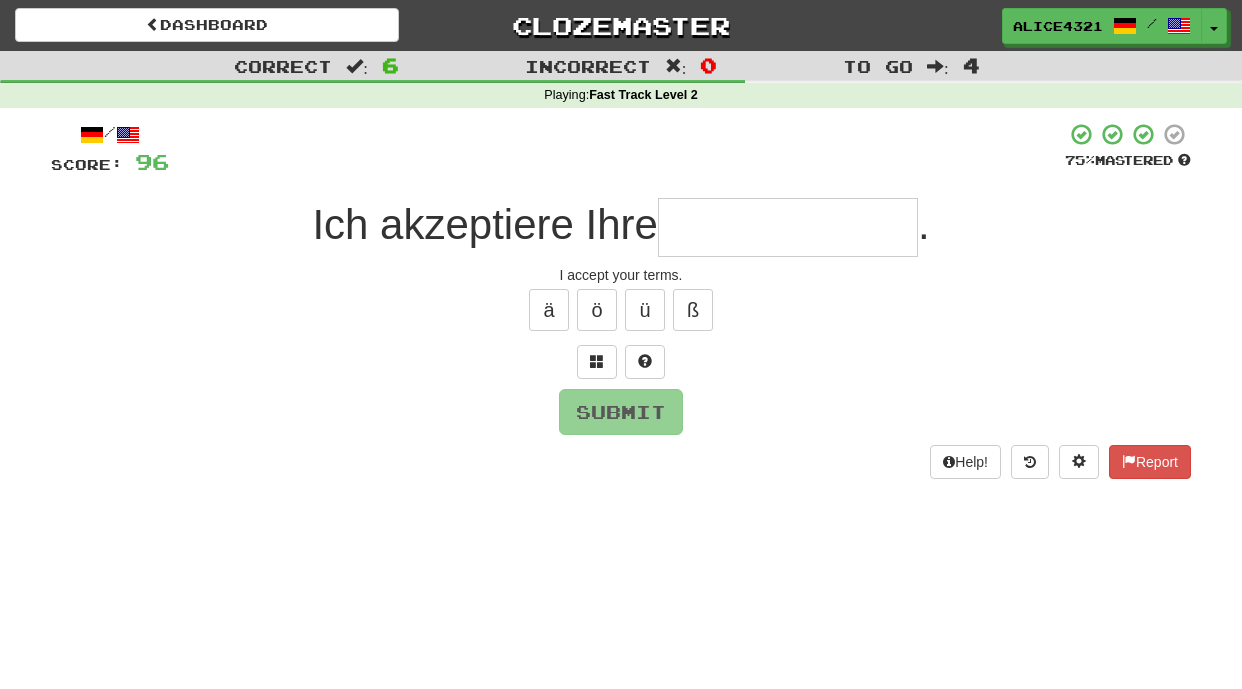 type on "*" 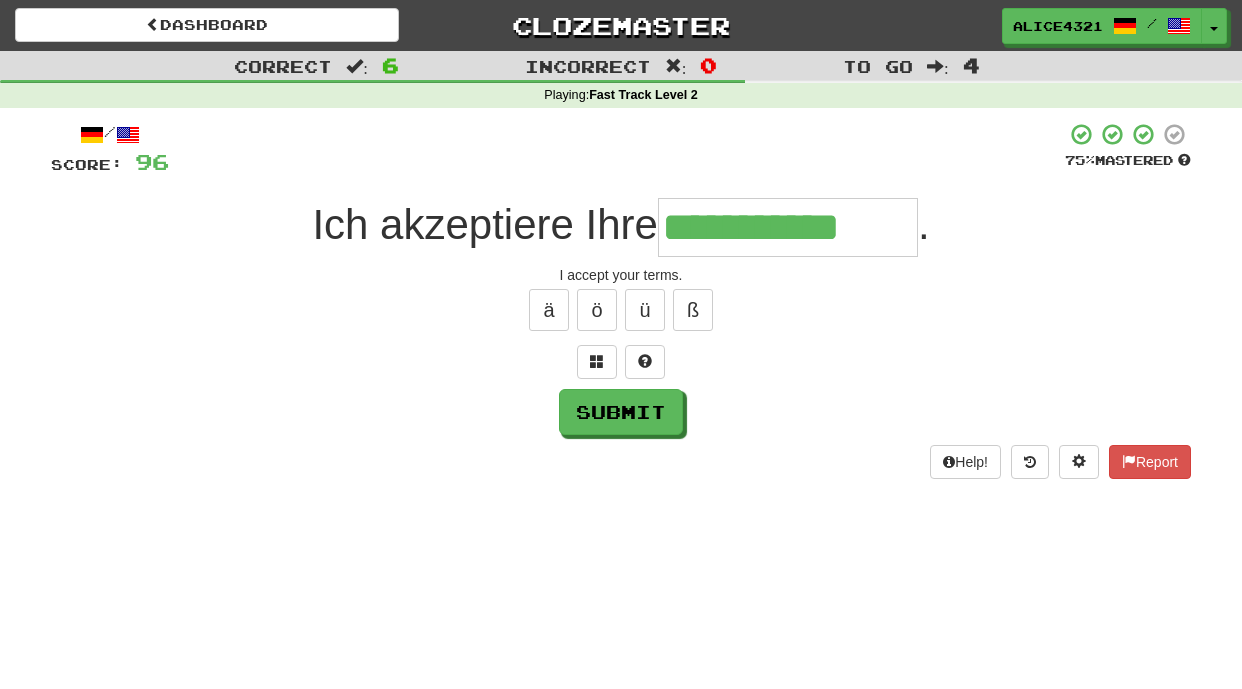 type on "**********" 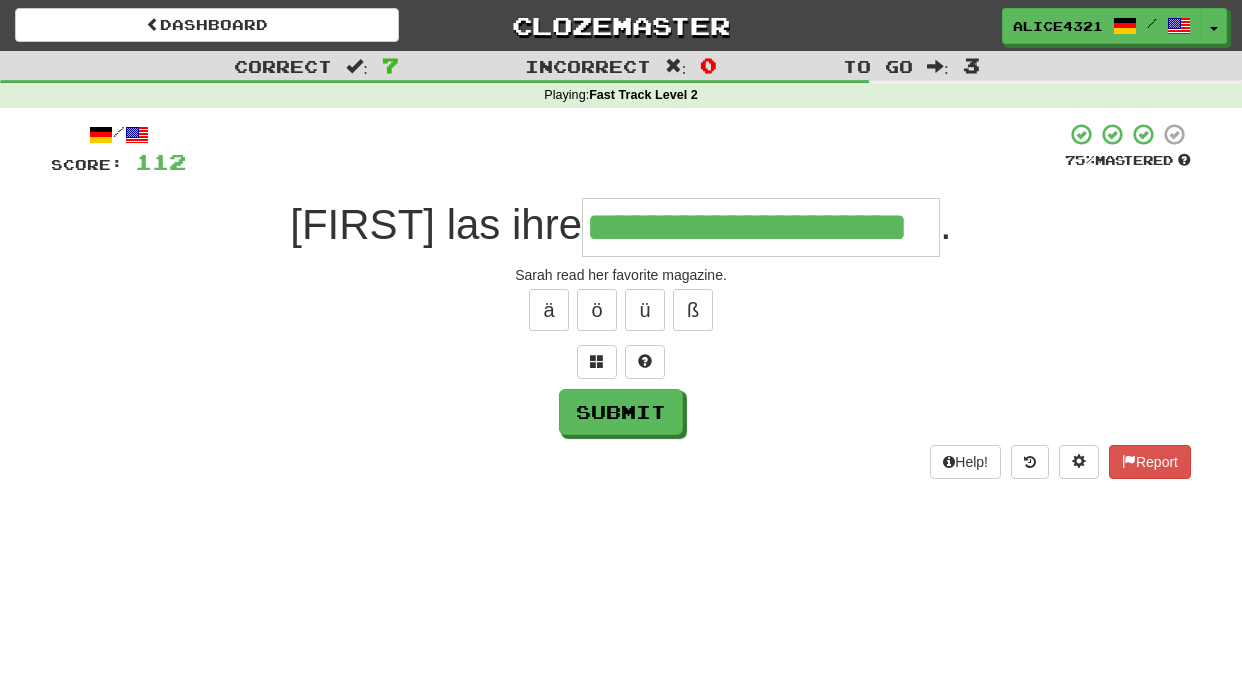 type on "**********" 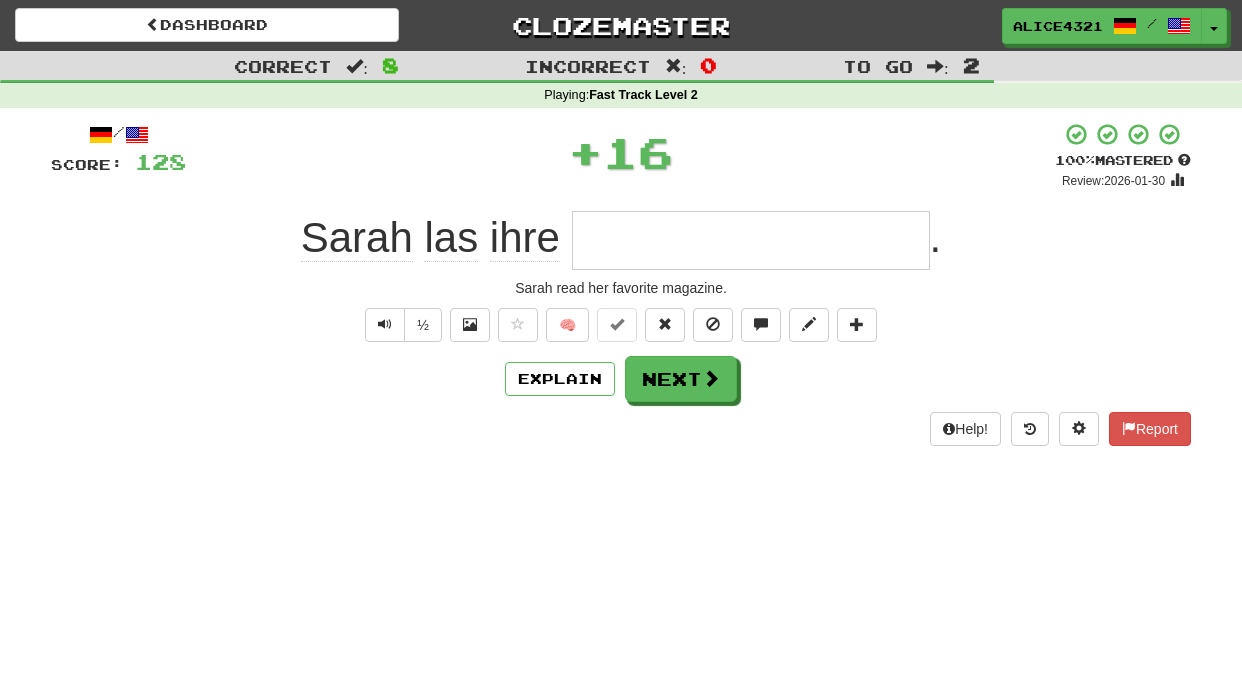 type on "******" 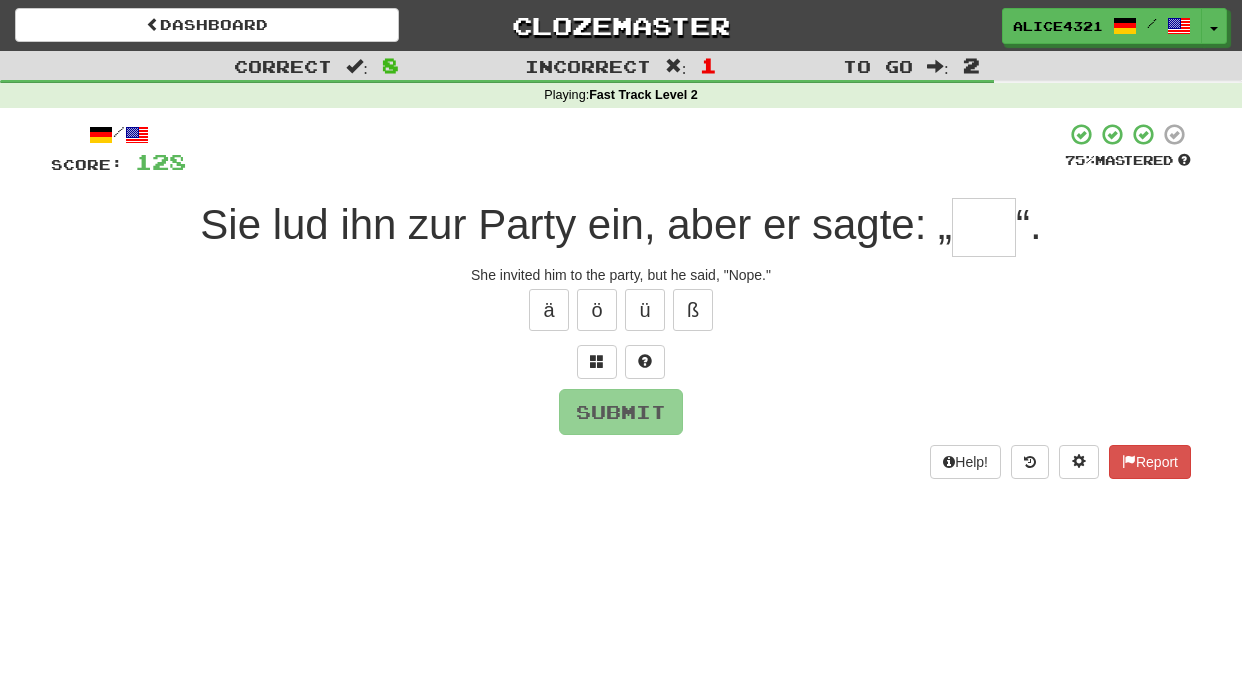 type on "*" 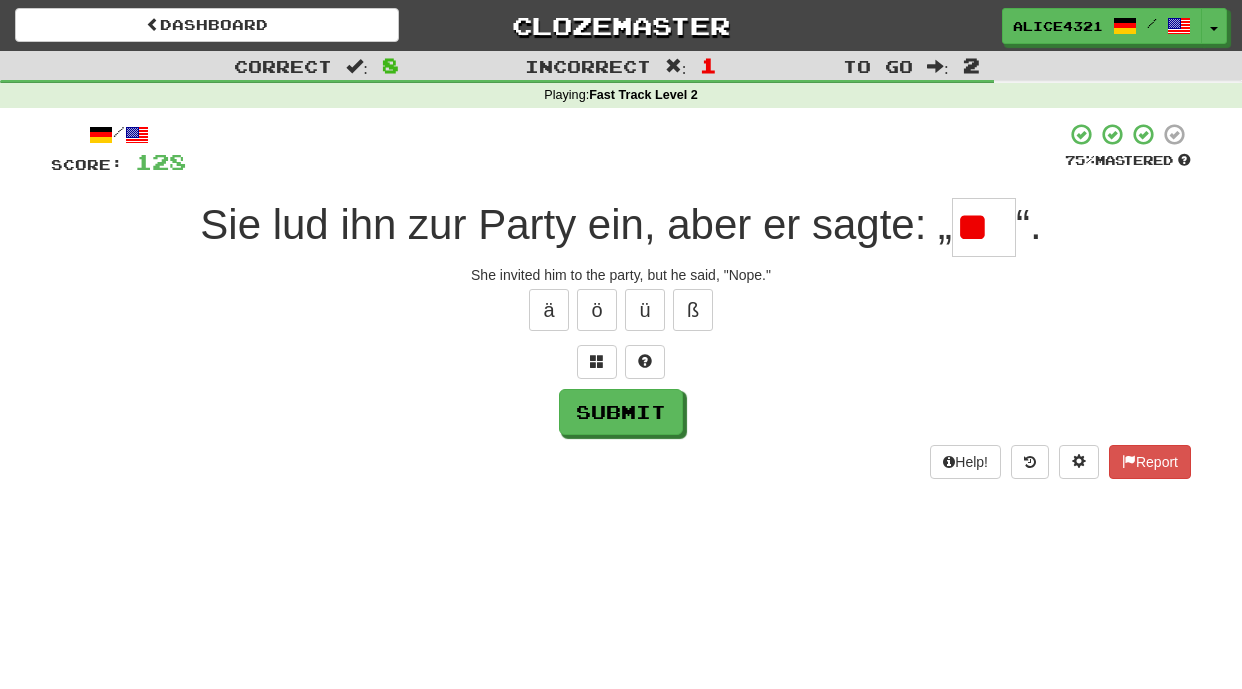type on "*" 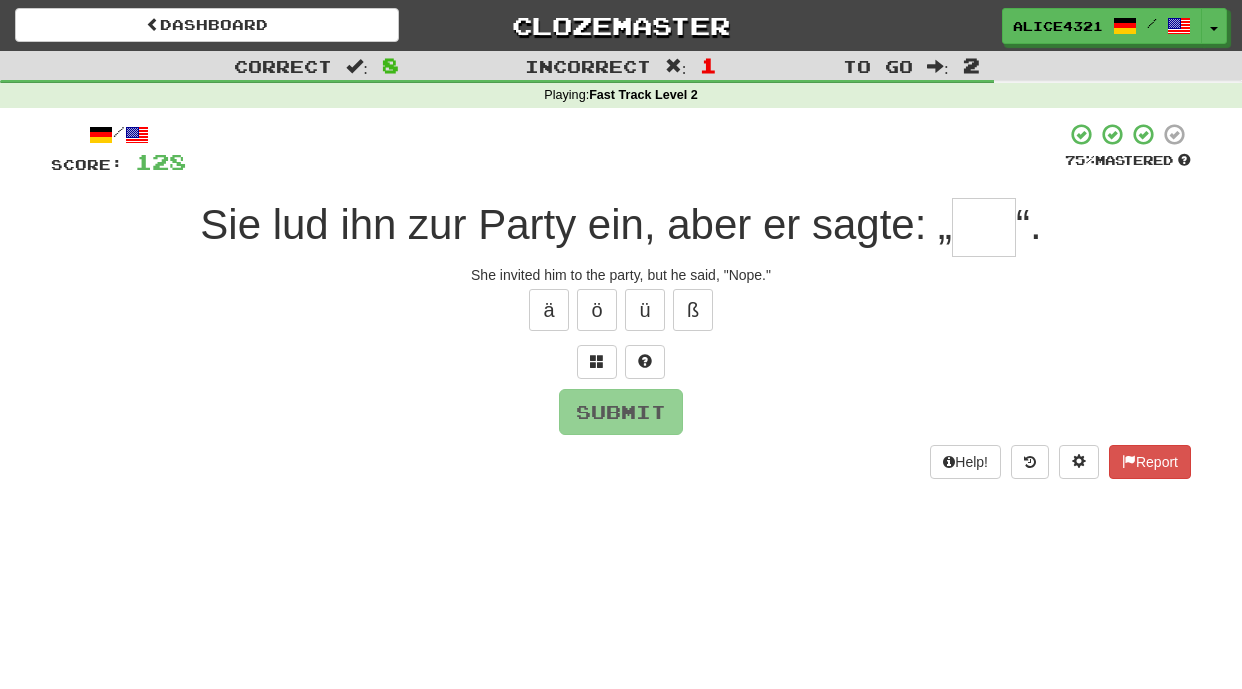 type on "*" 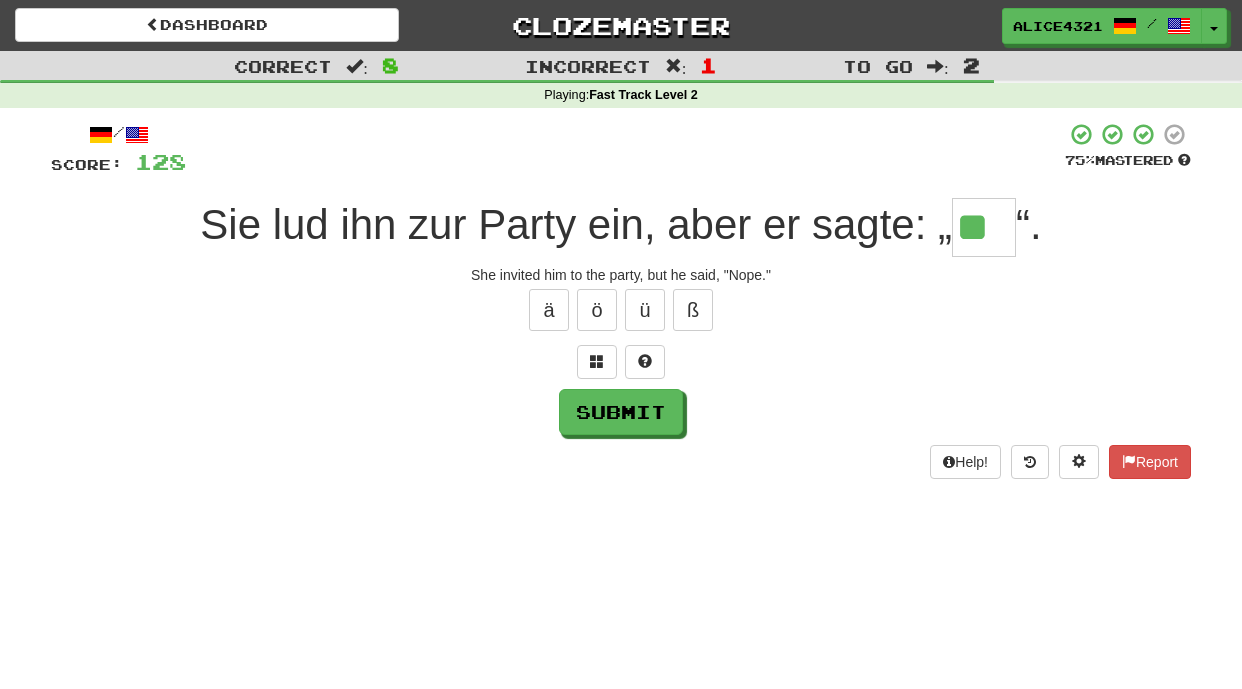 type on "**" 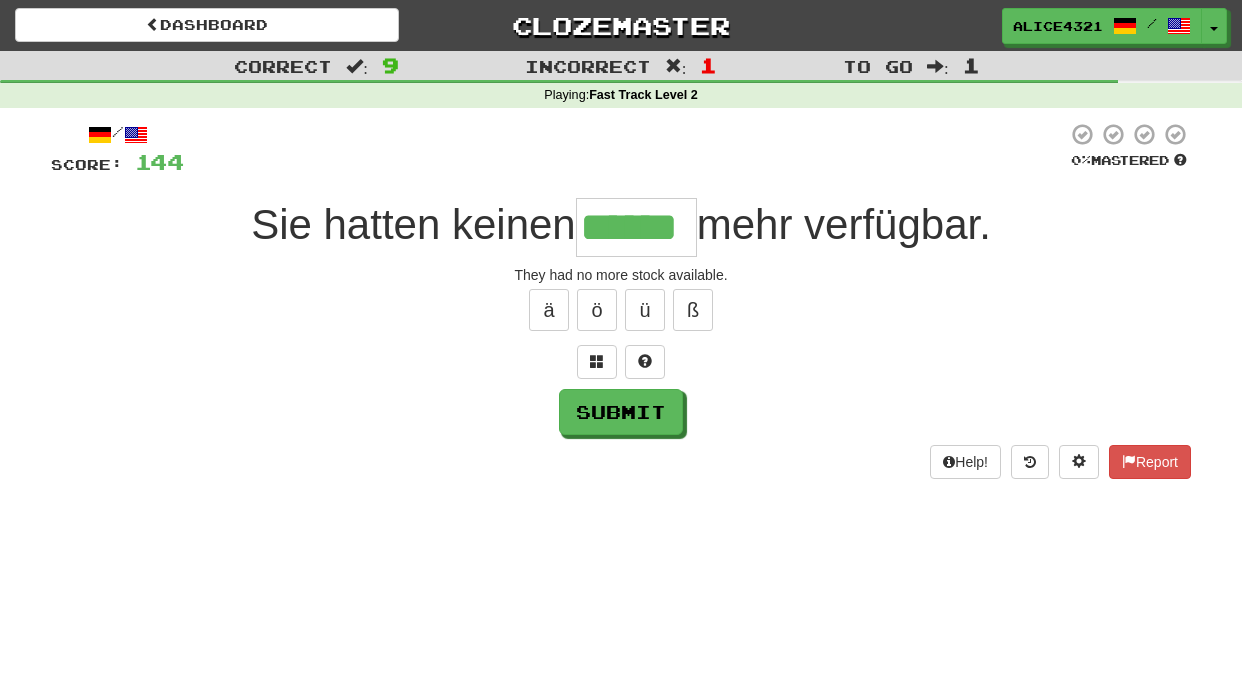 type on "******" 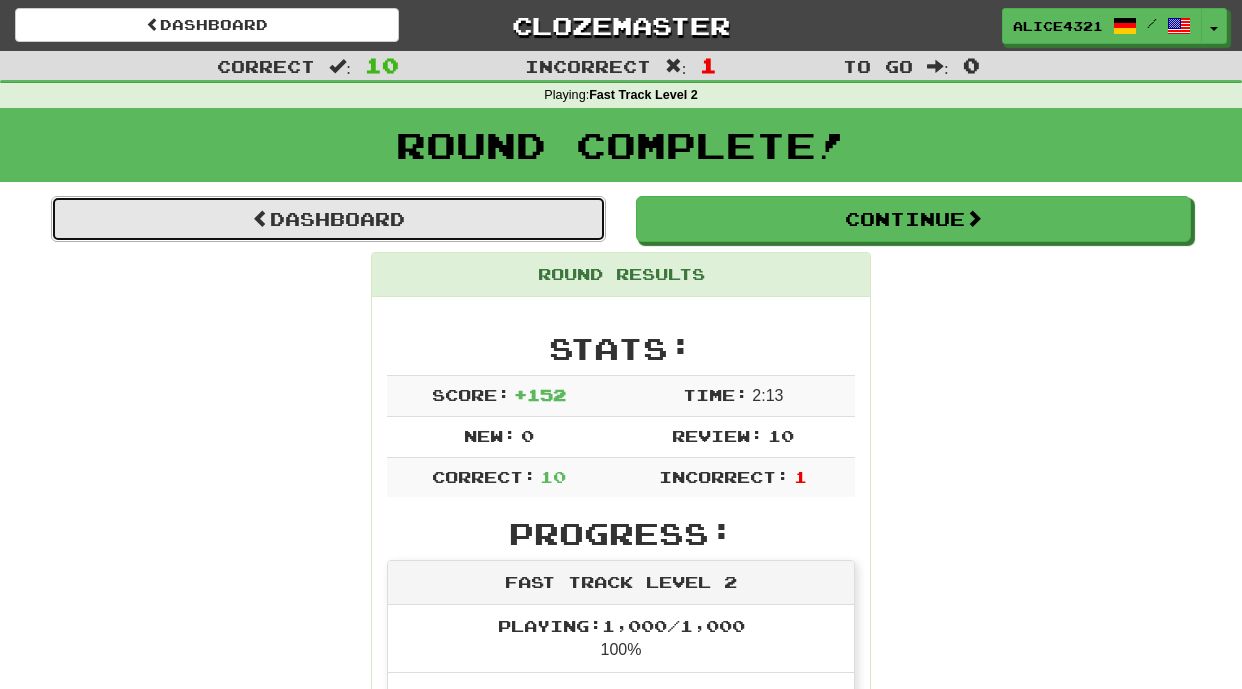 click on "Dashboard" at bounding box center (328, 219) 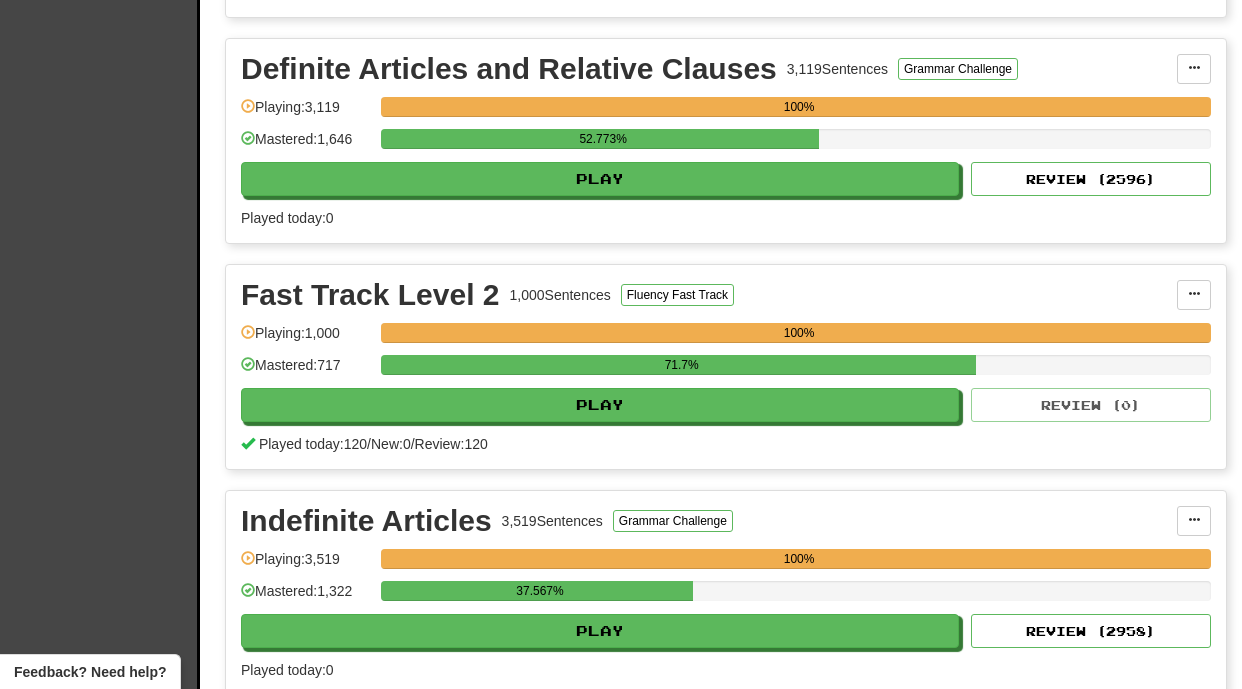 scroll, scrollTop: 663, scrollLeft: 0, axis: vertical 